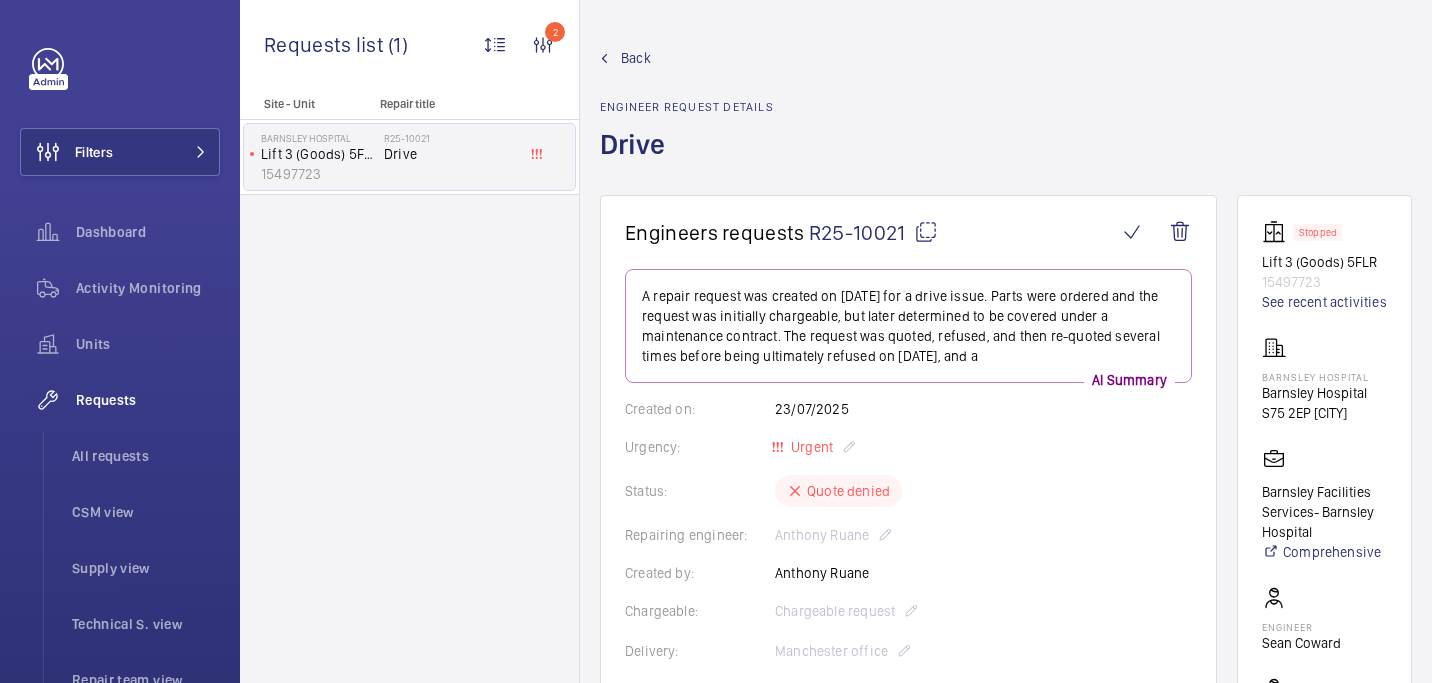 scroll, scrollTop: 0, scrollLeft: 0, axis: both 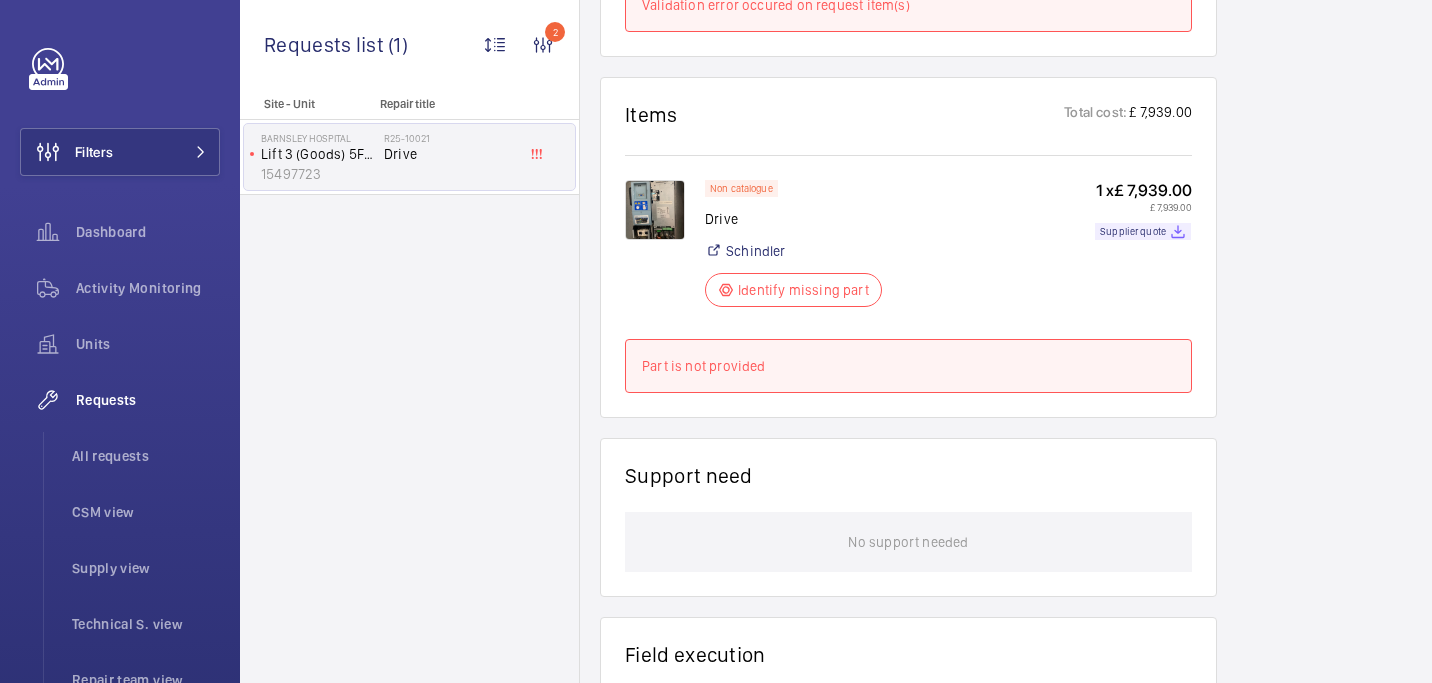 click on "Non catalogue Drive  Schindler   Identify missing part  1 x   £ 7,939.00   £ 7,939.00  Supplier quote" 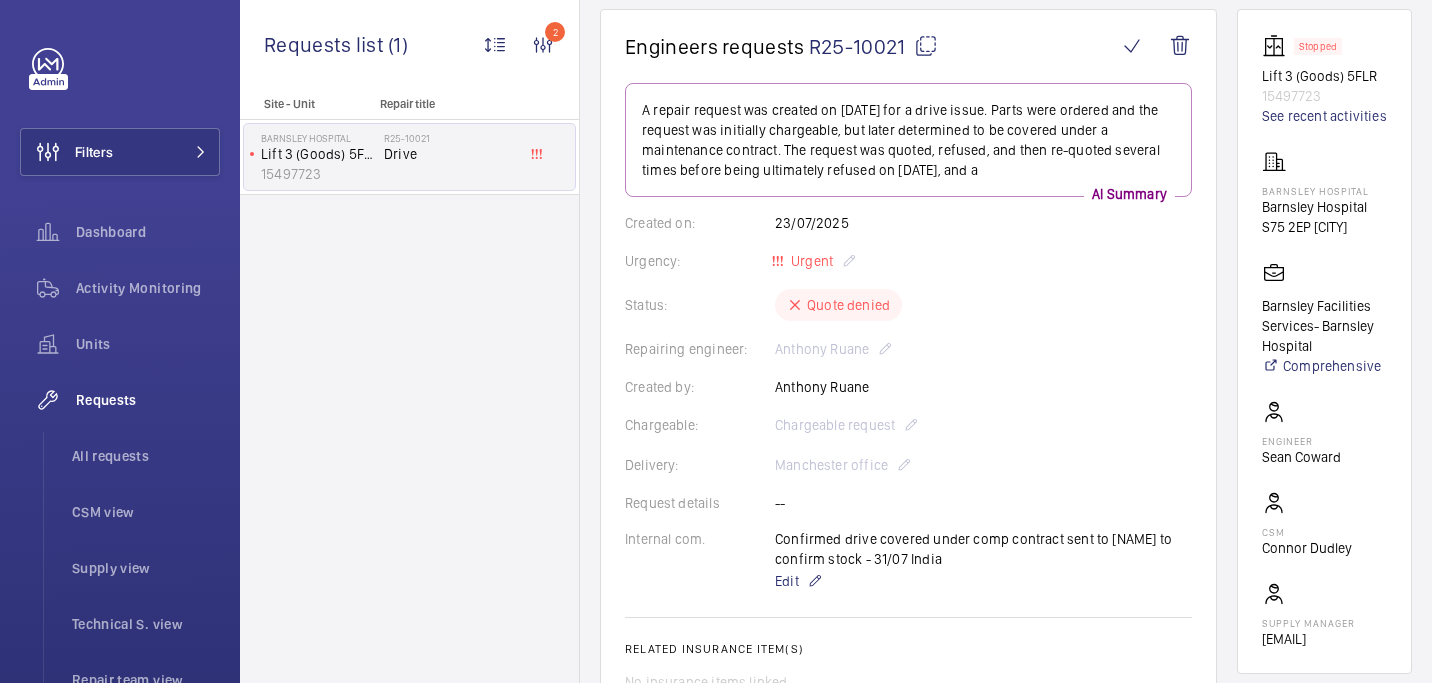 scroll, scrollTop: 186, scrollLeft: 0, axis: vertical 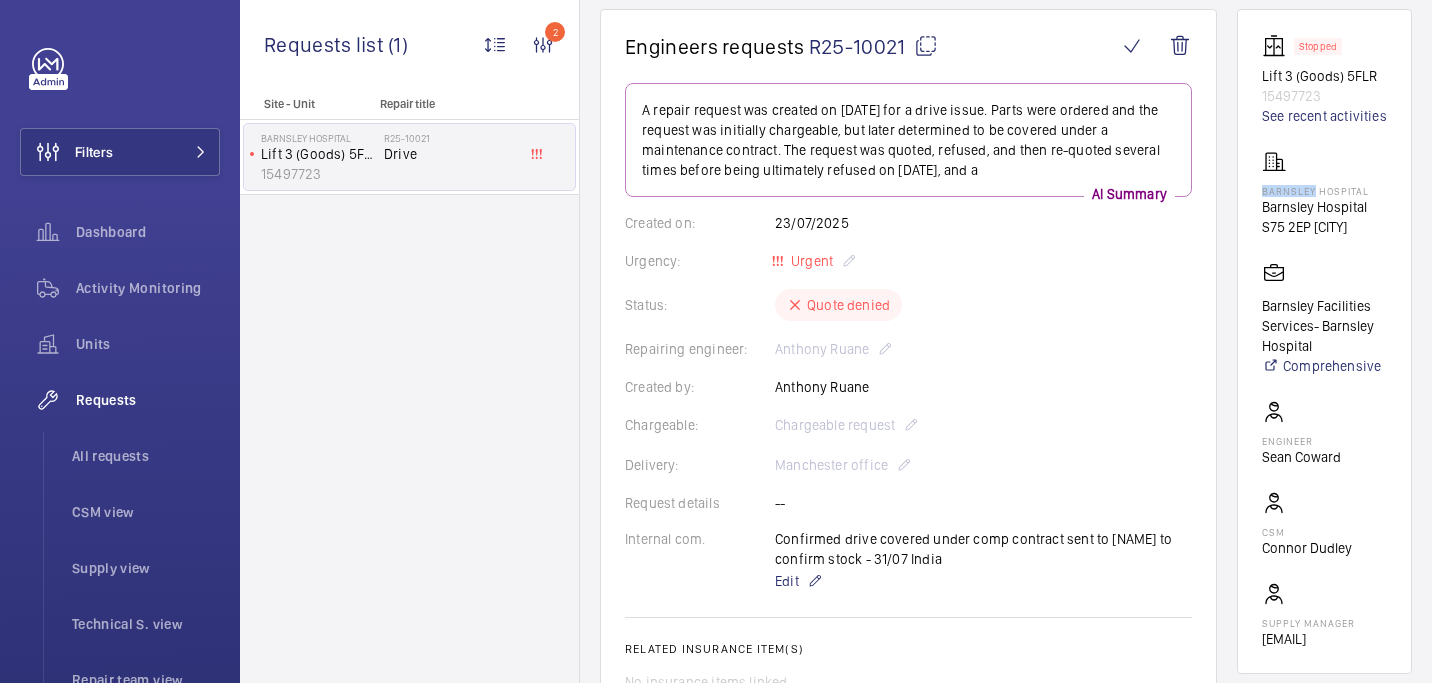 click on "Barnsley Hospital Barnsley Hospital  S75 2EP BARNSLEY" 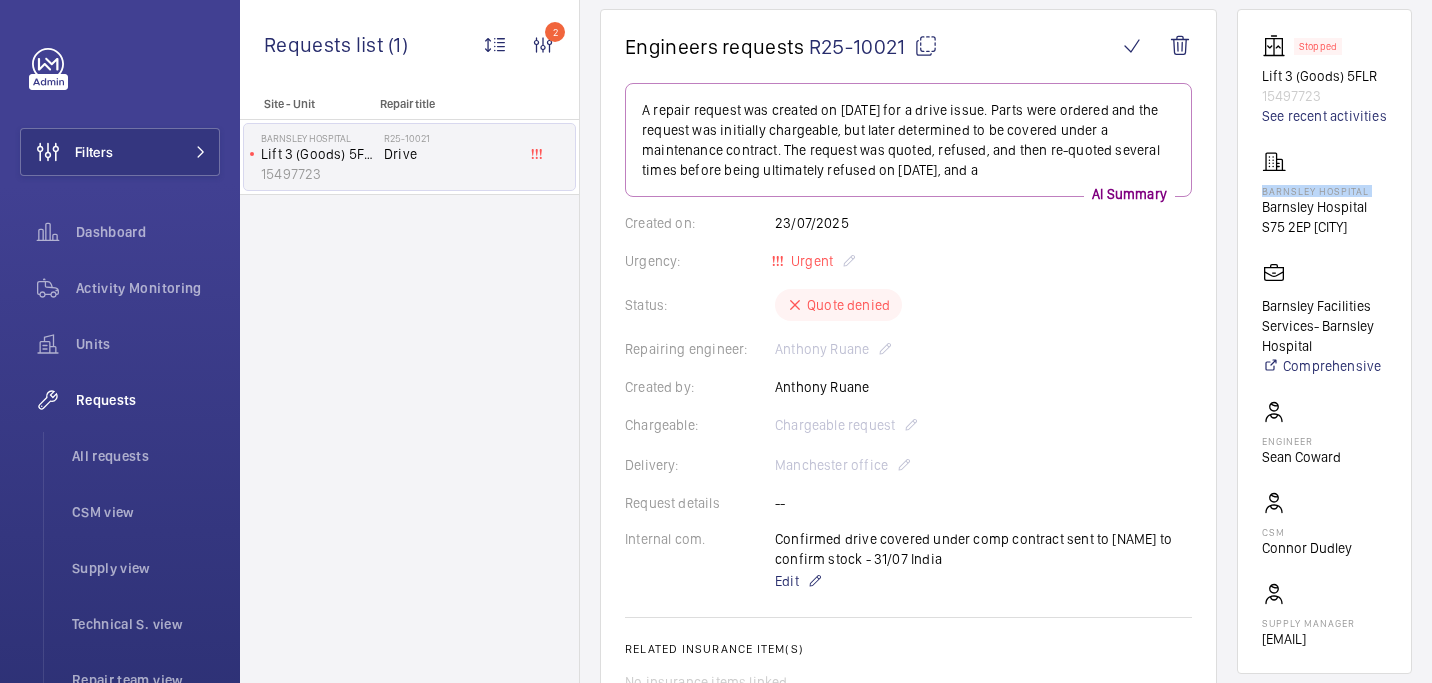 click on "Barnsley Hospital Barnsley Hospital  S75 2EP BARNSLEY" 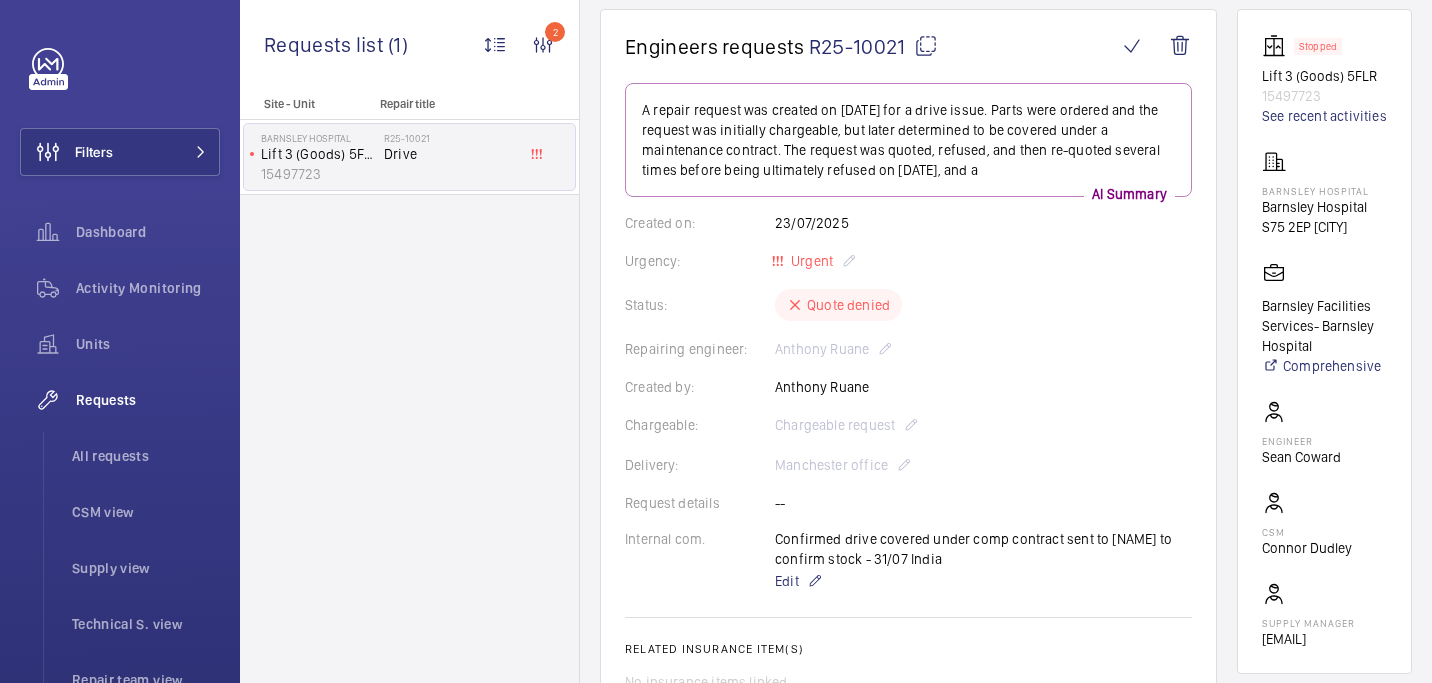 click on "15497723" 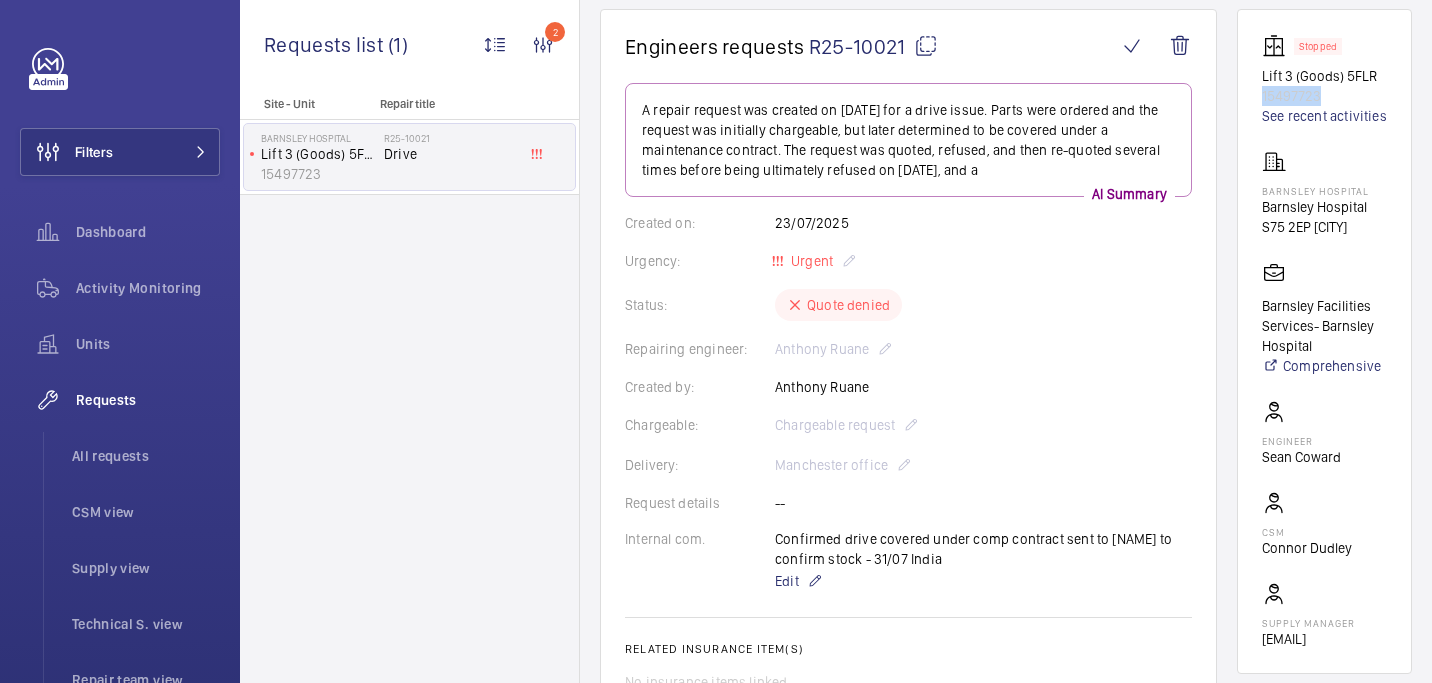 click on "15497723" 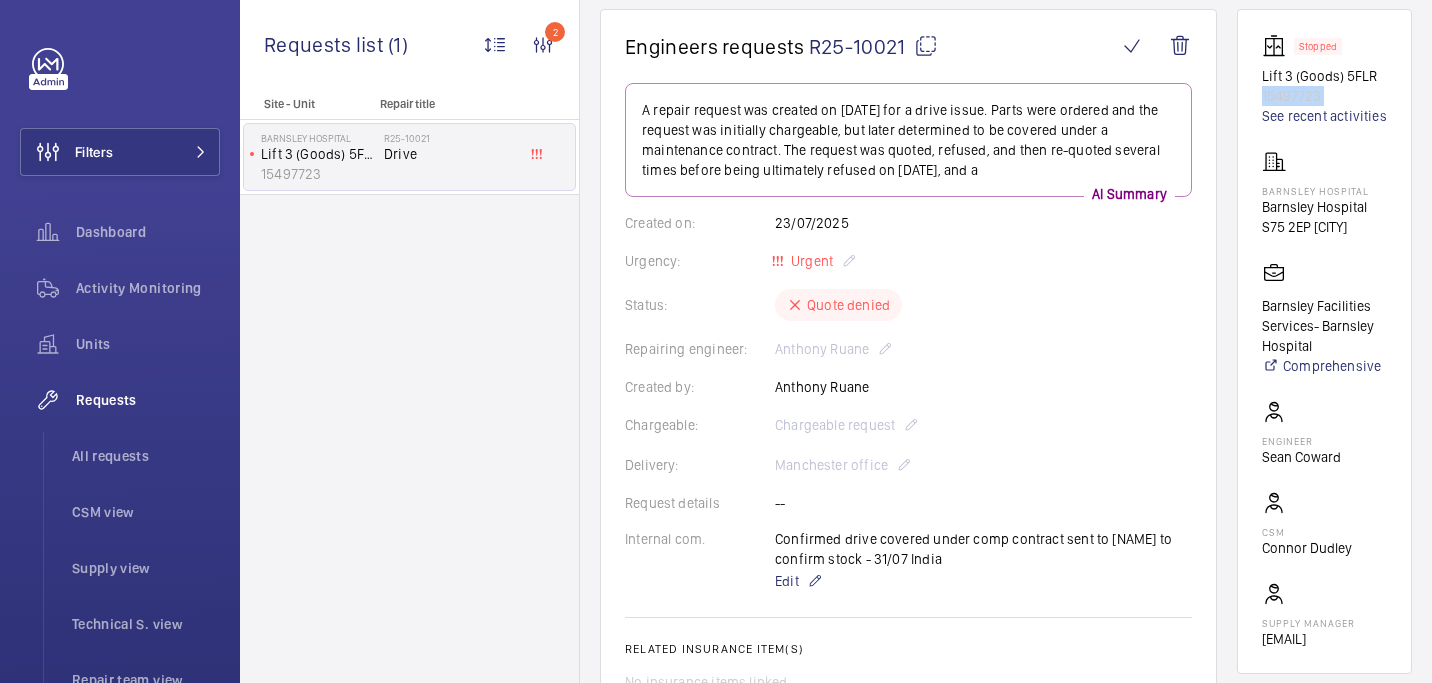 click on "15497723" 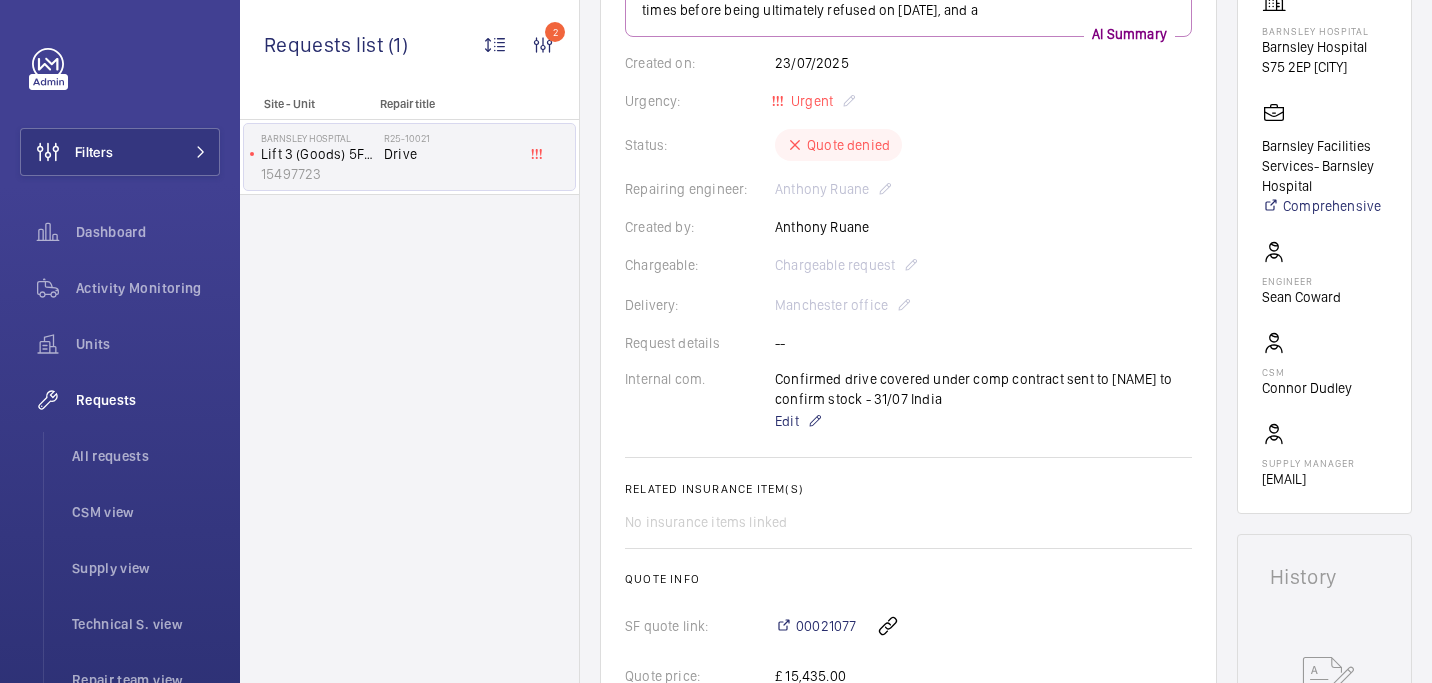 scroll, scrollTop: 351, scrollLeft: 0, axis: vertical 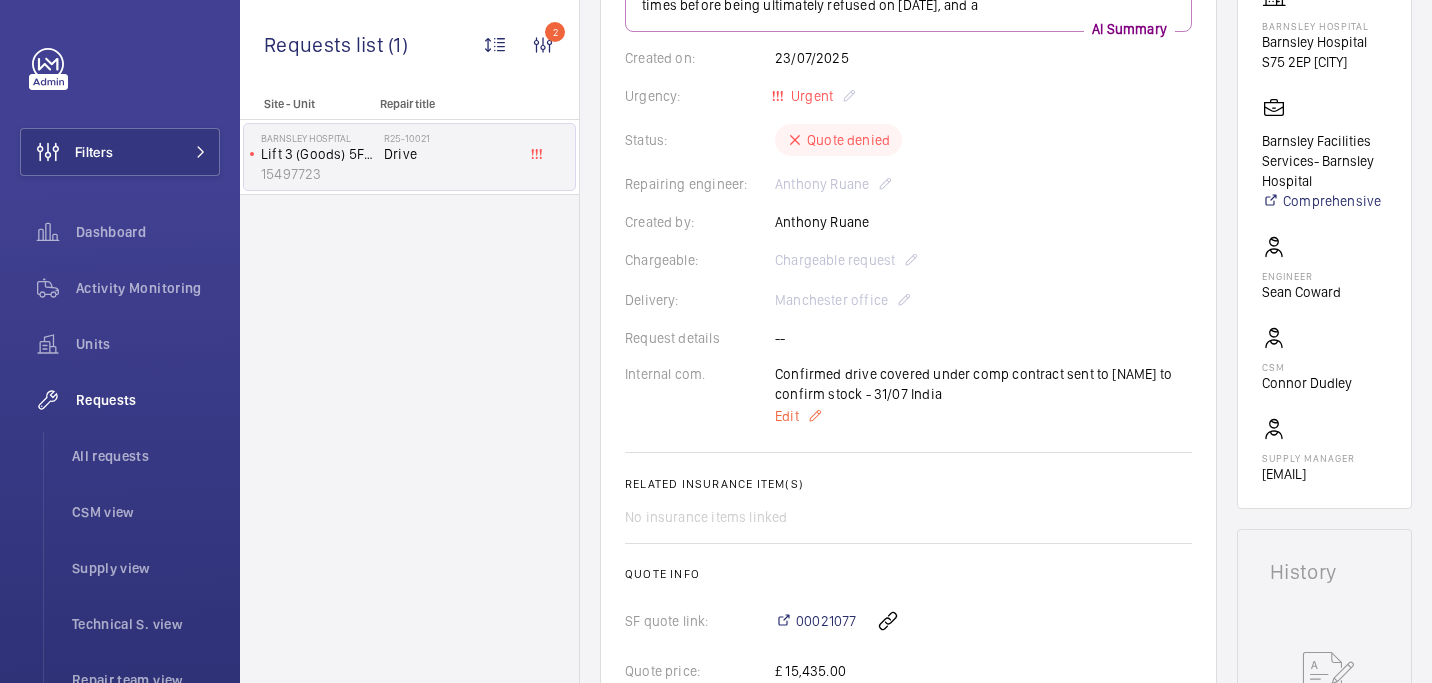 click on "Edit" 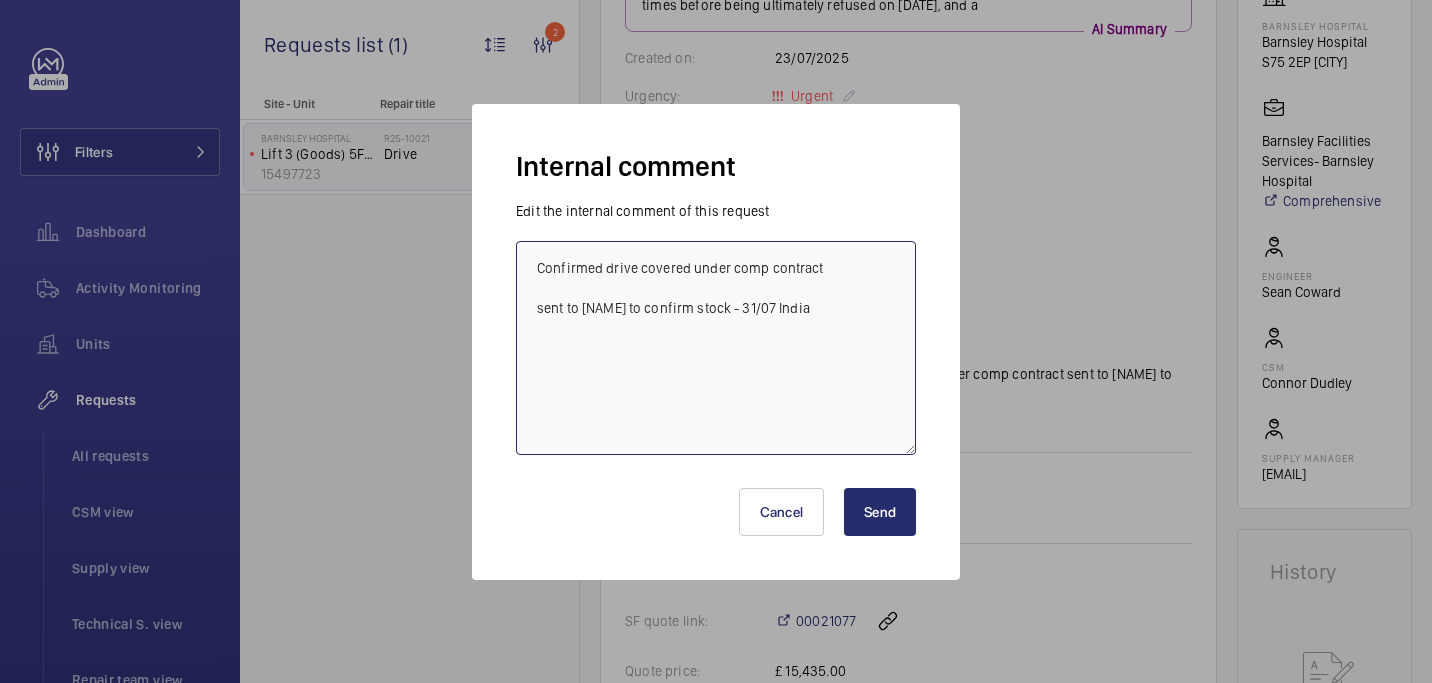 click on "Confirmed drive covered under comp contract
sent to kris to confirm stock - 31/07 India" at bounding box center [716, 348] 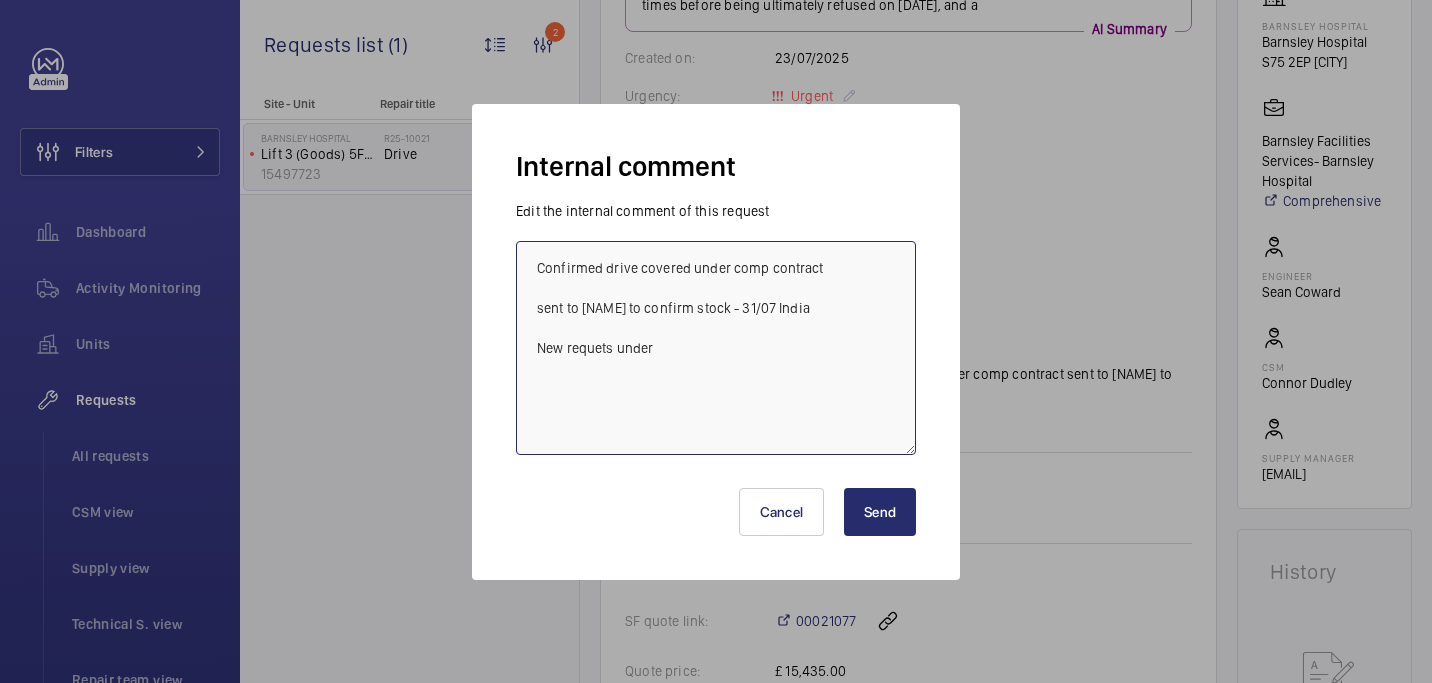 paste on "R25-10532" 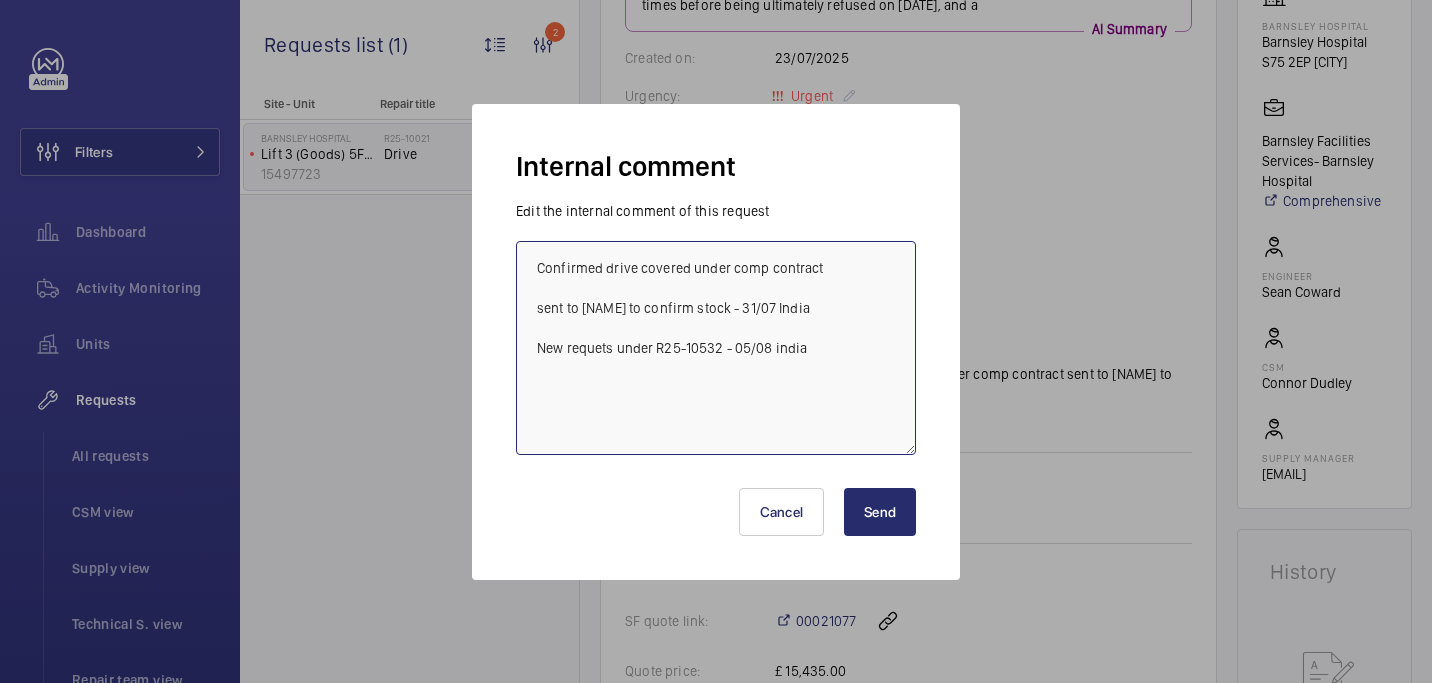click on "Confirmed drive covered under comp contract
sent to kris to confirm stock - 31/07 India
New requets under R25-10532 - 05/08 india" at bounding box center (716, 348) 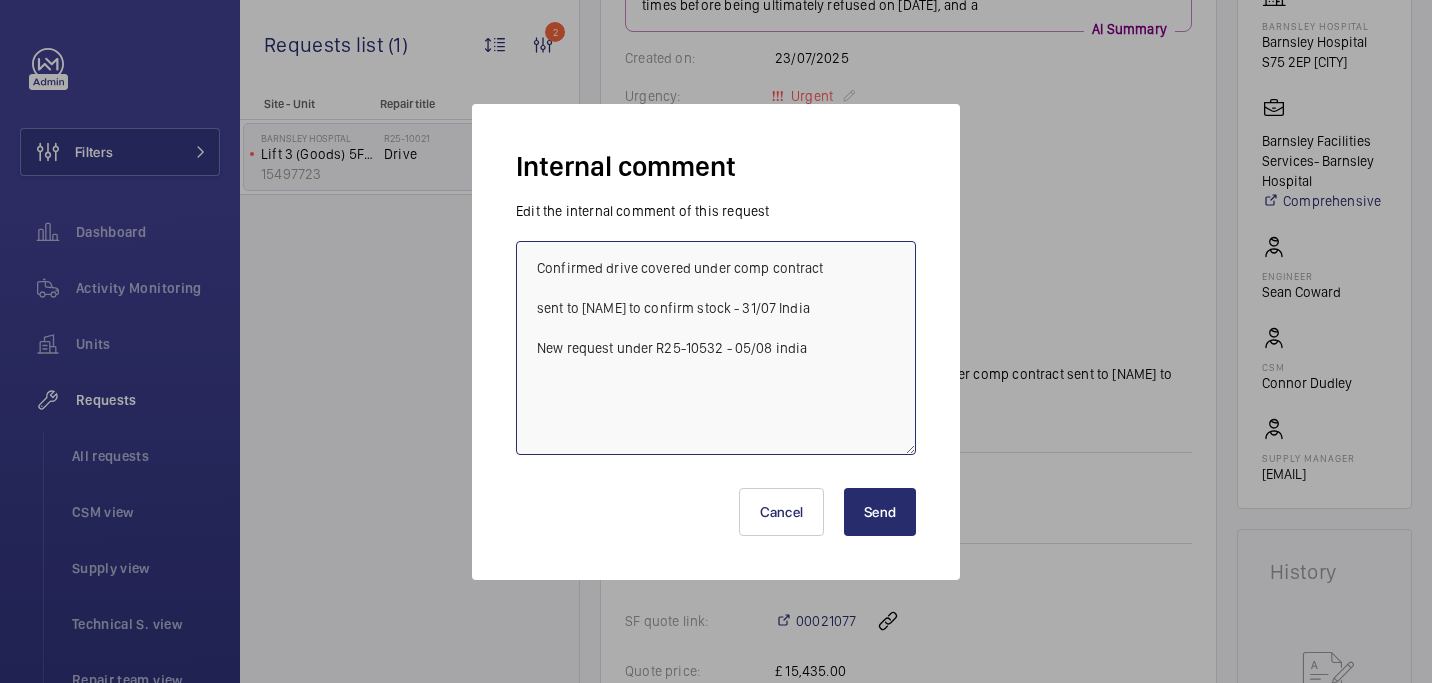 click on "Confirmed drive covered under comp contract
sent to kris to confirm stock - 31/07 India
New request under R25-10532 - 05/08 india" at bounding box center [716, 348] 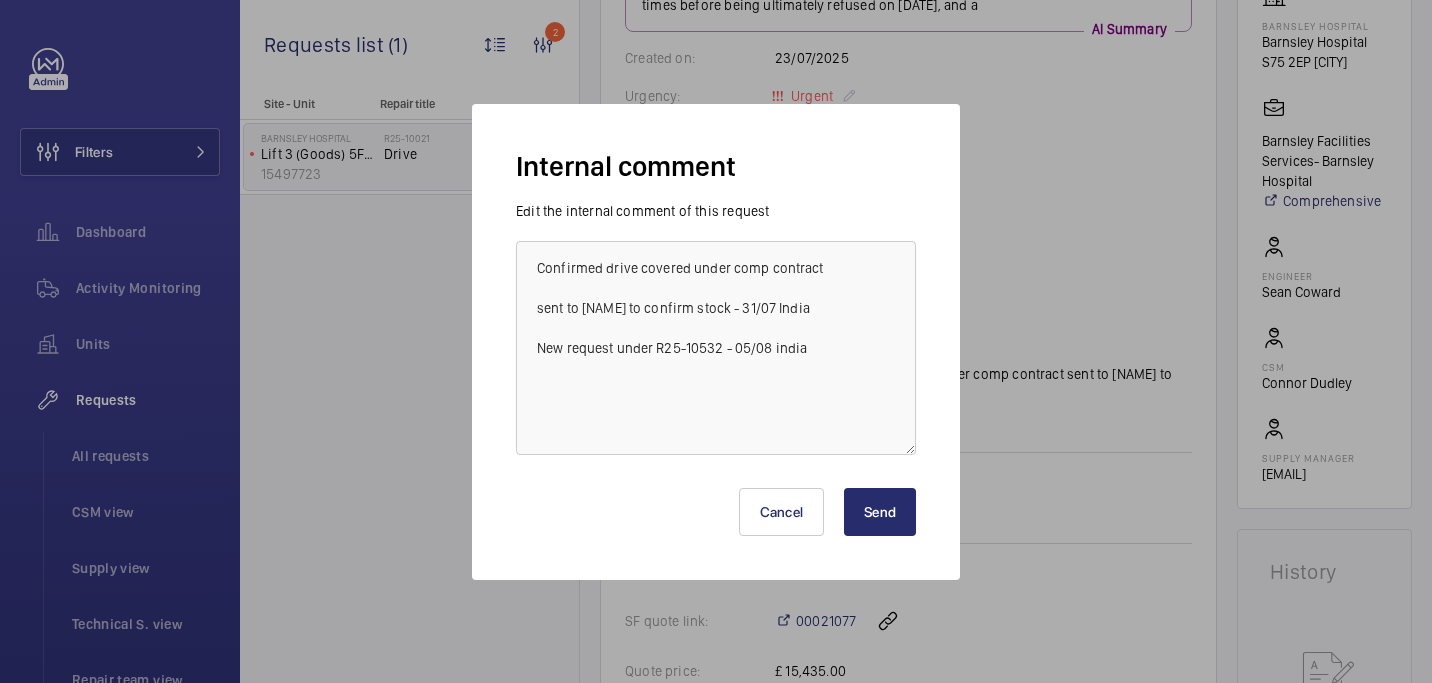 click on "Send" at bounding box center [880, 512] 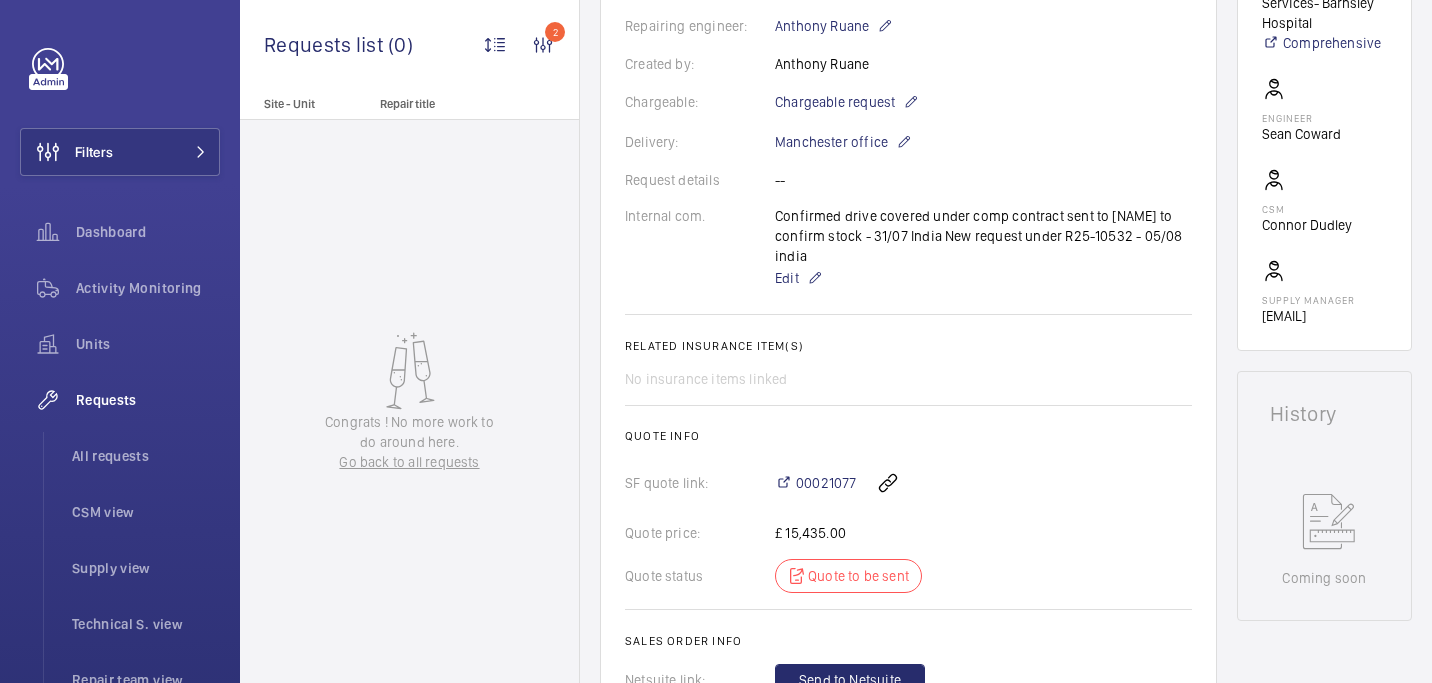 scroll, scrollTop: 485, scrollLeft: 0, axis: vertical 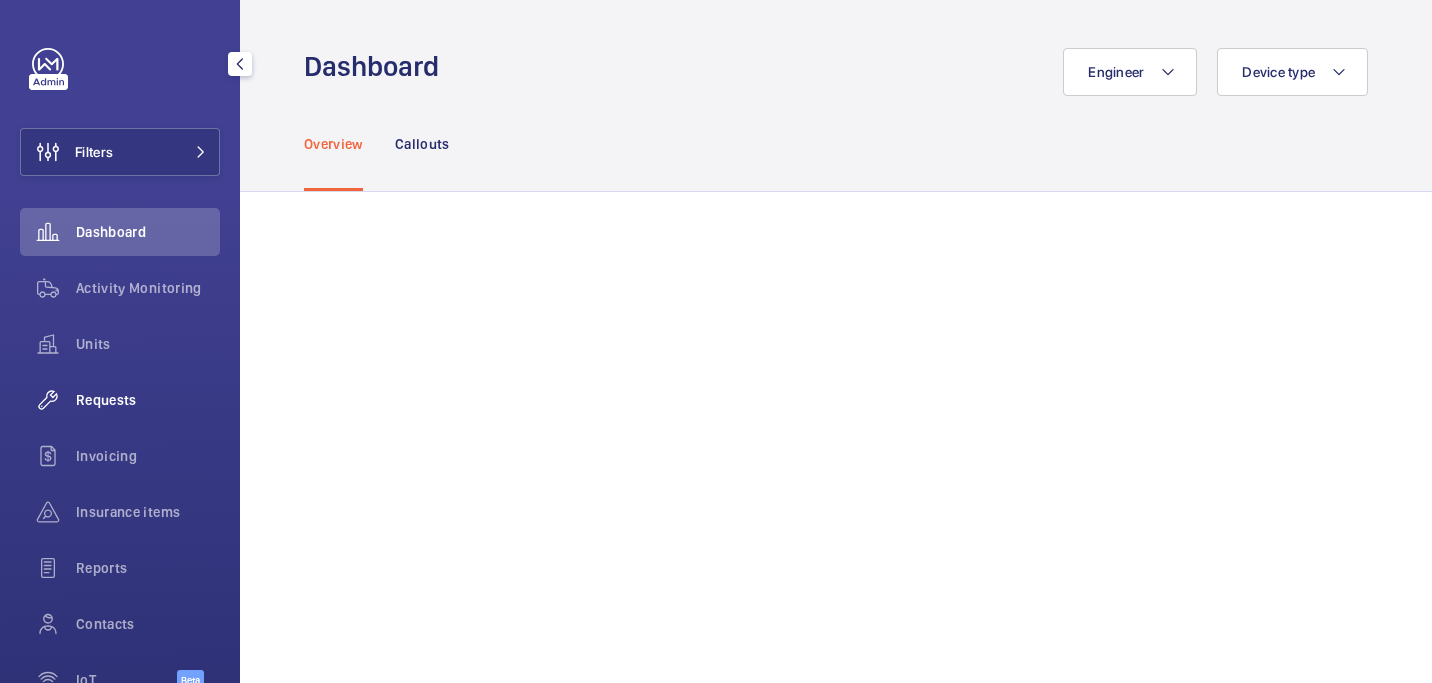 click on "Requests" 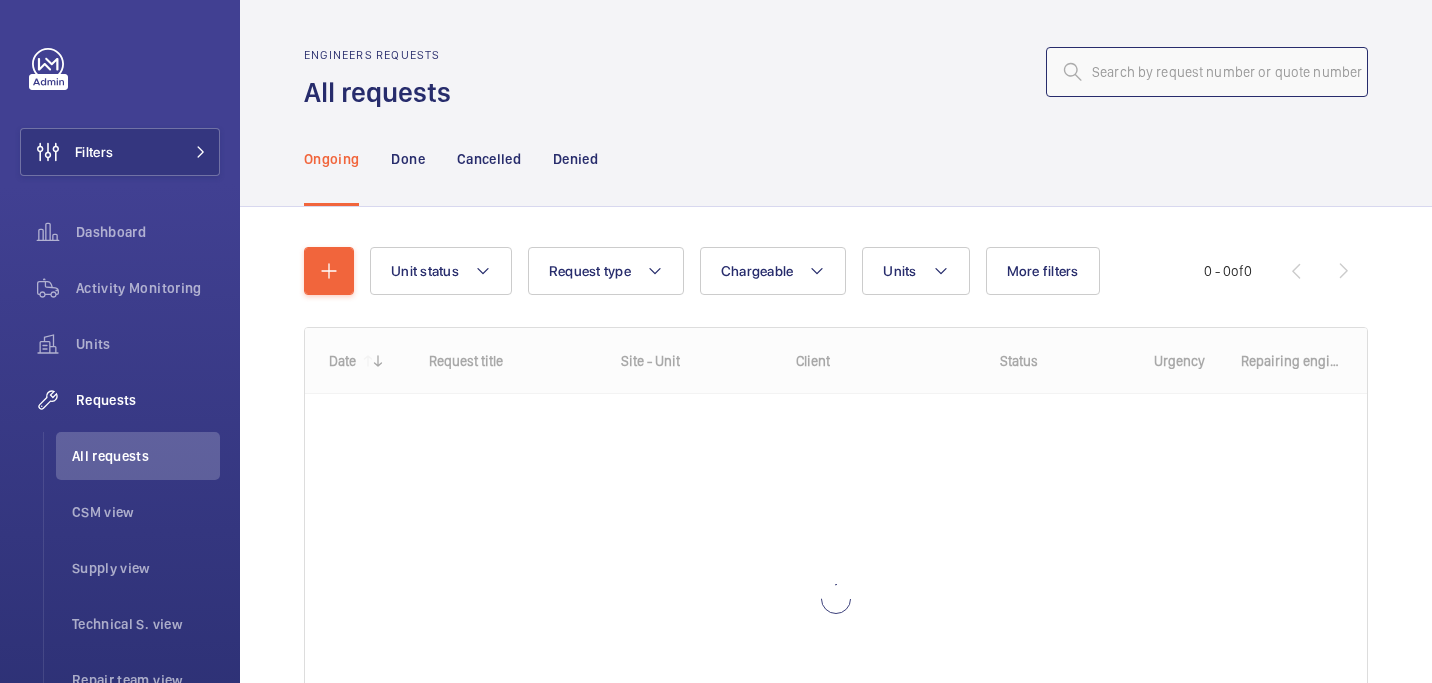 click 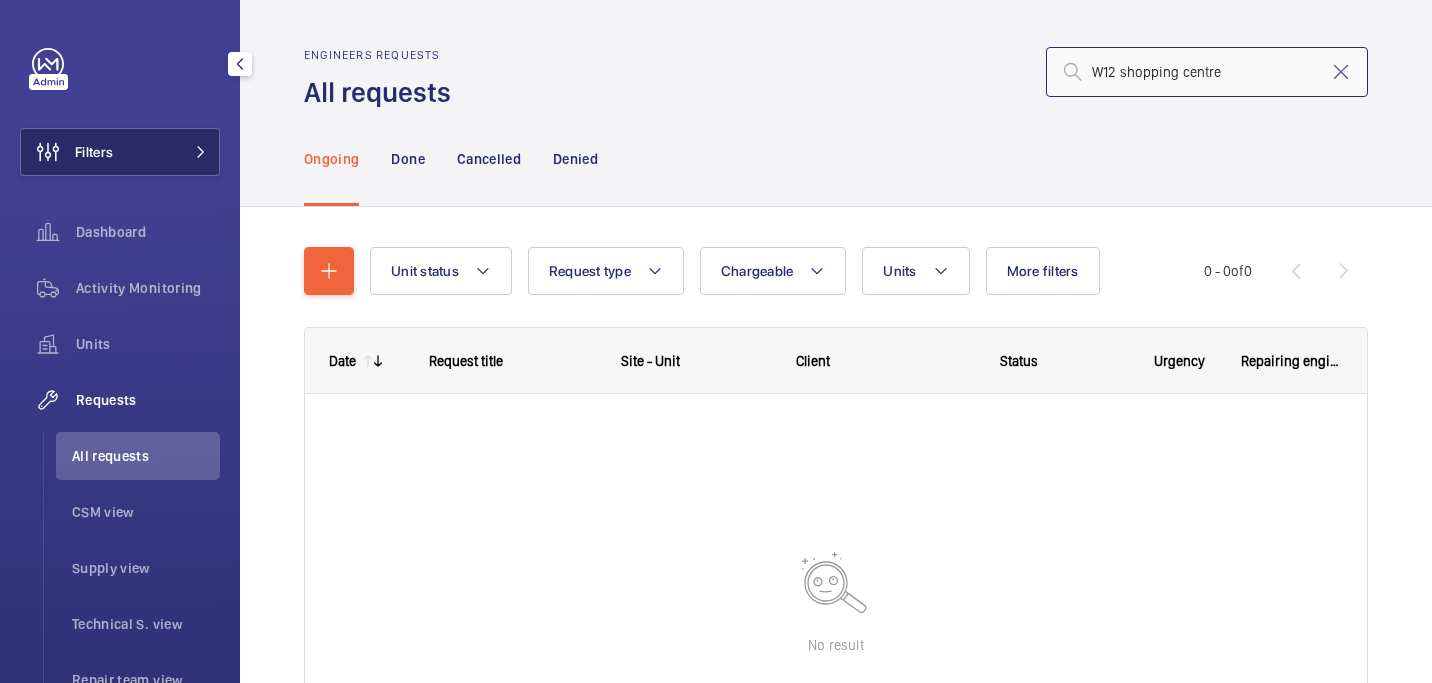 type on "W12 shopping centre" 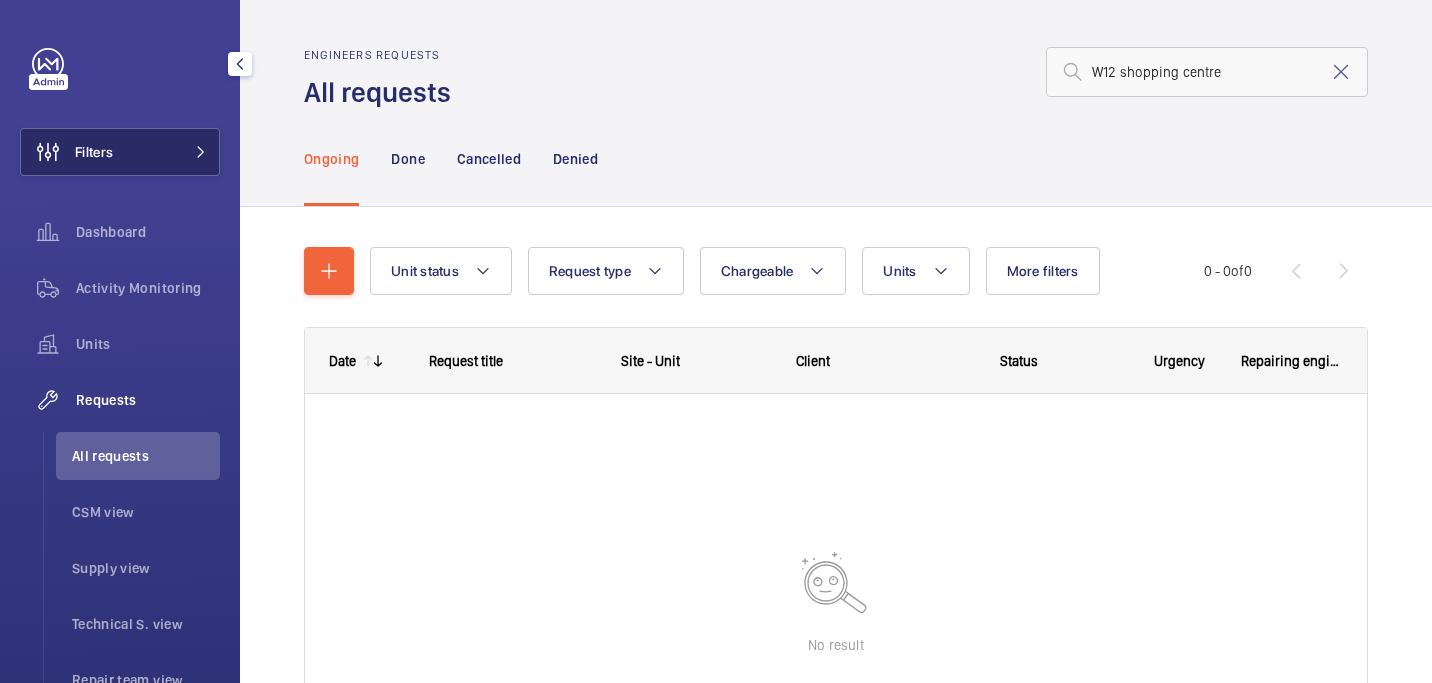 click on "Filters" 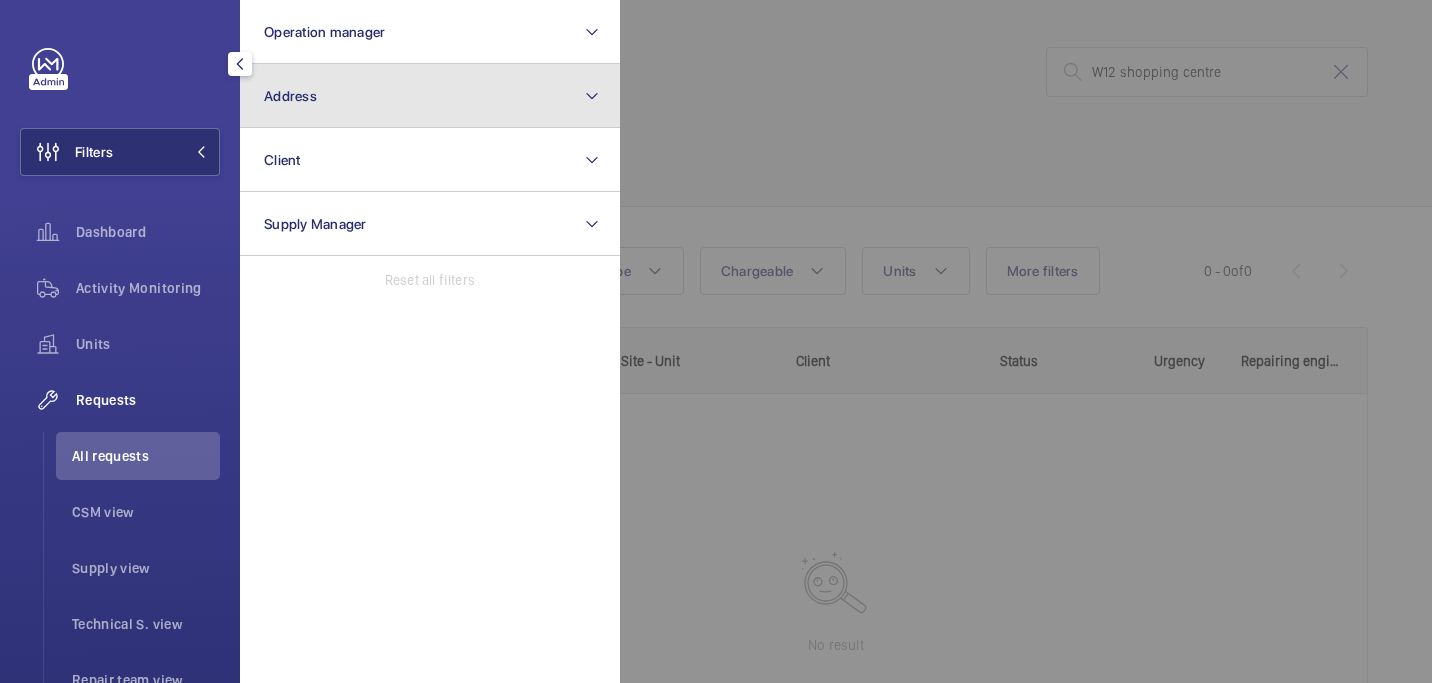 click on "Address" 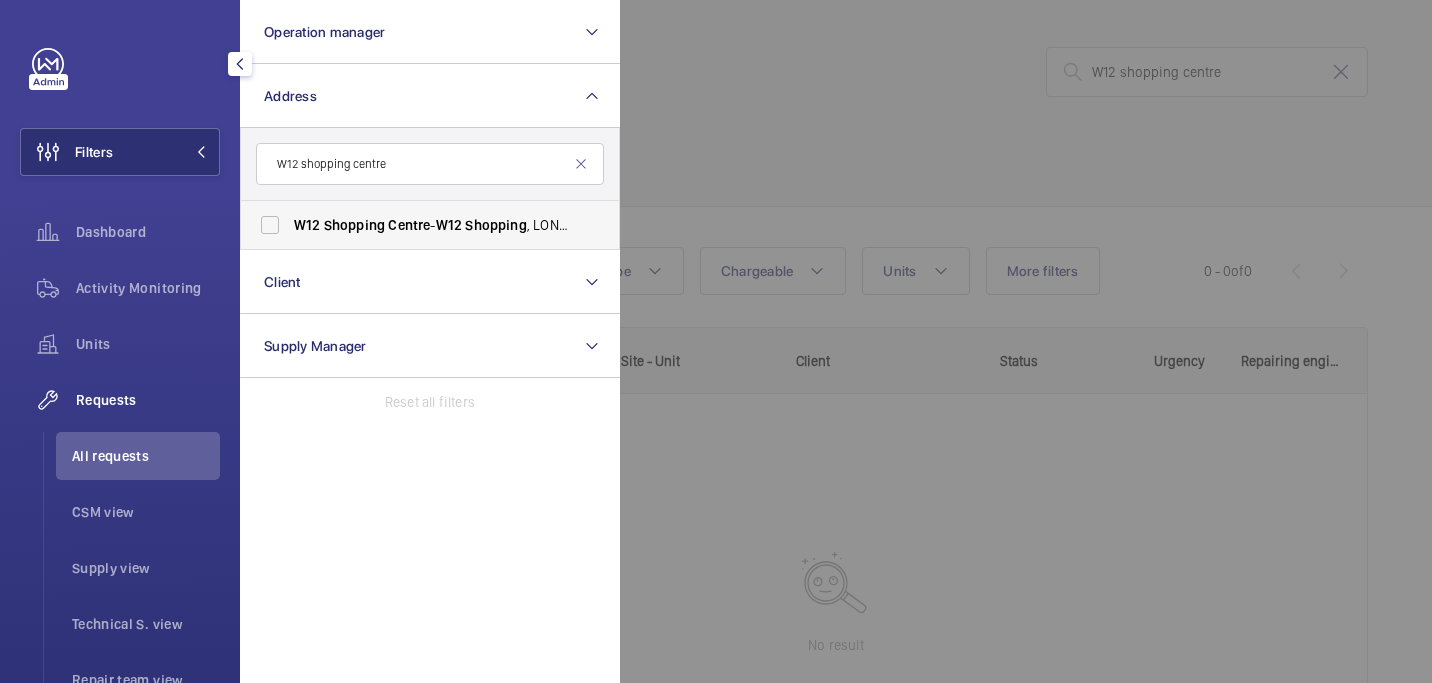 type on "W12 shopping centre" 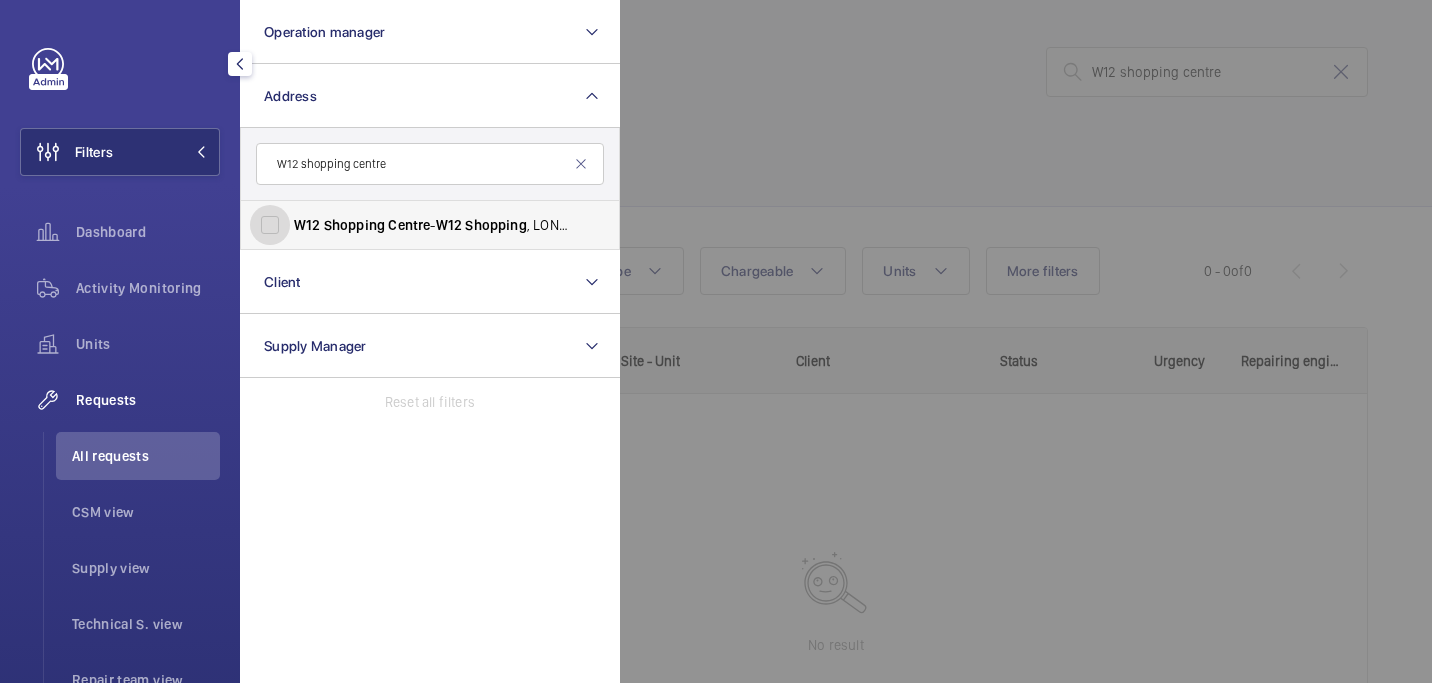 click on "W12   Shopping   Centre  -  W12   Shopping , LONDON  W12  8PP" at bounding box center [270, 225] 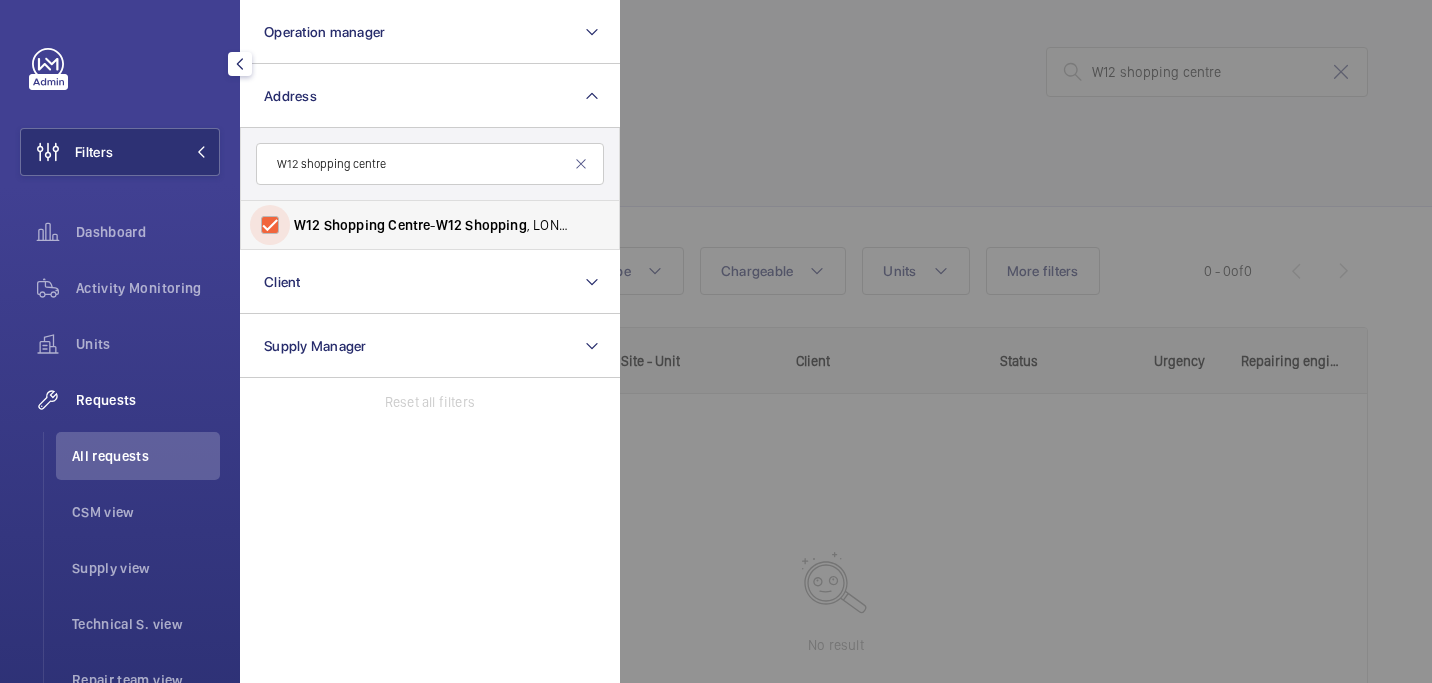 checkbox on "true" 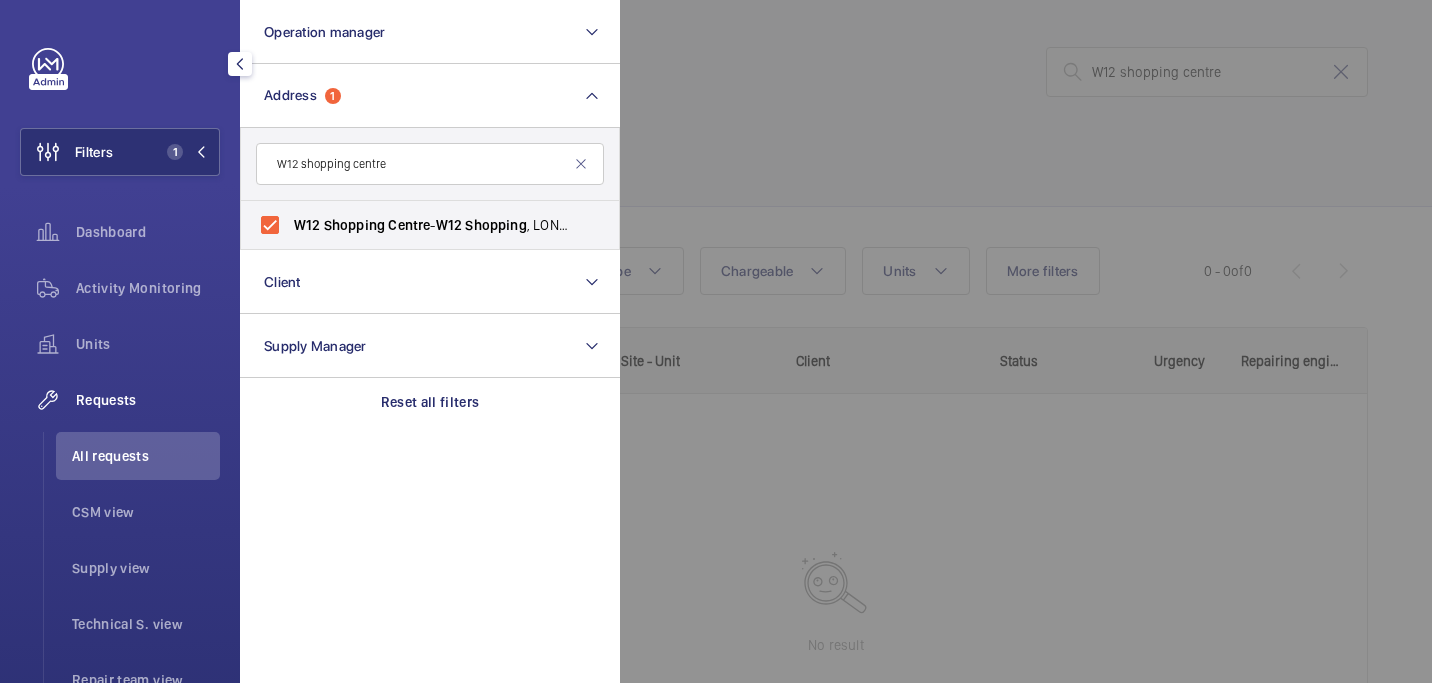 click 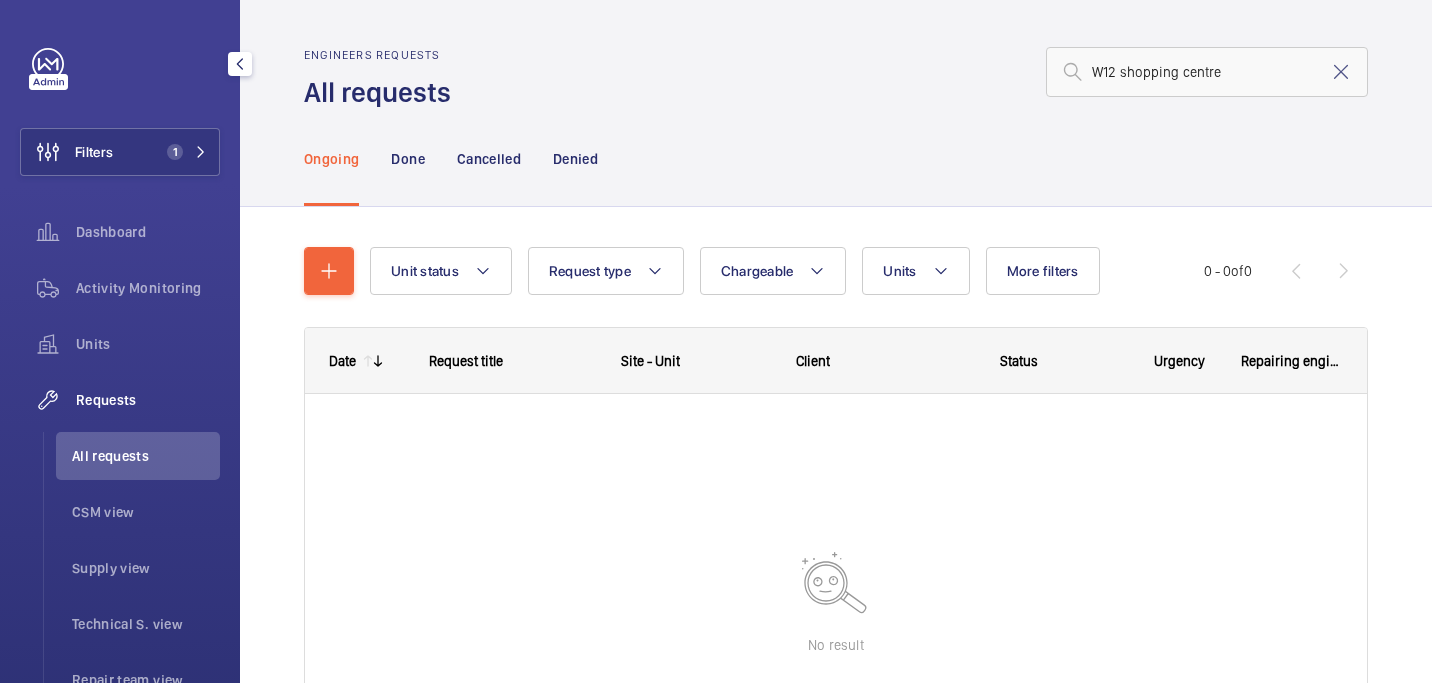 click on "Requests" 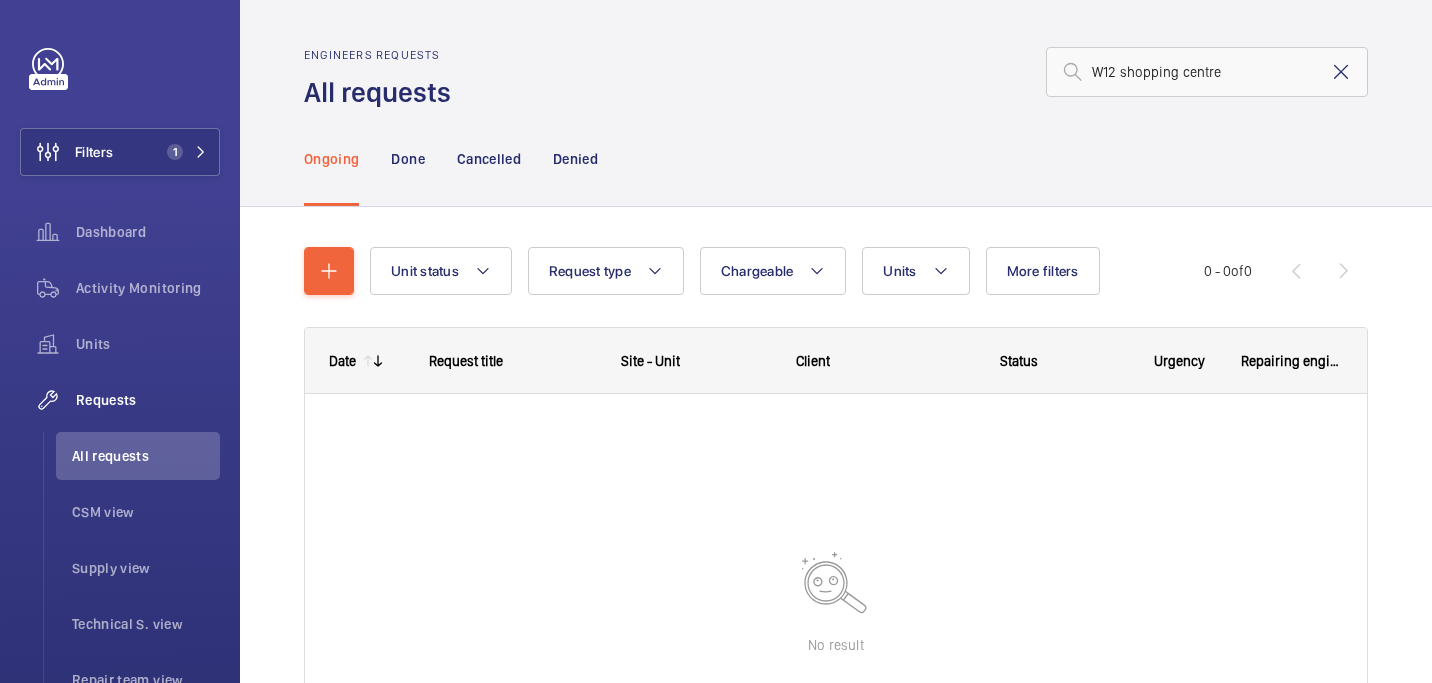 click 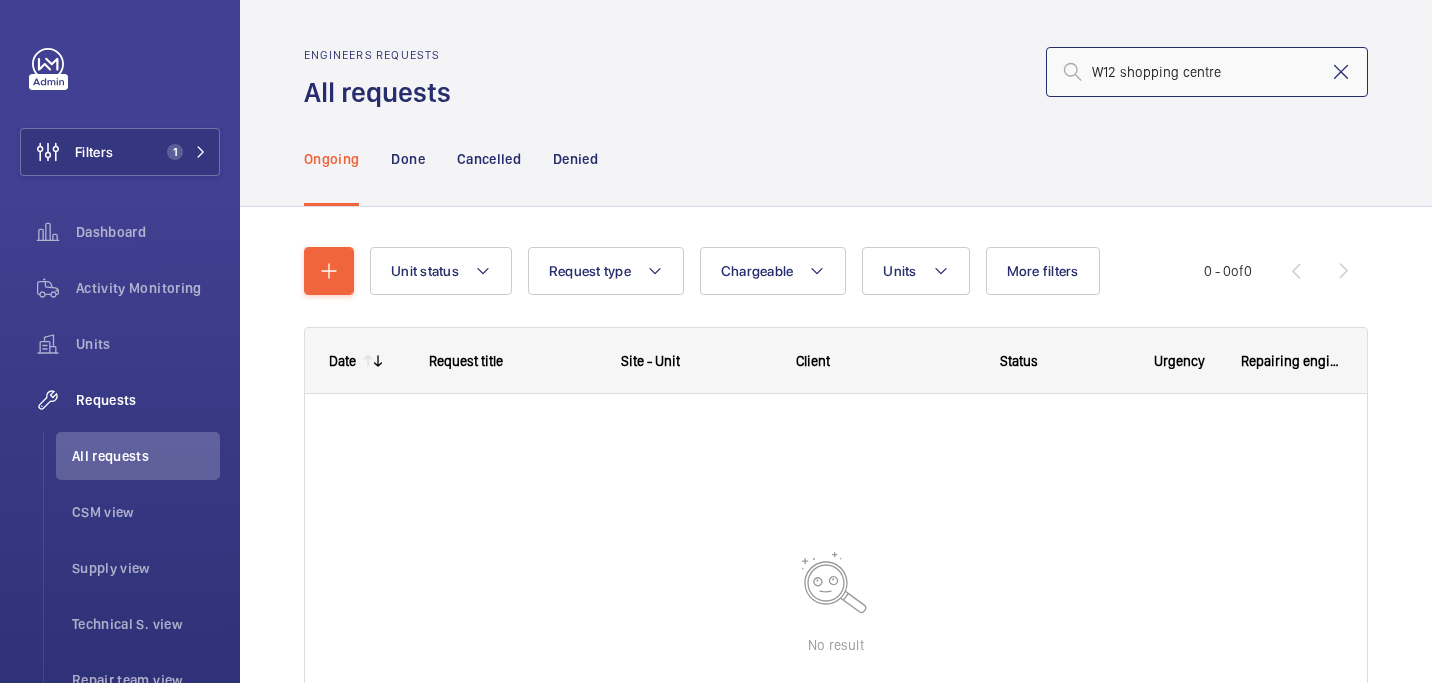 type 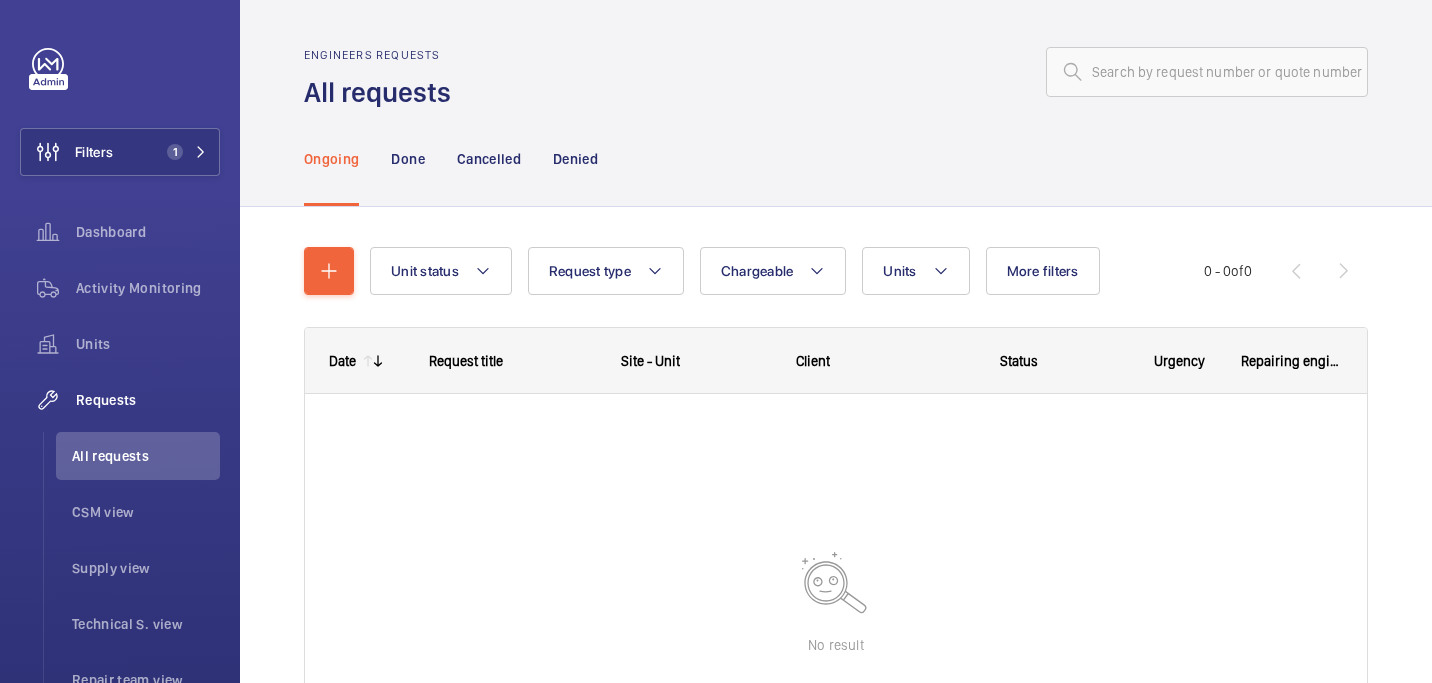 click on "Ongoing Done Cancelled Denied" 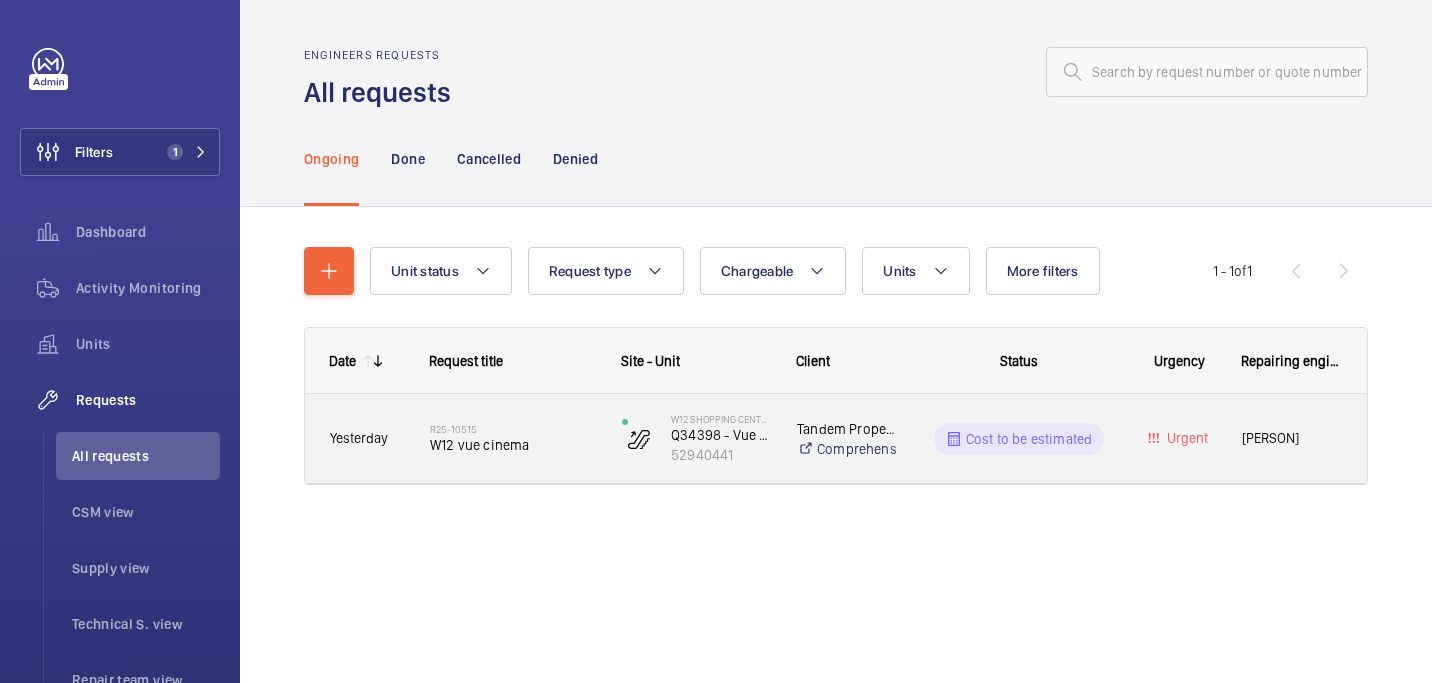 click on "R25-10515" 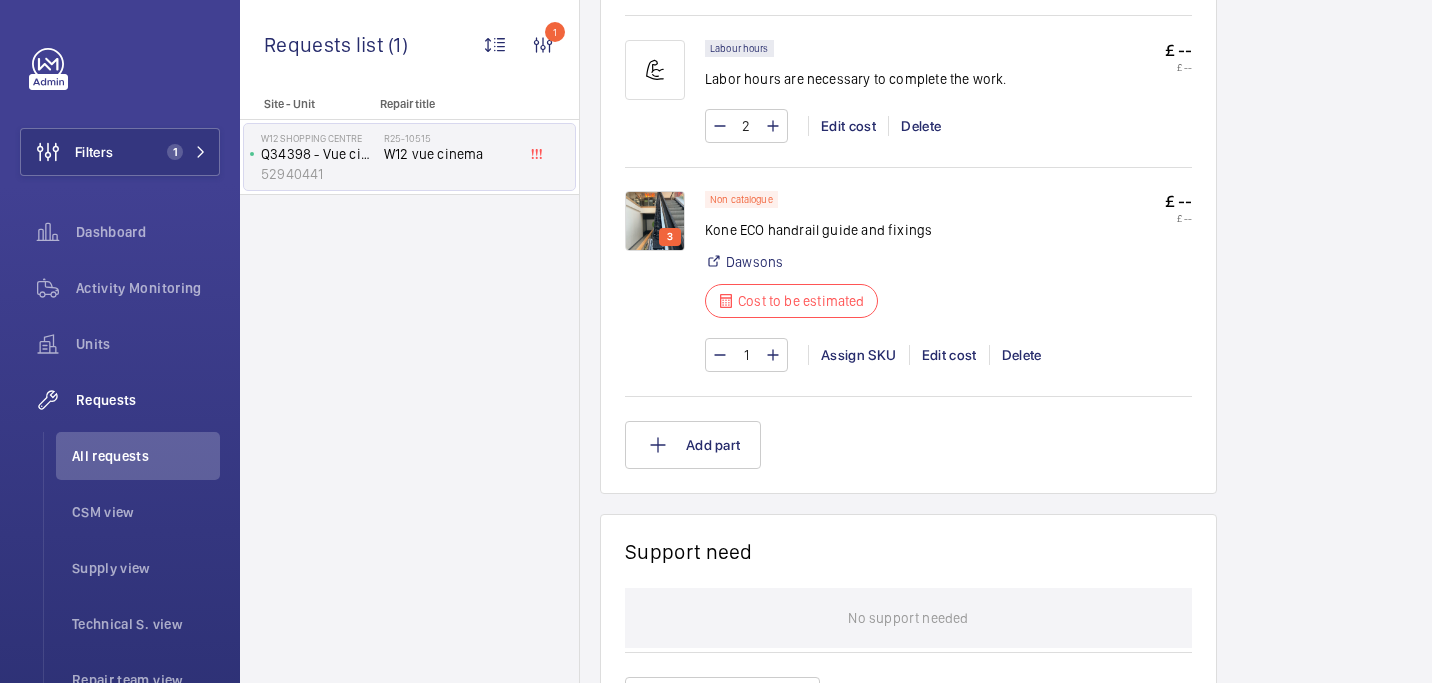 scroll, scrollTop: 1269, scrollLeft: 0, axis: vertical 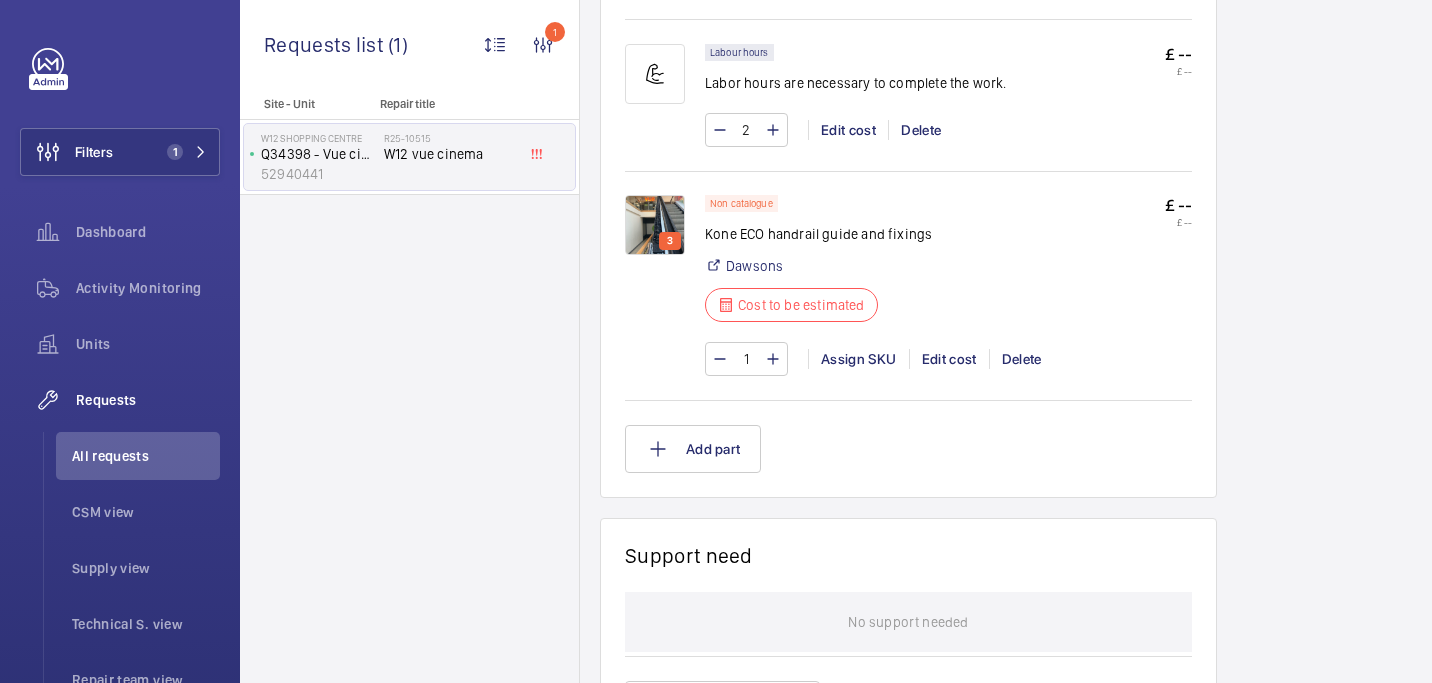 click 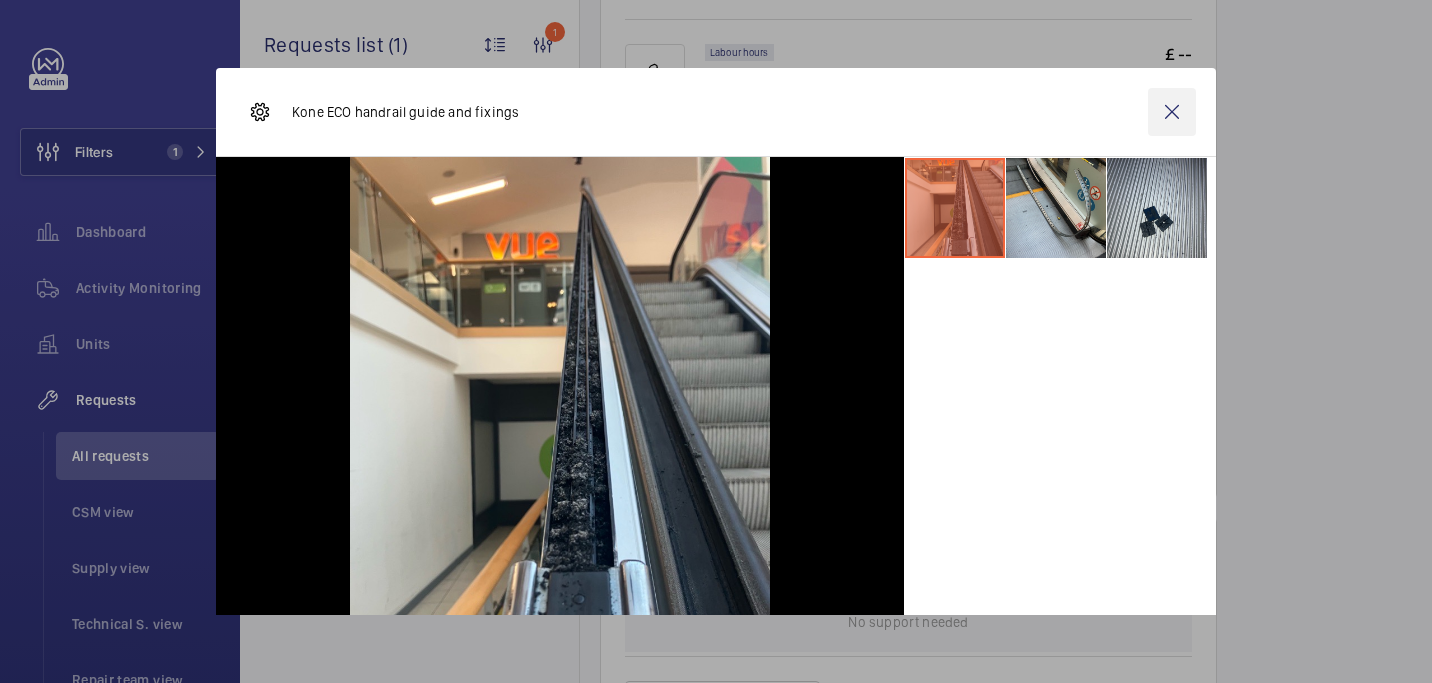 click at bounding box center (1172, 112) 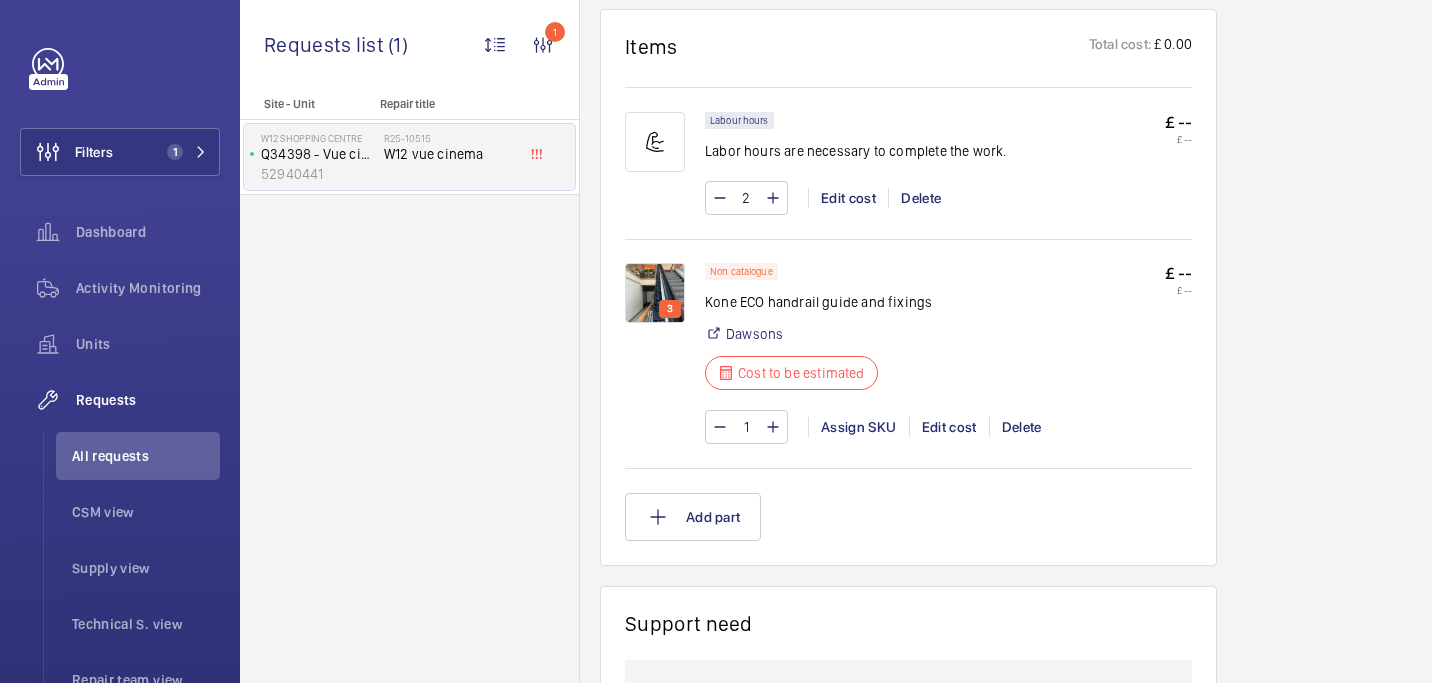 scroll, scrollTop: 1185, scrollLeft: 0, axis: vertical 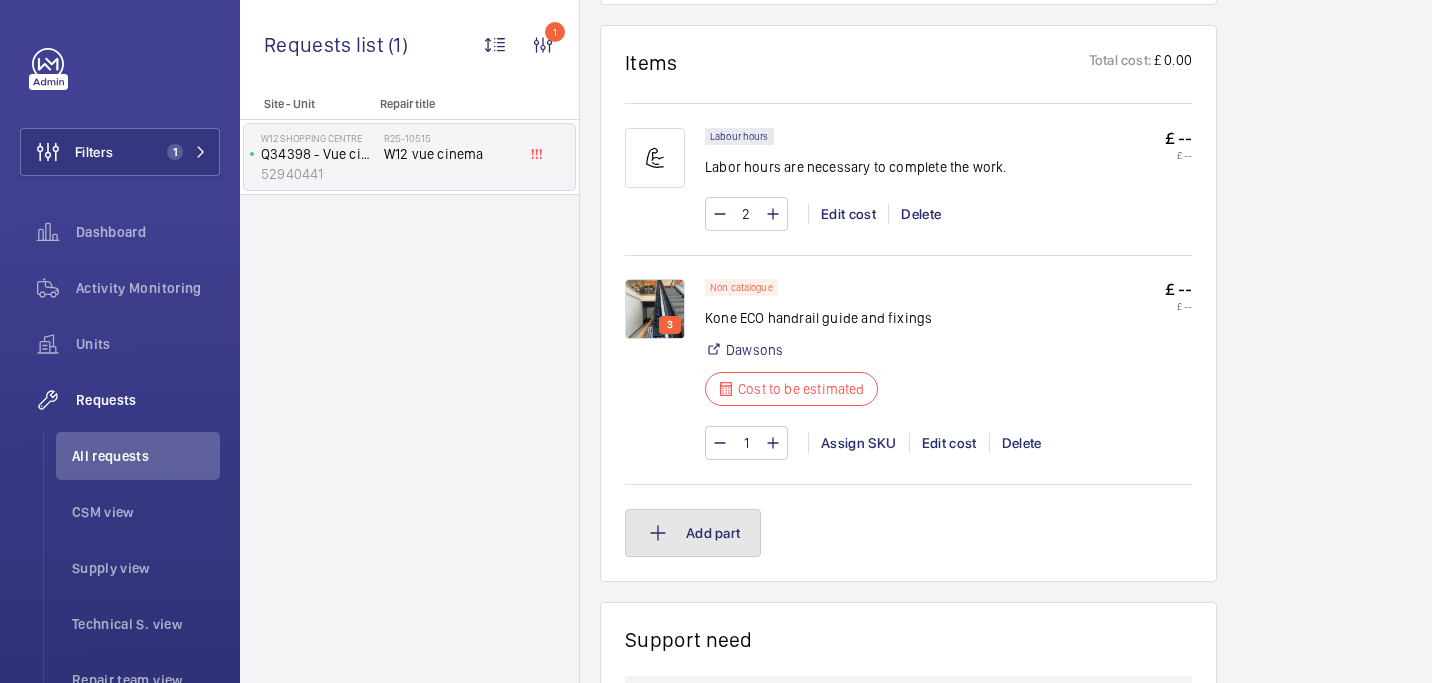 click on "Add part" 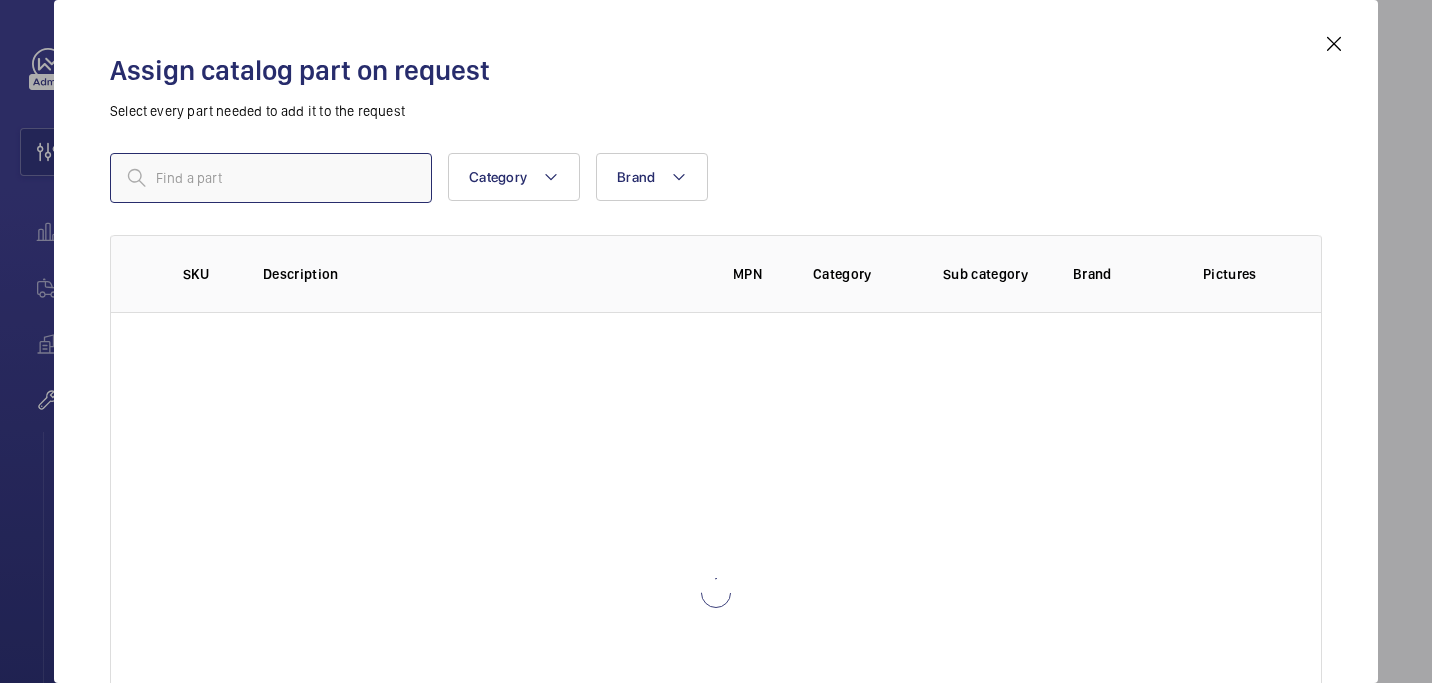 click at bounding box center [271, 178] 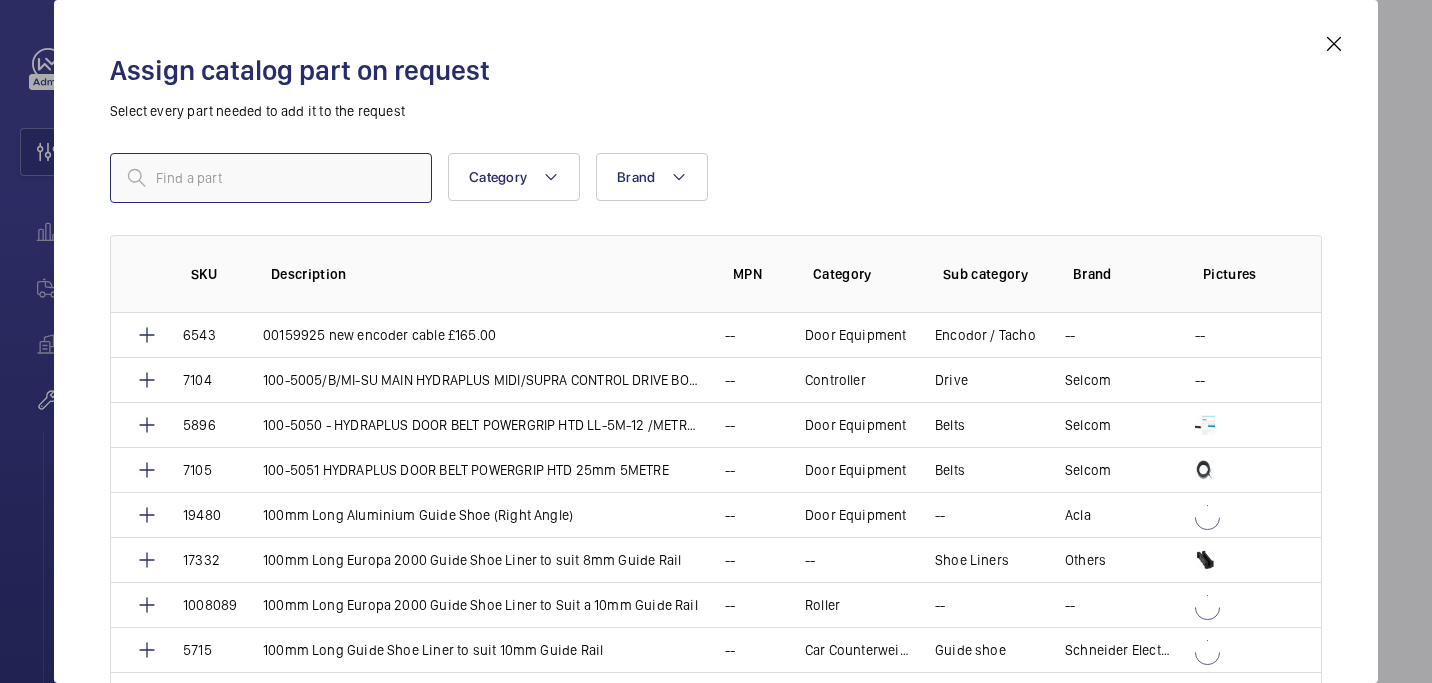 paste on "1009887" 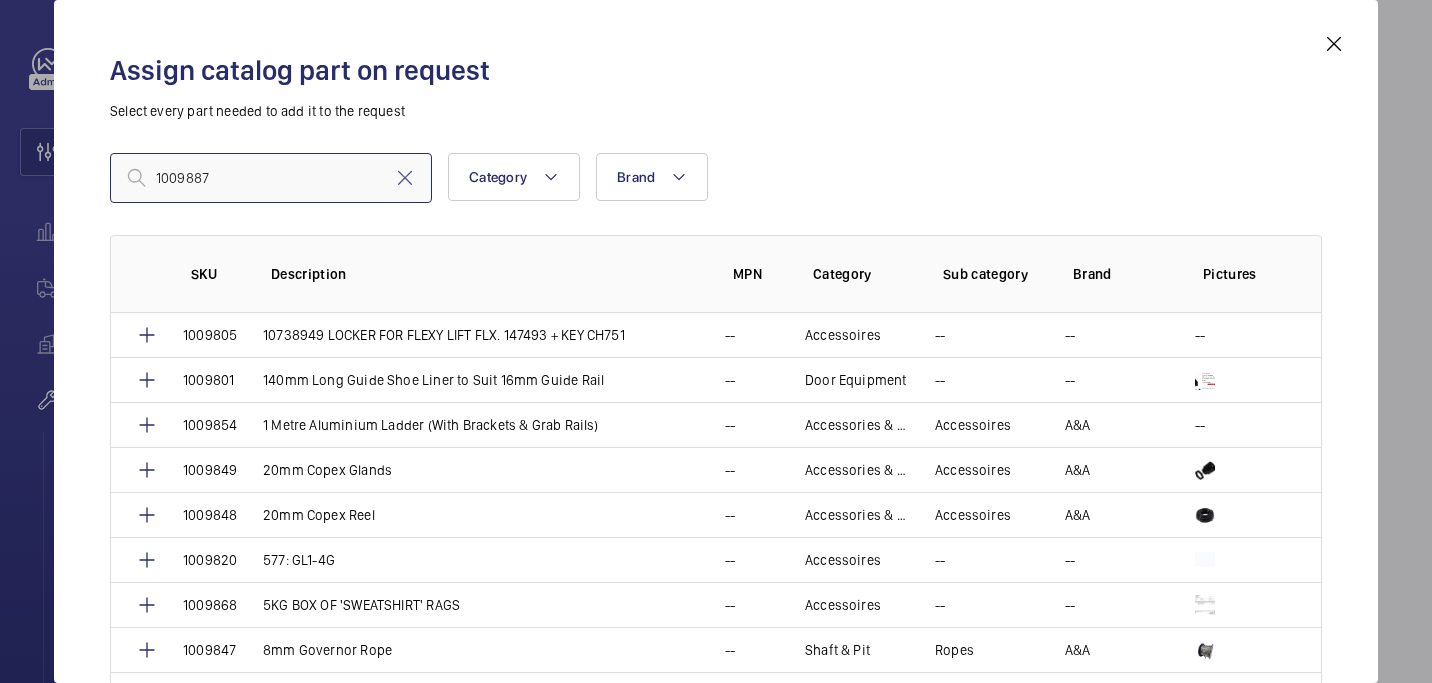 click on "1009887" at bounding box center (271, 178) 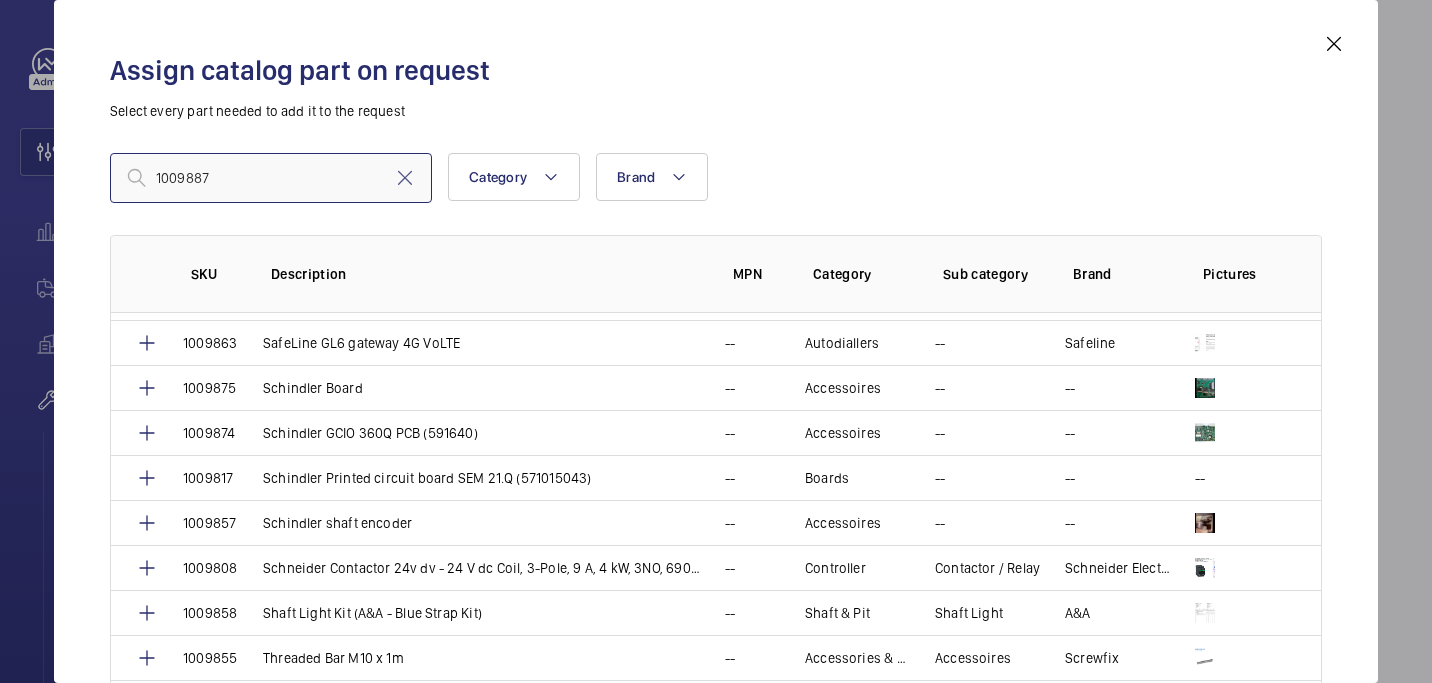 scroll, scrollTop: 1932, scrollLeft: 0, axis: vertical 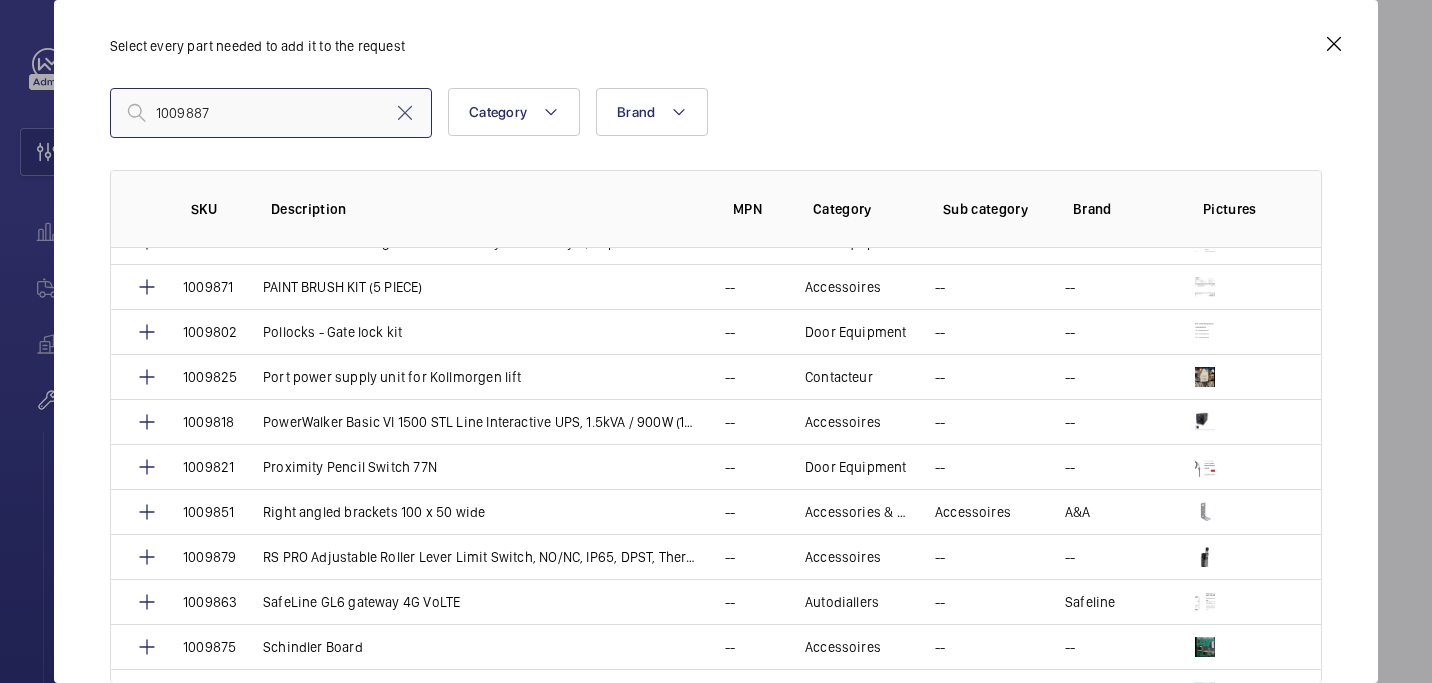 type on "1009887" 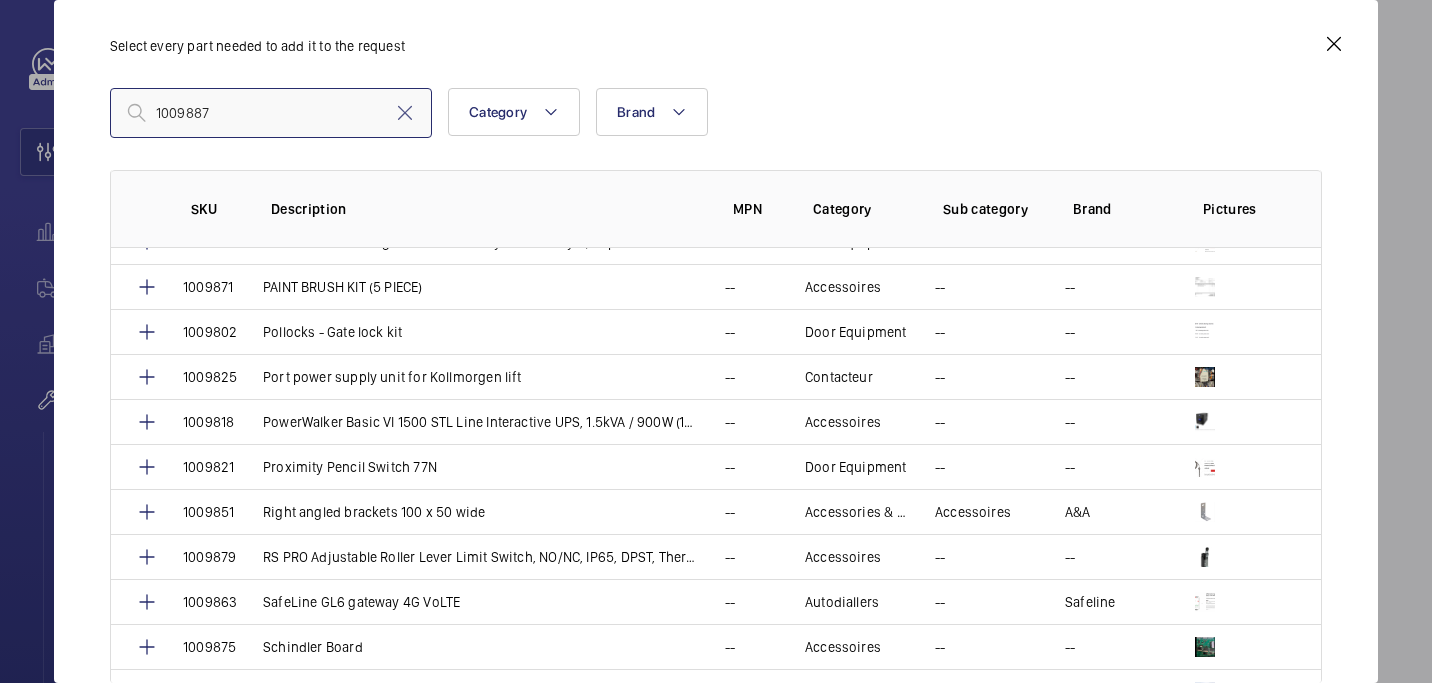 click on "1009887" at bounding box center (271, 113) 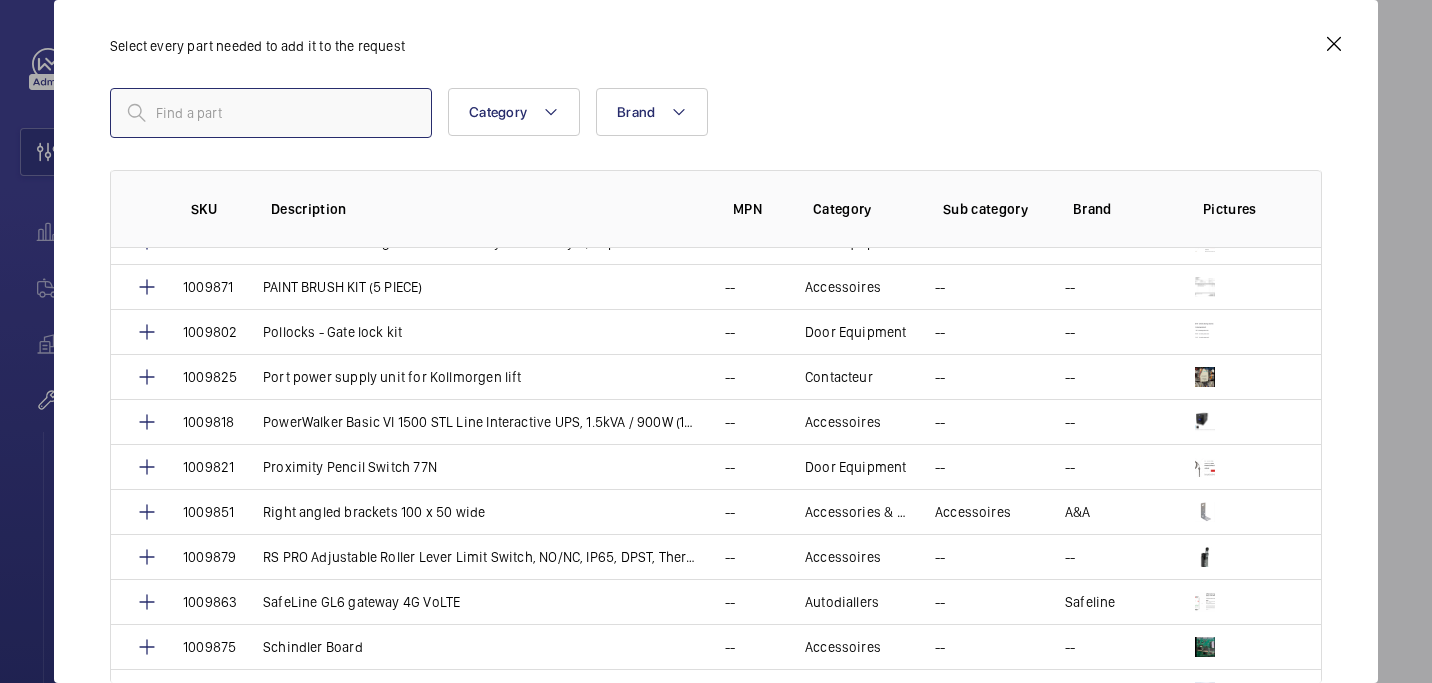 paste on "KONE ECO Translight Straight Handrail Guide Square Hole Fixing" 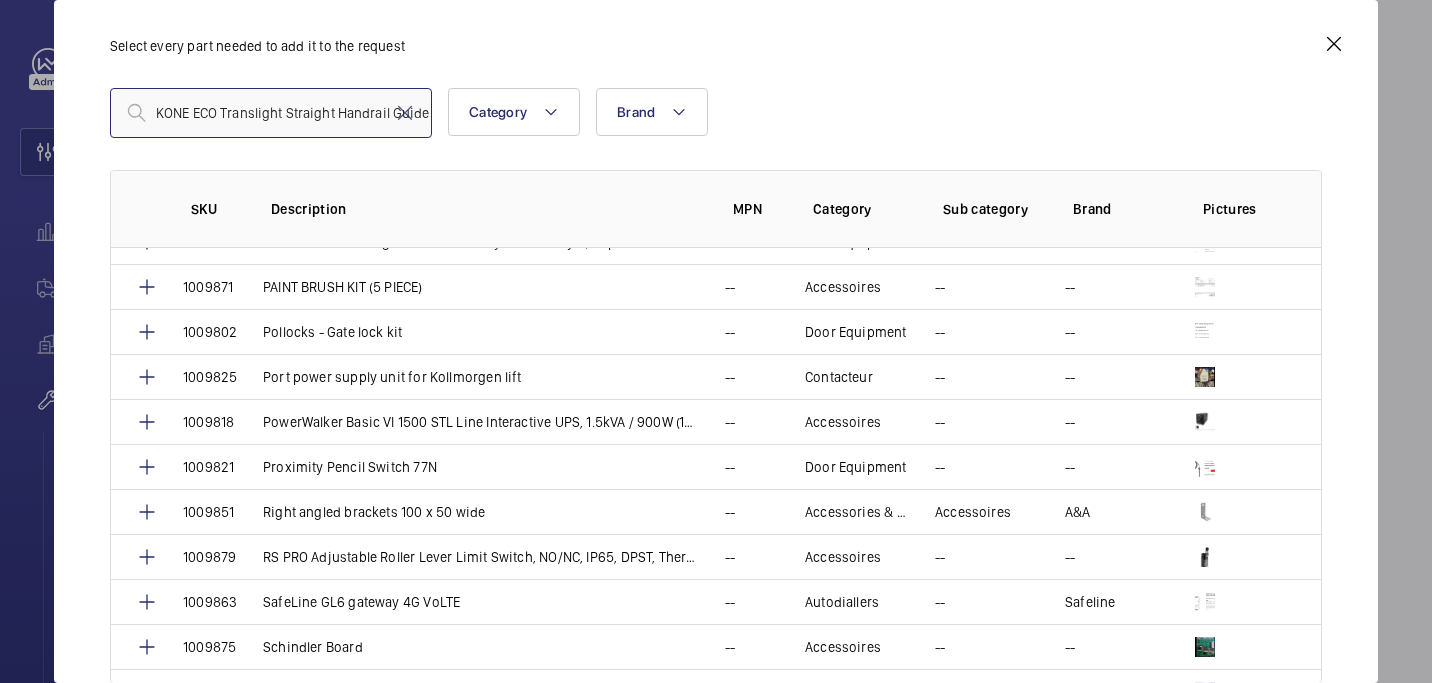 scroll, scrollTop: 0, scrollLeft: 113, axis: horizontal 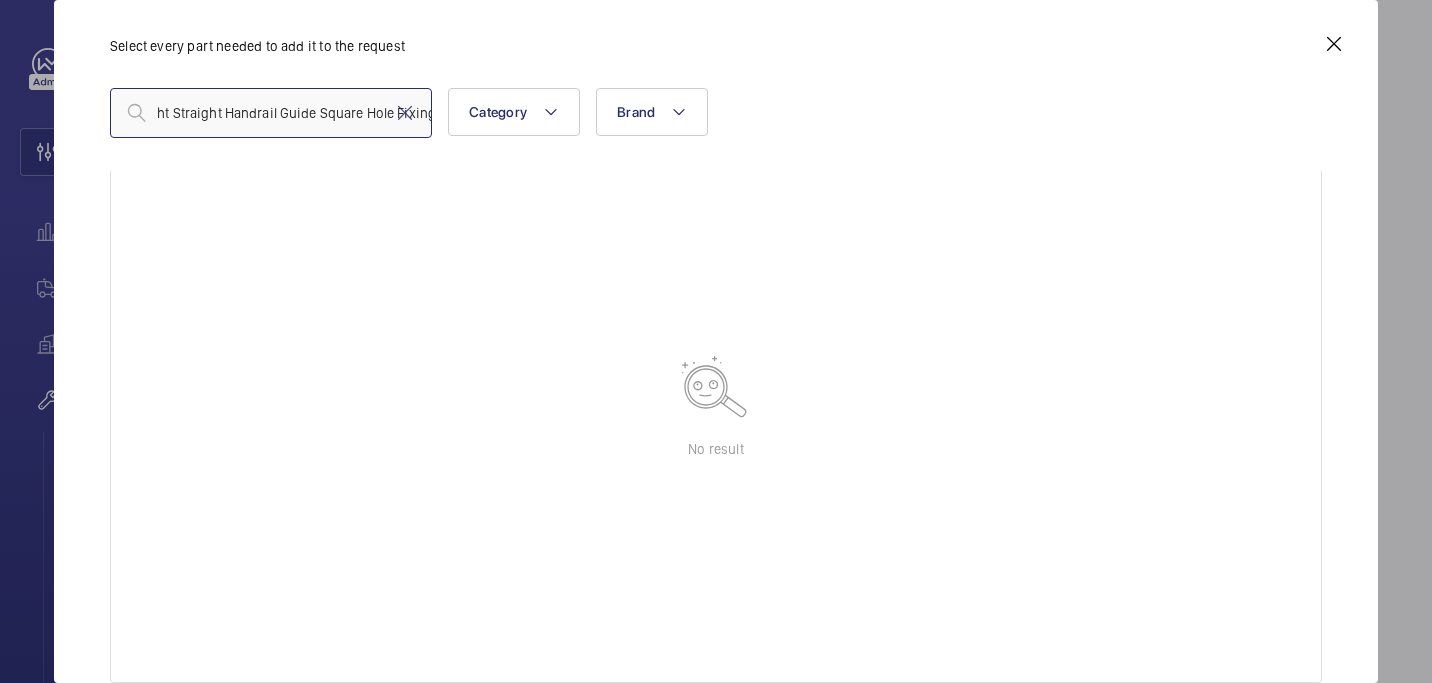 click on "KONE ECO Translight Straight Handrail Guide Square Hole Fixing" at bounding box center (271, 113) 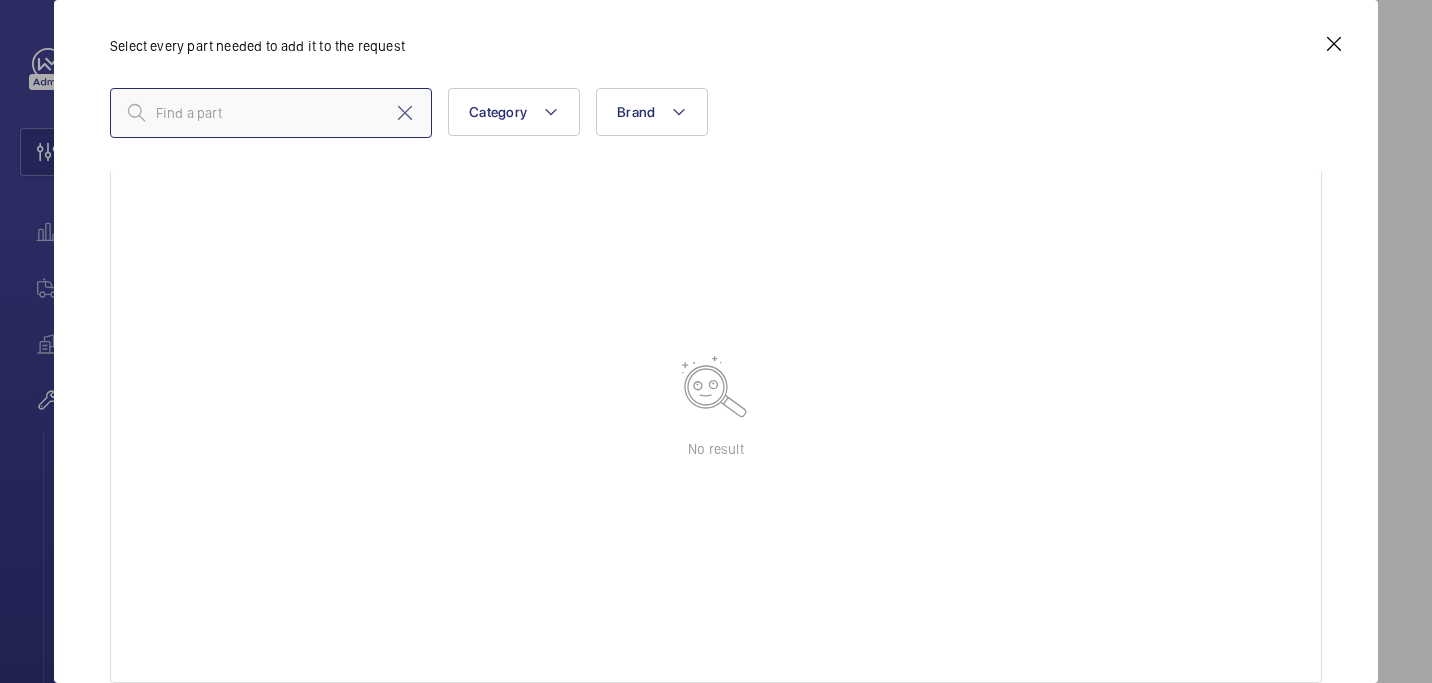 scroll, scrollTop: 0, scrollLeft: 0, axis: both 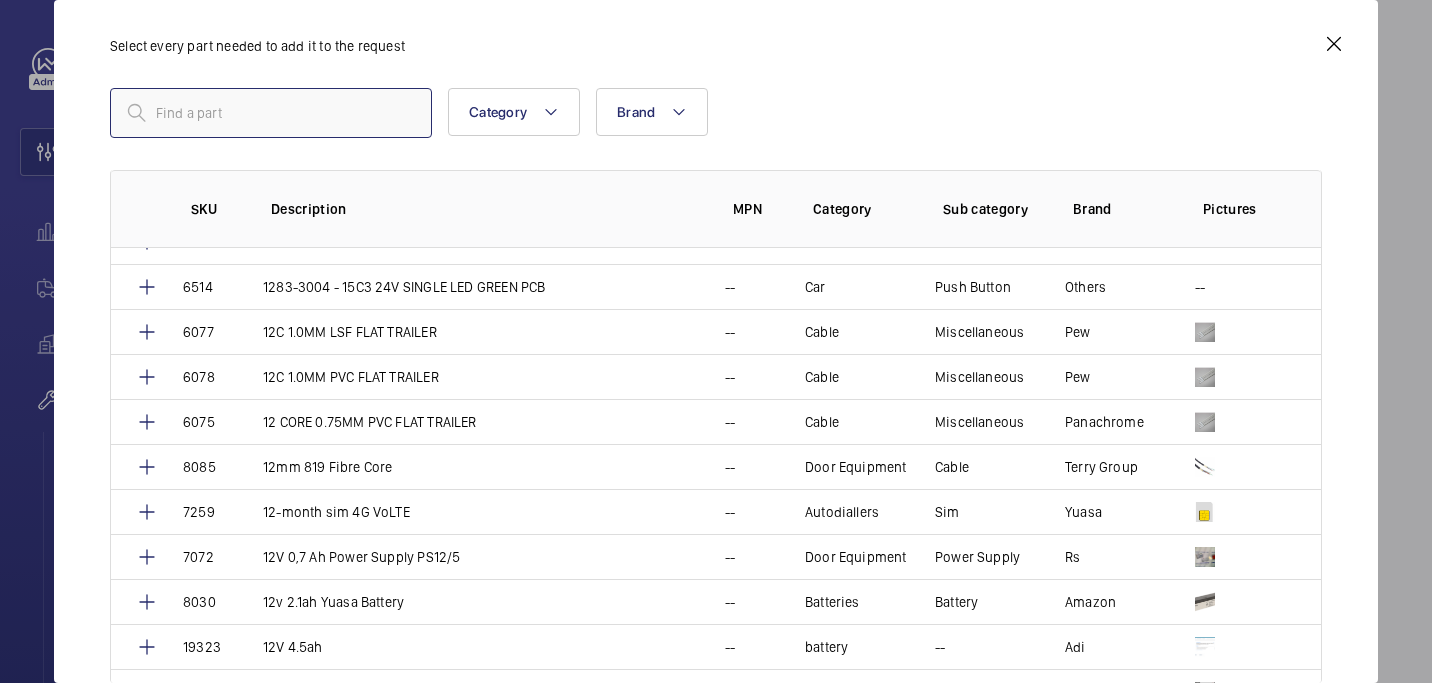 paste on "1009887" 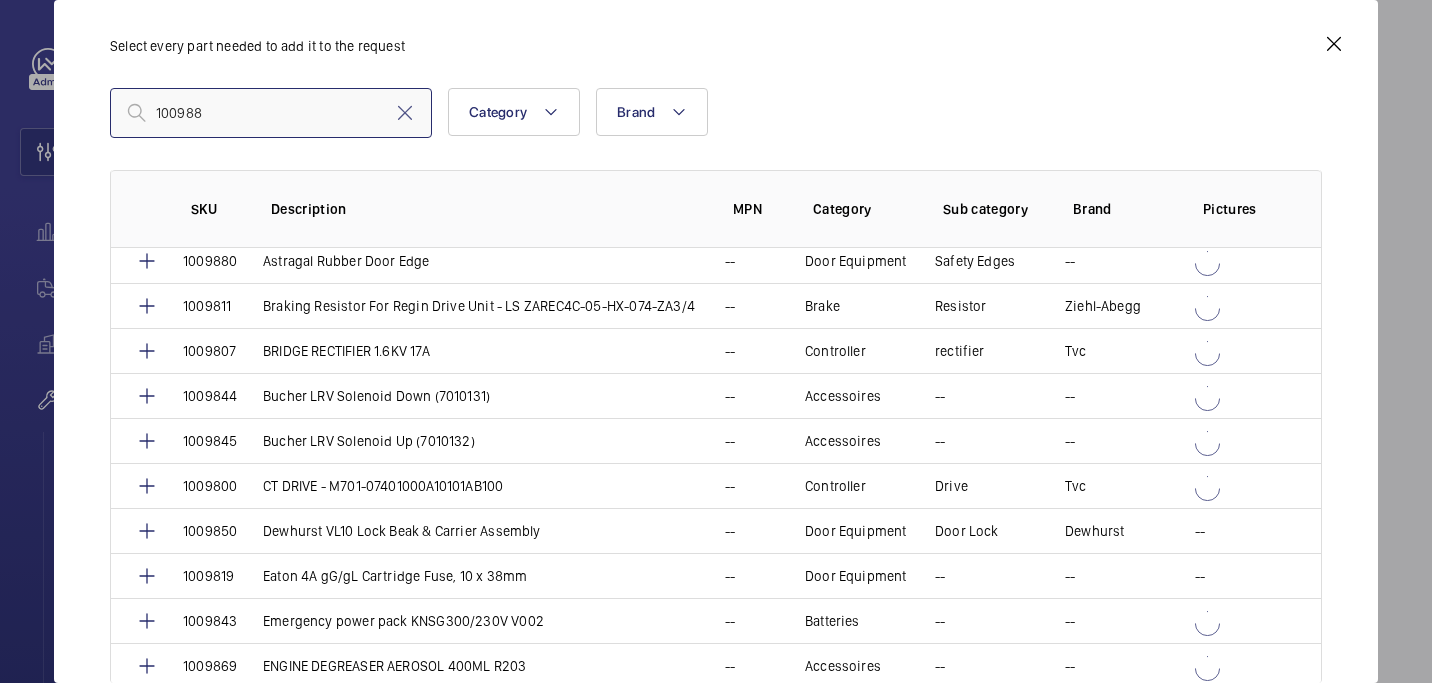 scroll, scrollTop: 0, scrollLeft: 0, axis: both 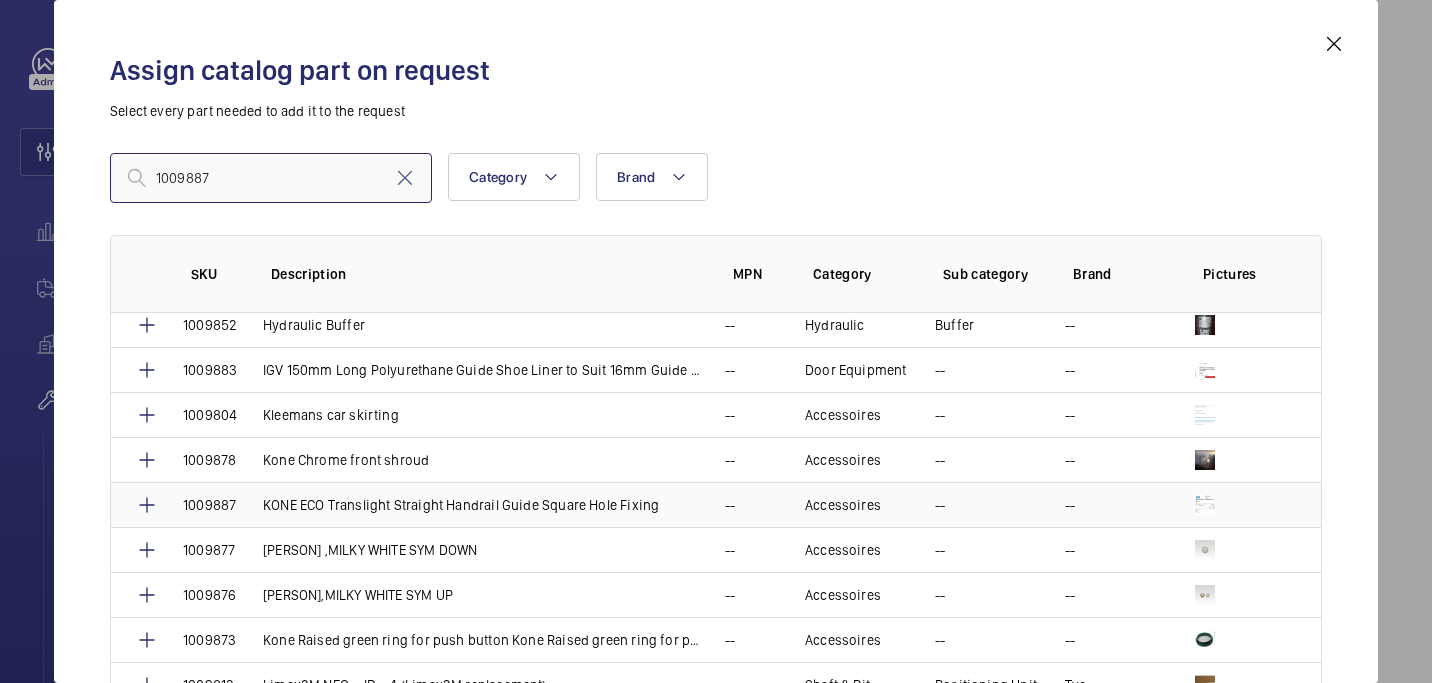type on "1009887" 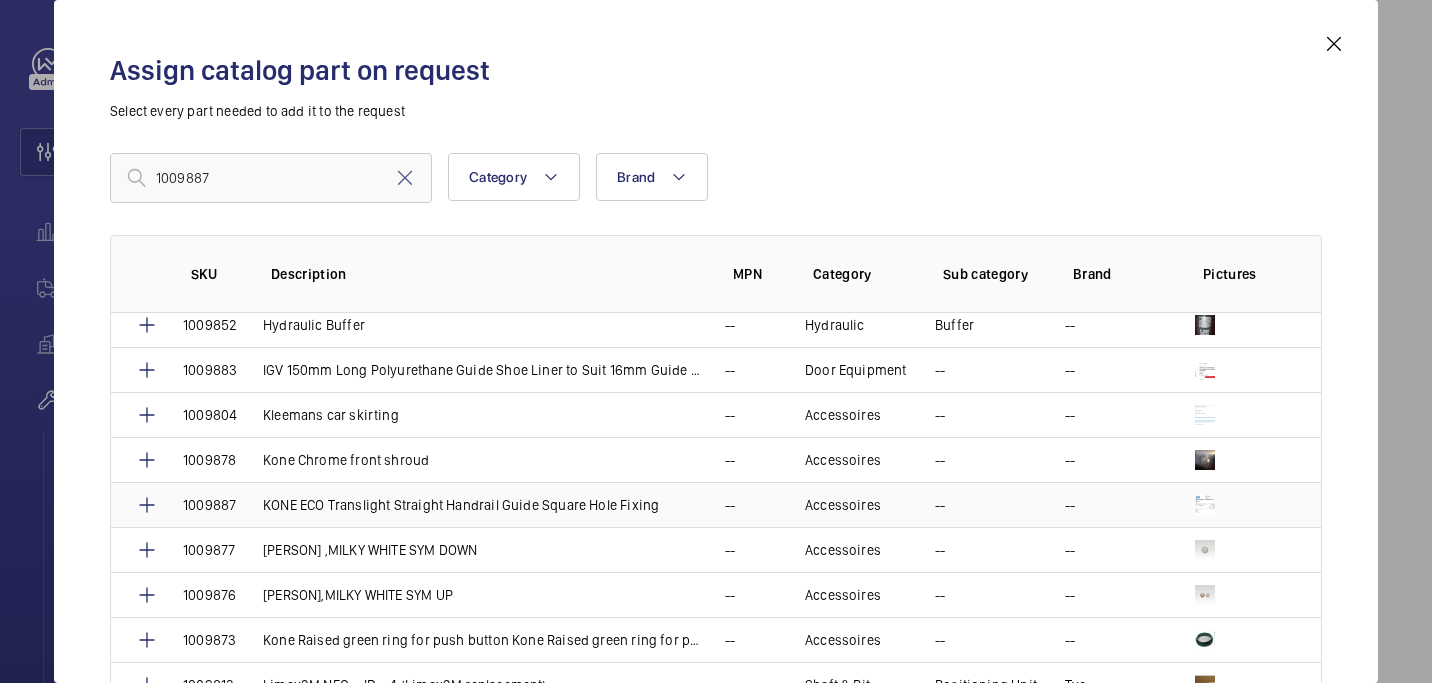 click on "KONE ECO Translight Straight Handrail Guide Square Hole Fixing" at bounding box center (461, 505) 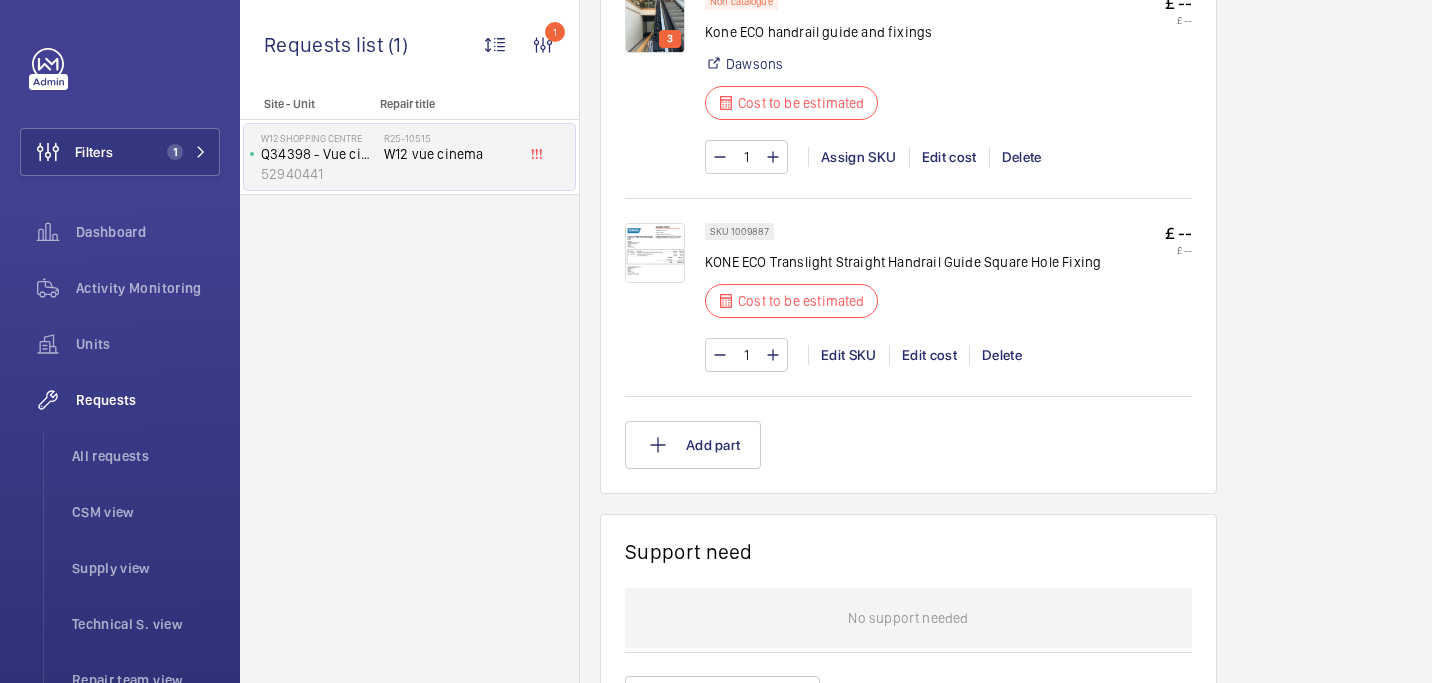 scroll, scrollTop: 1519, scrollLeft: 0, axis: vertical 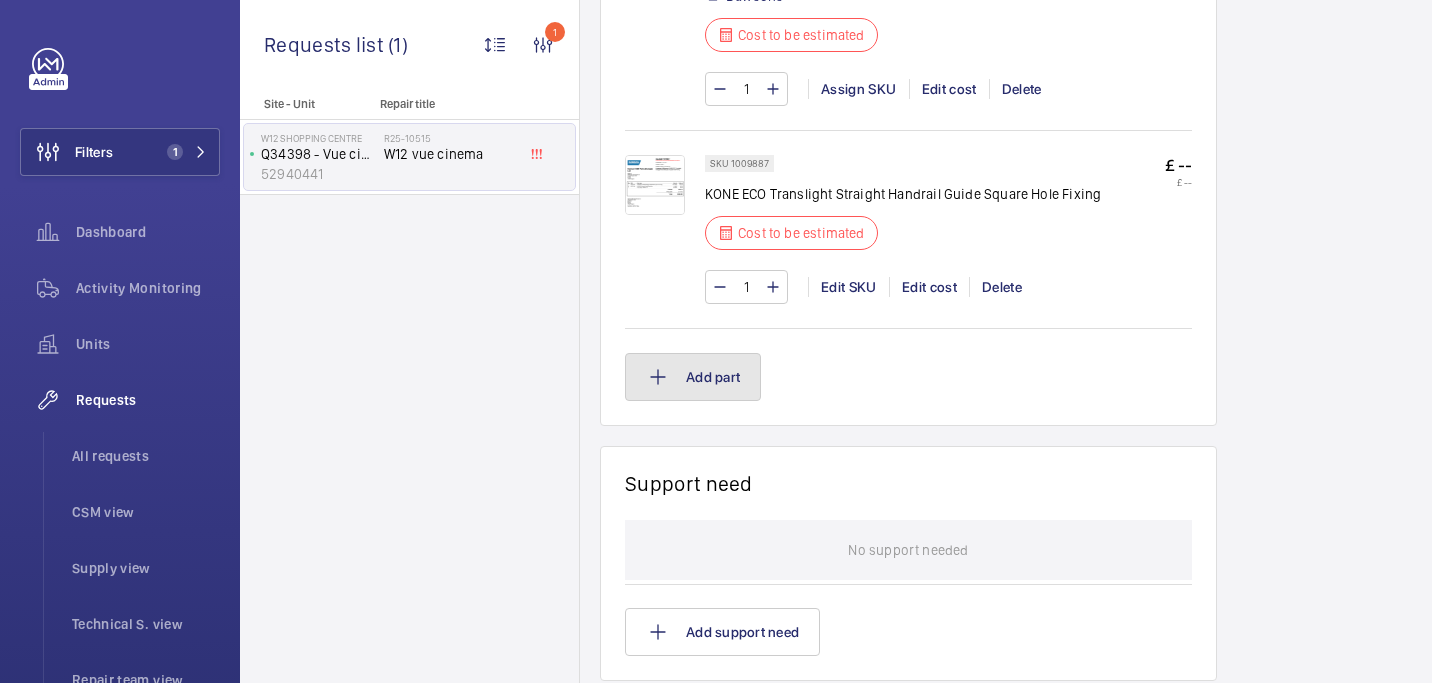 click on "Add part" 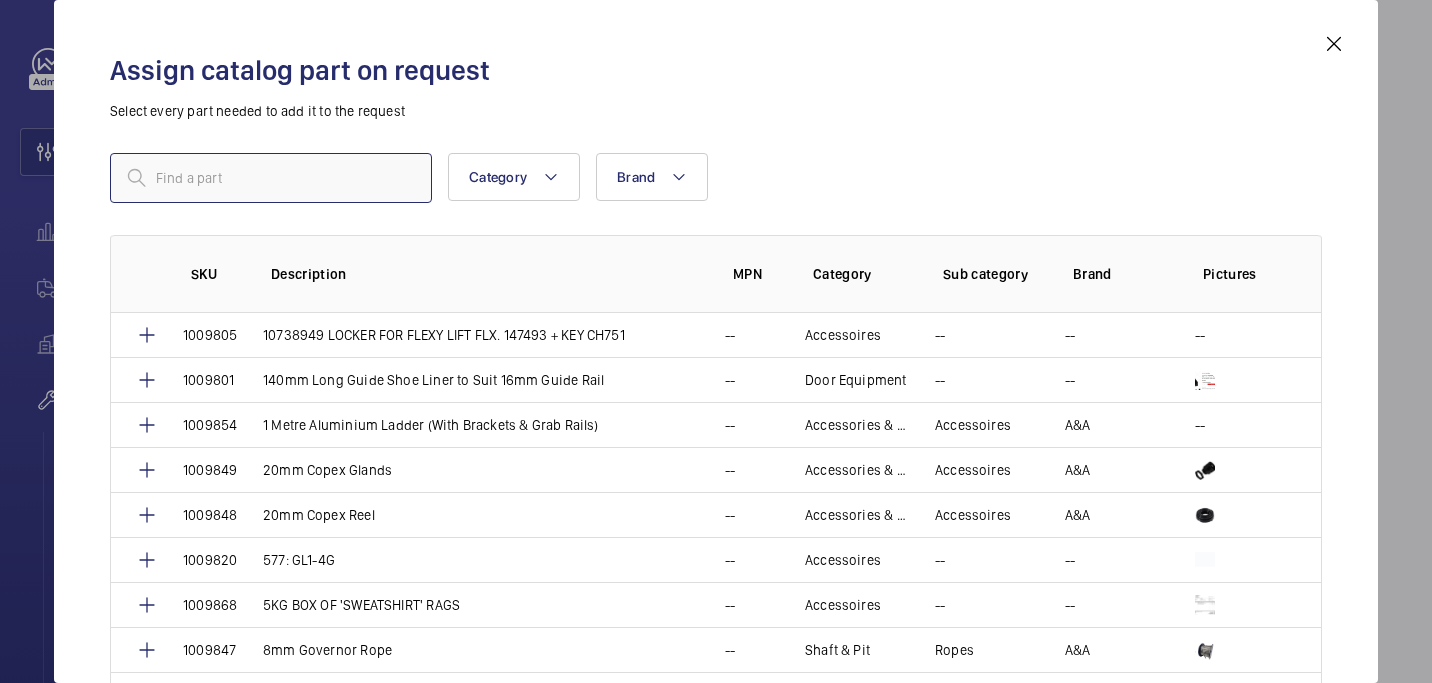 click at bounding box center [271, 178] 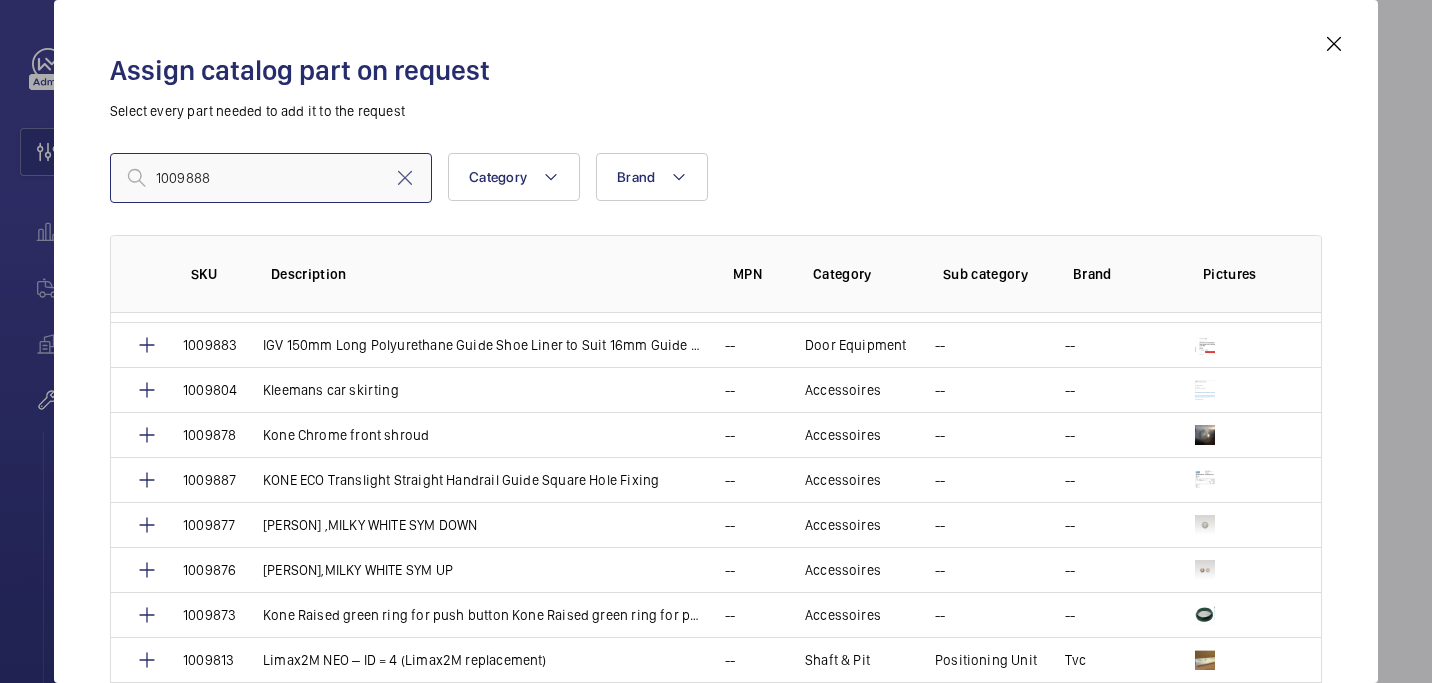 scroll, scrollTop: 984, scrollLeft: 0, axis: vertical 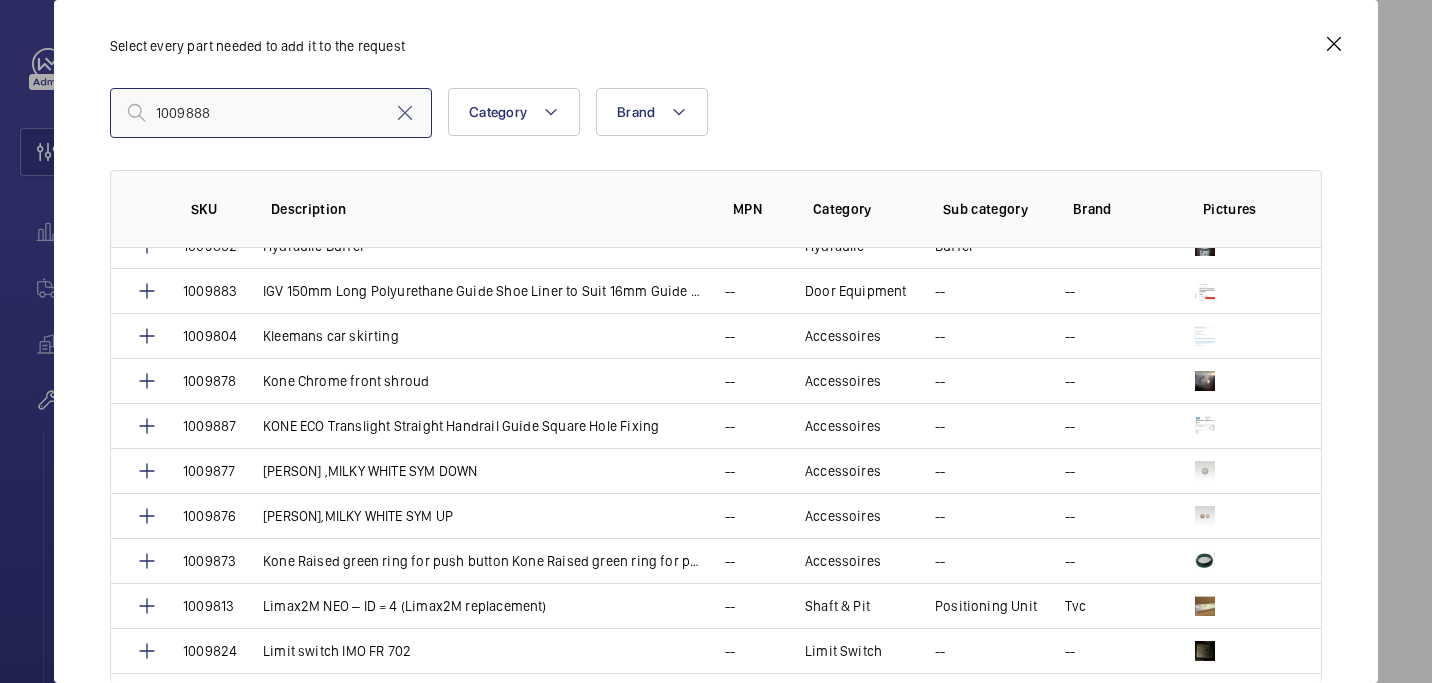 click on "1009888" at bounding box center (271, 113) 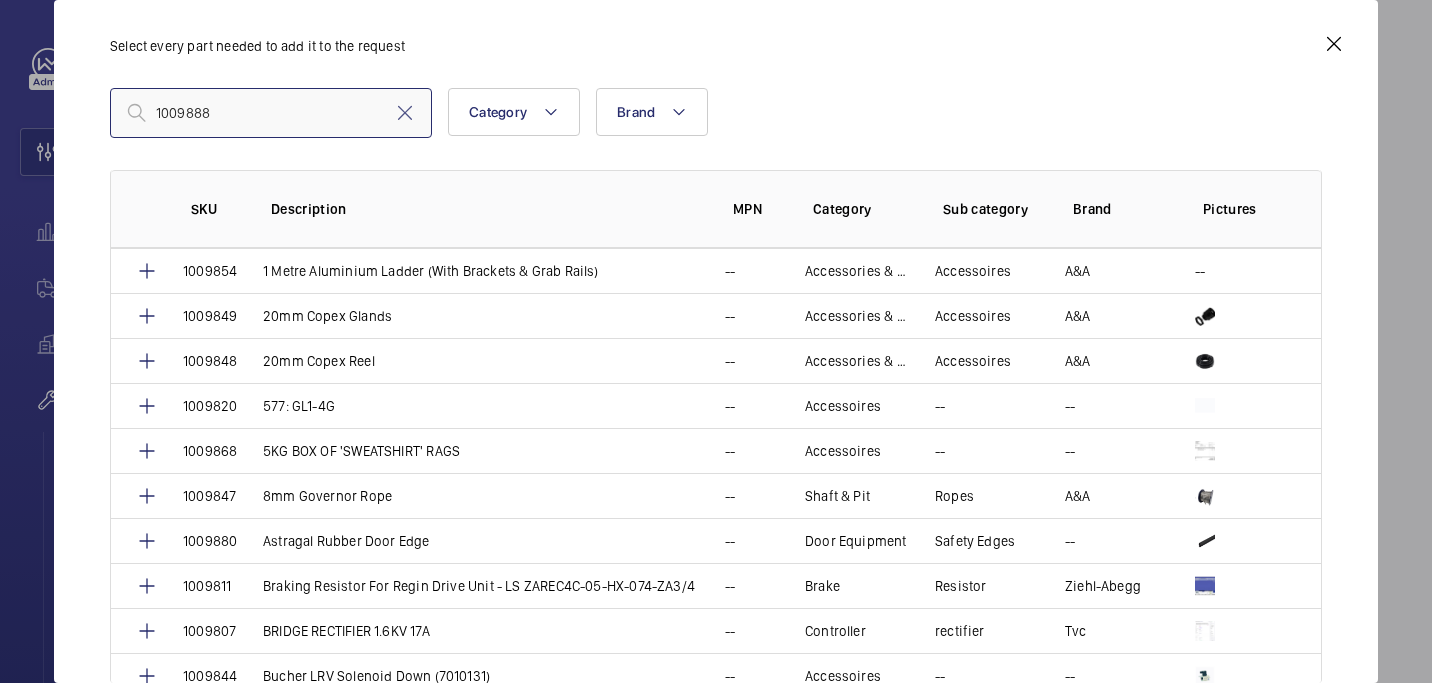 scroll, scrollTop: 0, scrollLeft: 0, axis: both 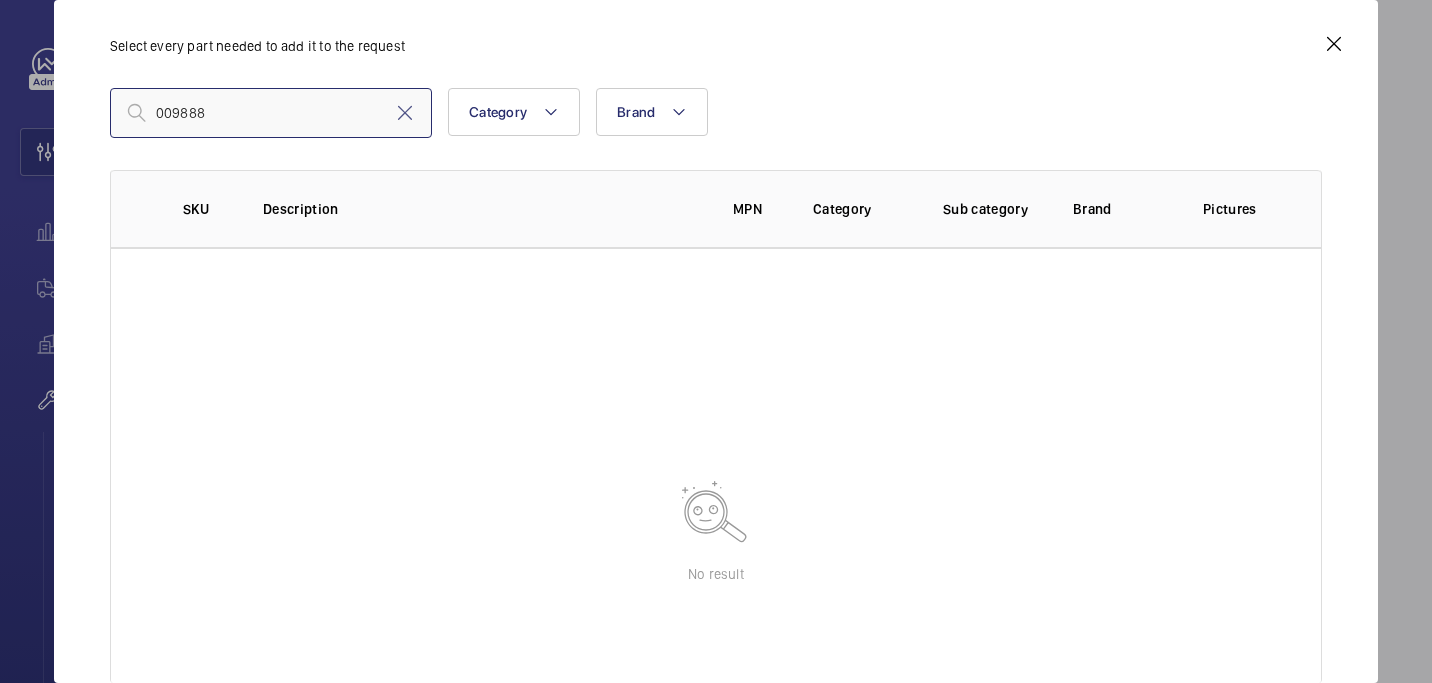 type on "1009888" 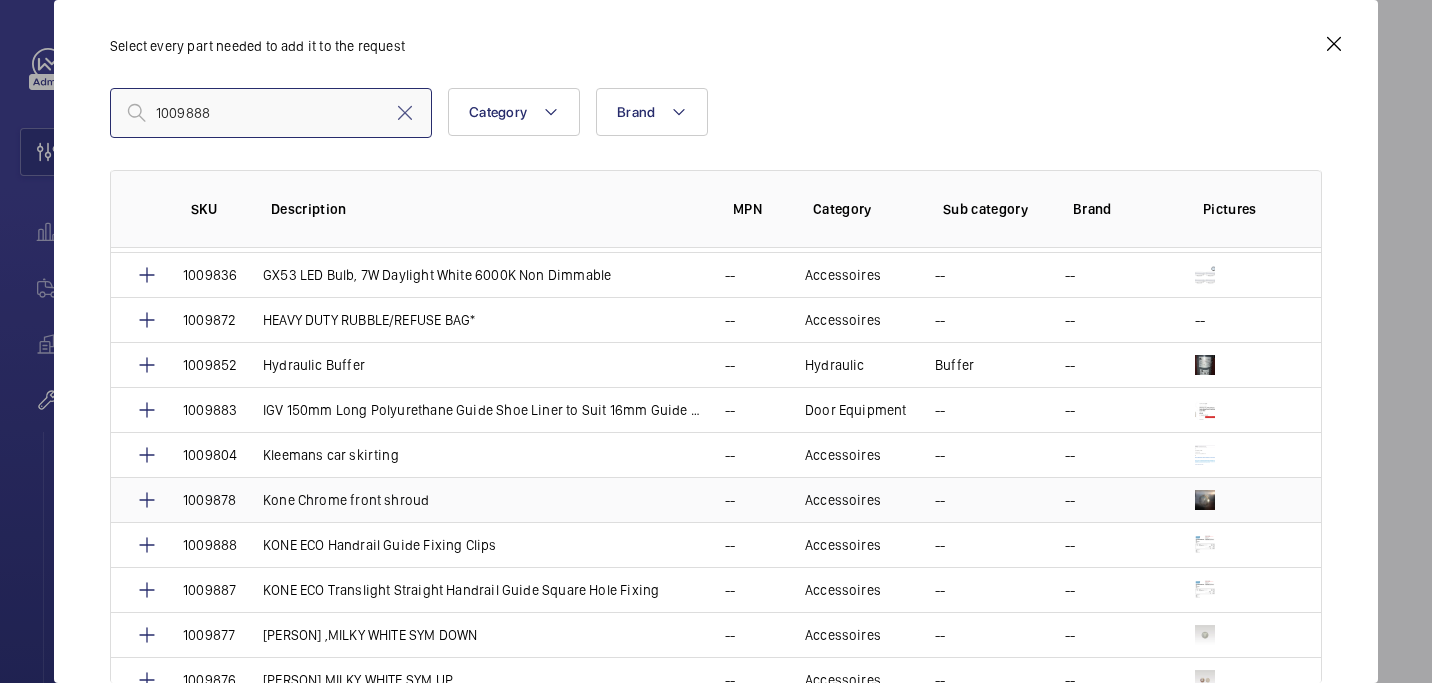 scroll, scrollTop: 853, scrollLeft: 0, axis: vertical 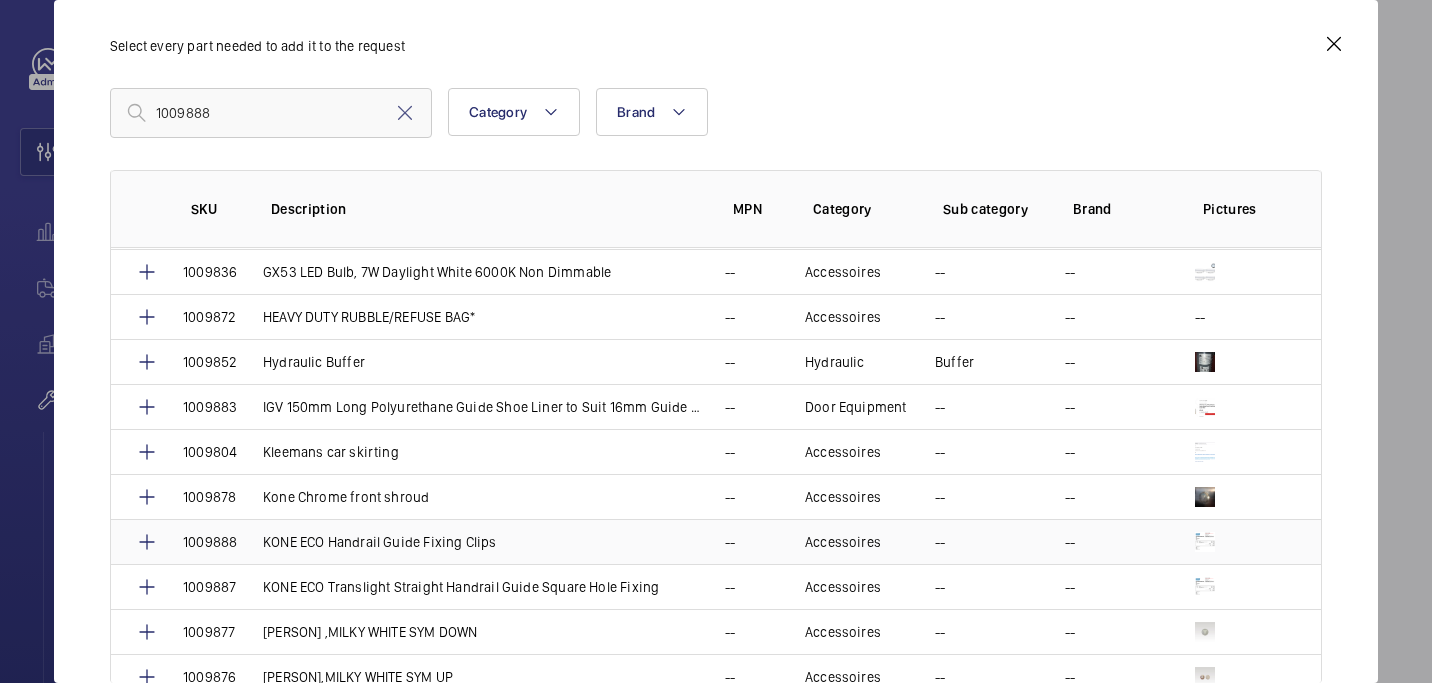 click on "KONE ECO Handrail Guide Fixing Clips" at bounding box center [470, 541] 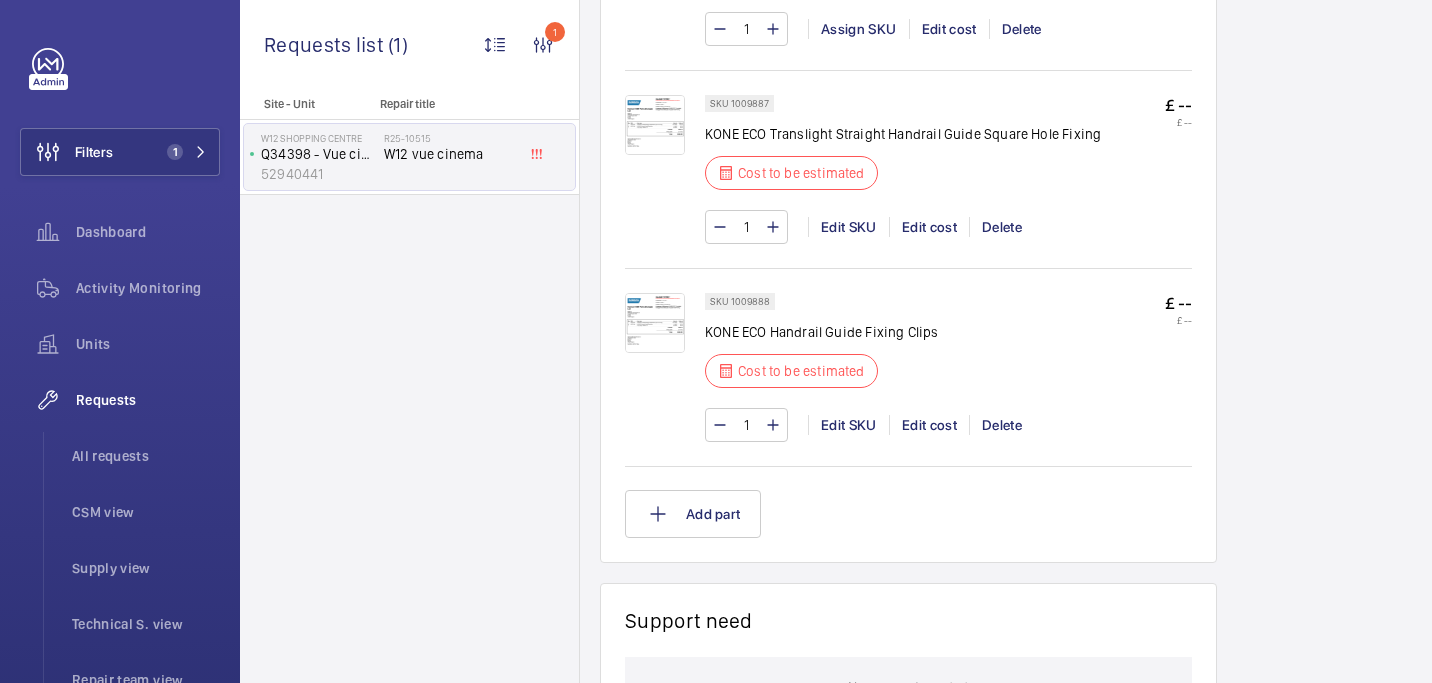 scroll, scrollTop: 1600, scrollLeft: 0, axis: vertical 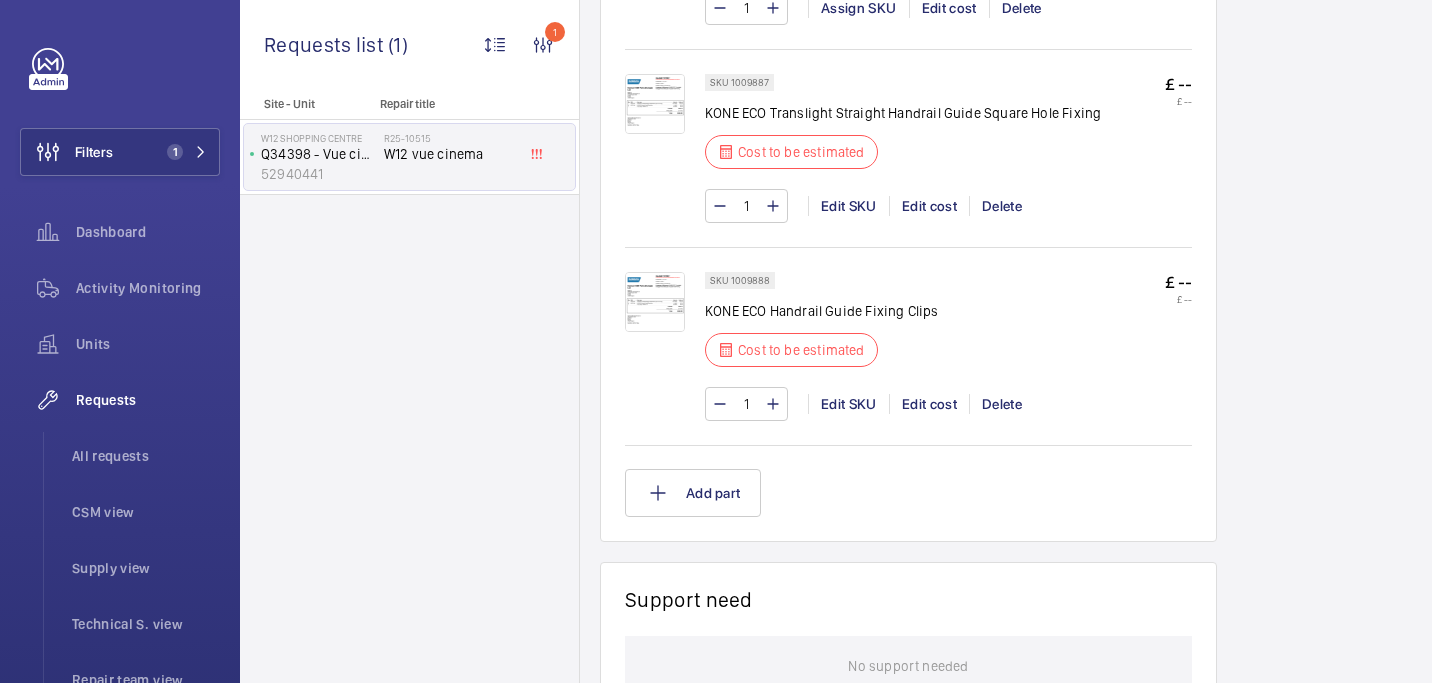 click on "1" 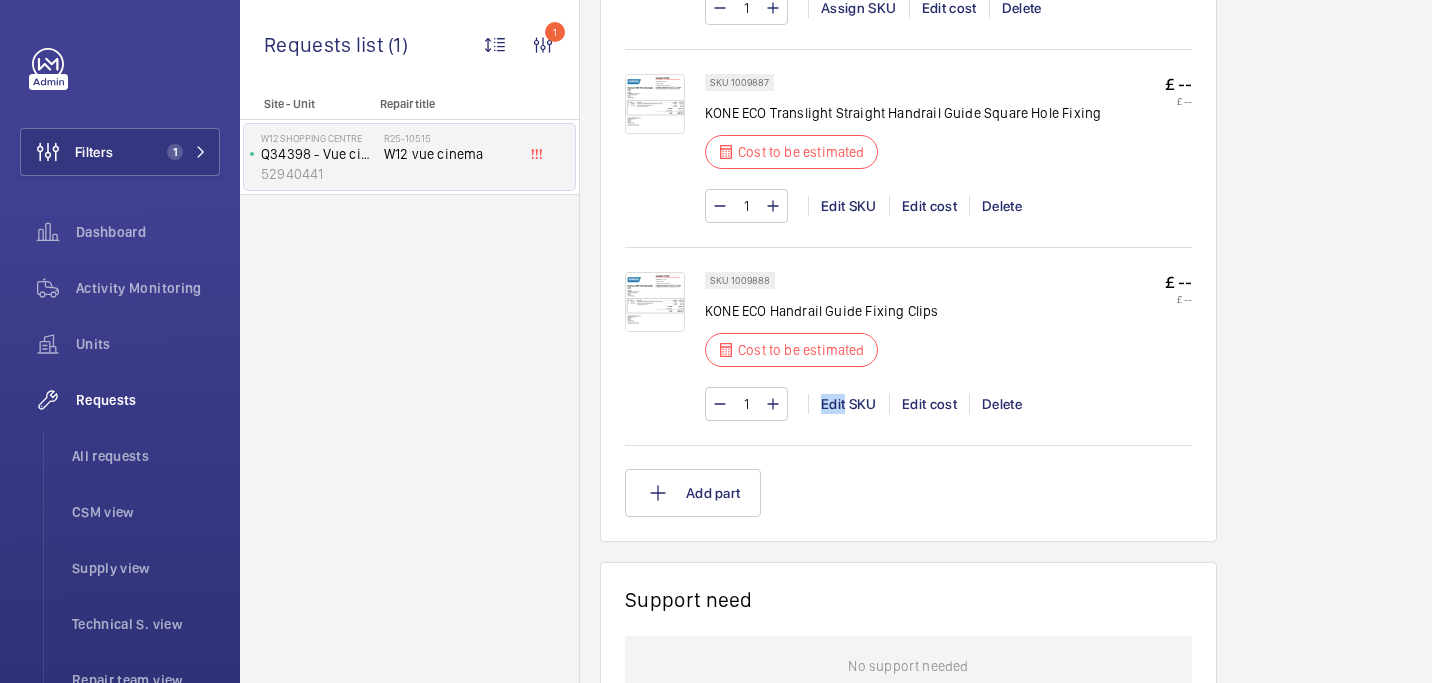 click on "1" 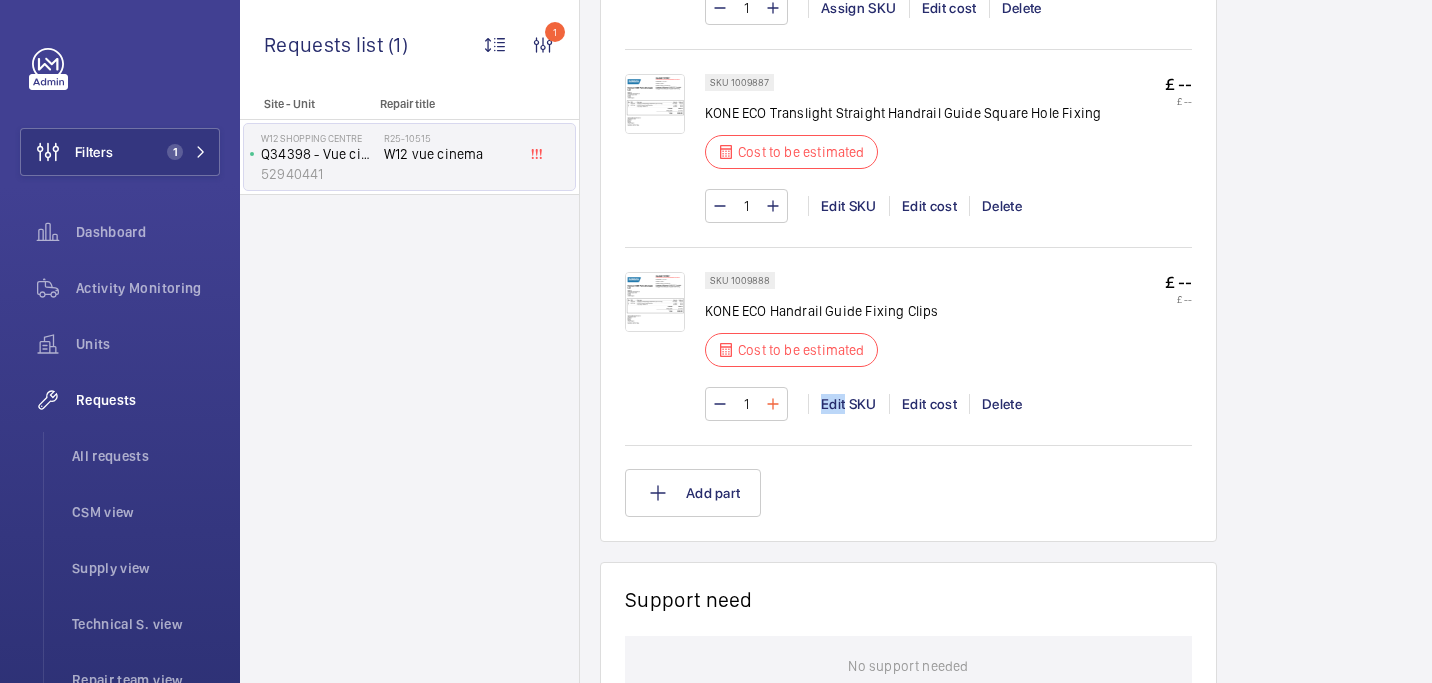 click 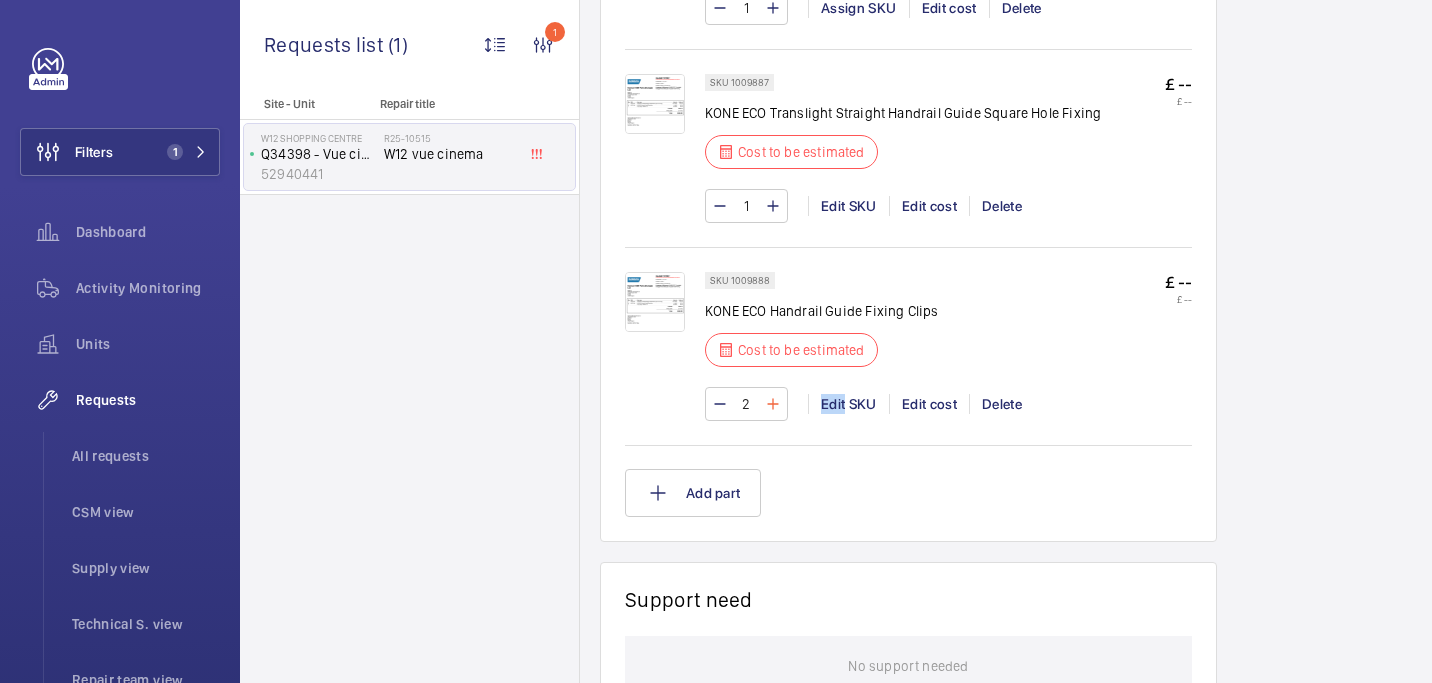 click 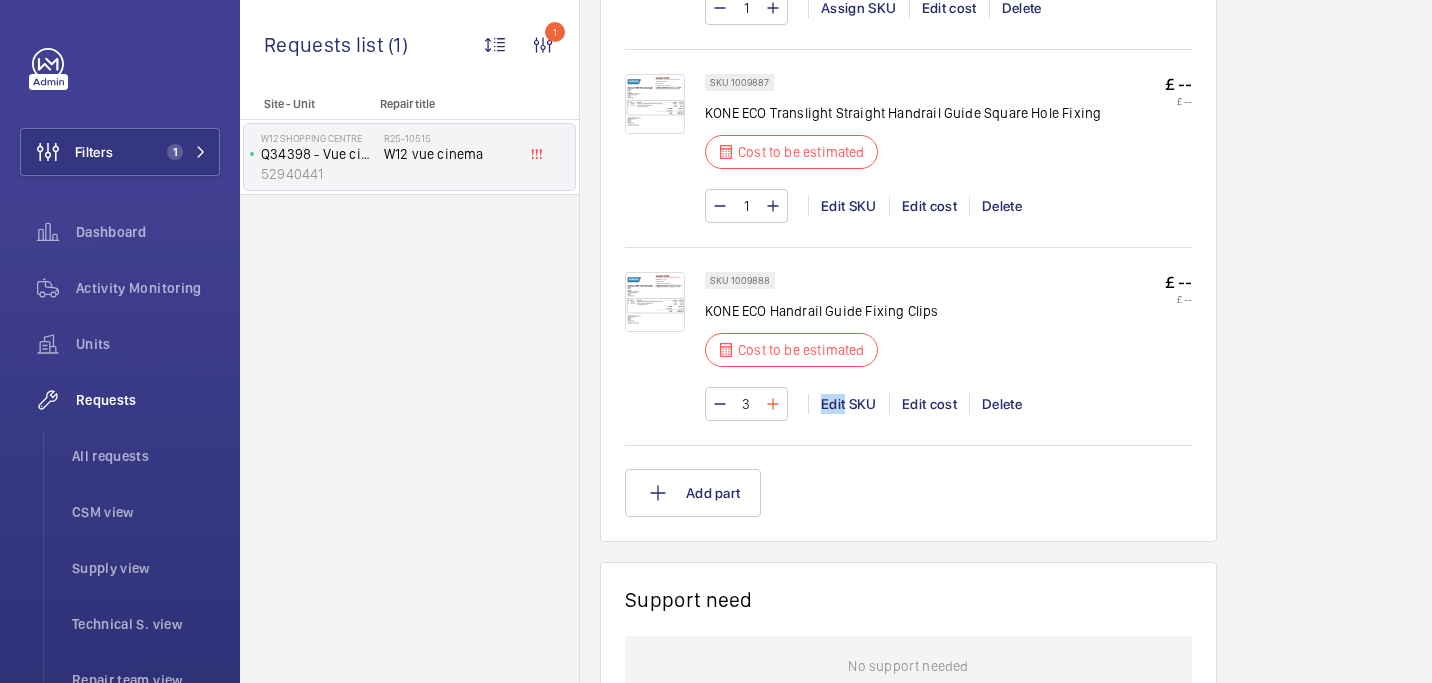 click 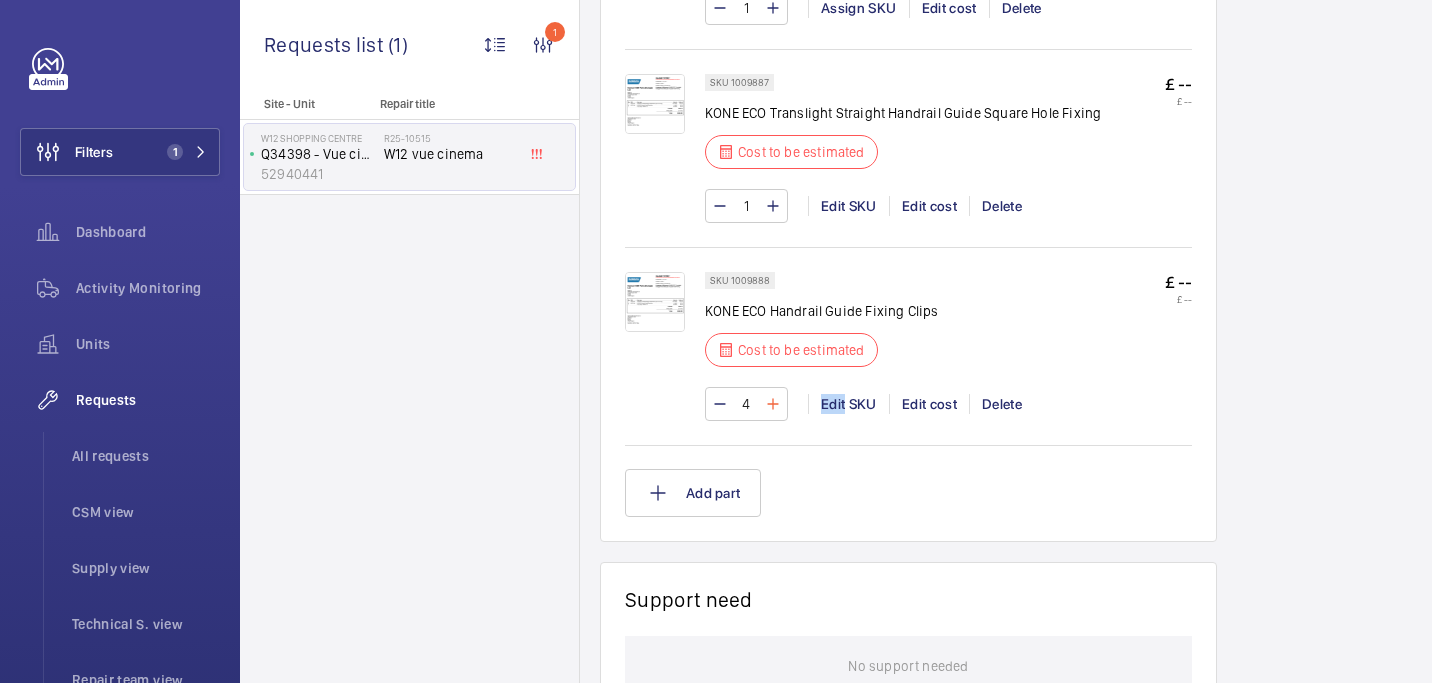 click 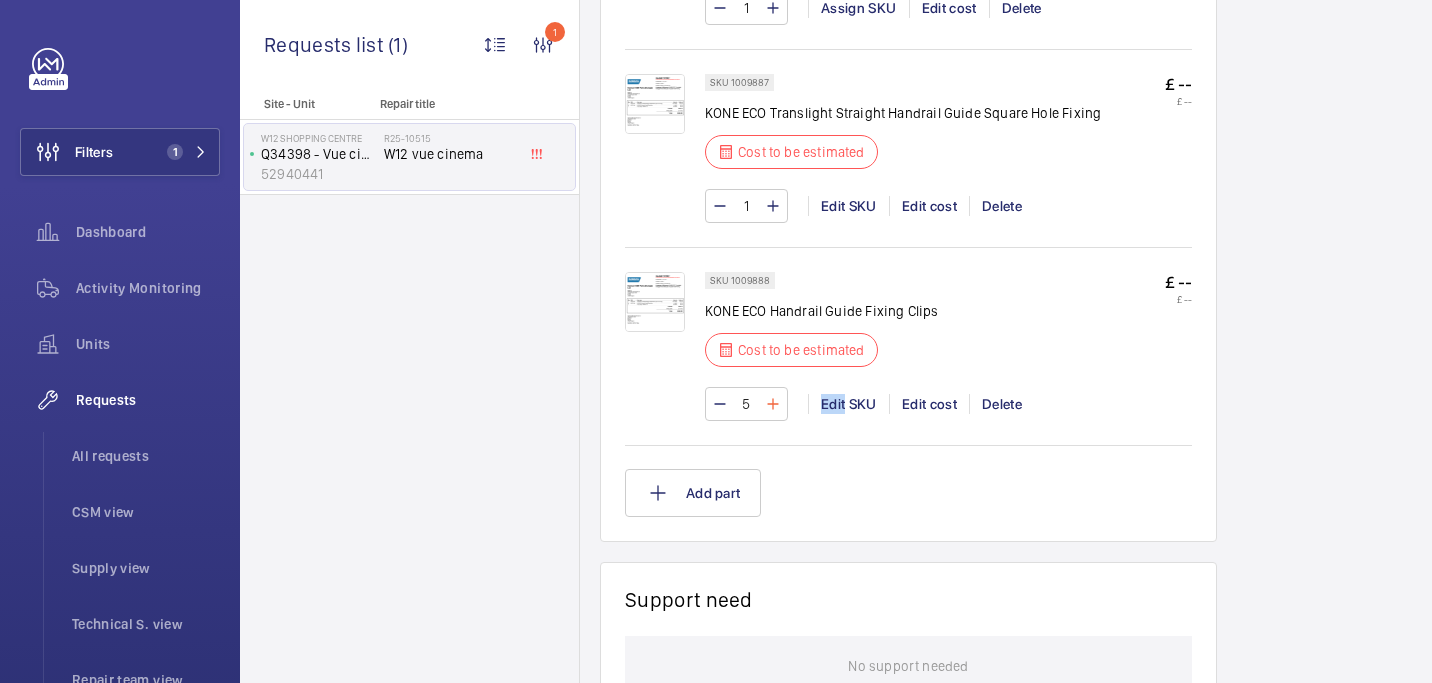 click 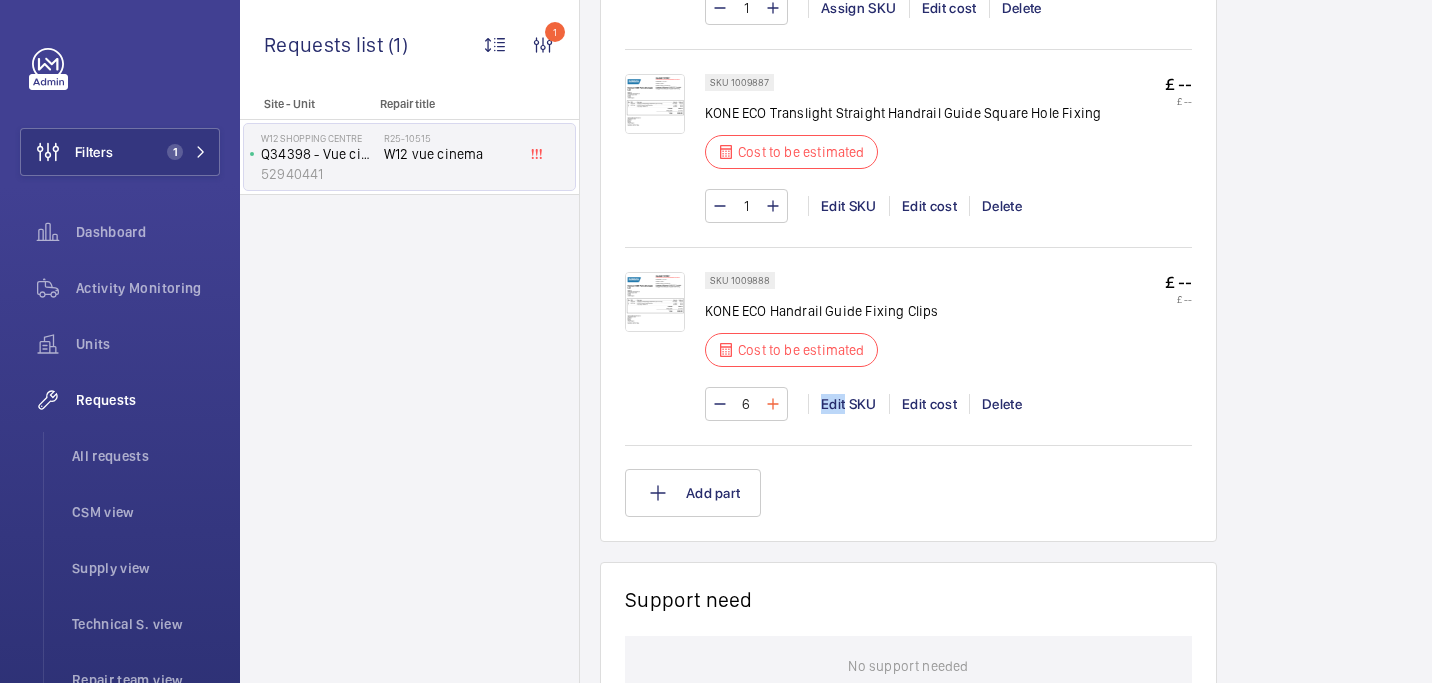 click 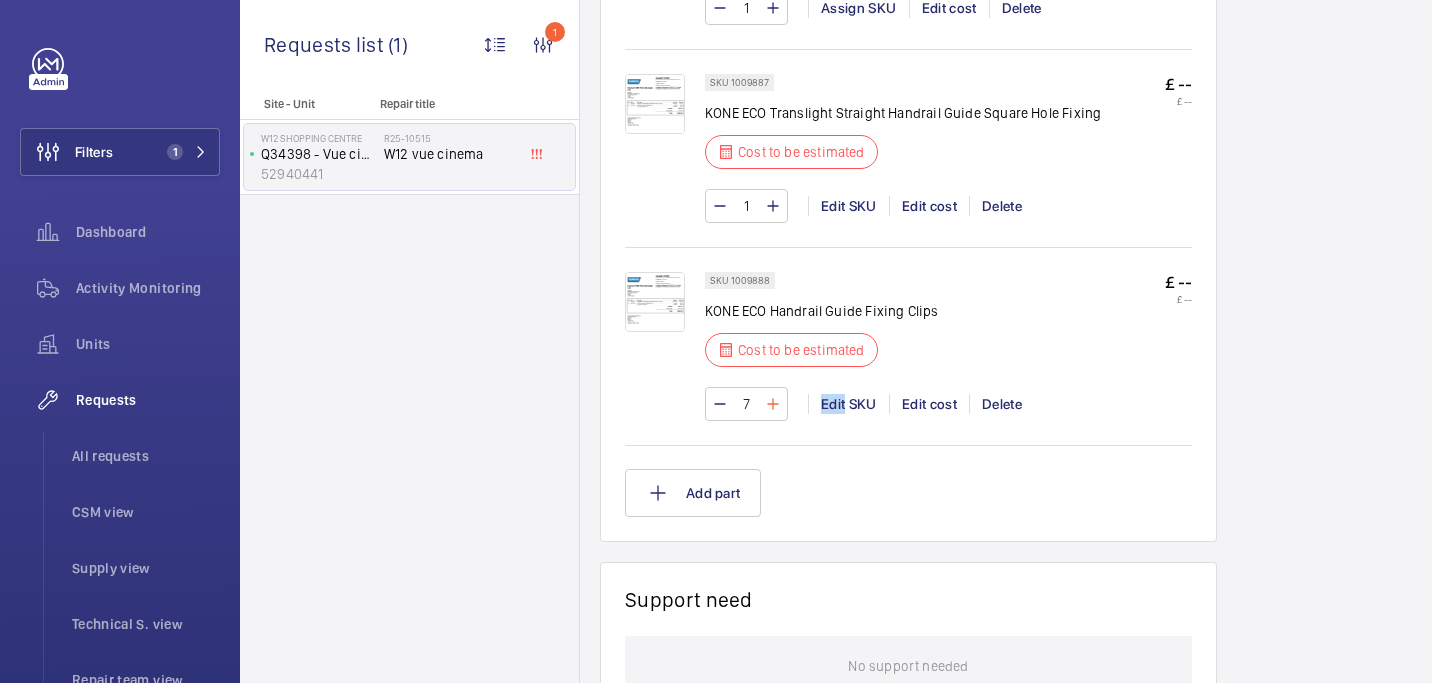 click 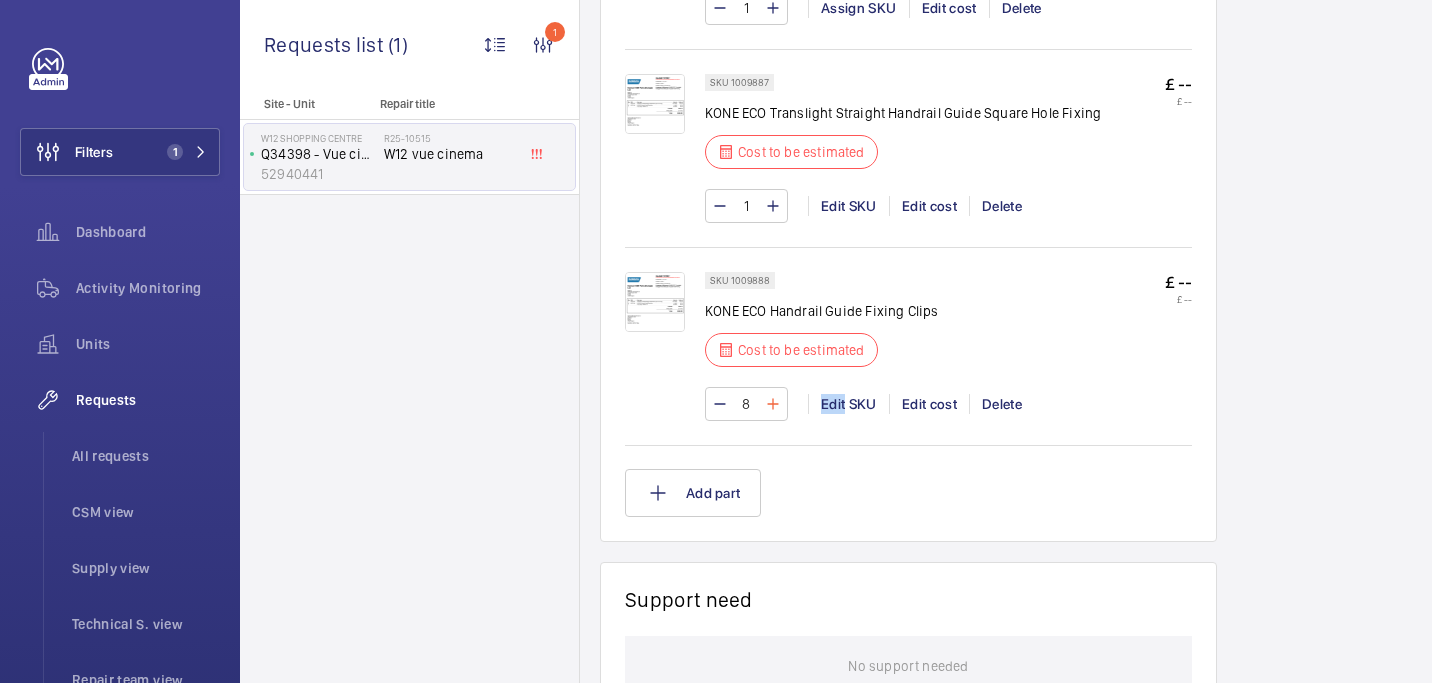 click 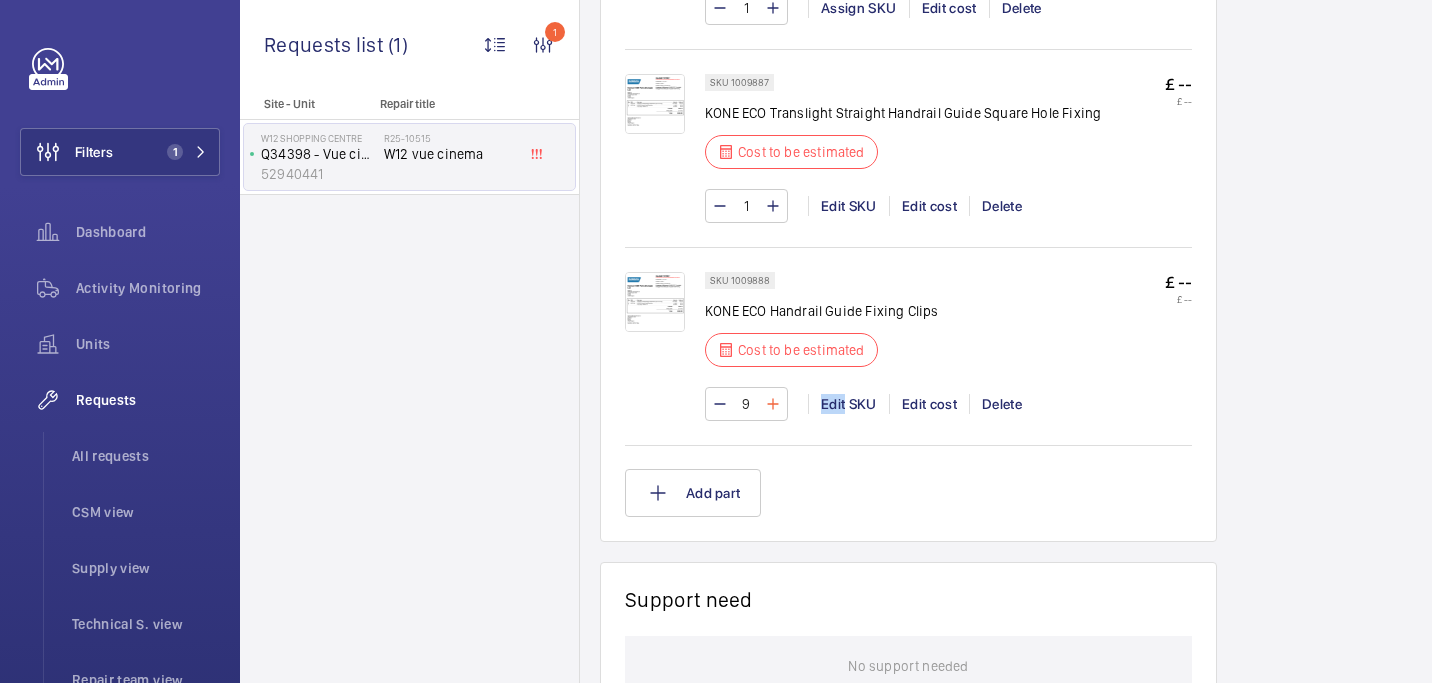 click 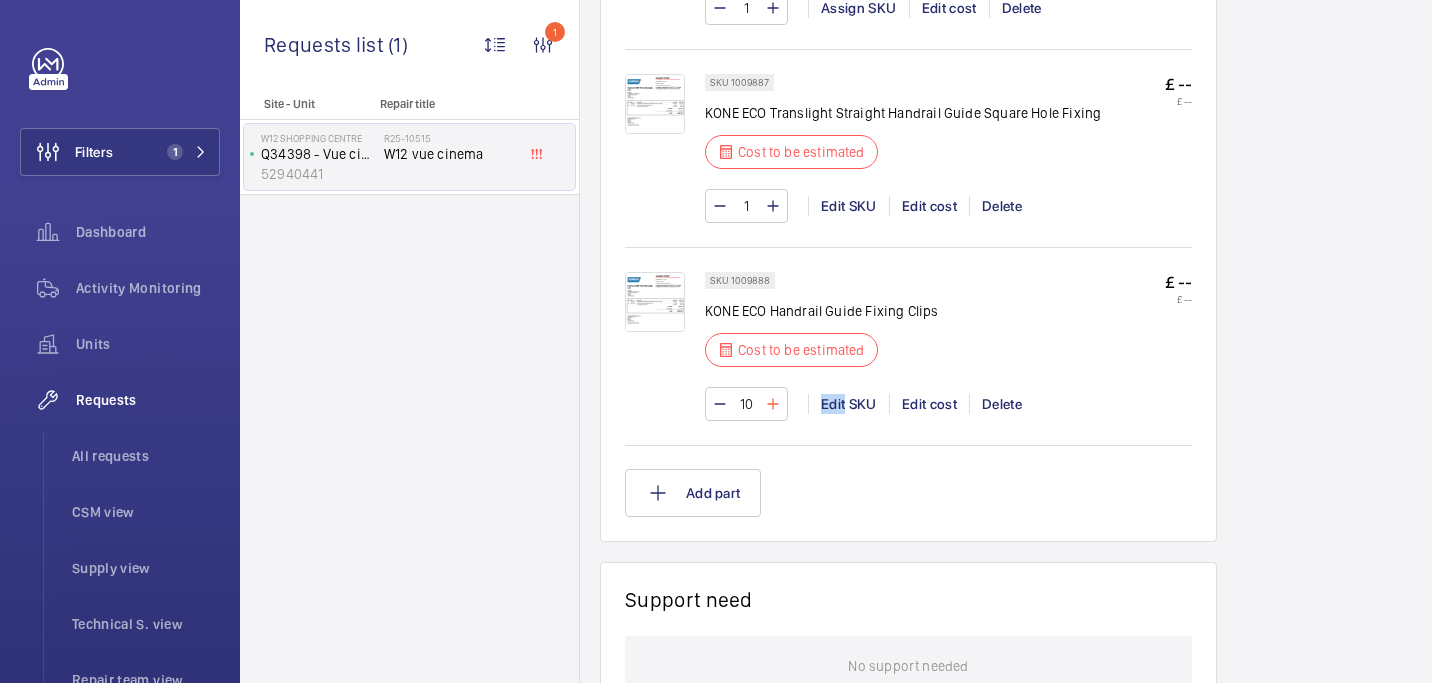 click 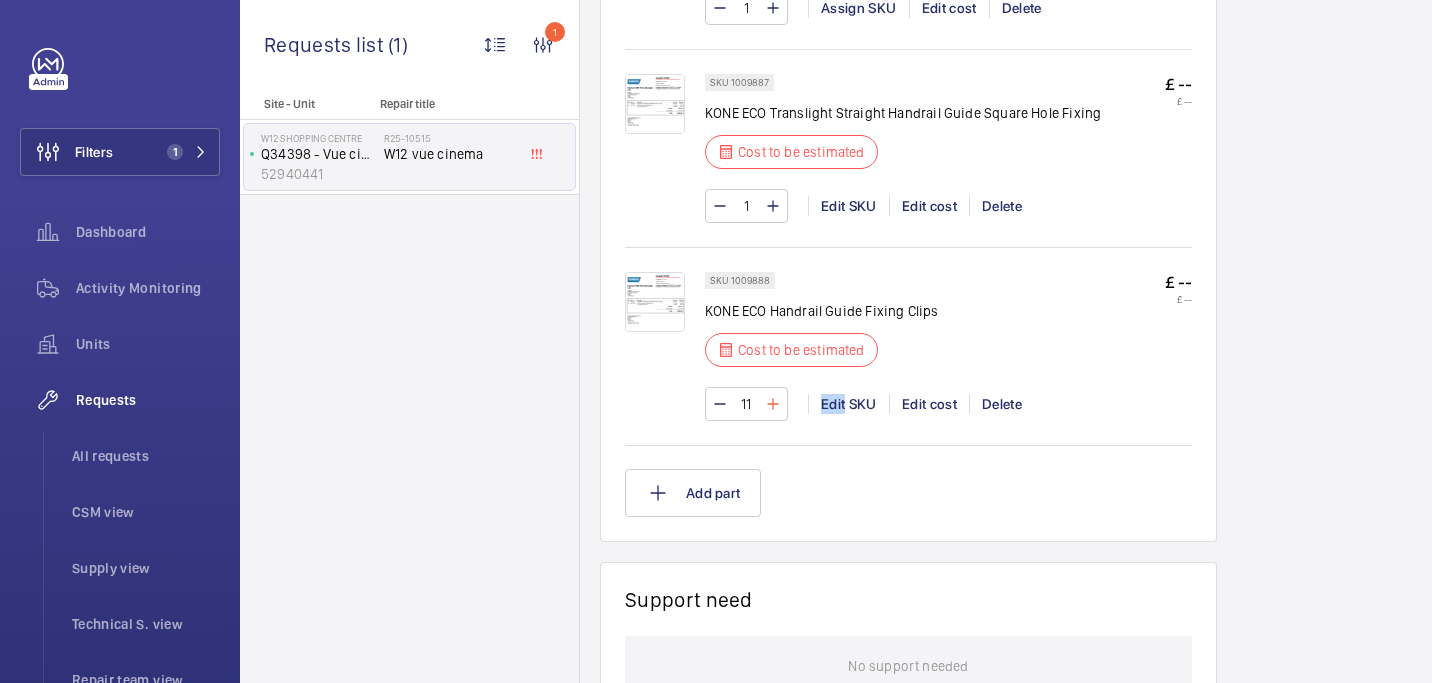 click 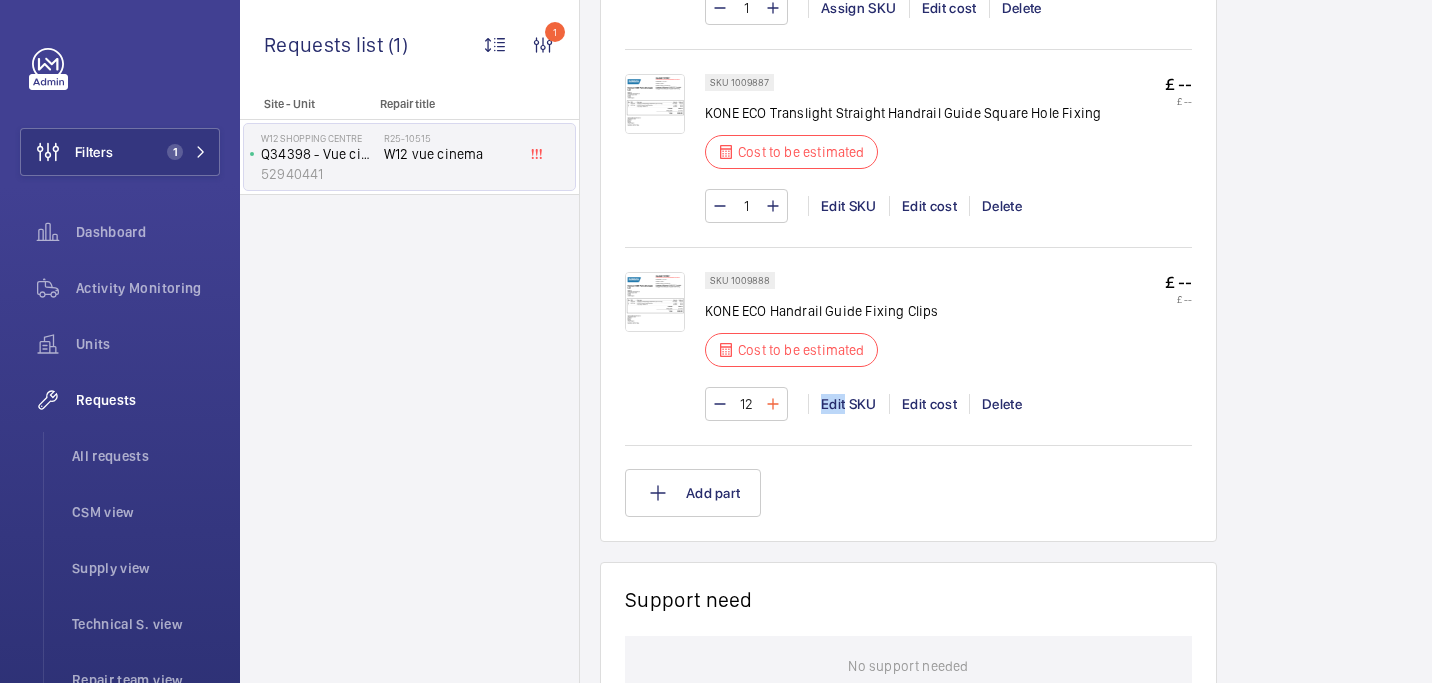 click 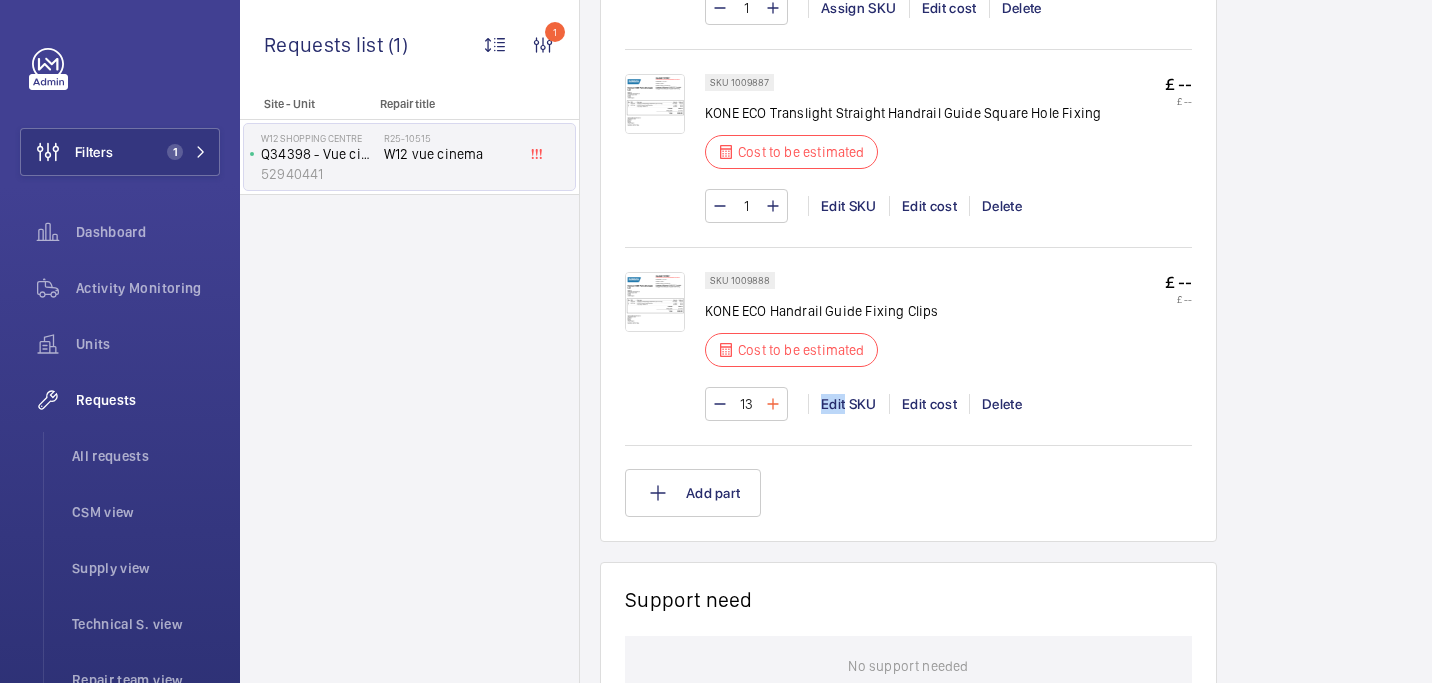 click 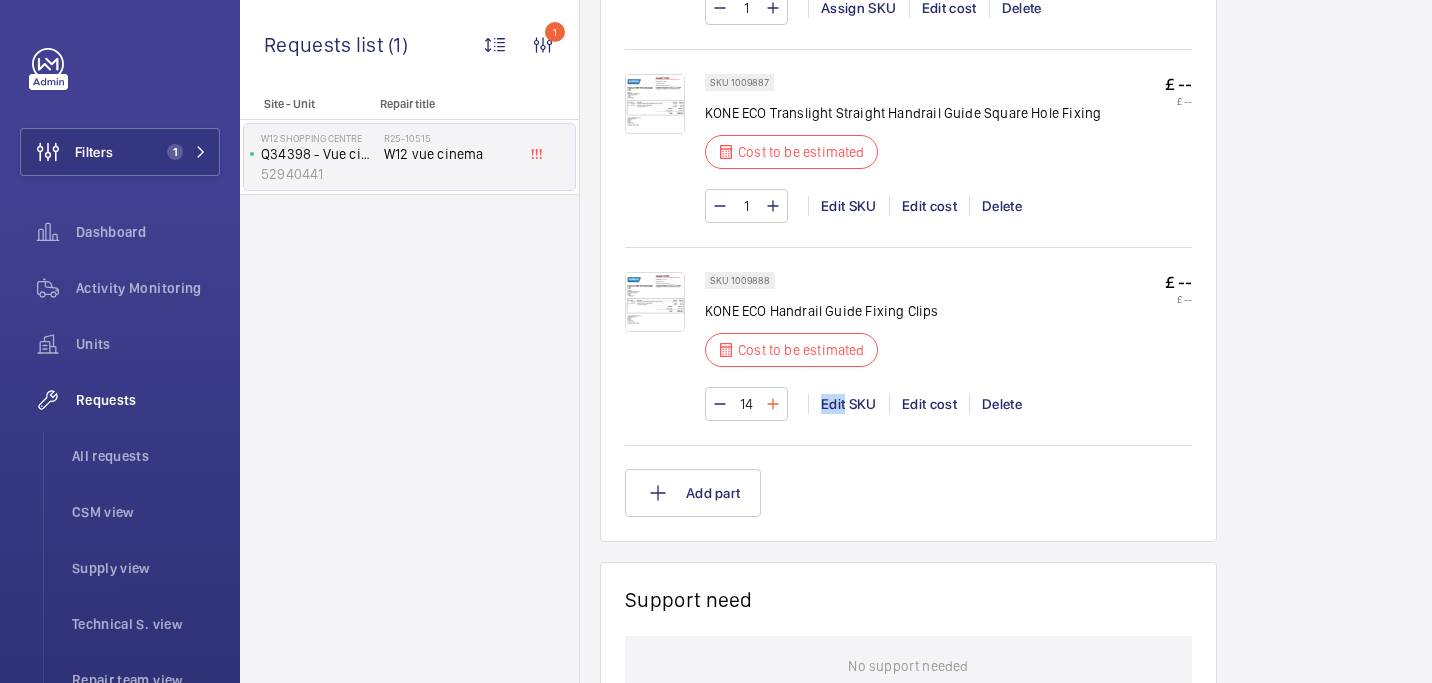 click 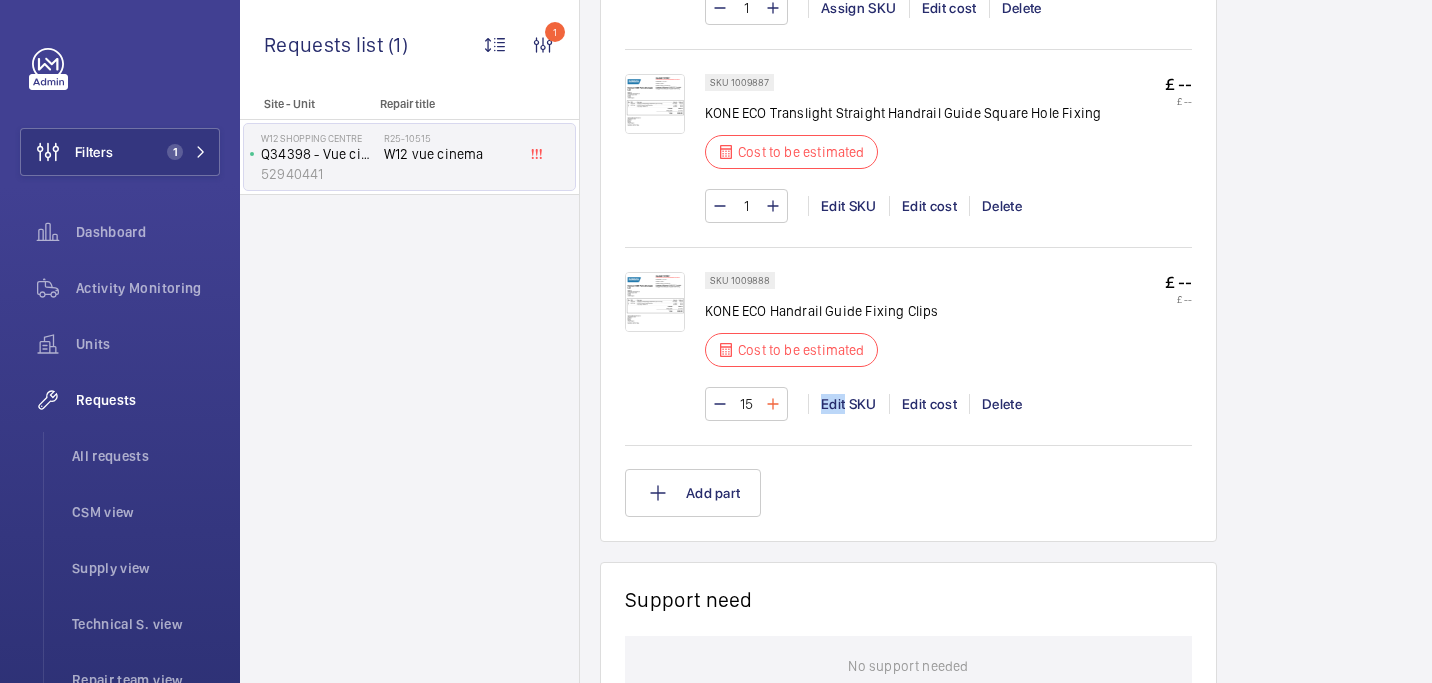 click 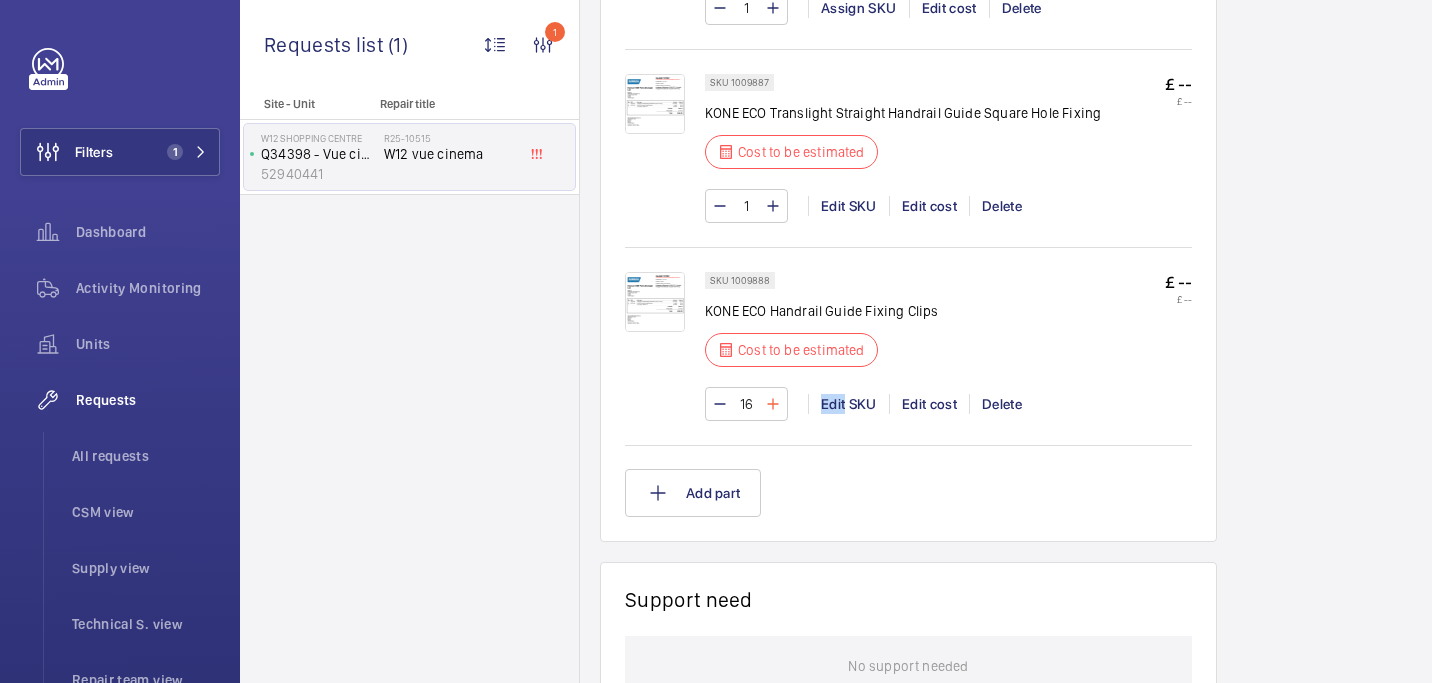 click 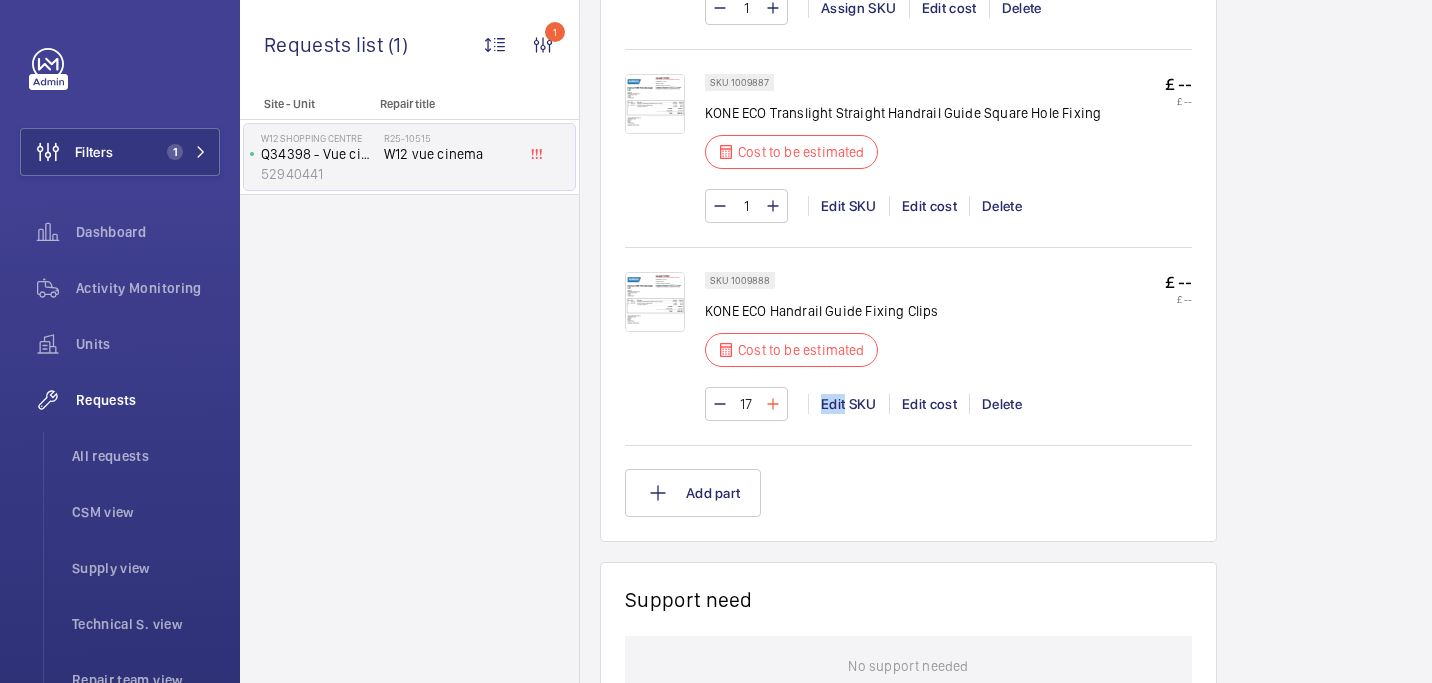 click 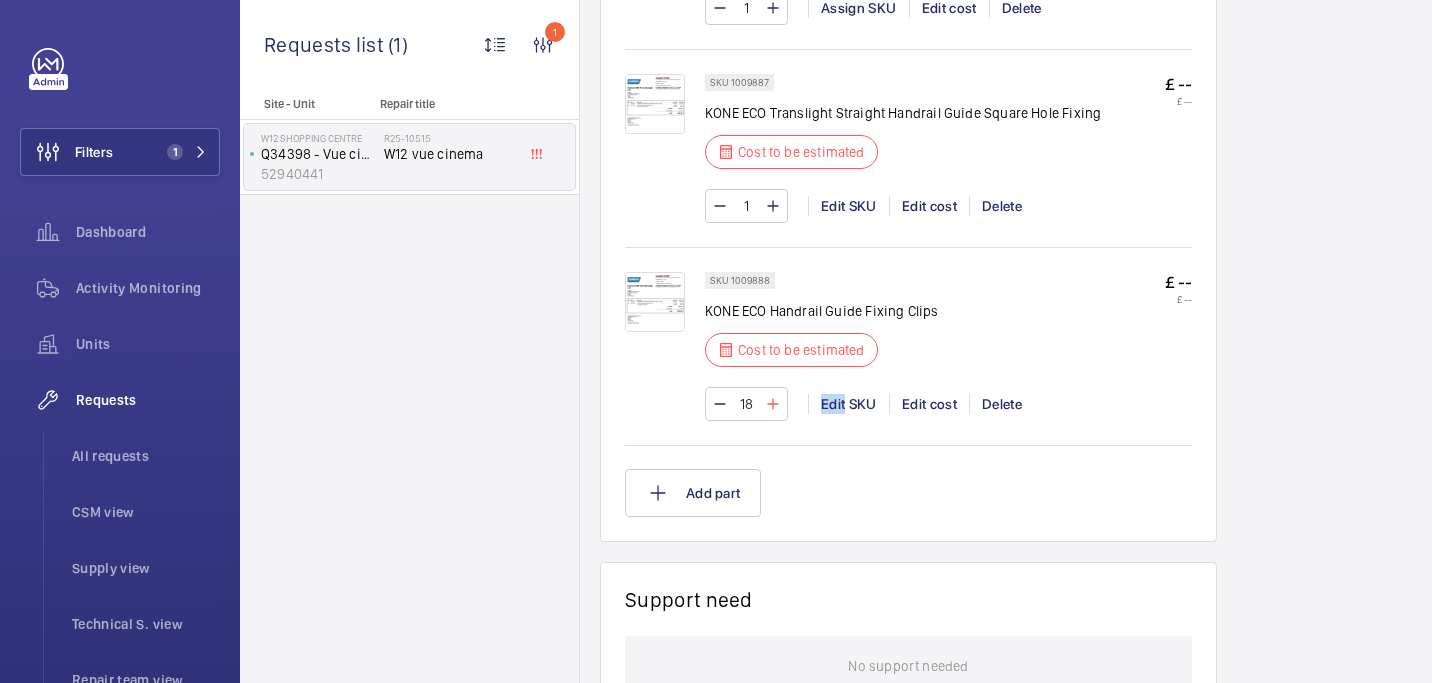click 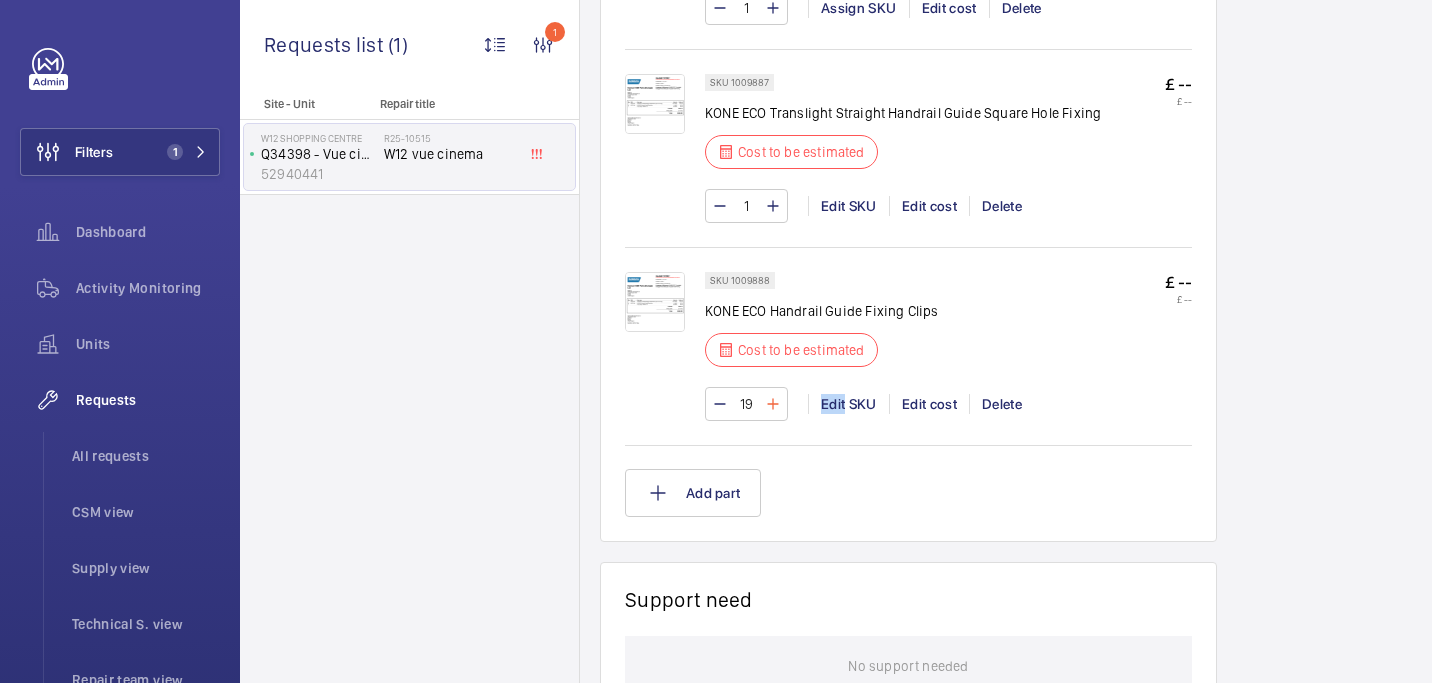 click 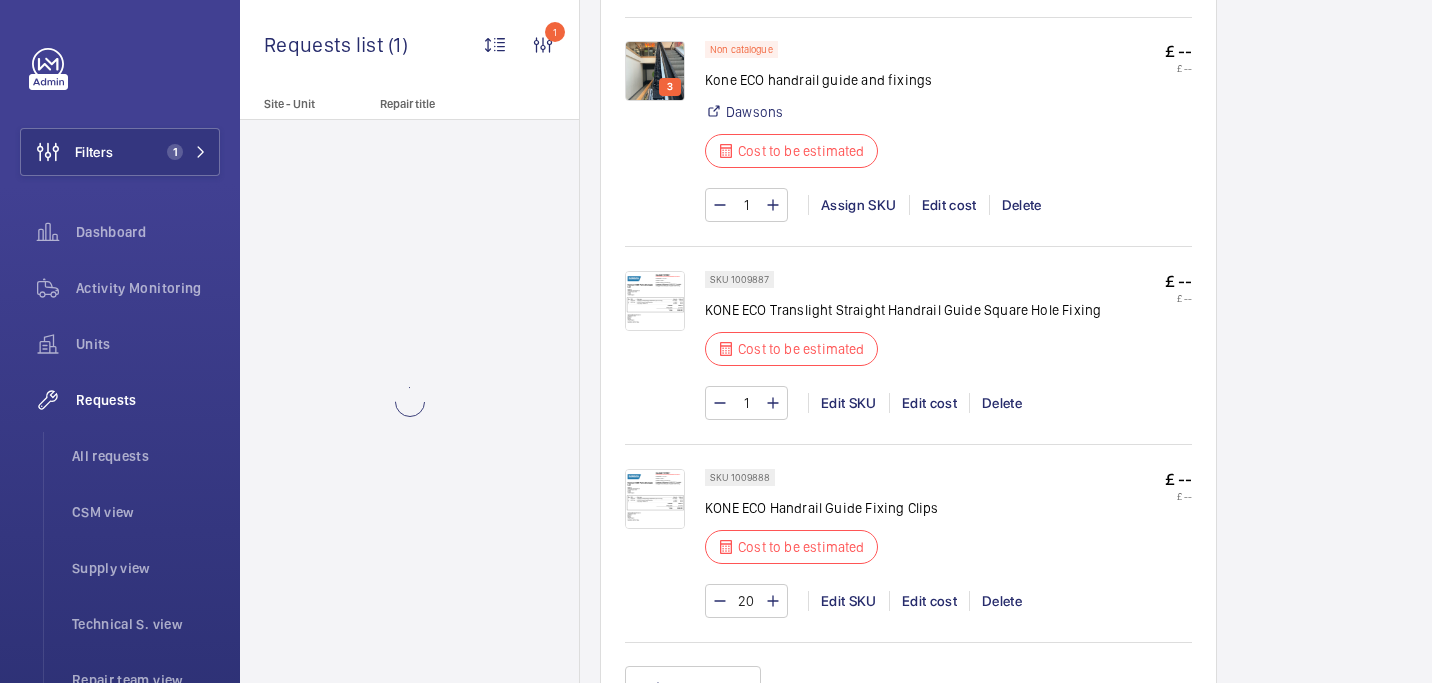 scroll, scrollTop: 1347, scrollLeft: 0, axis: vertical 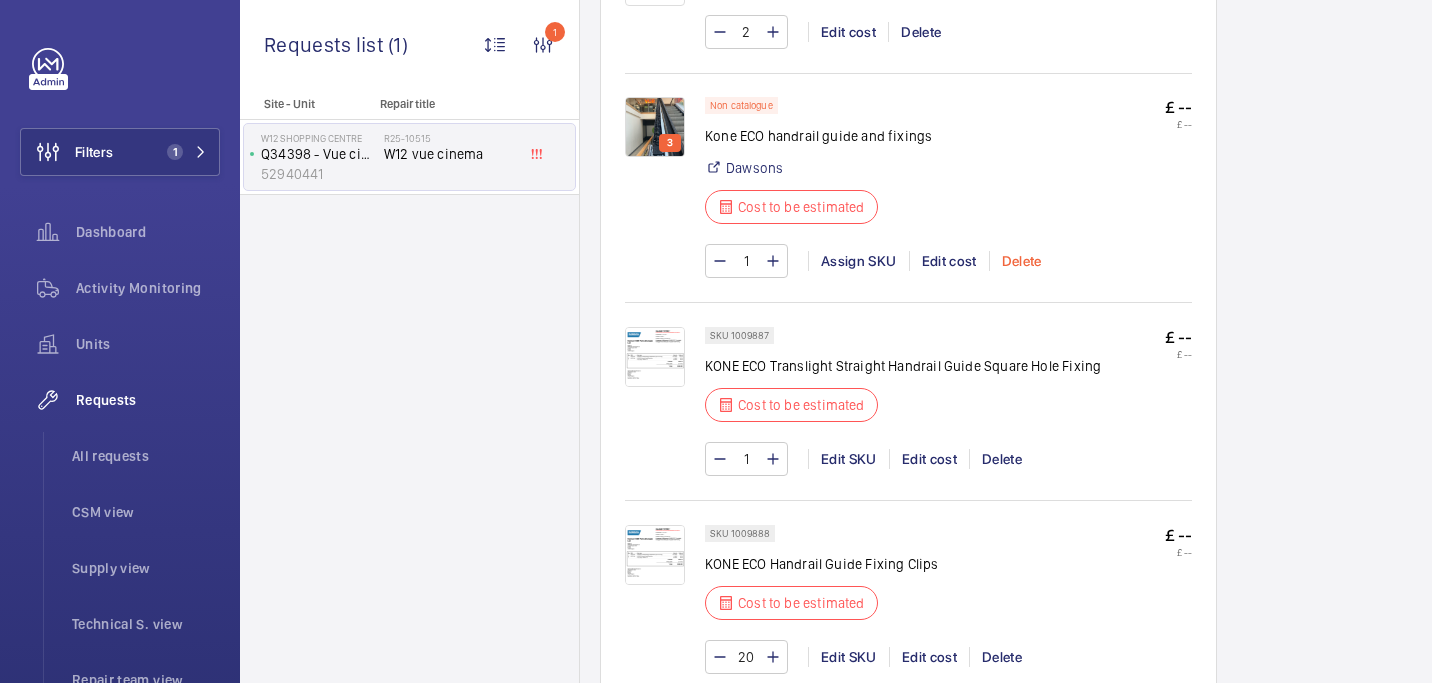 click on "Delete" 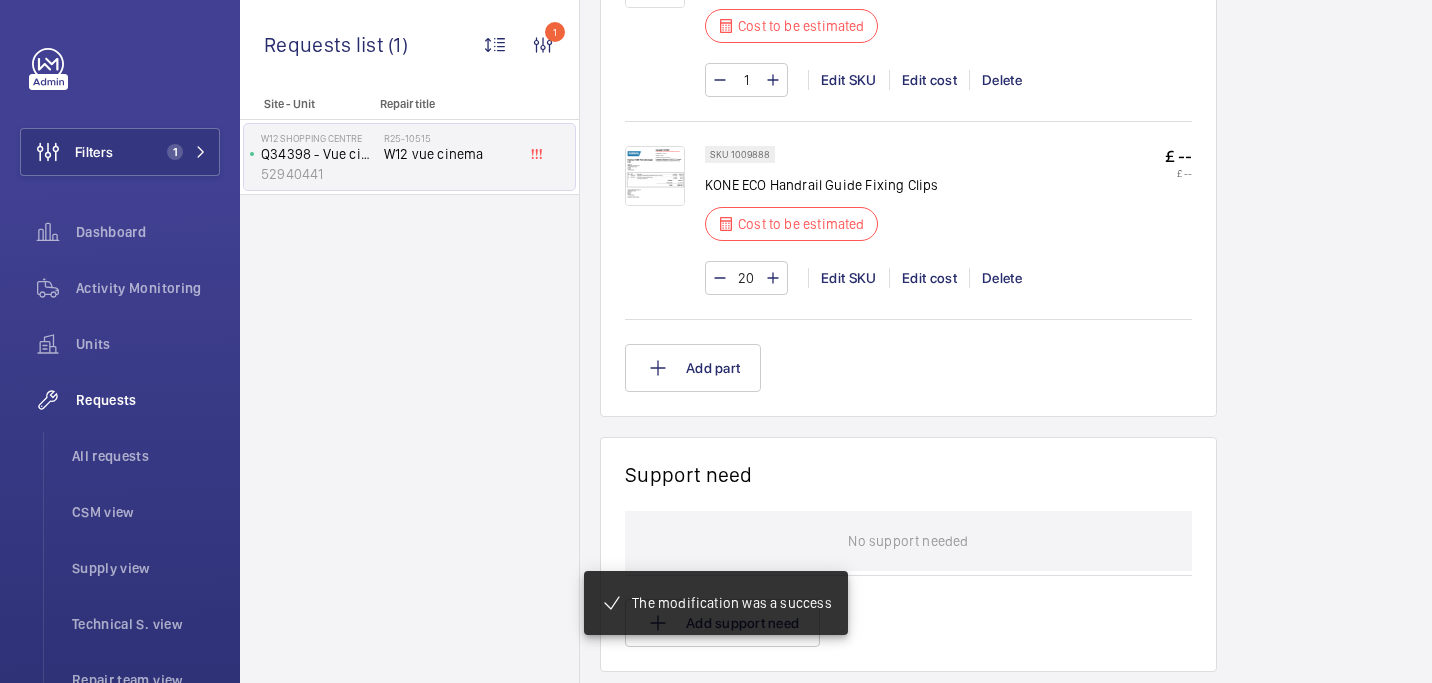 scroll, scrollTop: 1536, scrollLeft: 0, axis: vertical 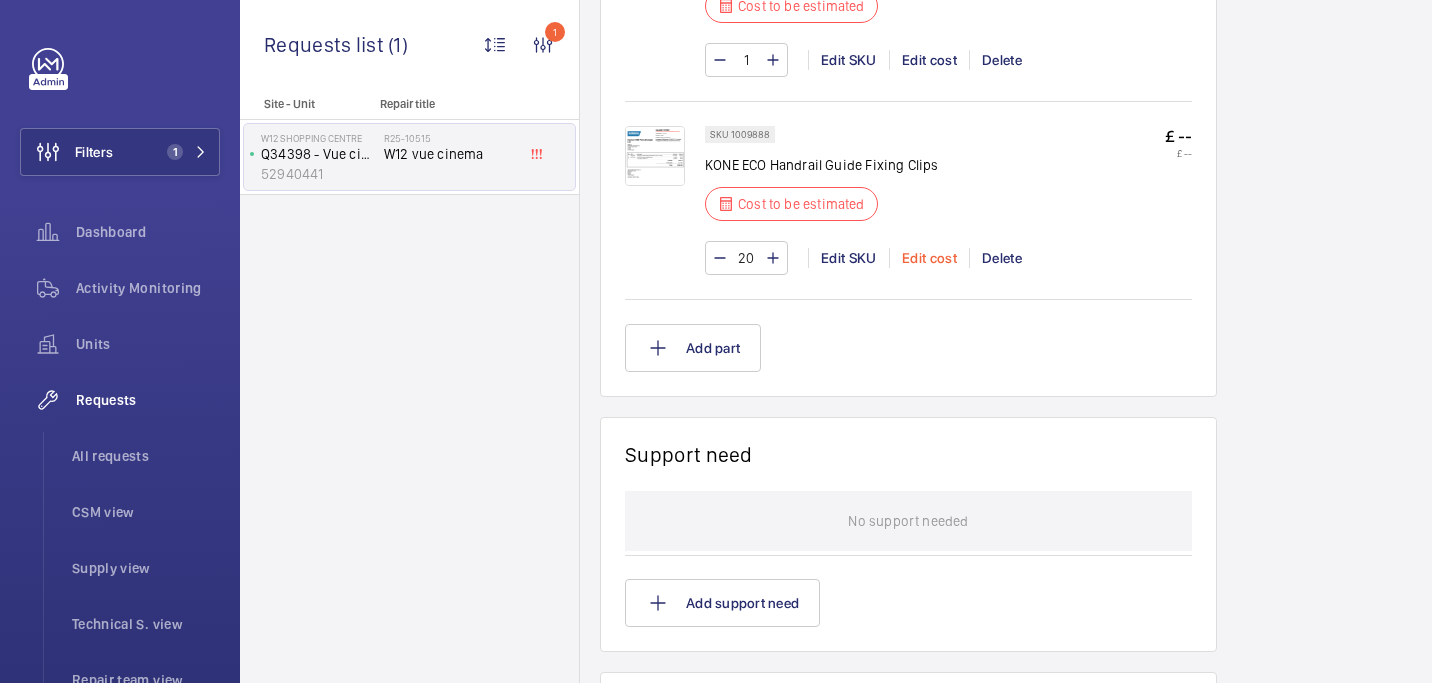 click on "Edit cost" 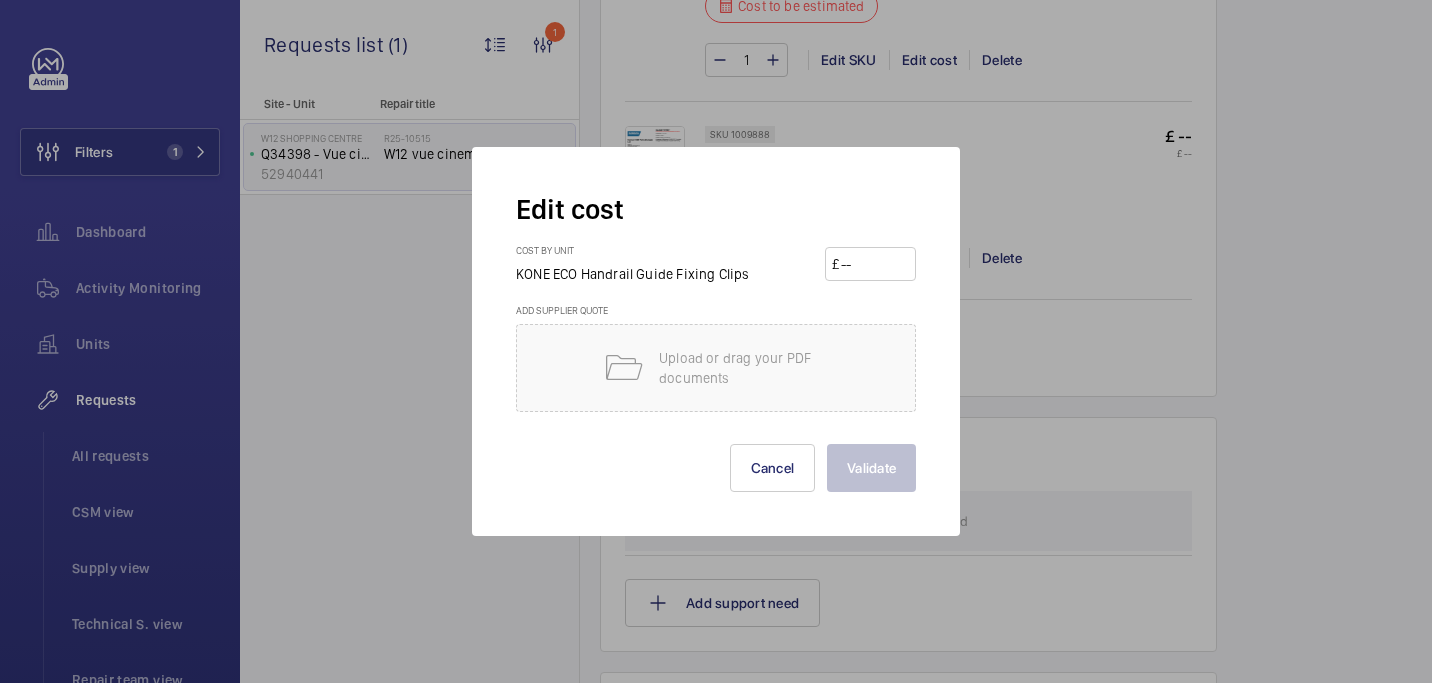 click at bounding box center [874, 264] 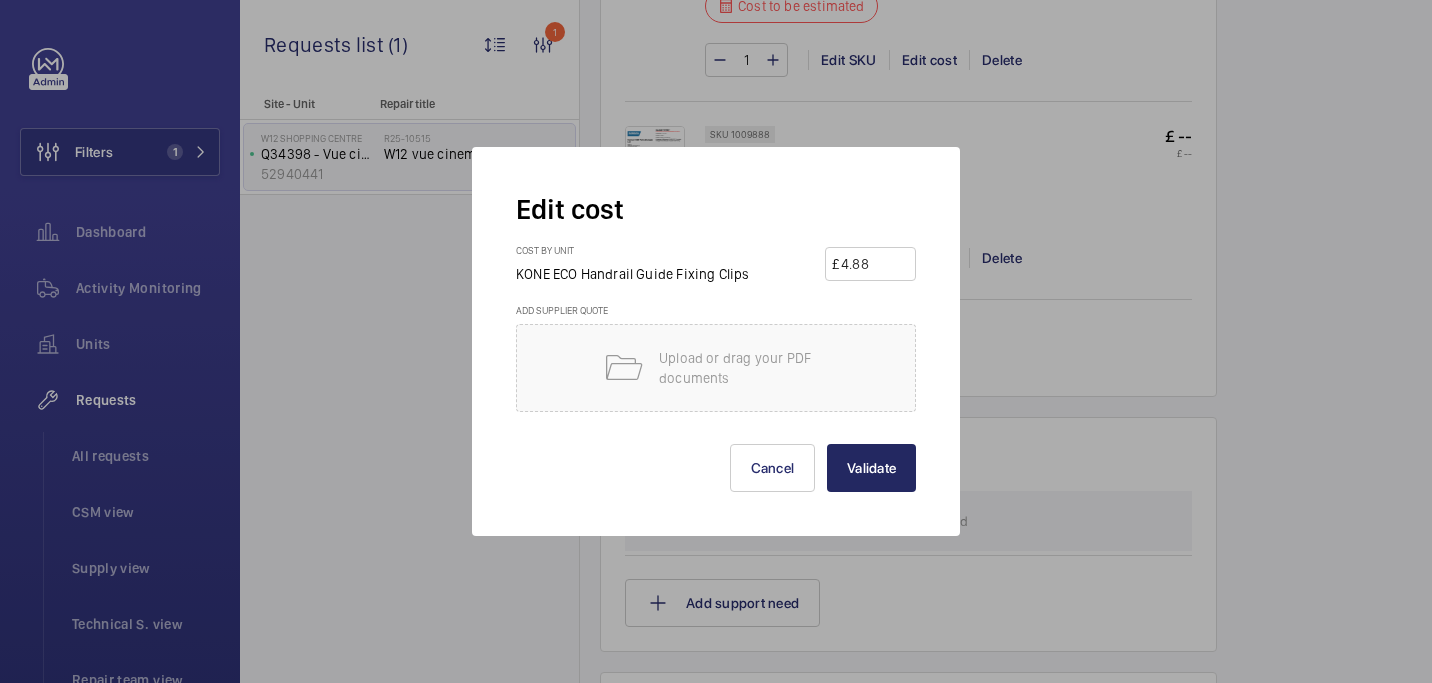 type on "4.88" 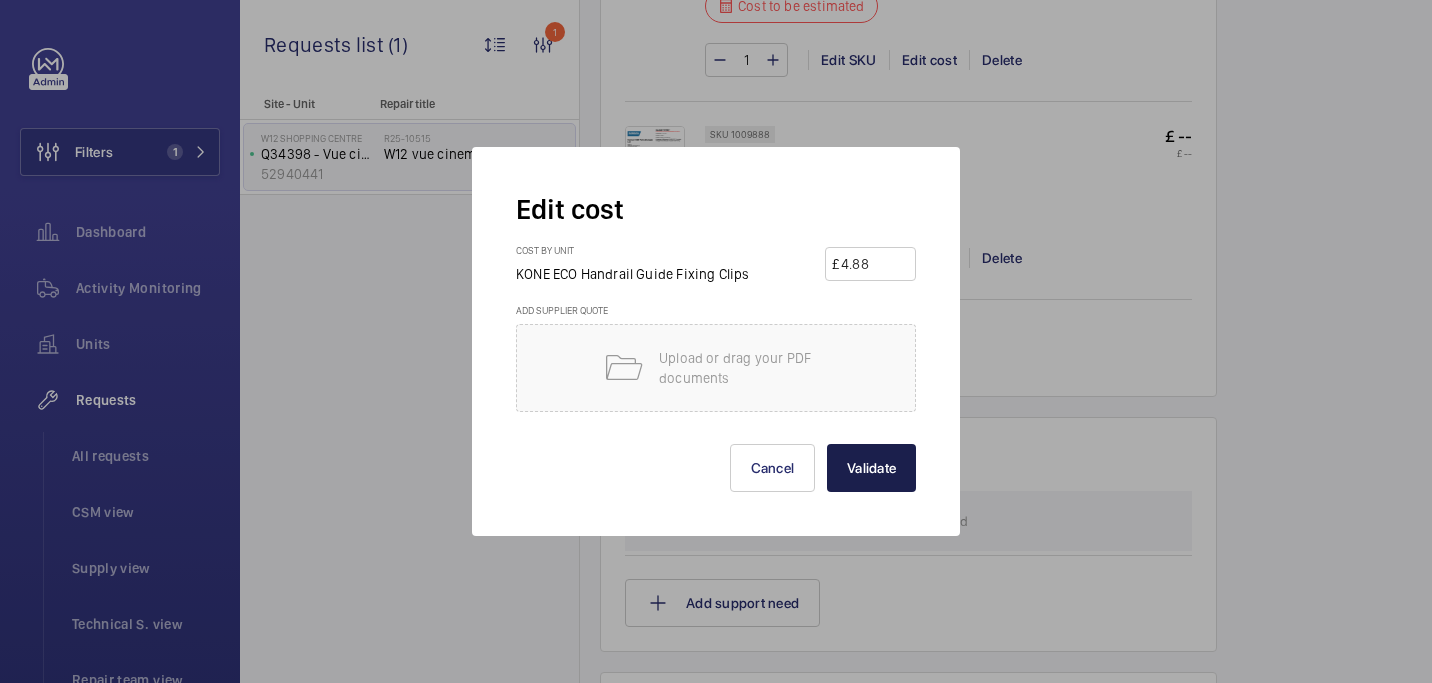 click on "Validate" at bounding box center (871, 468) 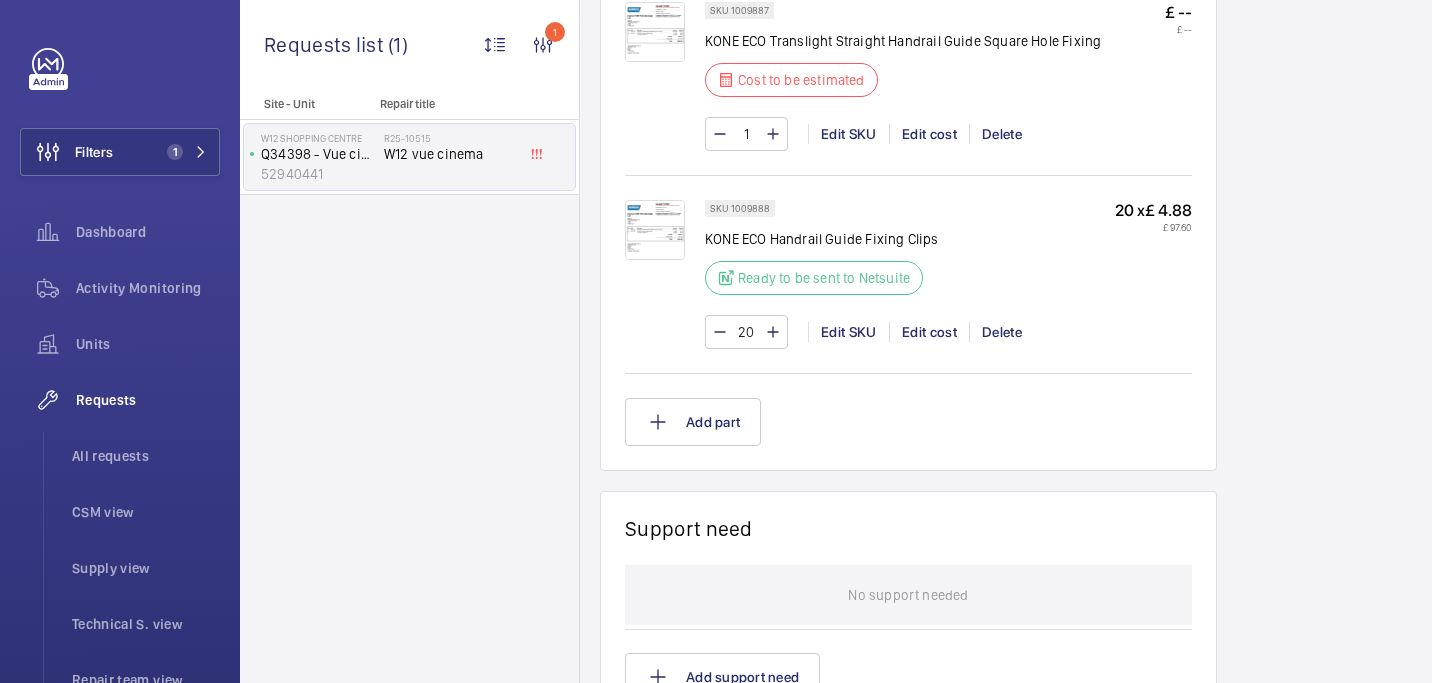 scroll, scrollTop: 1381, scrollLeft: 0, axis: vertical 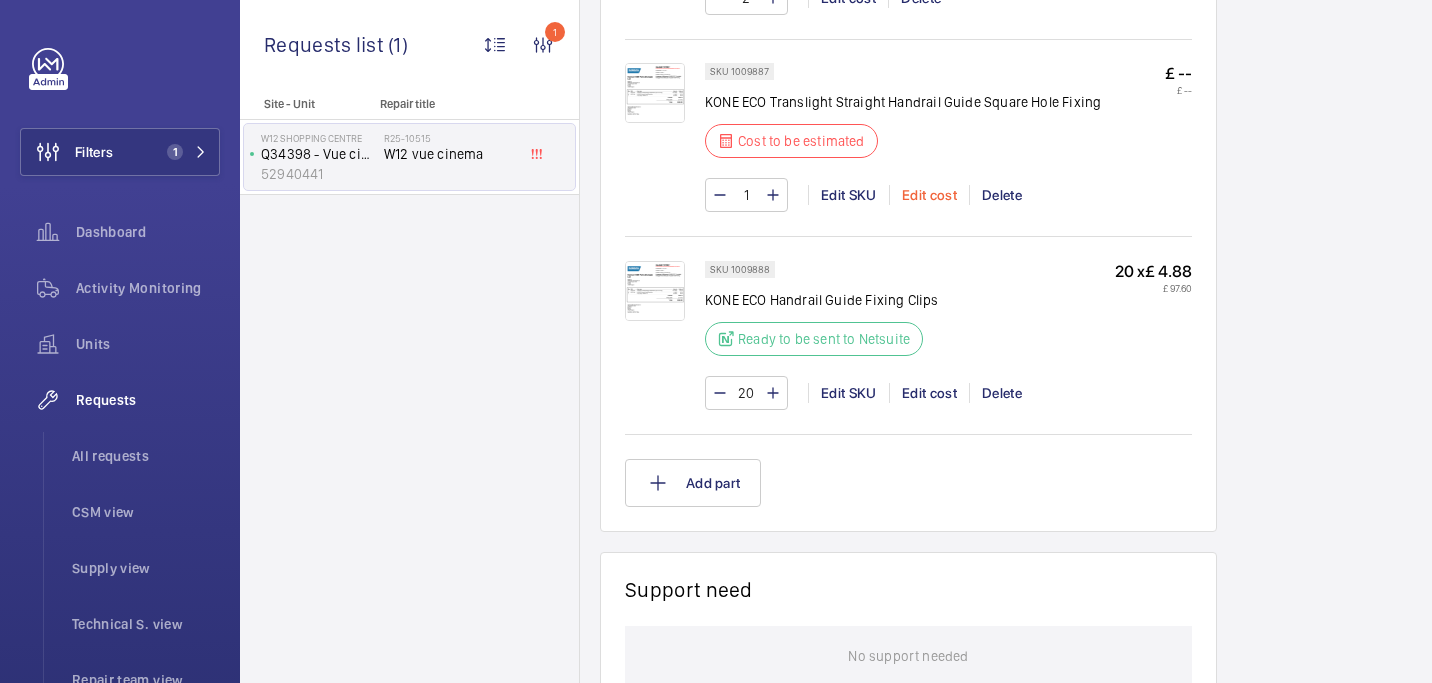 click on "Edit cost" 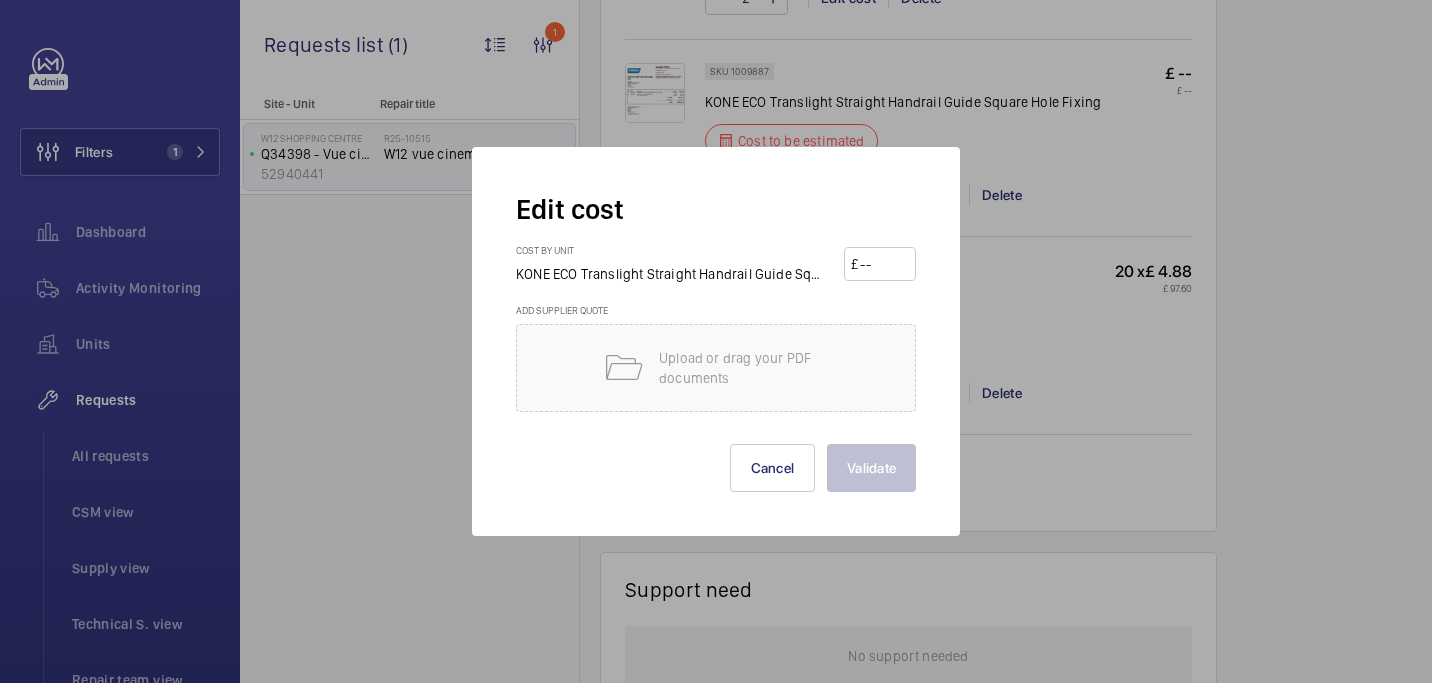 click at bounding box center (883, 264) 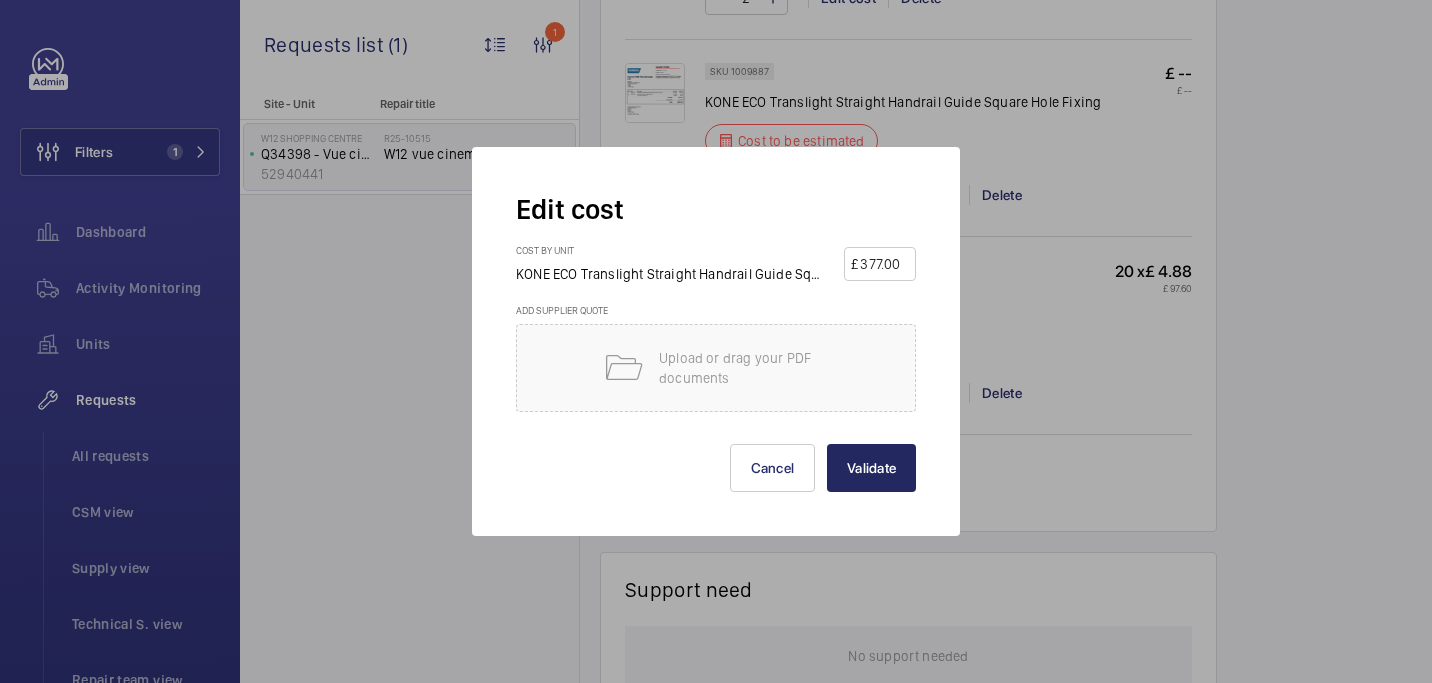type on "377.00" 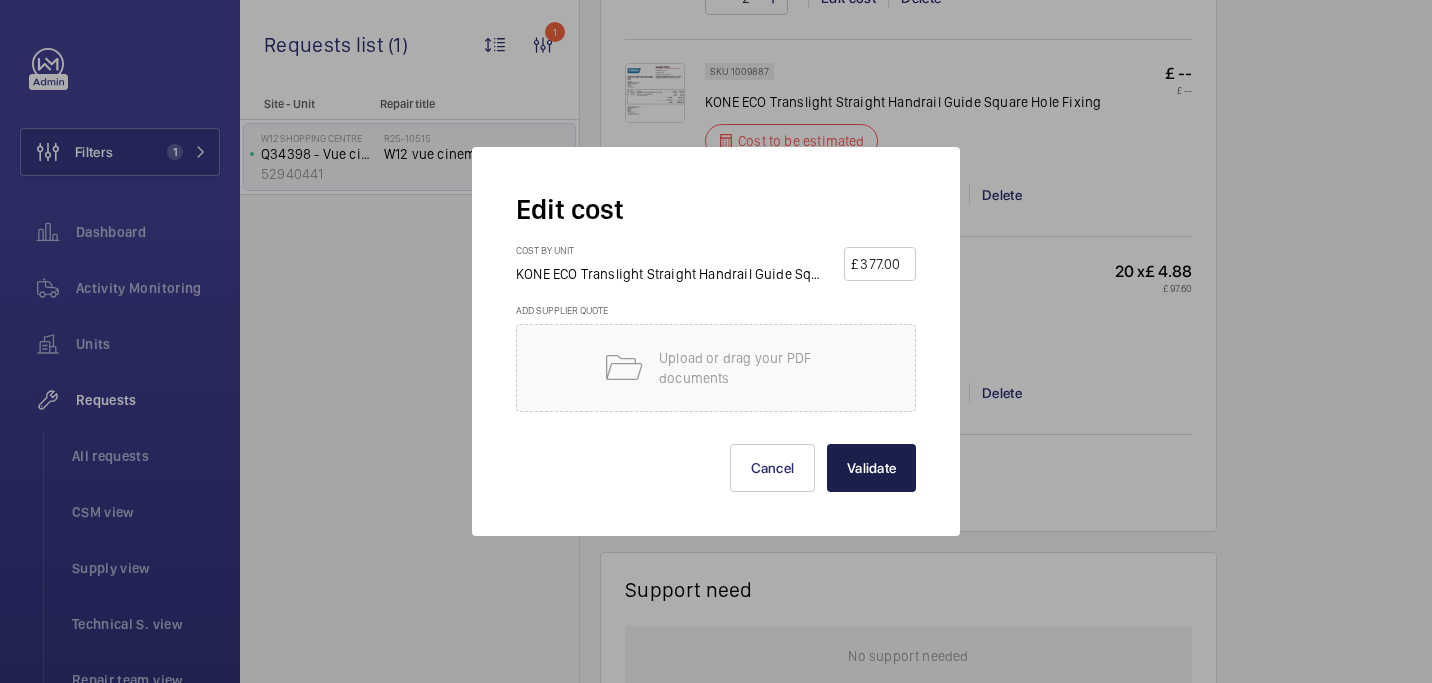 click on "Validate" at bounding box center [871, 468] 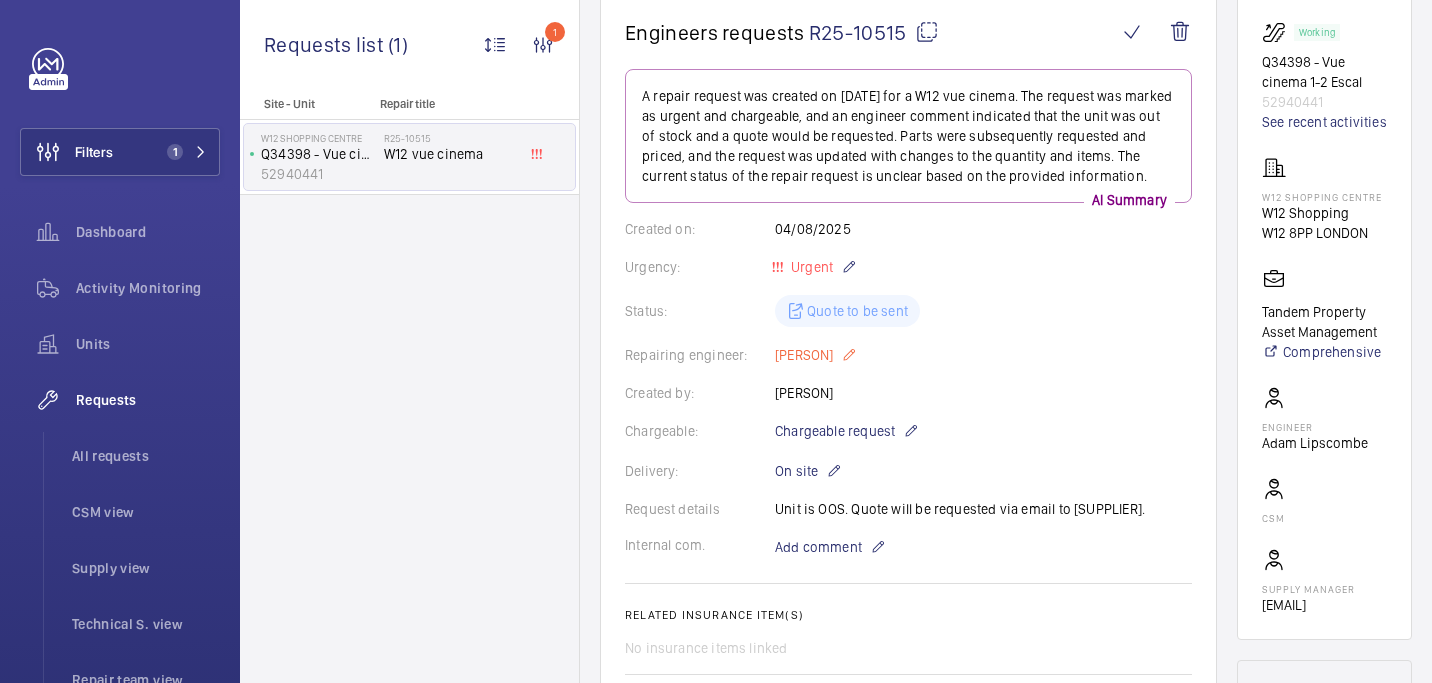 scroll, scrollTop: 1089, scrollLeft: 0, axis: vertical 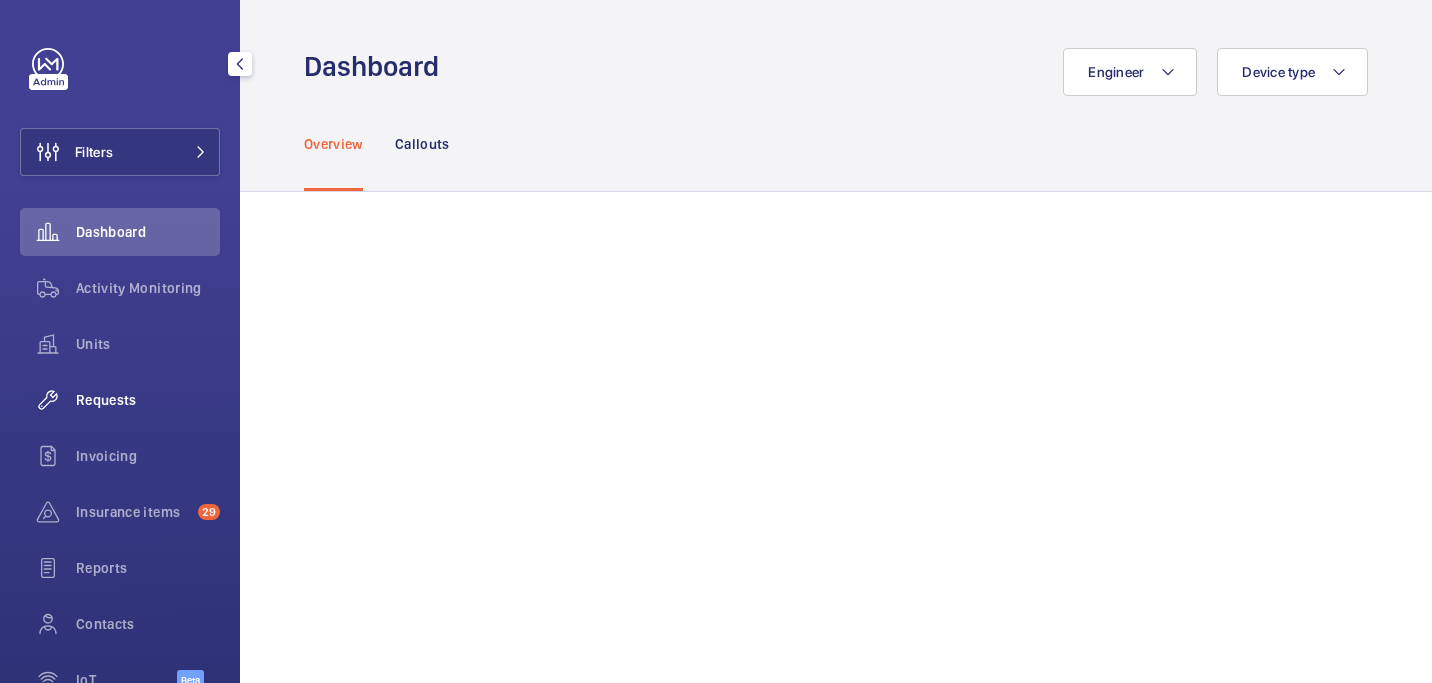 click on "Requests" 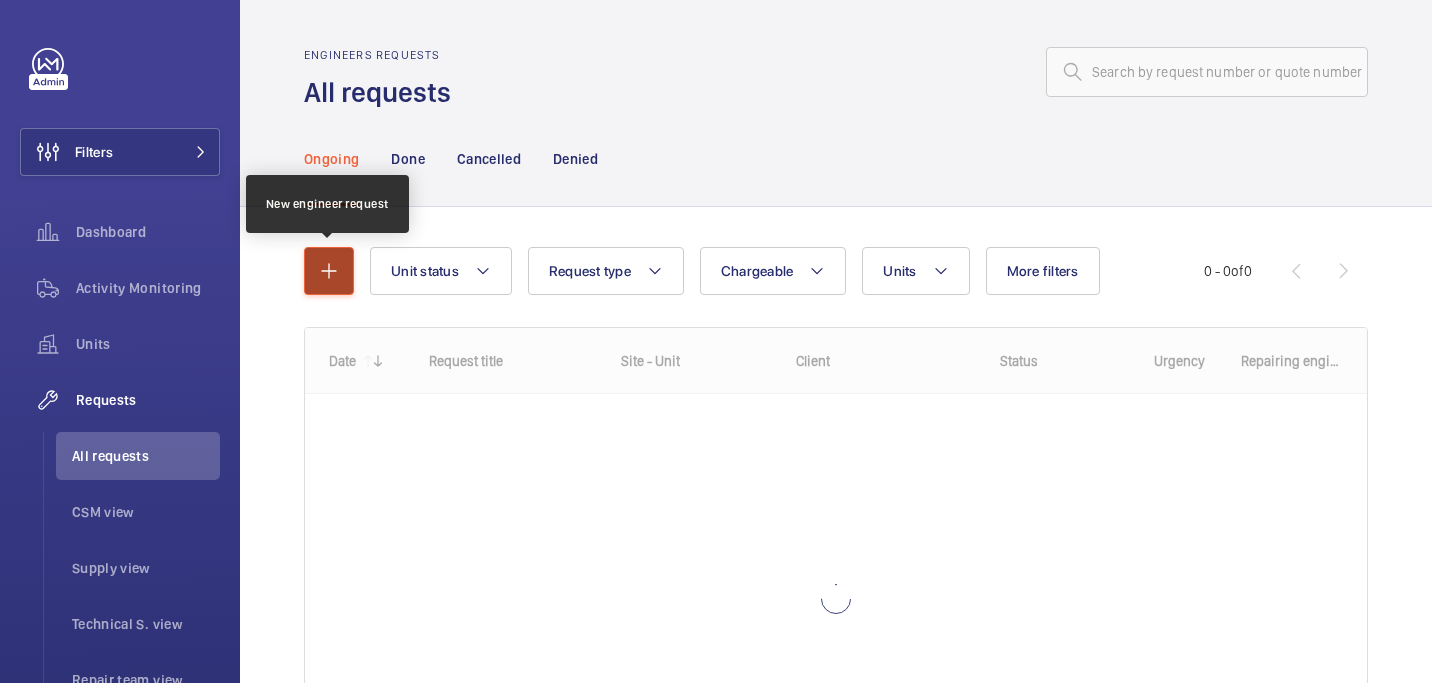 click 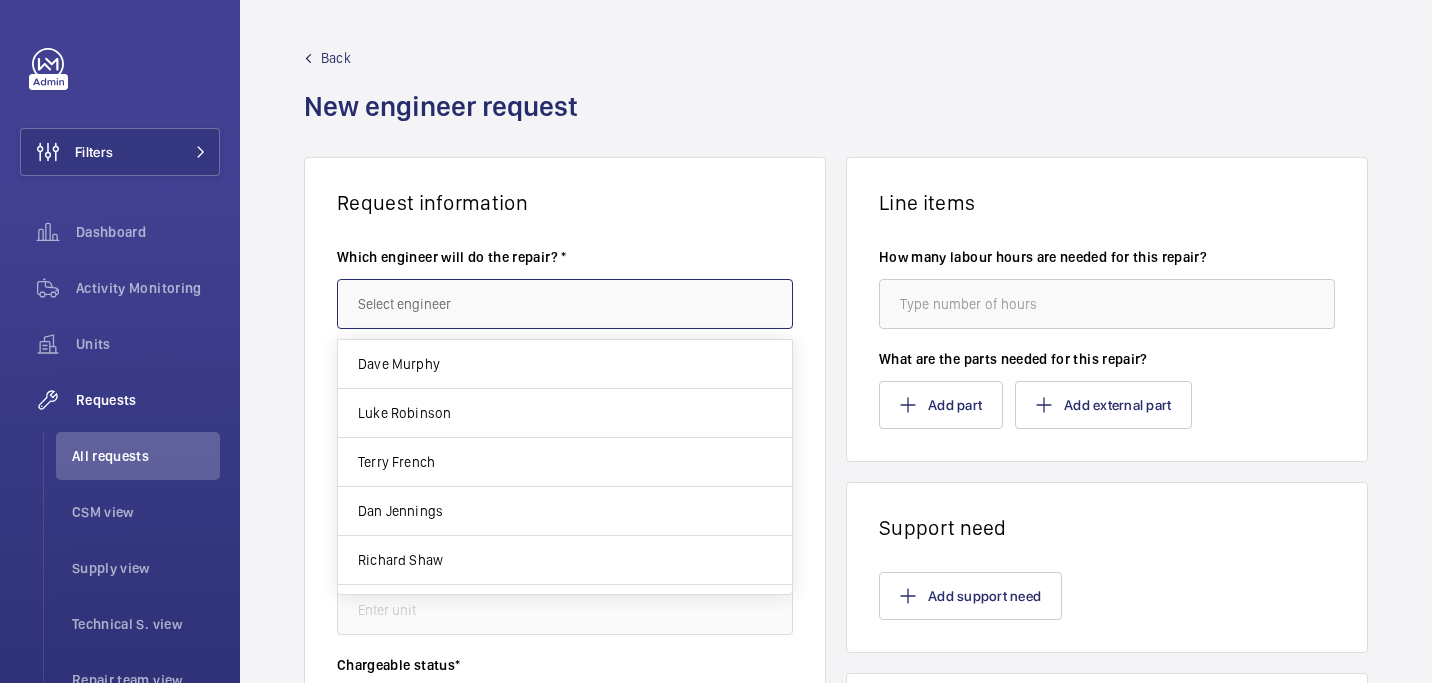 click at bounding box center [565, 304] 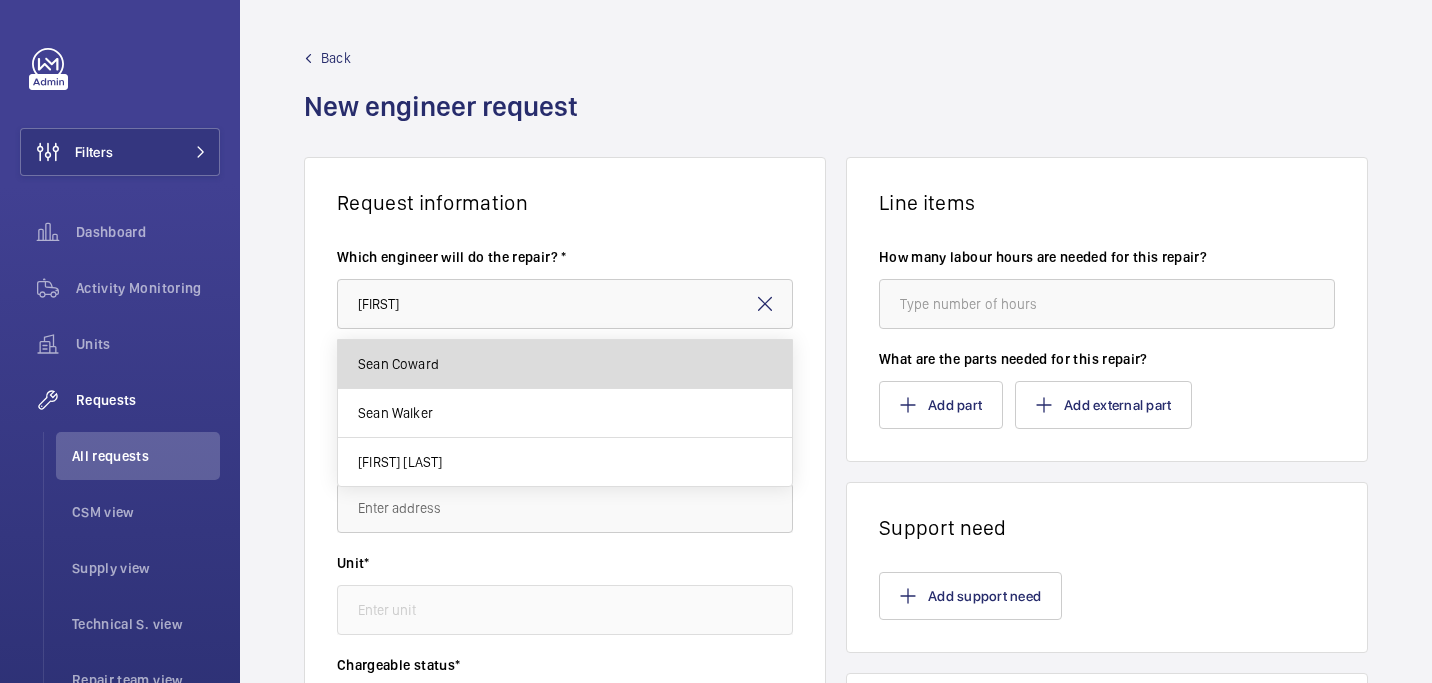 click on "Sean Coward" at bounding box center [565, 364] 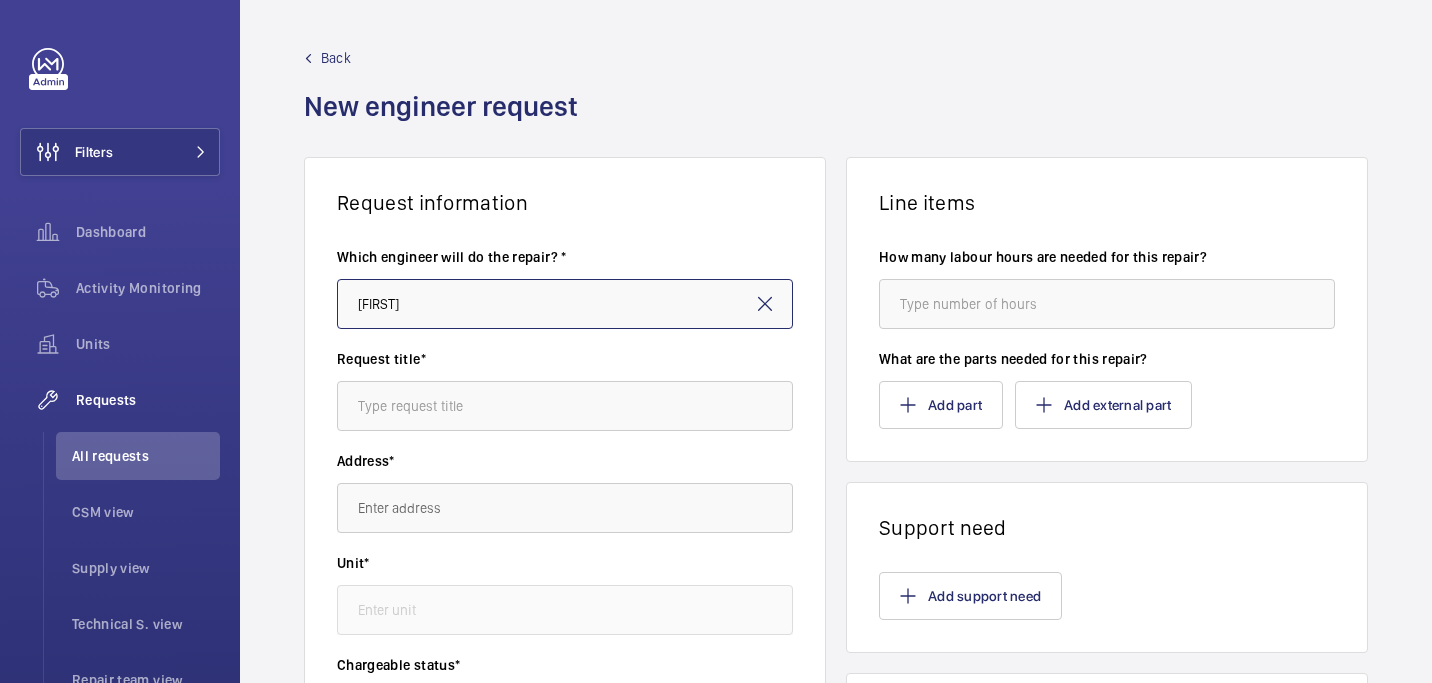 type on "Sean Coward" 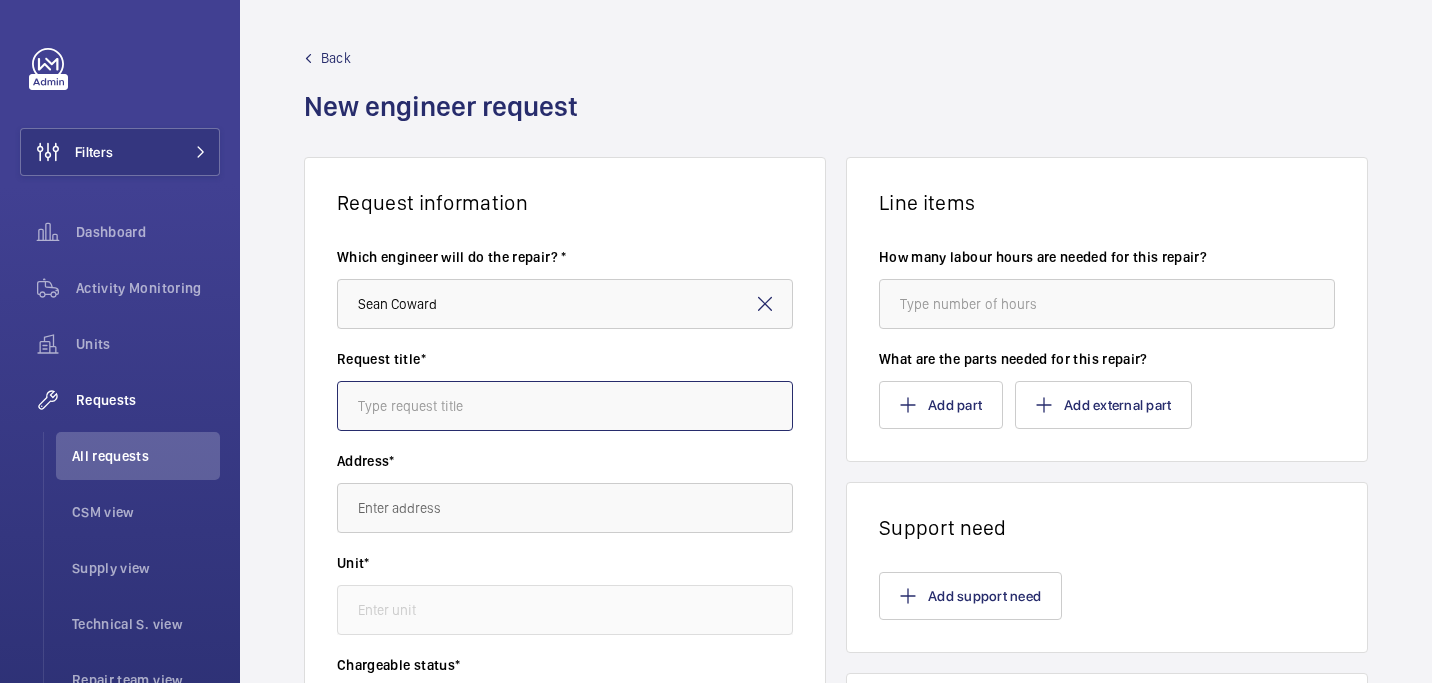 click 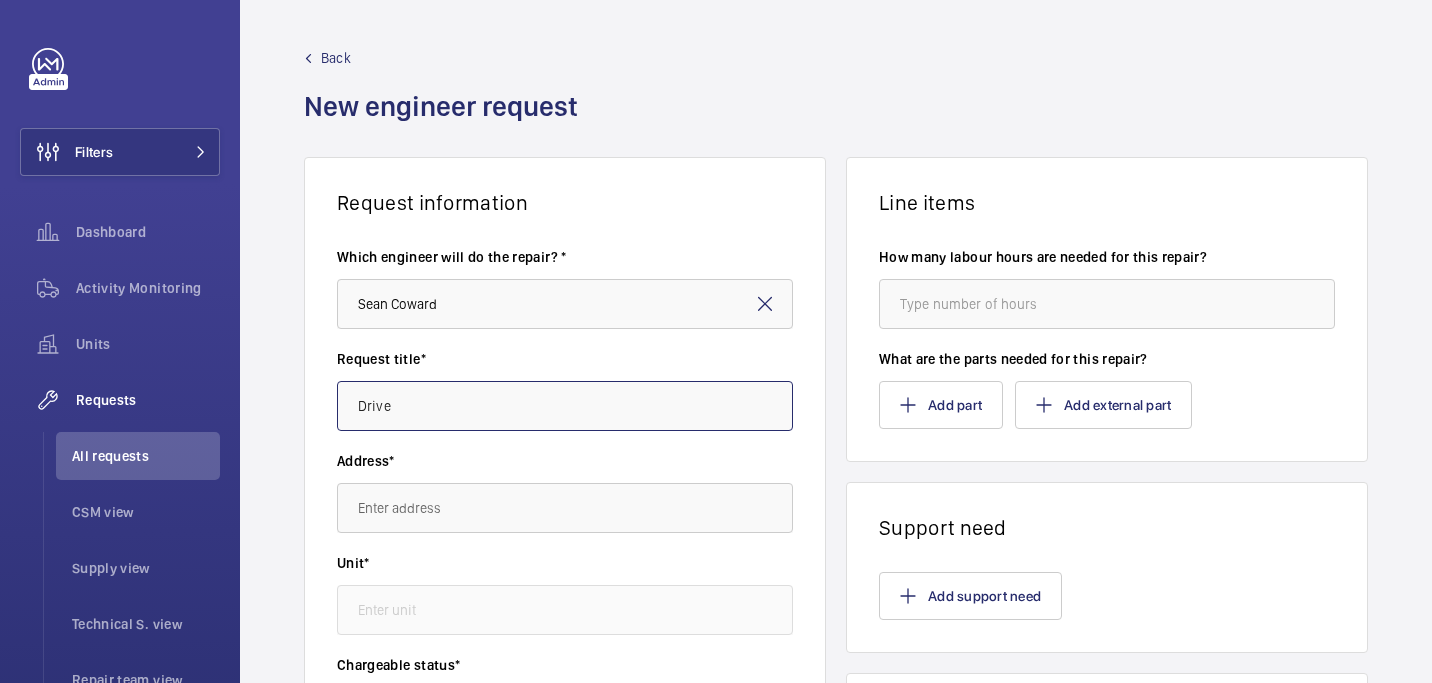 type on "Drive" 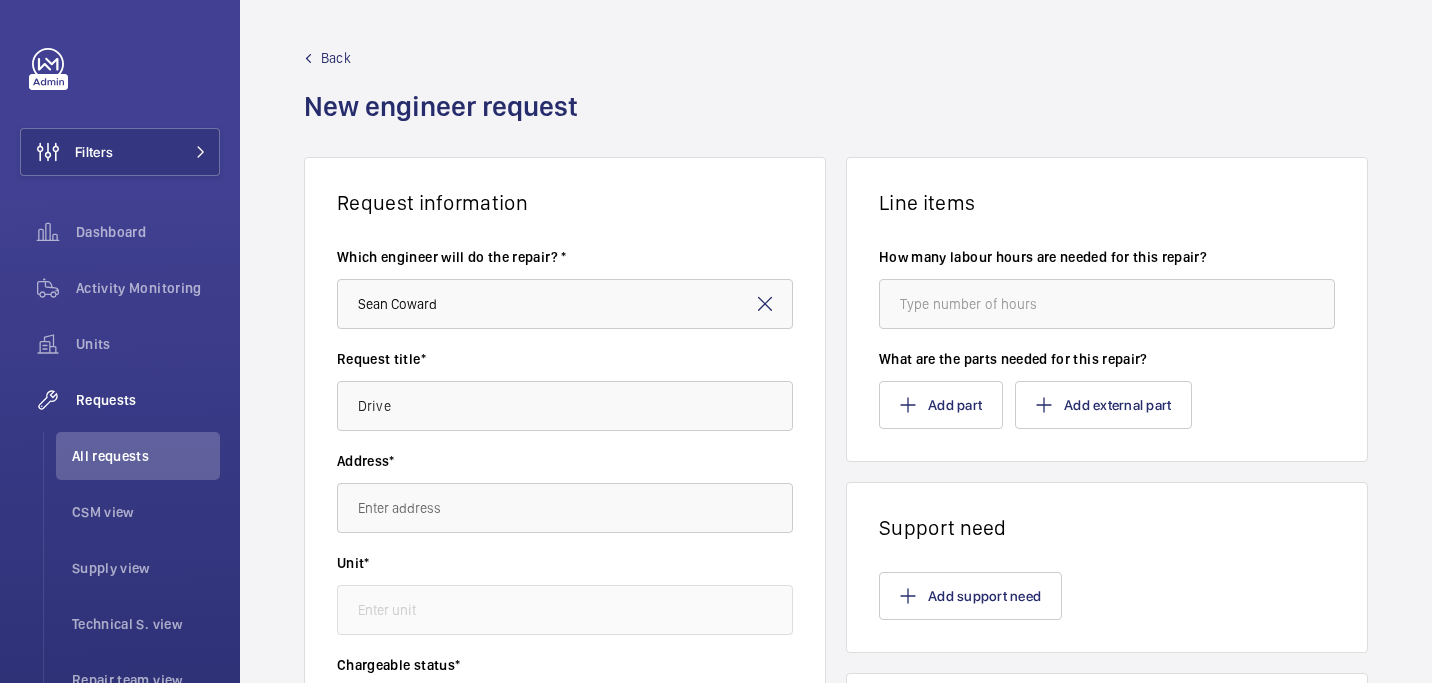 click on "Address*" 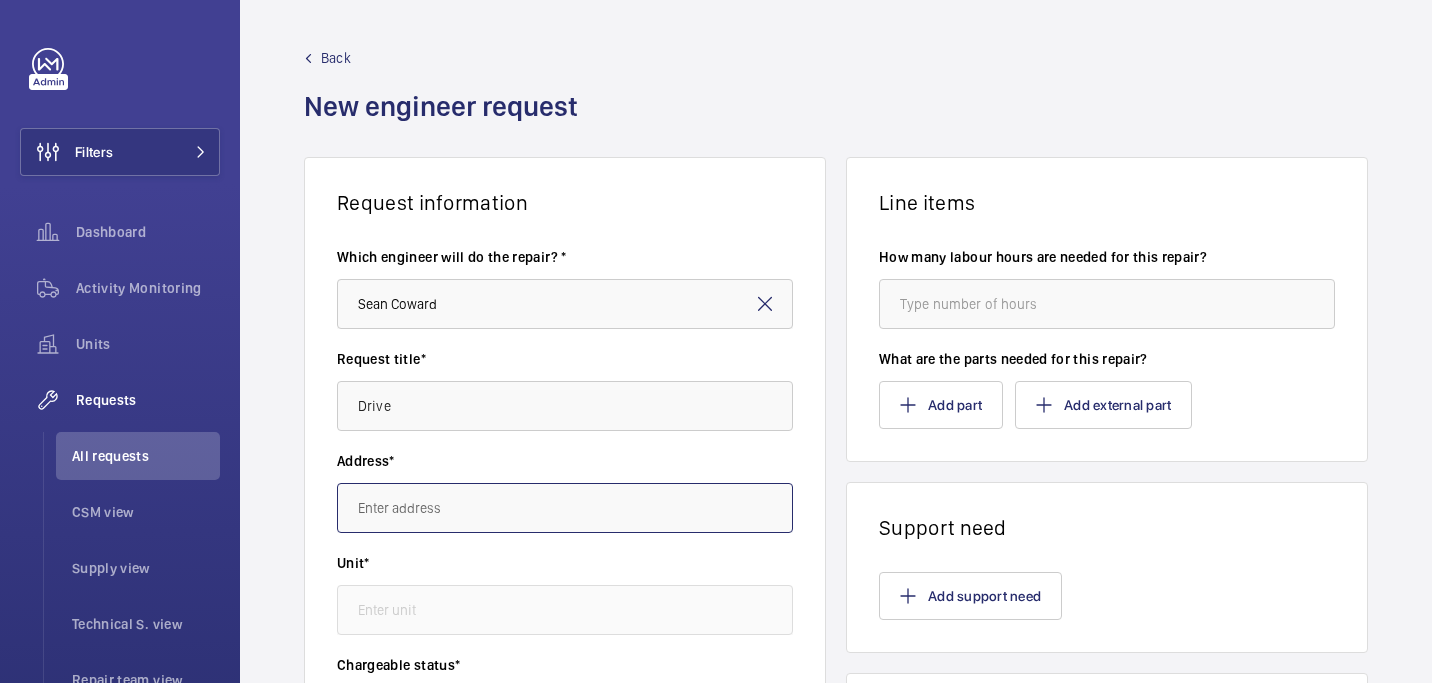 click at bounding box center (565, 508) 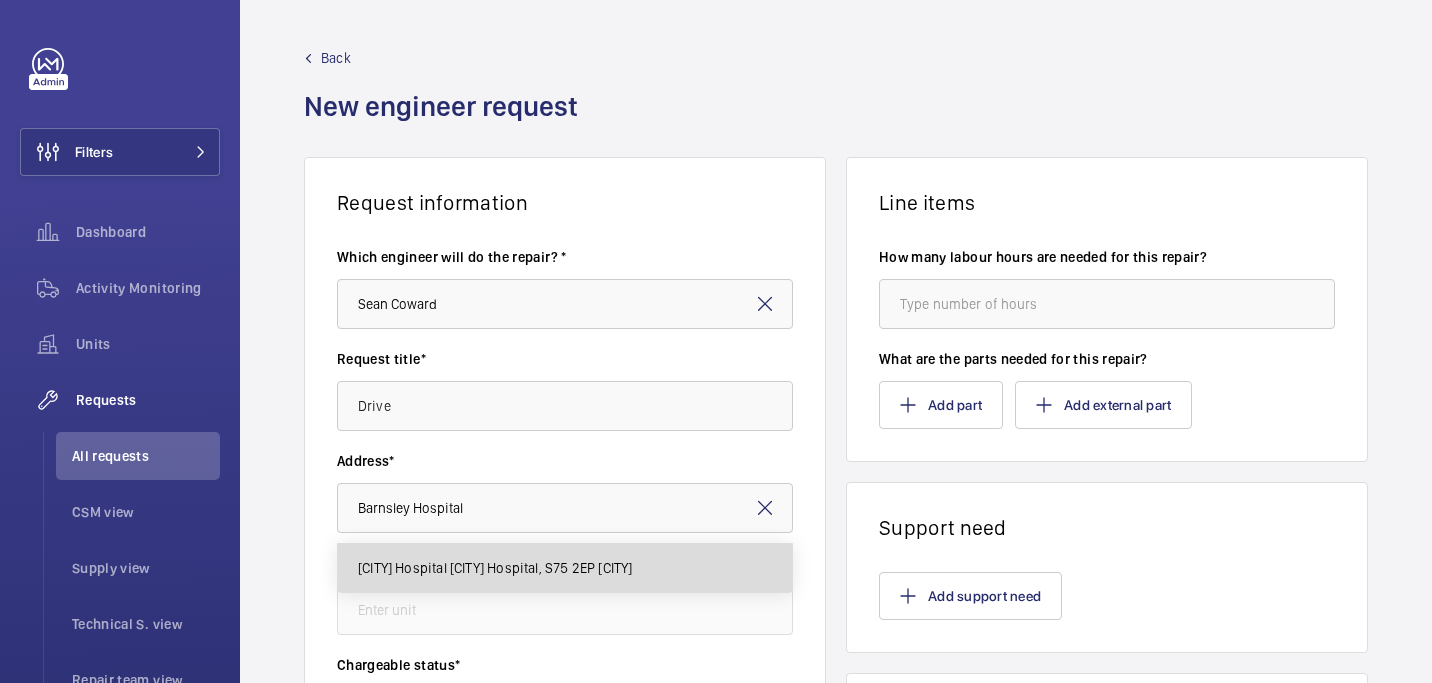 click on "Barnsley Hospital Barnsley Hospital, S75 2EP BARNSLEY" at bounding box center [495, 568] 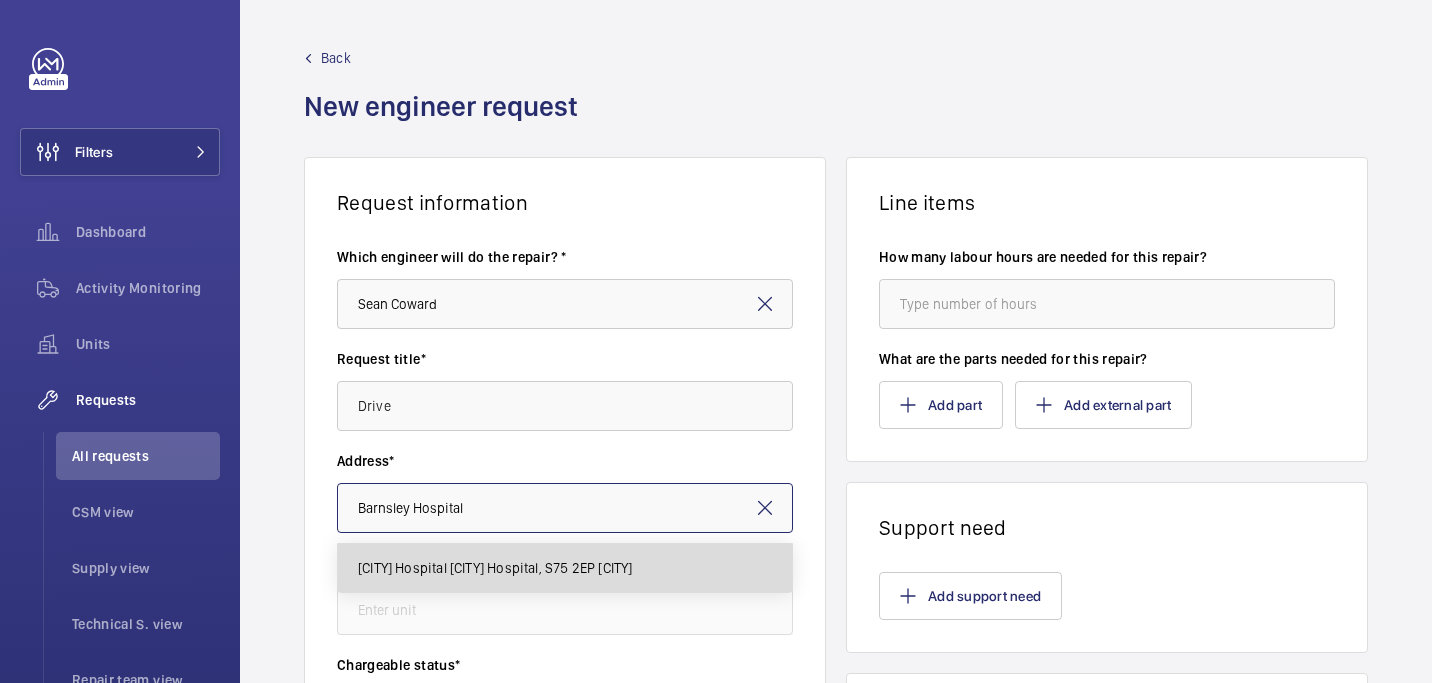 type on "Barnsley Hospital Barnsley Hospital, S75 2EP BARNSLEY" 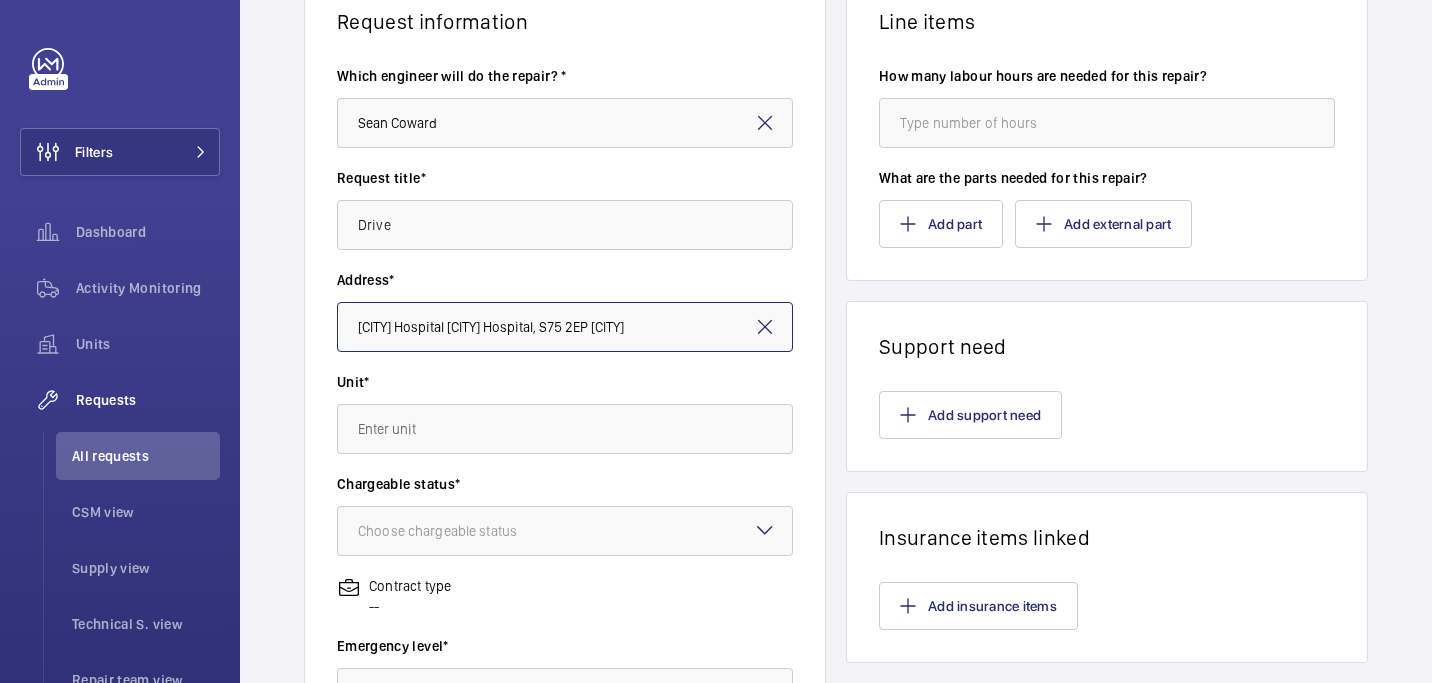 scroll, scrollTop: 210, scrollLeft: 0, axis: vertical 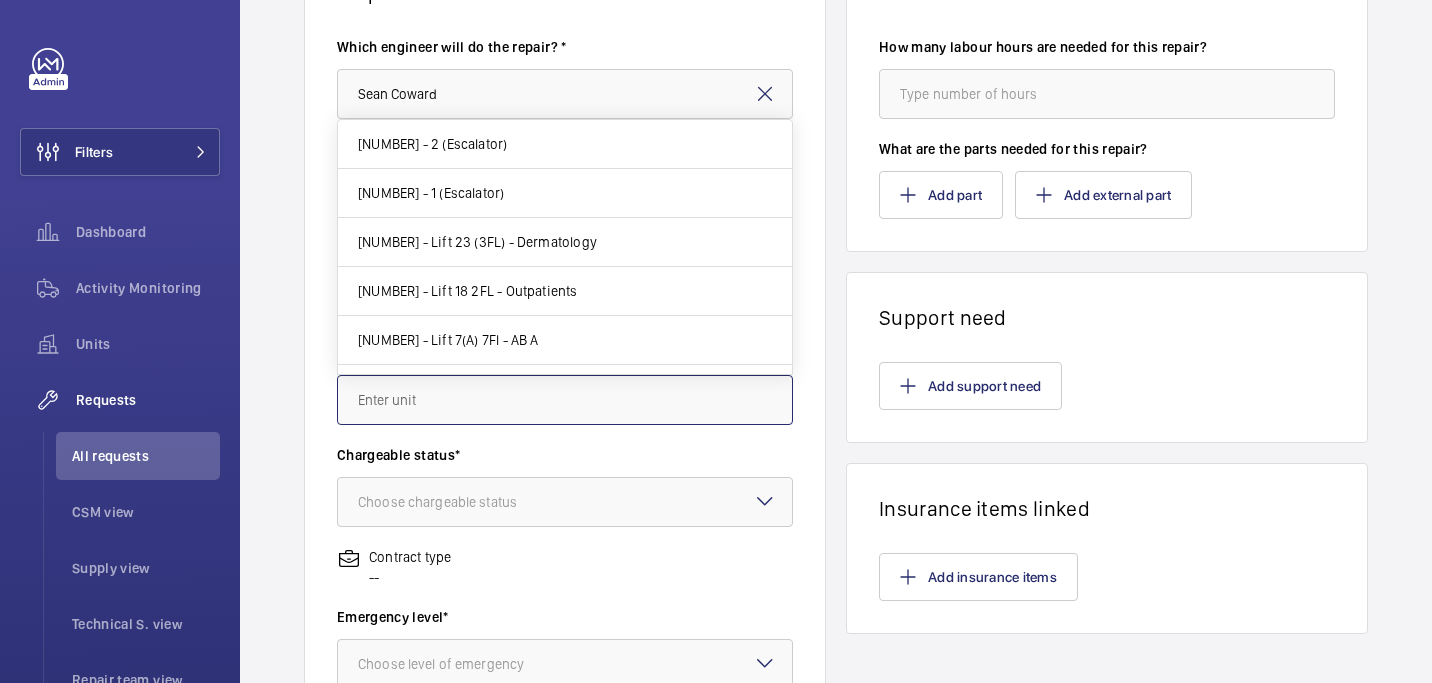 click at bounding box center (565, 400) 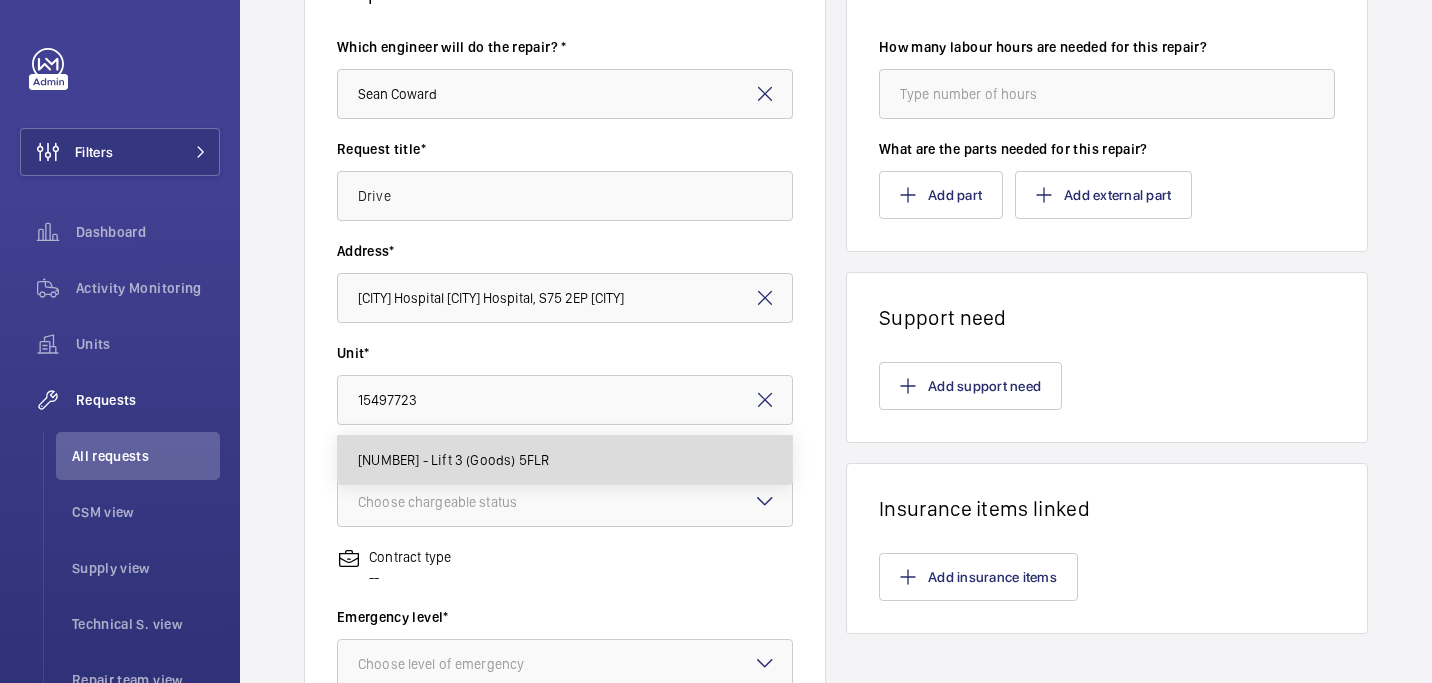 click on "15497723 - Lift 3 (Goods) 5FLR" at bounding box center (453, 460) 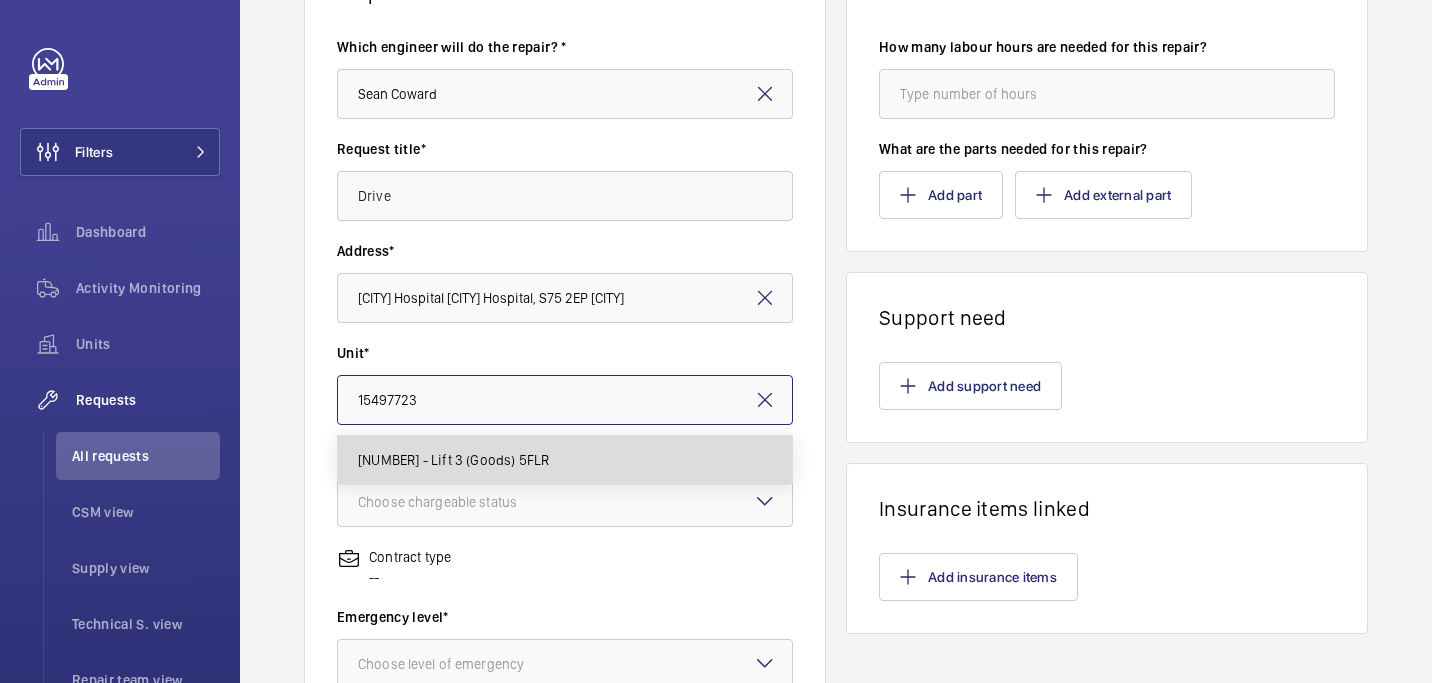 type on "15497723 - Lift 3 (Goods) 5FLR" 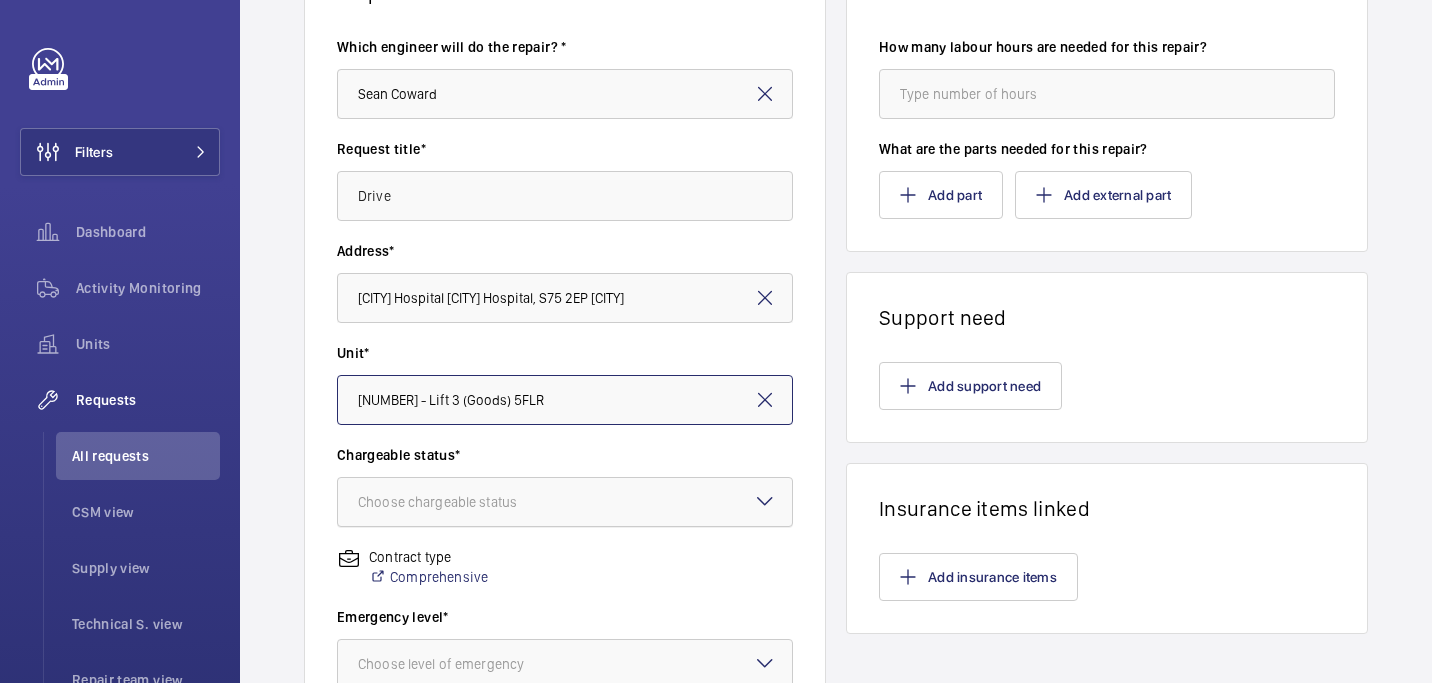 click on "Choose chargeable status" at bounding box center (462, 502) 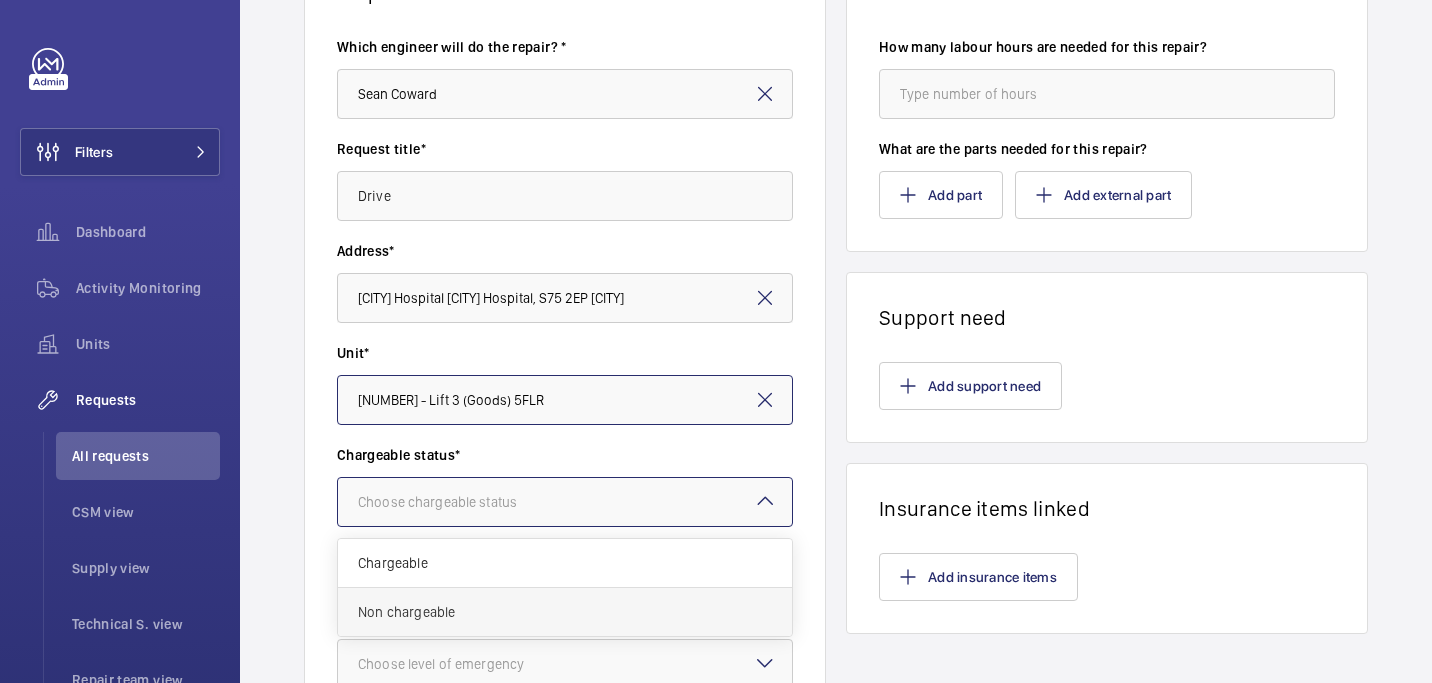 click on "Non chargeable" at bounding box center (565, 612) 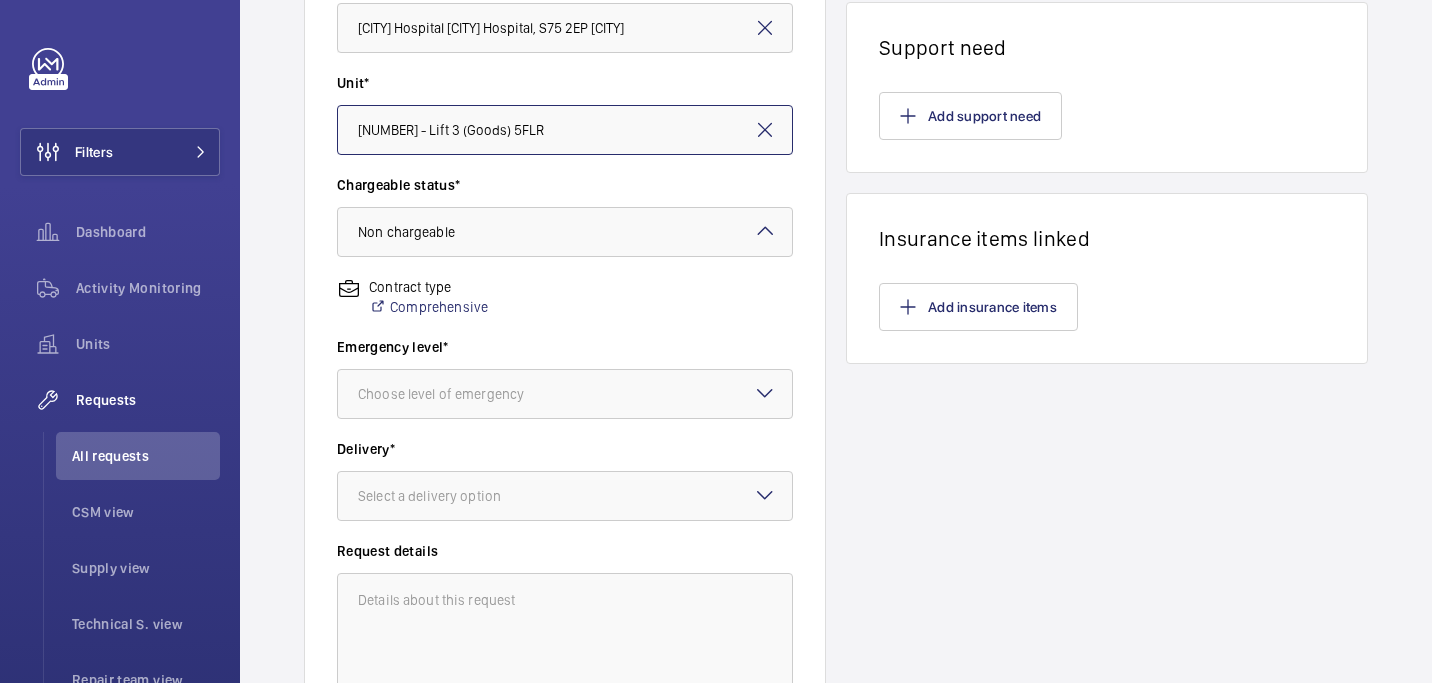 scroll, scrollTop: 506, scrollLeft: 0, axis: vertical 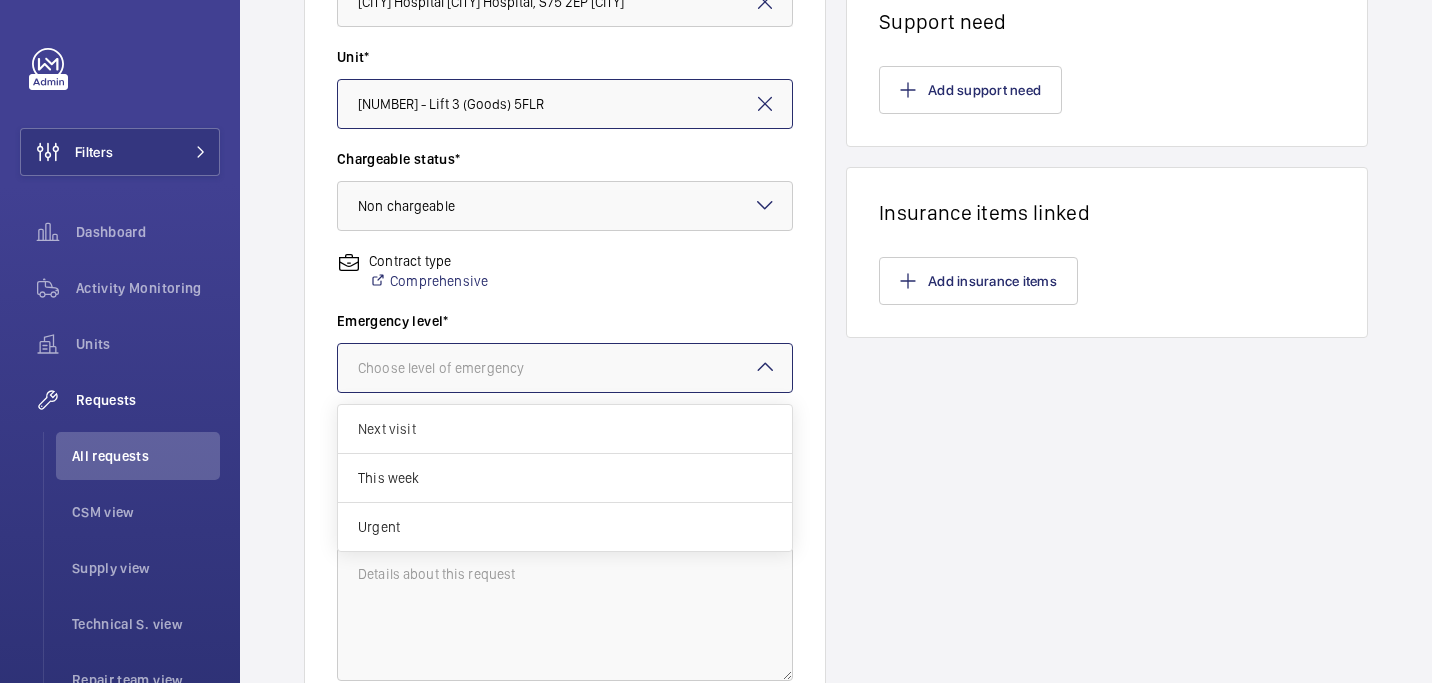 click on "Choose level of emergency" at bounding box center [466, 368] 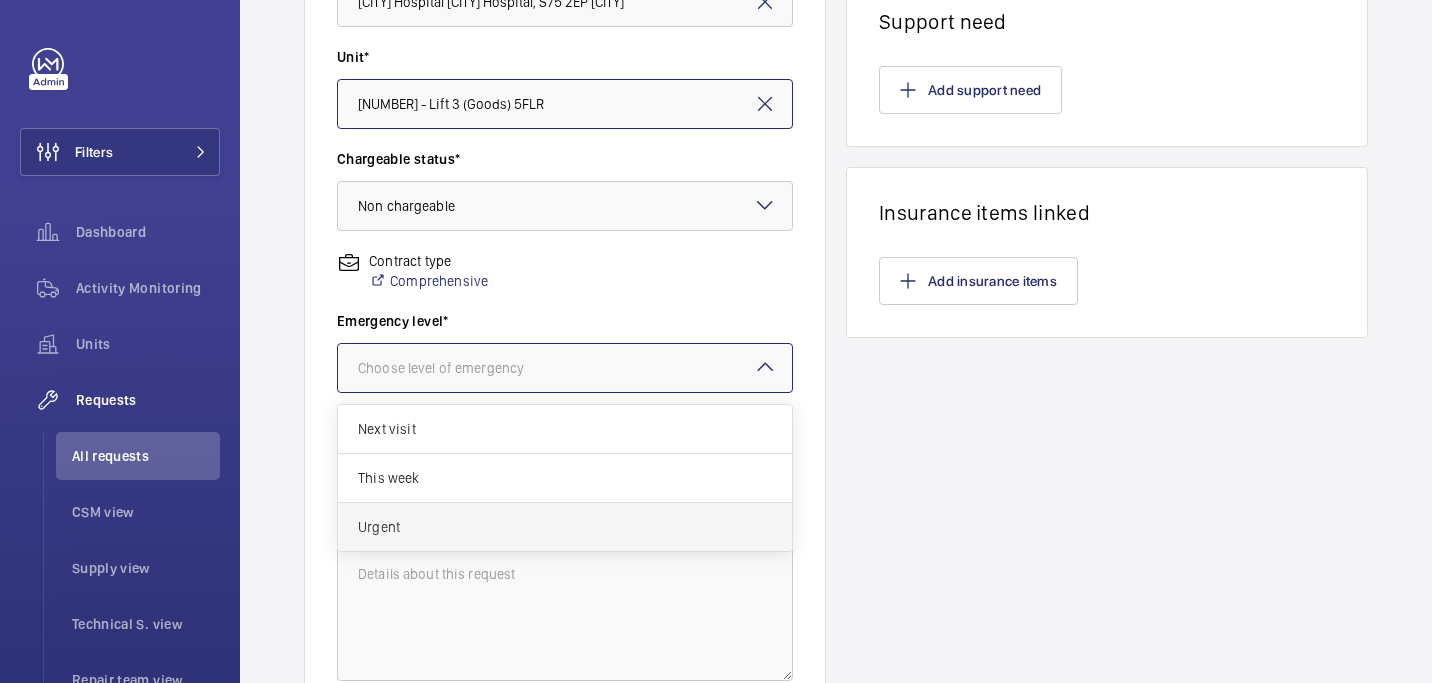 click on "Urgent" at bounding box center [565, 527] 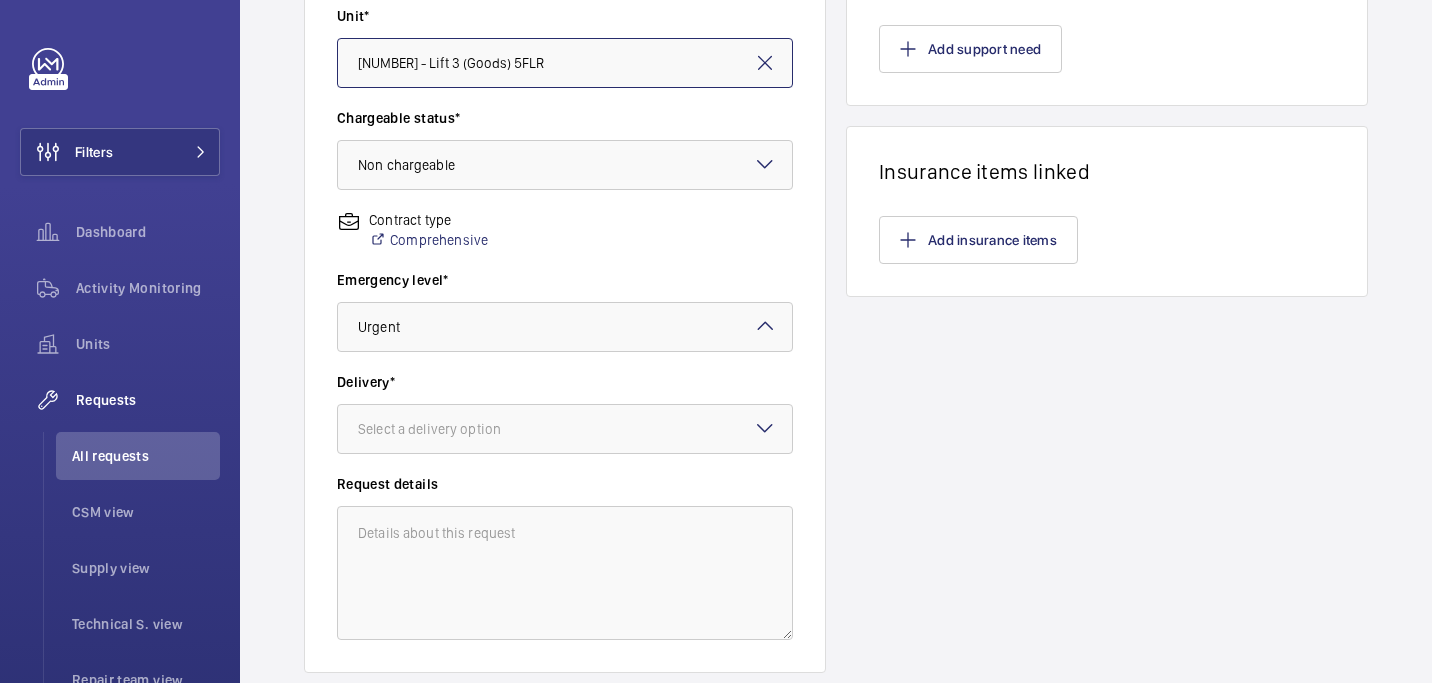 scroll, scrollTop: 551, scrollLeft: 0, axis: vertical 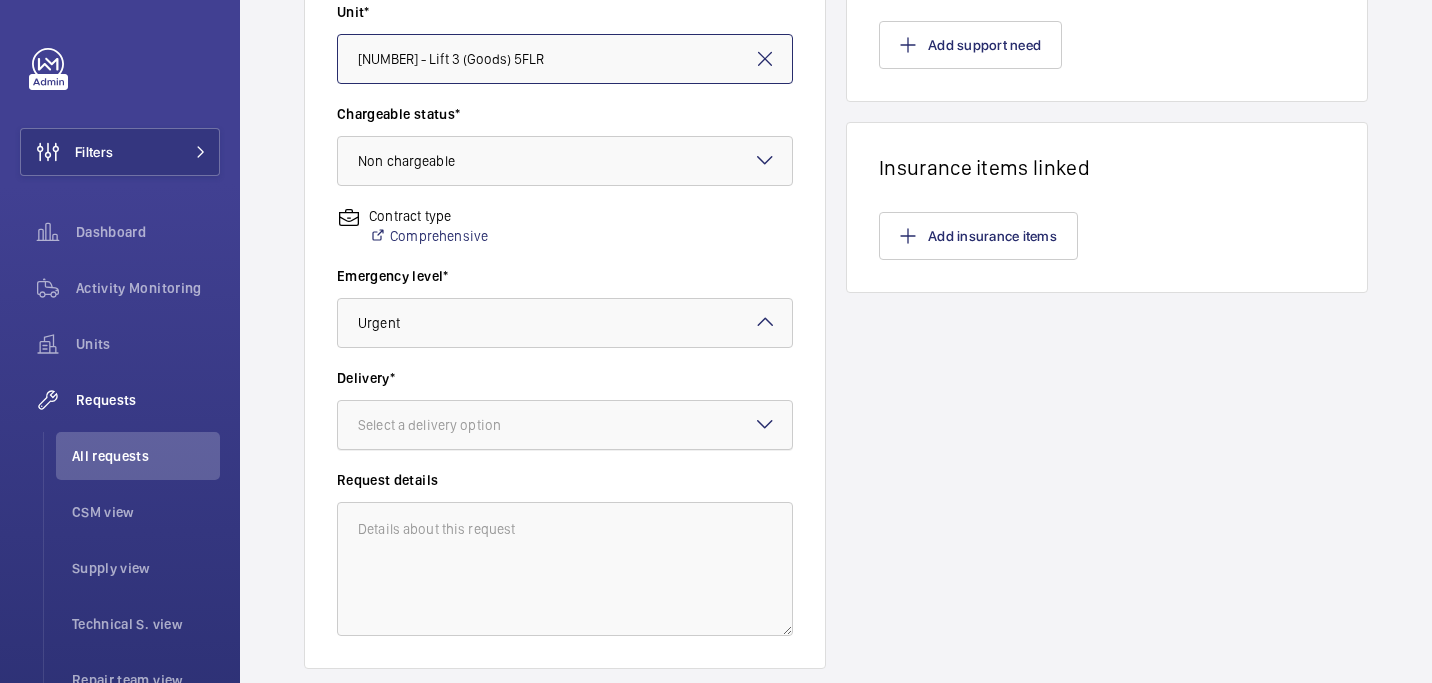 click on "Select a delivery option" at bounding box center (454, 425) 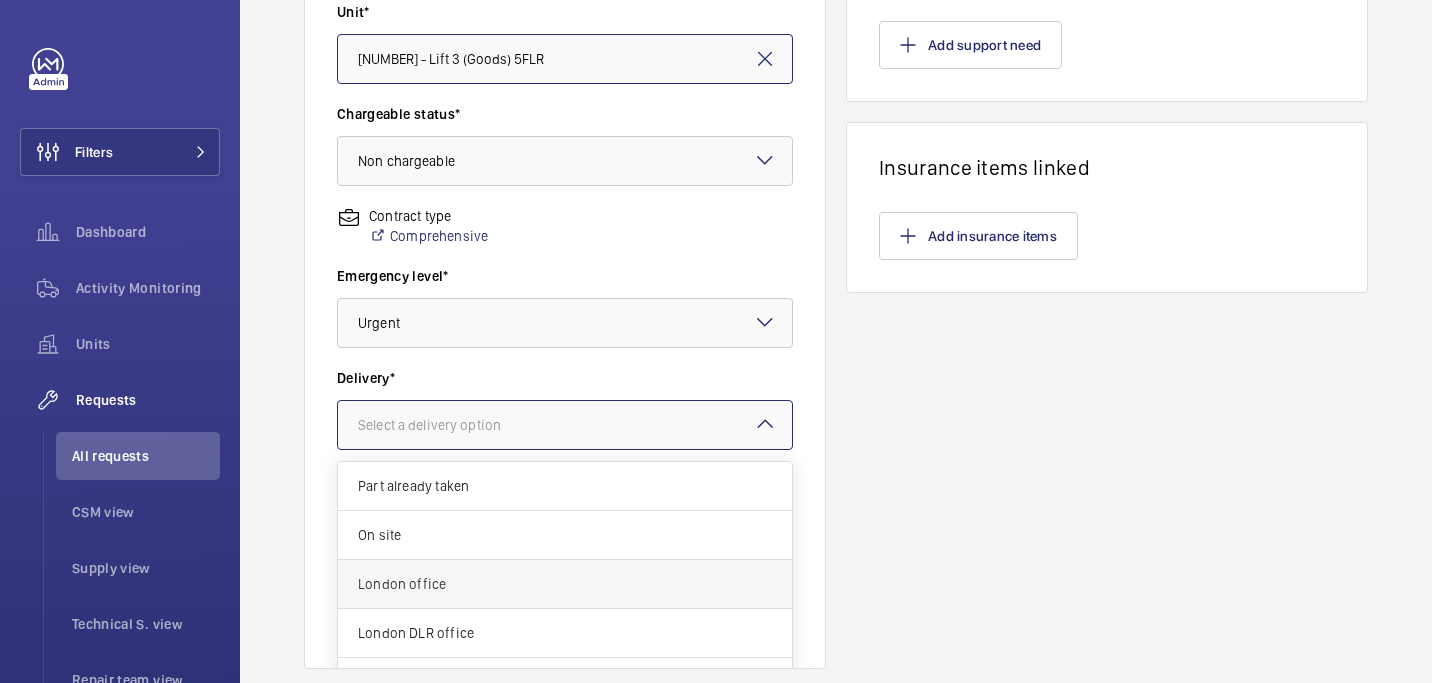 scroll, scrollTop: 73, scrollLeft: 0, axis: vertical 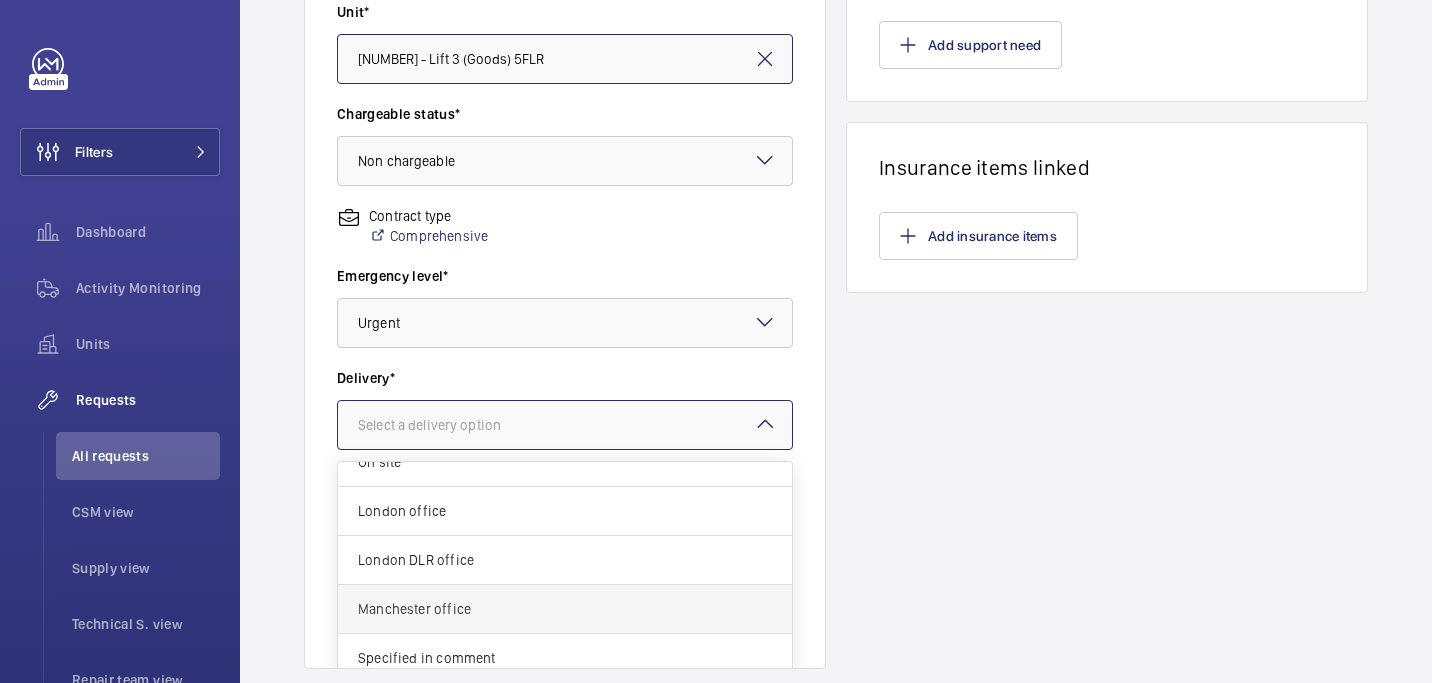 click on "Manchester office" at bounding box center [565, 609] 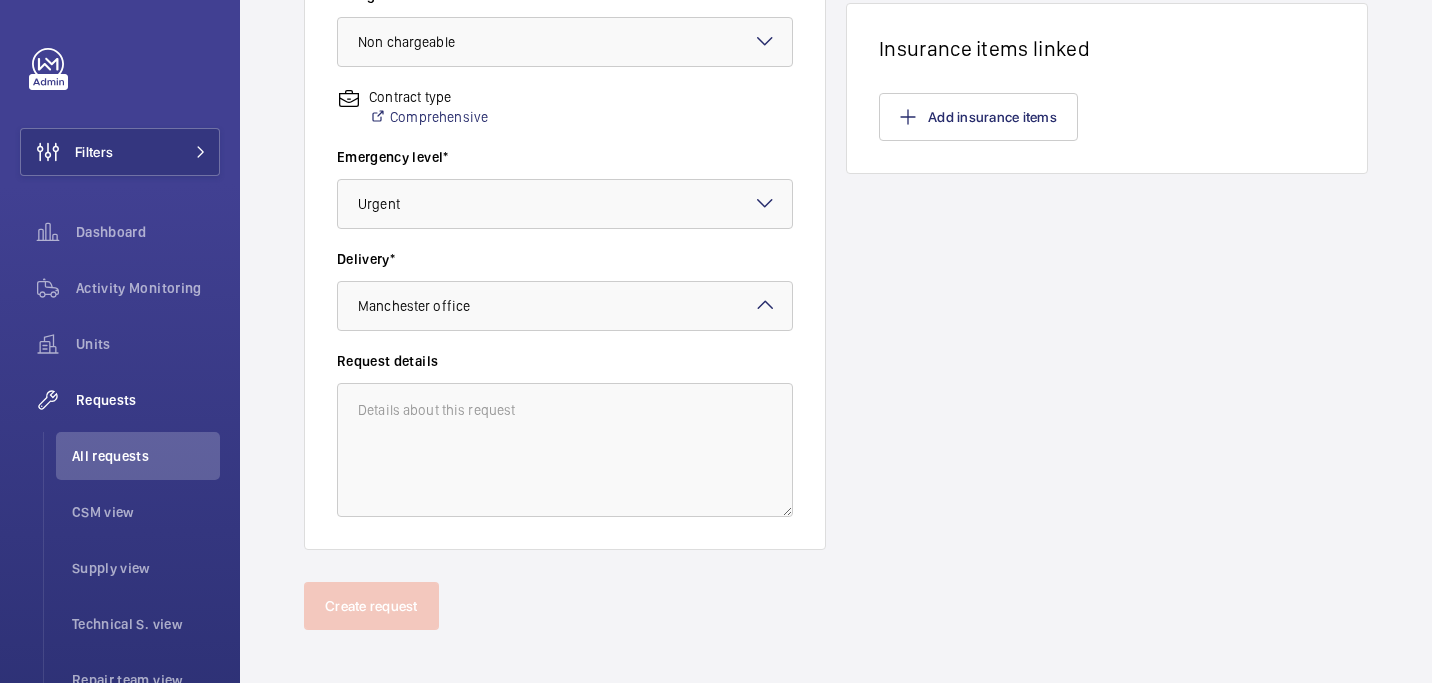 scroll, scrollTop: 675, scrollLeft: 0, axis: vertical 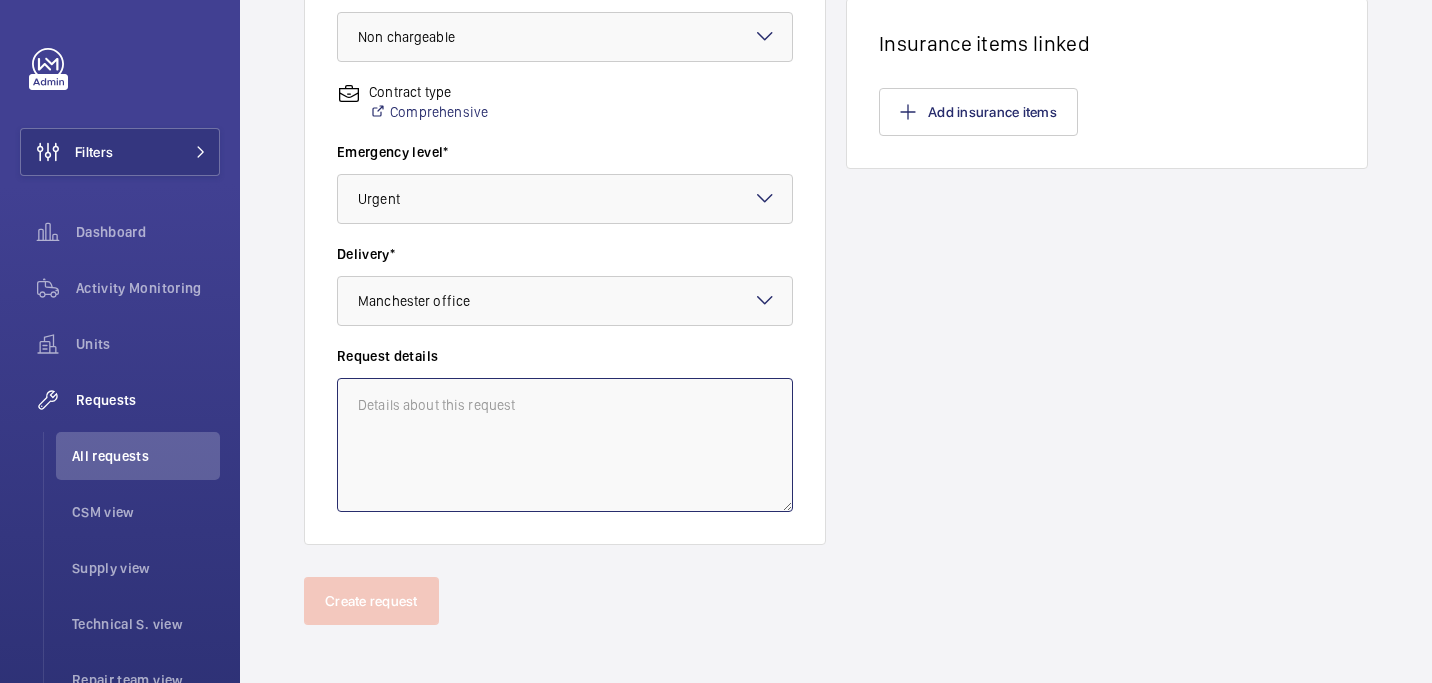 click at bounding box center [565, 445] 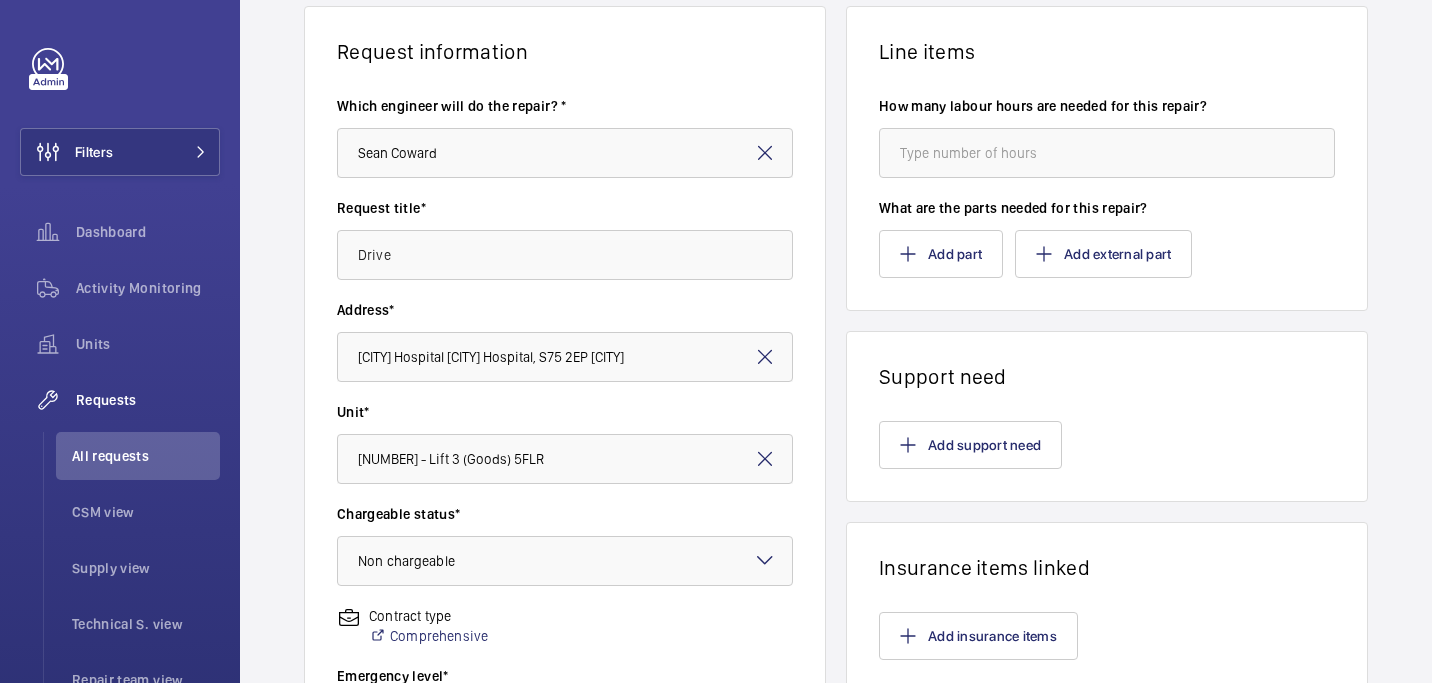 scroll, scrollTop: 0, scrollLeft: 0, axis: both 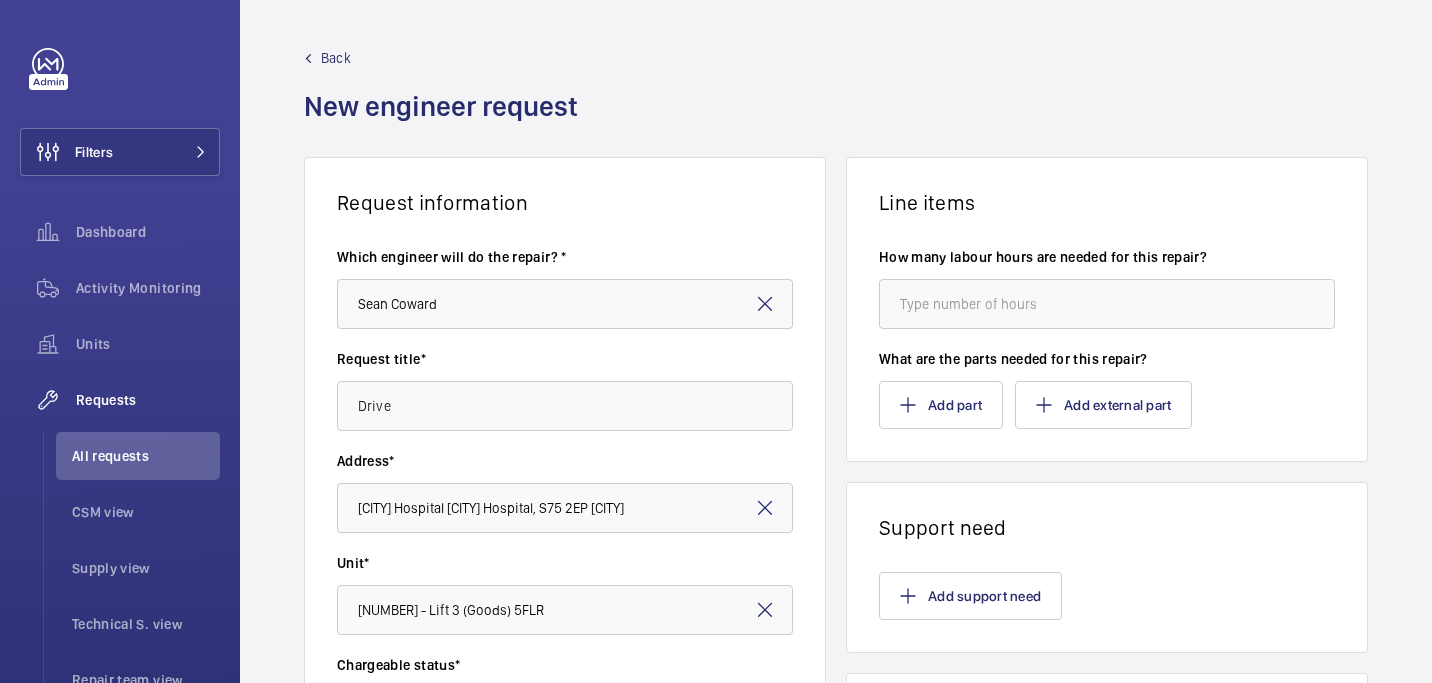 type on "Connor D has confirmed drive is included in client contact" 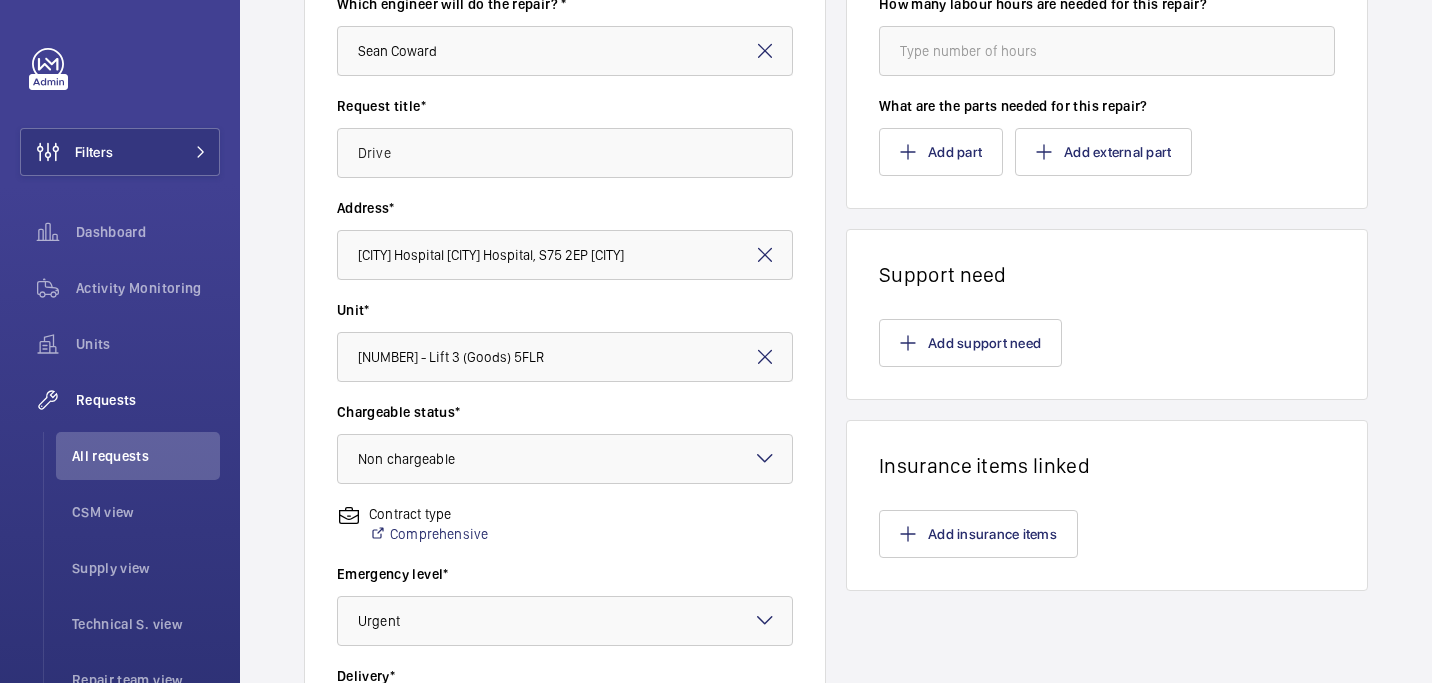 scroll, scrollTop: 255, scrollLeft: 0, axis: vertical 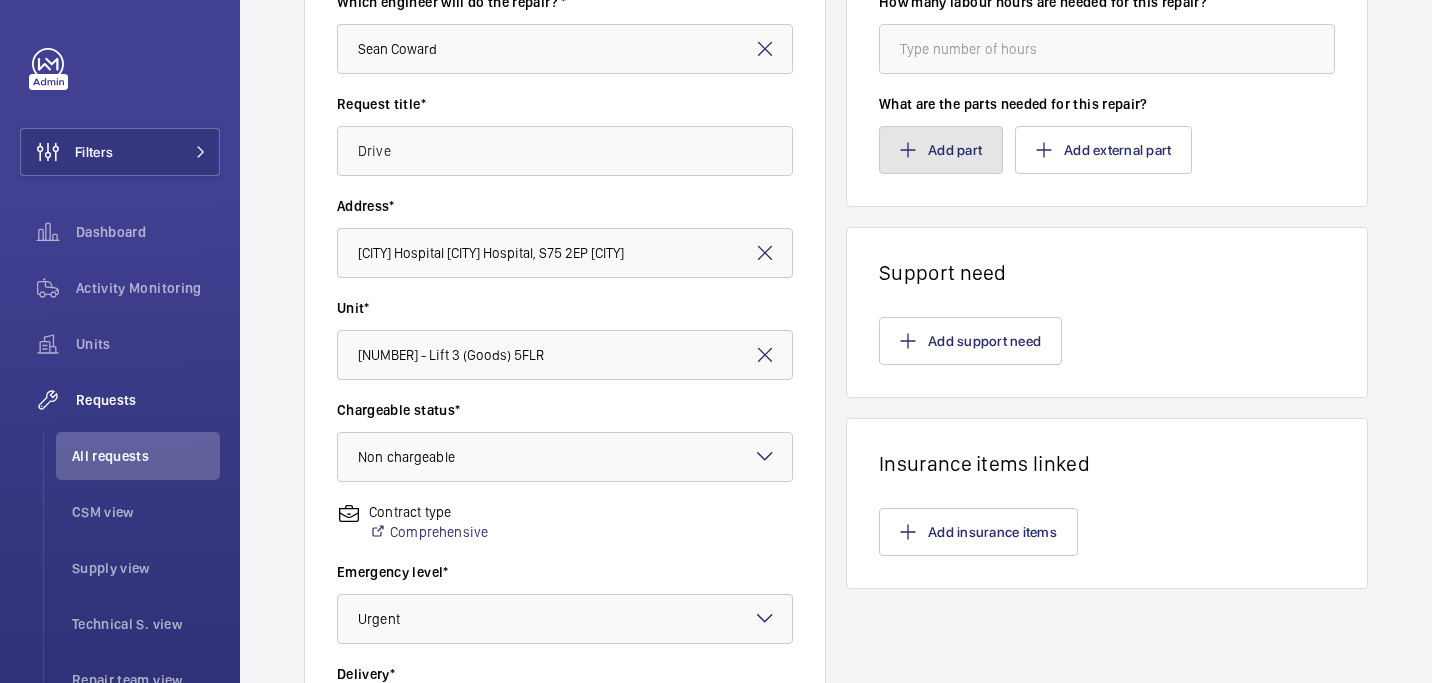 click on "Add part" 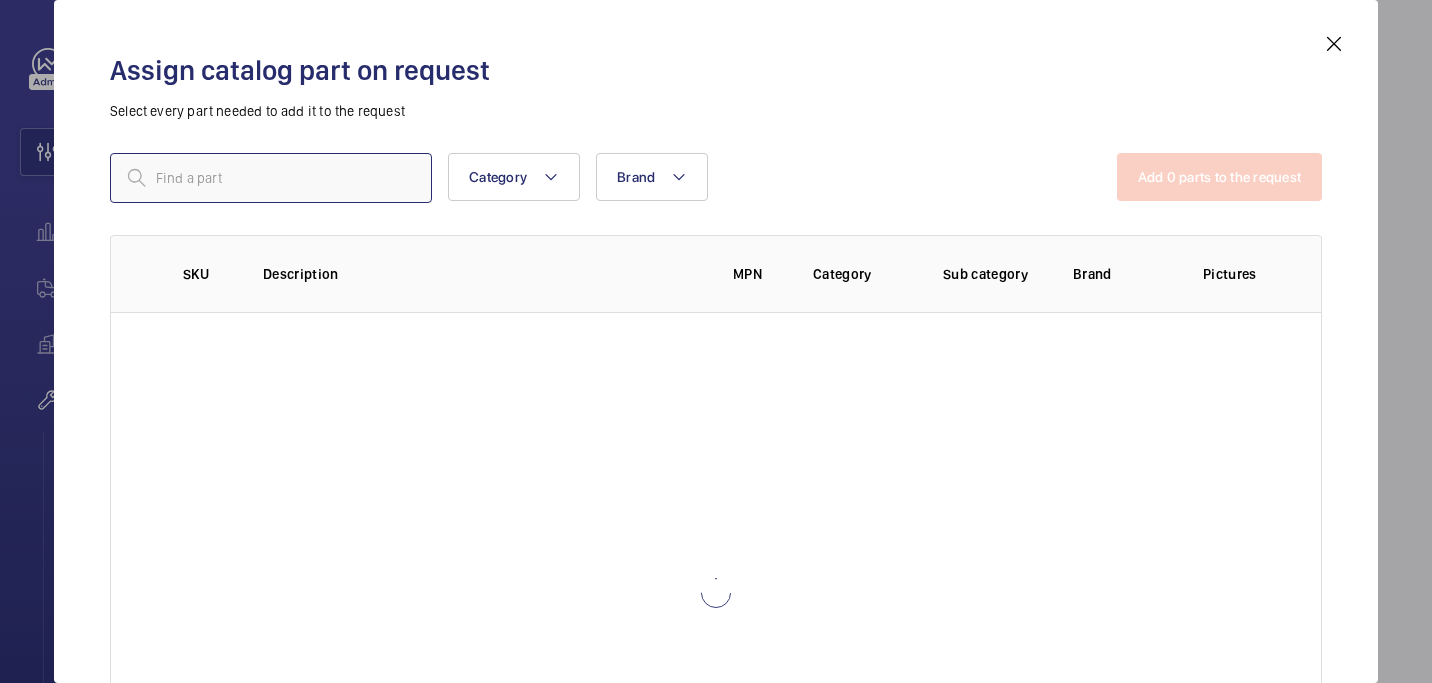 click at bounding box center (271, 178) 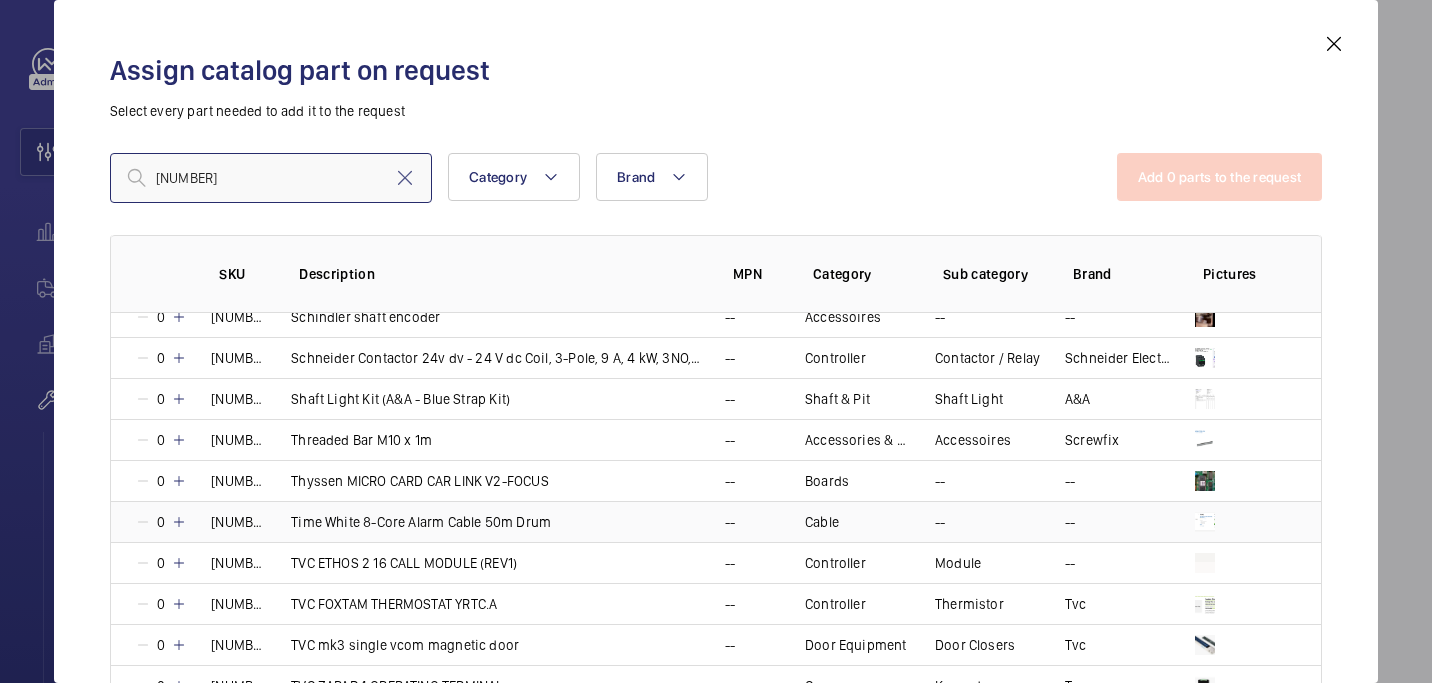 scroll, scrollTop: 2066, scrollLeft: 0, axis: vertical 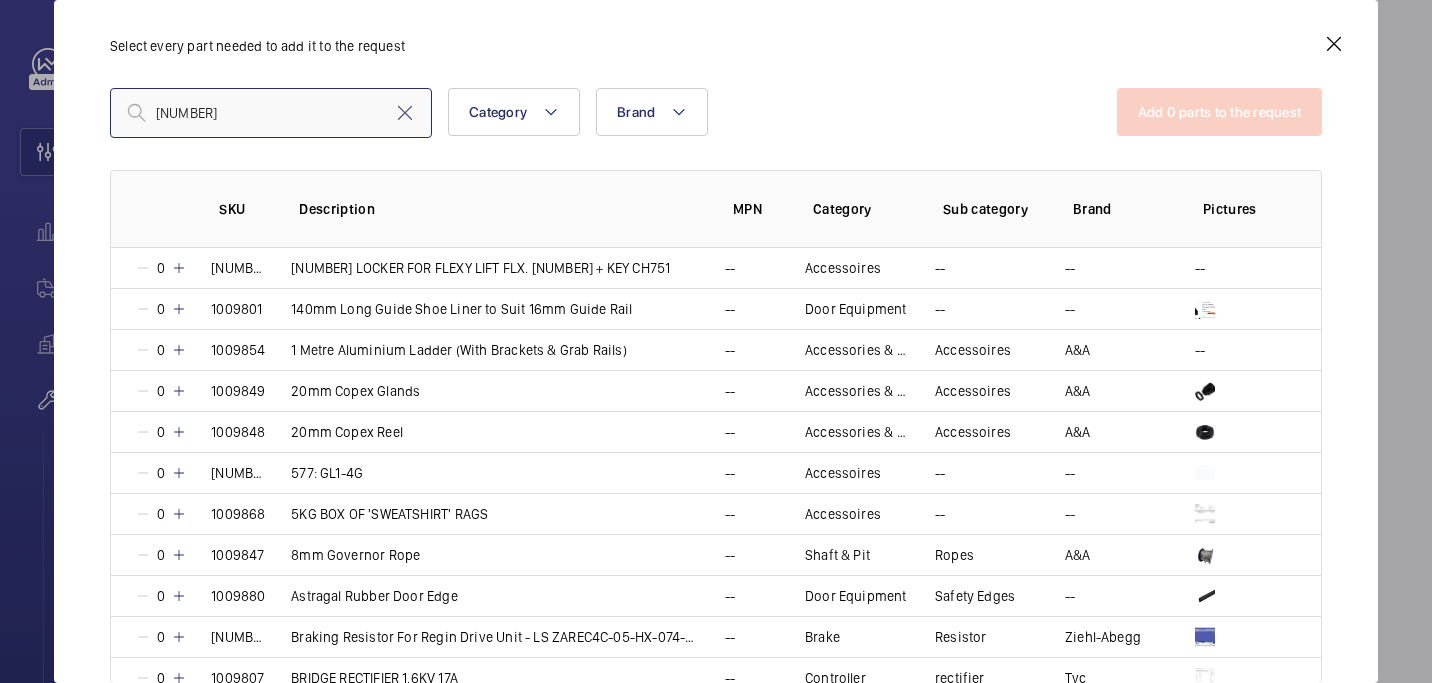 click on "1009889" at bounding box center [271, 113] 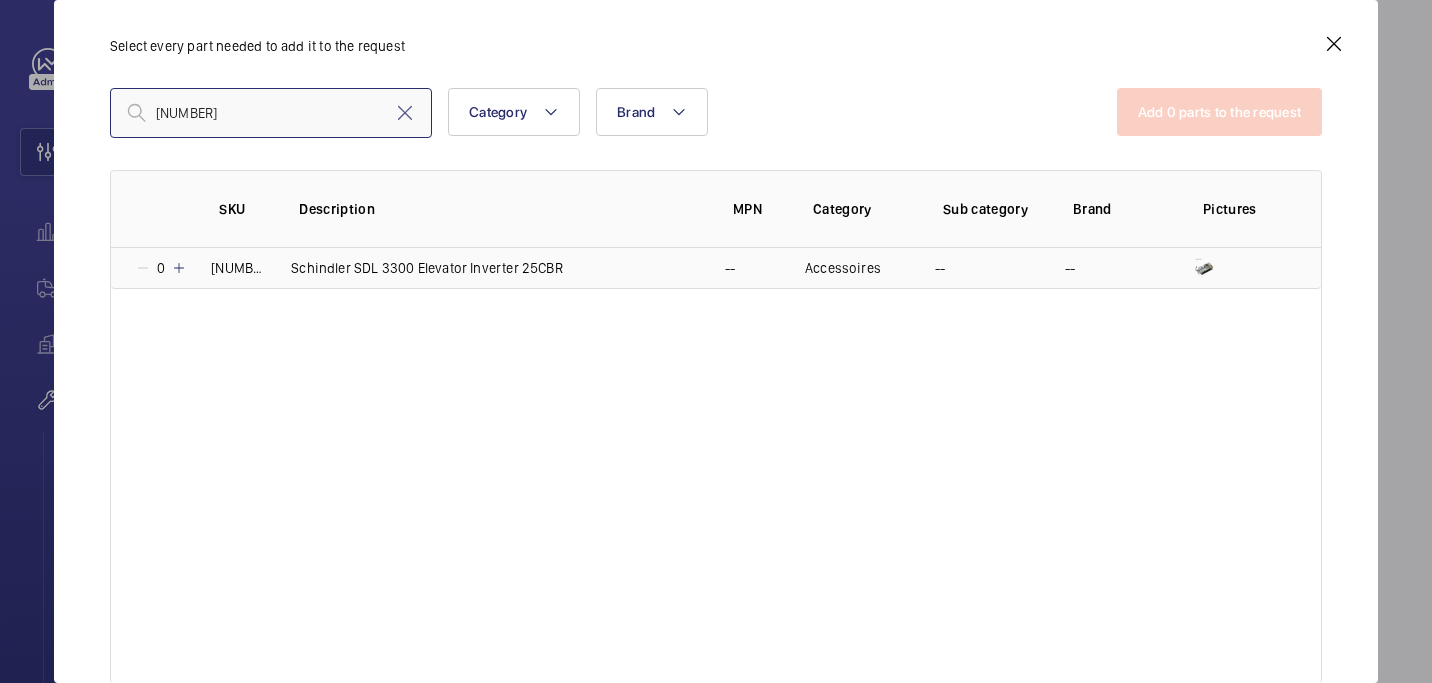 type on "009889" 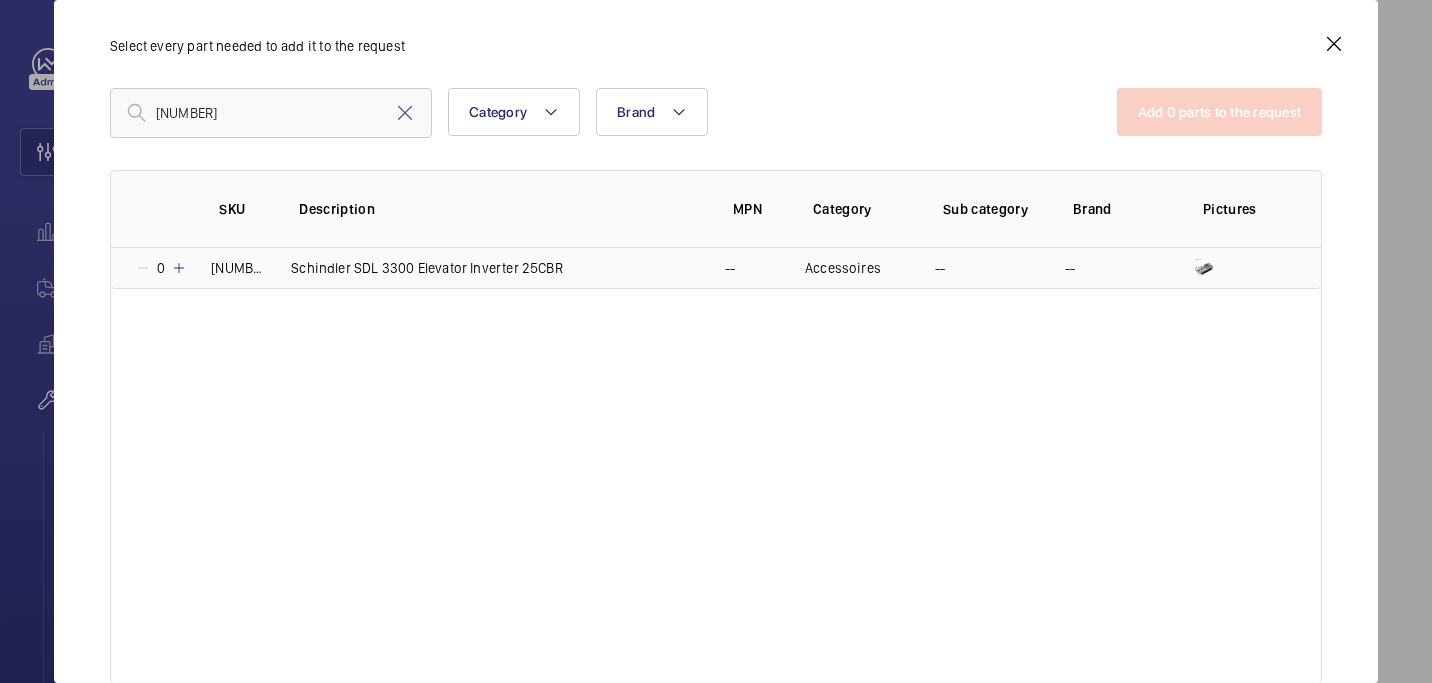 click on "Schindler SDL 3300 Elevator Inverter 25CBR" at bounding box center (427, 268) 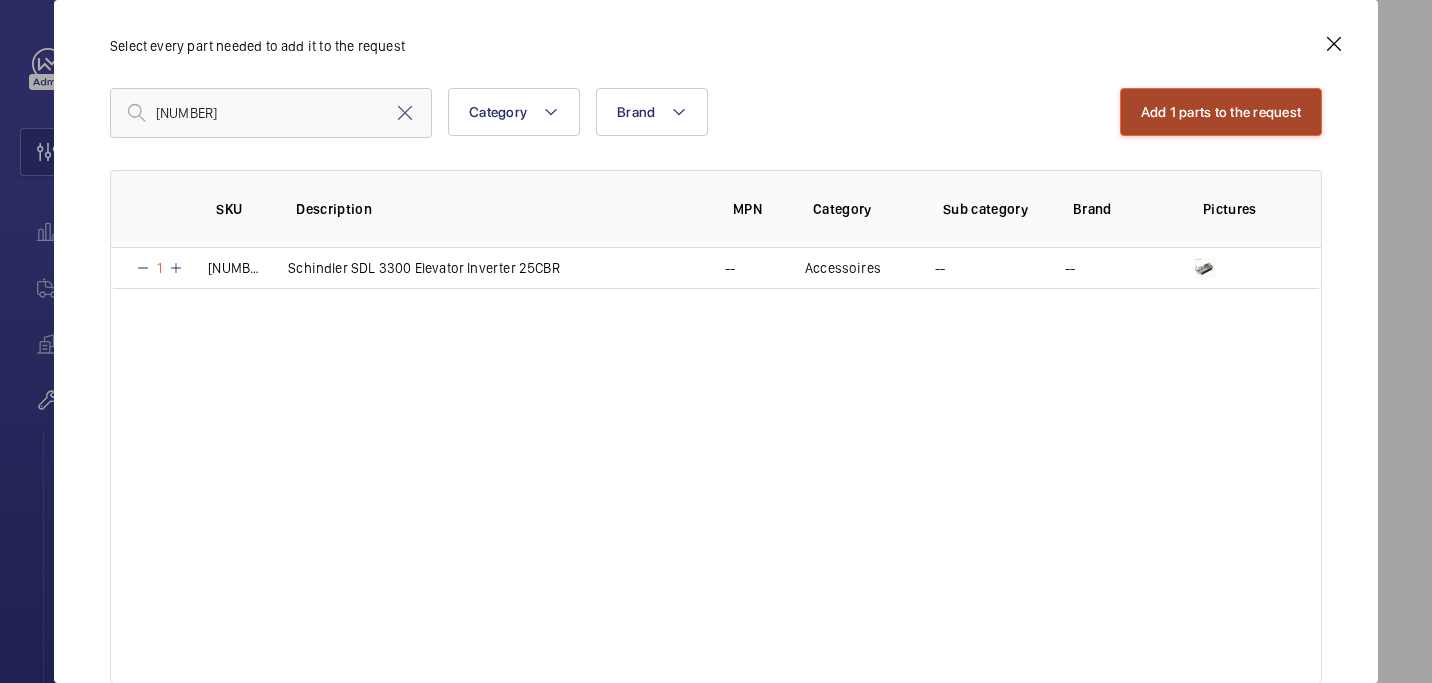 click on "Add 1 parts to the request" at bounding box center [1221, 112] 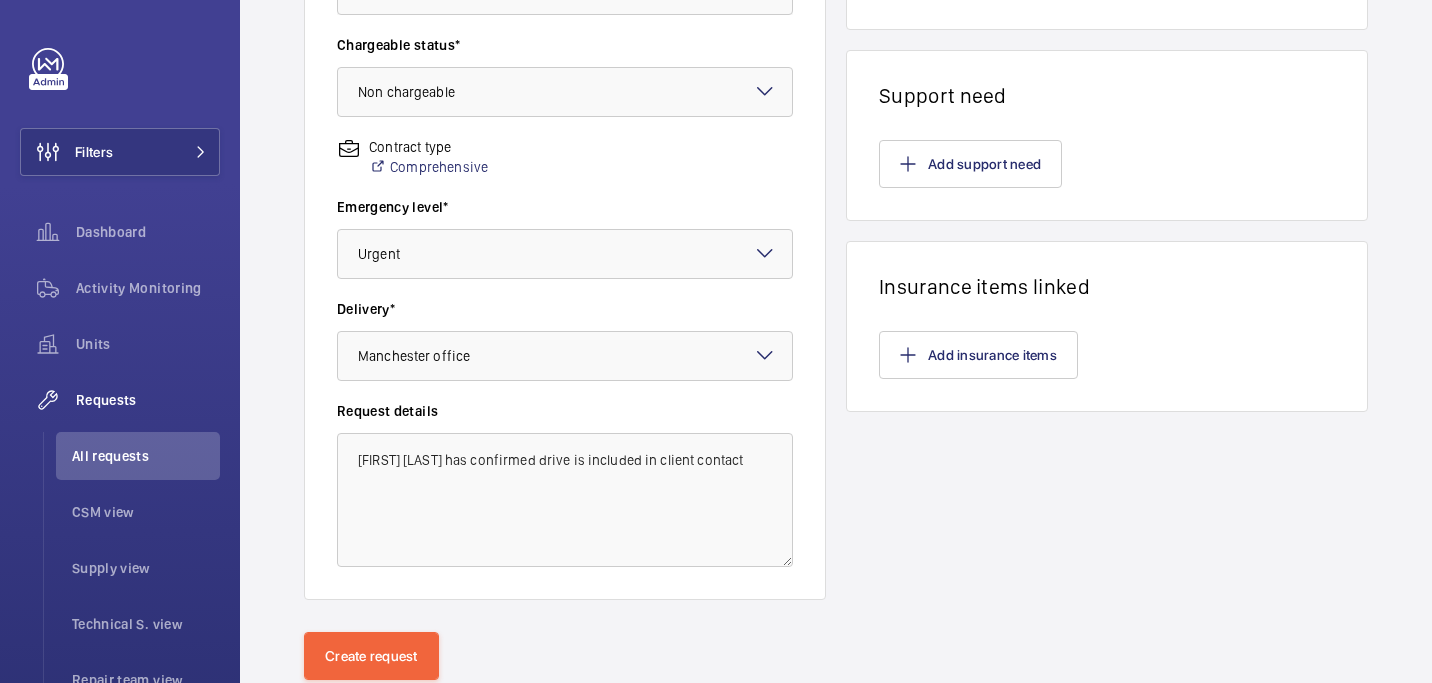 scroll, scrollTop: 681, scrollLeft: 0, axis: vertical 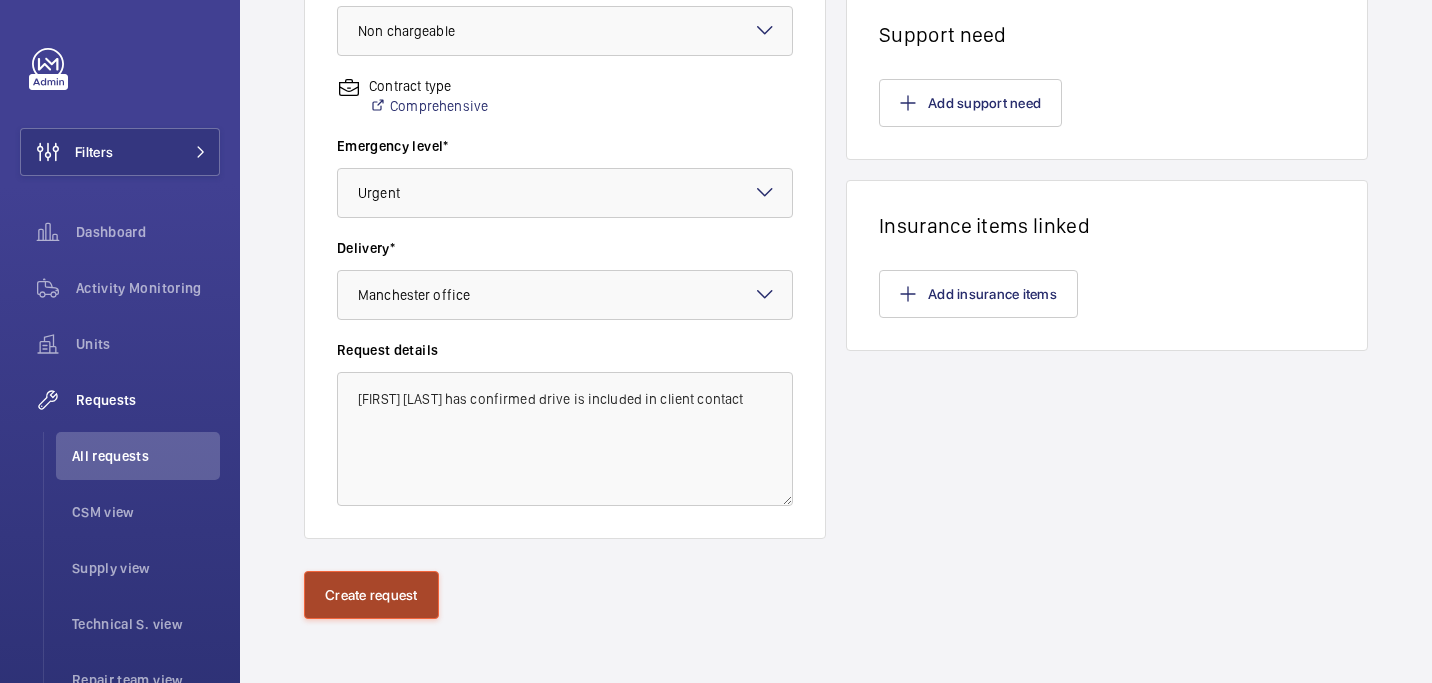 click on "Create request" 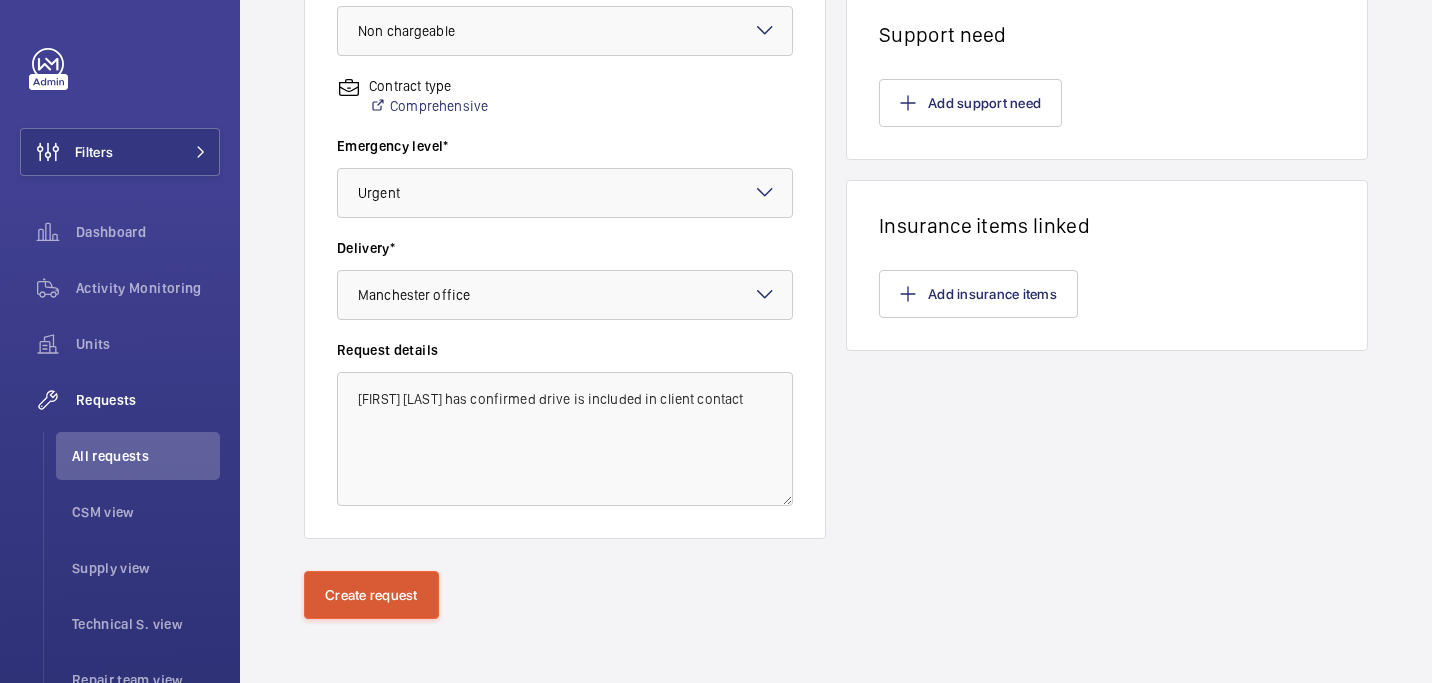 scroll, scrollTop: 0, scrollLeft: 0, axis: both 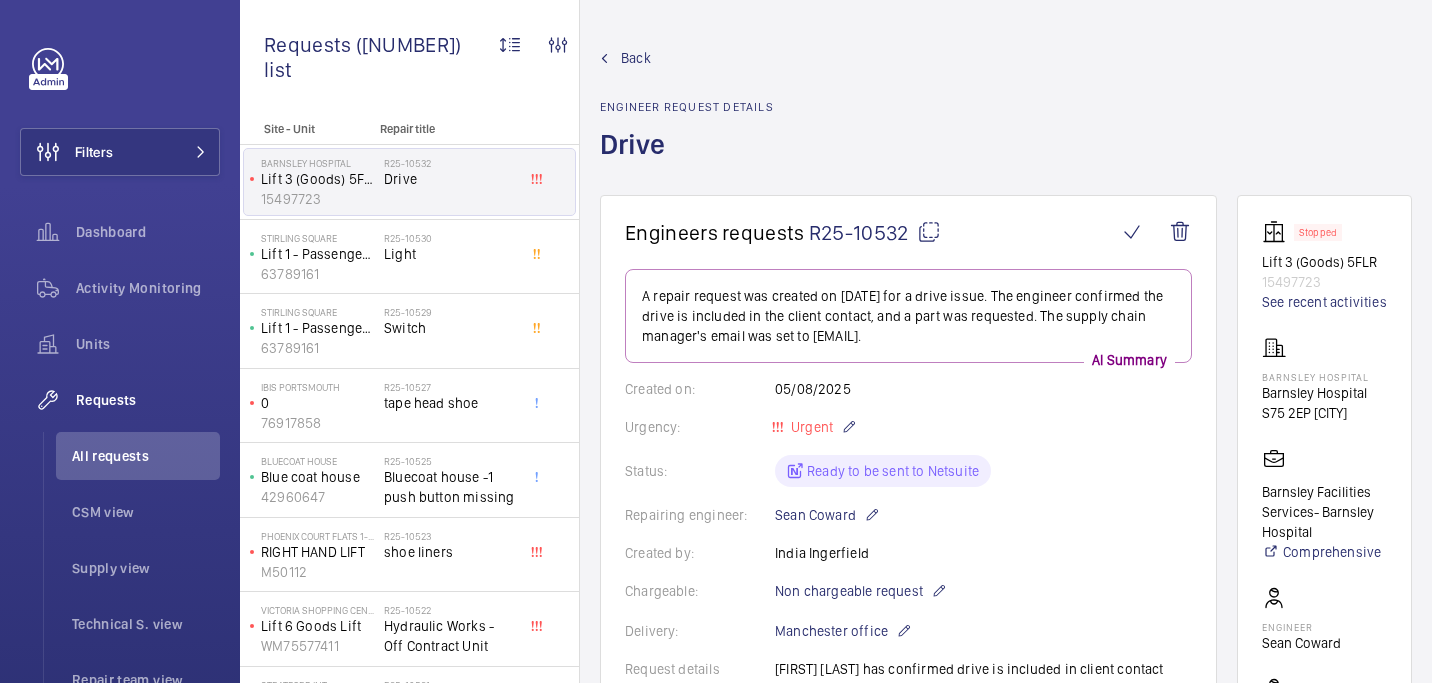 click 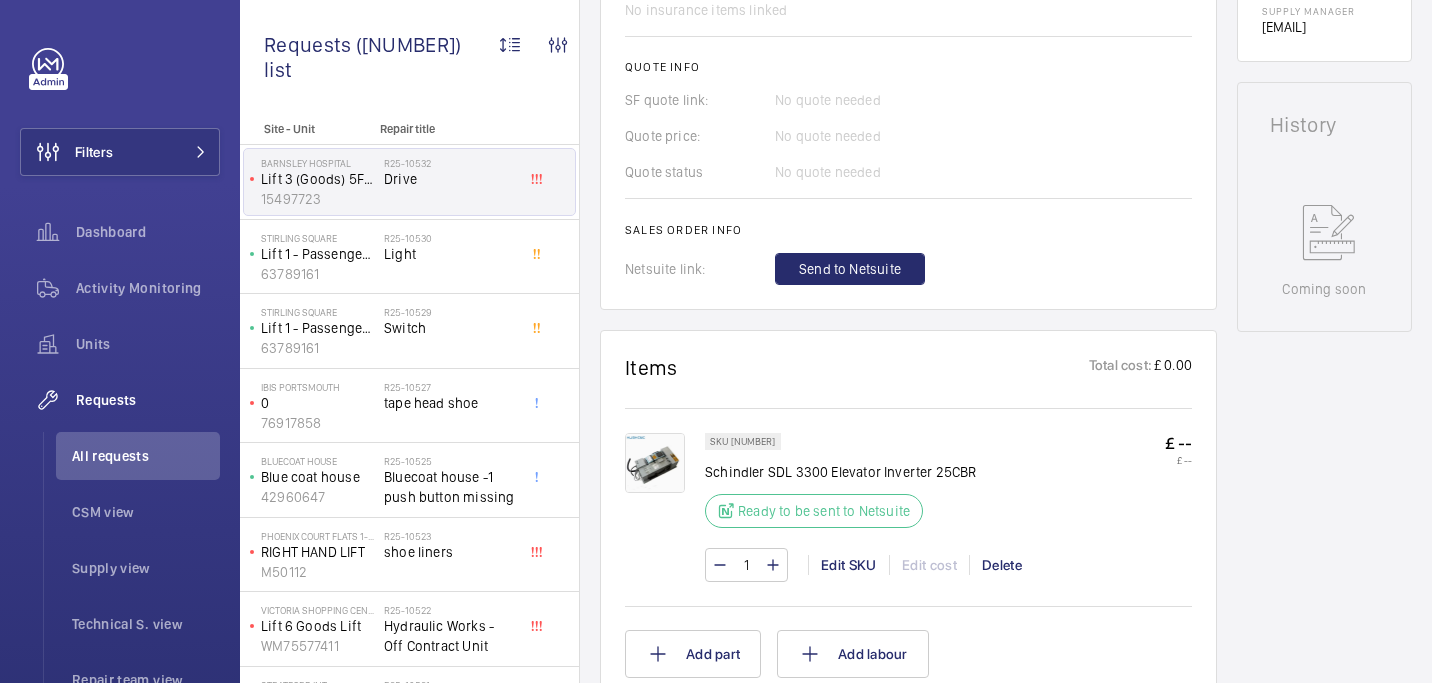 scroll, scrollTop: 868, scrollLeft: 0, axis: vertical 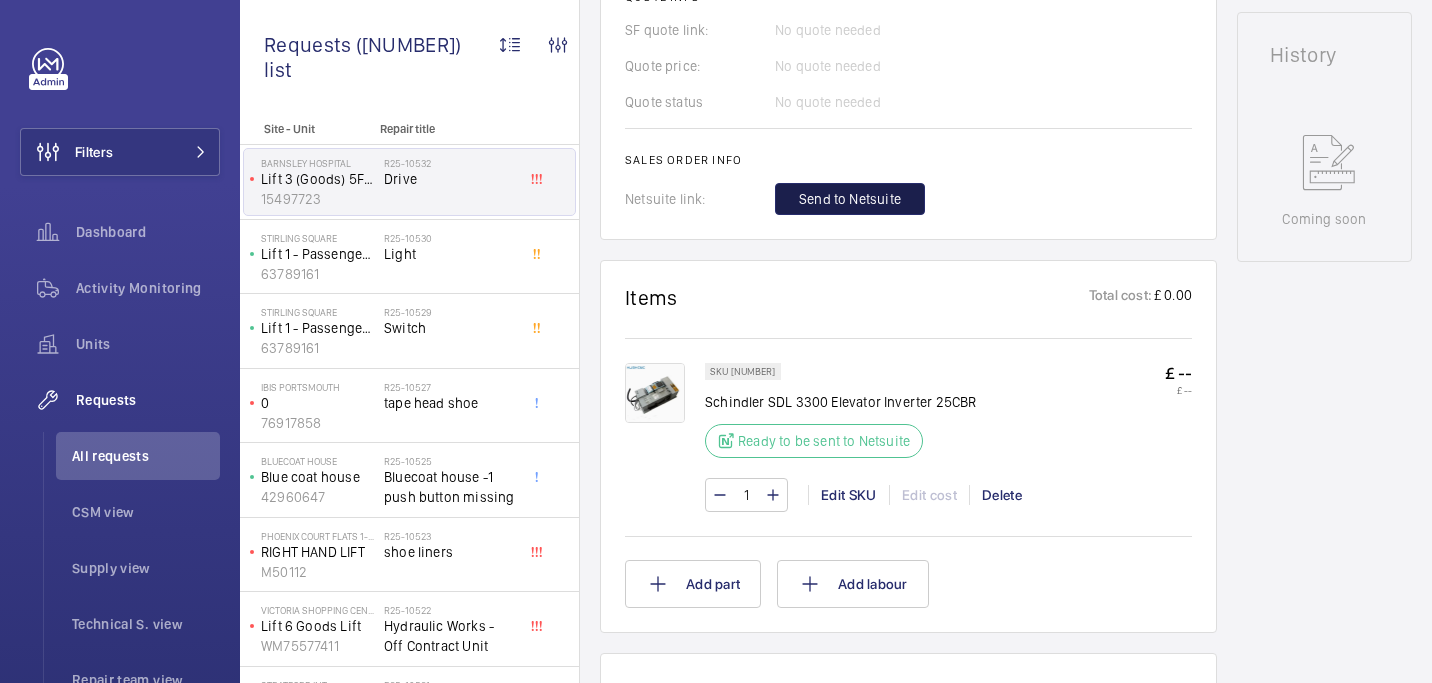click on "Send to Netsuite" 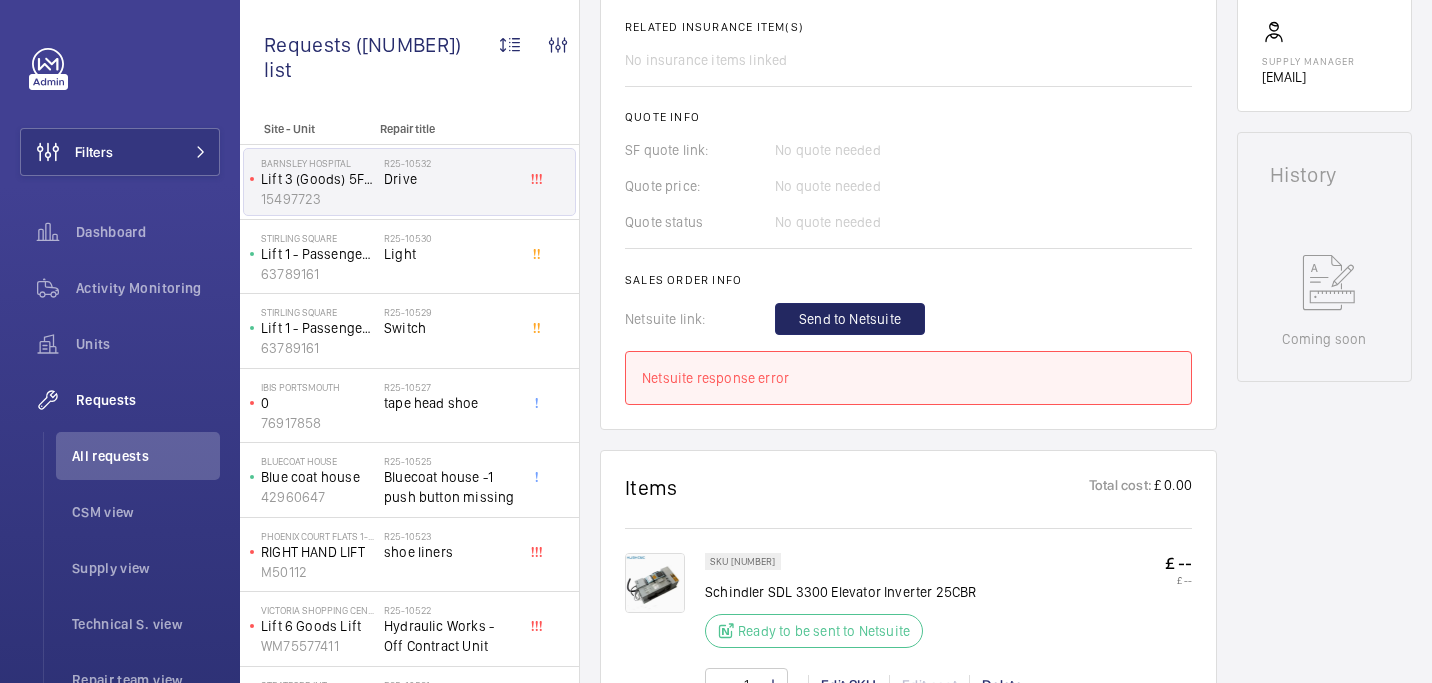 scroll, scrollTop: 750, scrollLeft: 0, axis: vertical 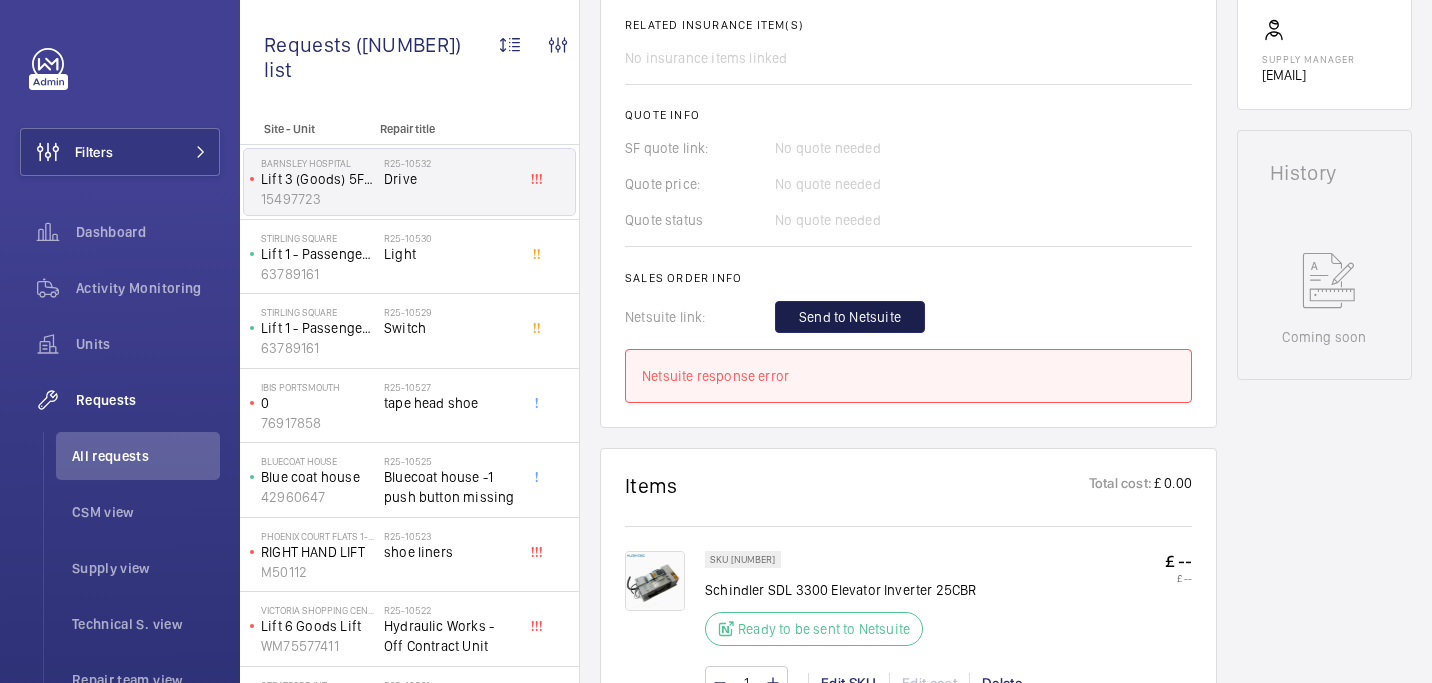 click on "Send to Netsuite" 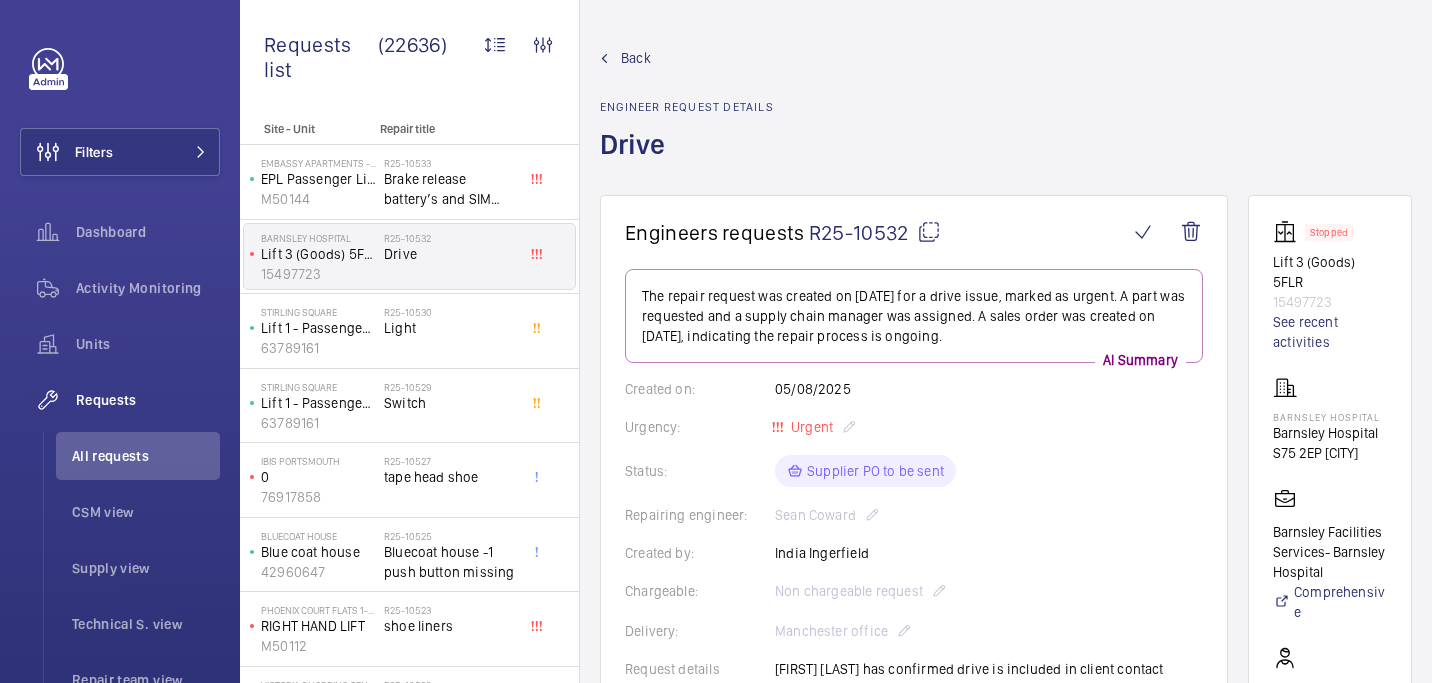 scroll, scrollTop: 790, scrollLeft: 0, axis: vertical 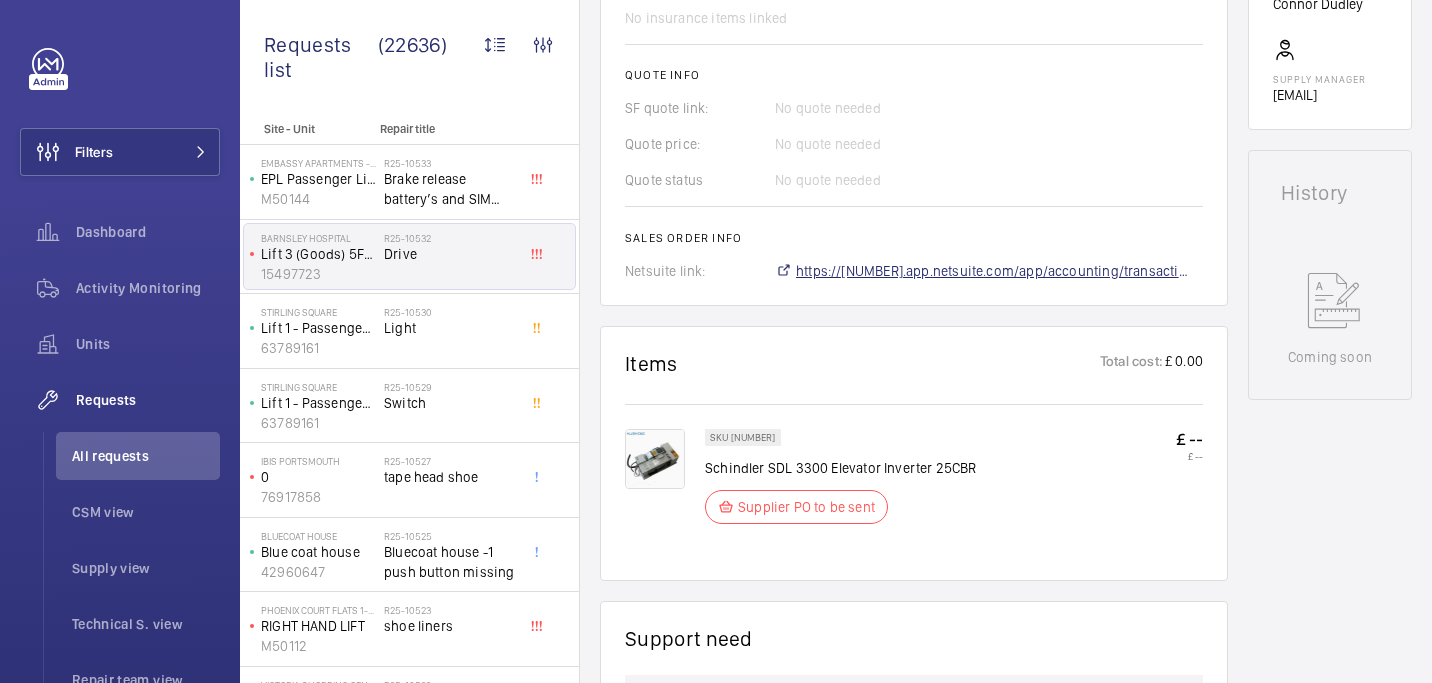 click on "https://6461500.app.netsuite.com/app/accounting/transactions/salesord.nl?id=2877505" 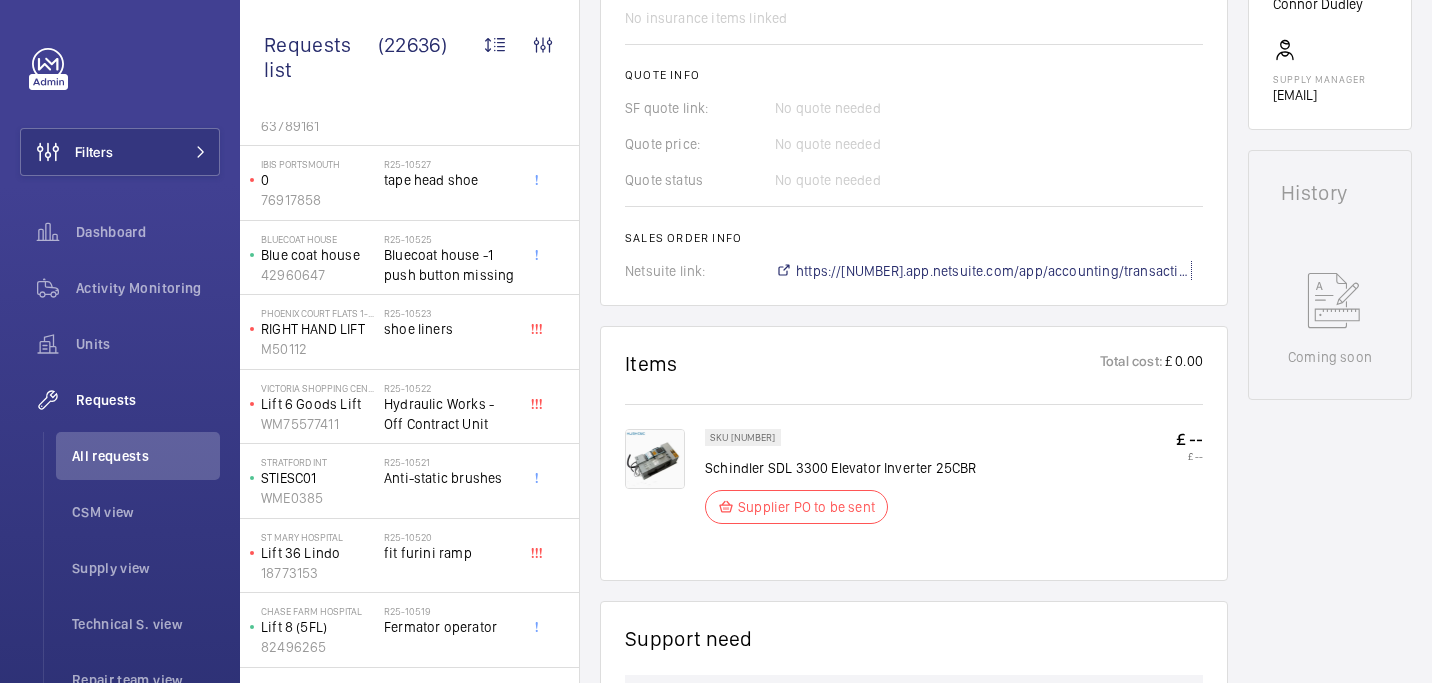 scroll, scrollTop: 301, scrollLeft: 0, axis: vertical 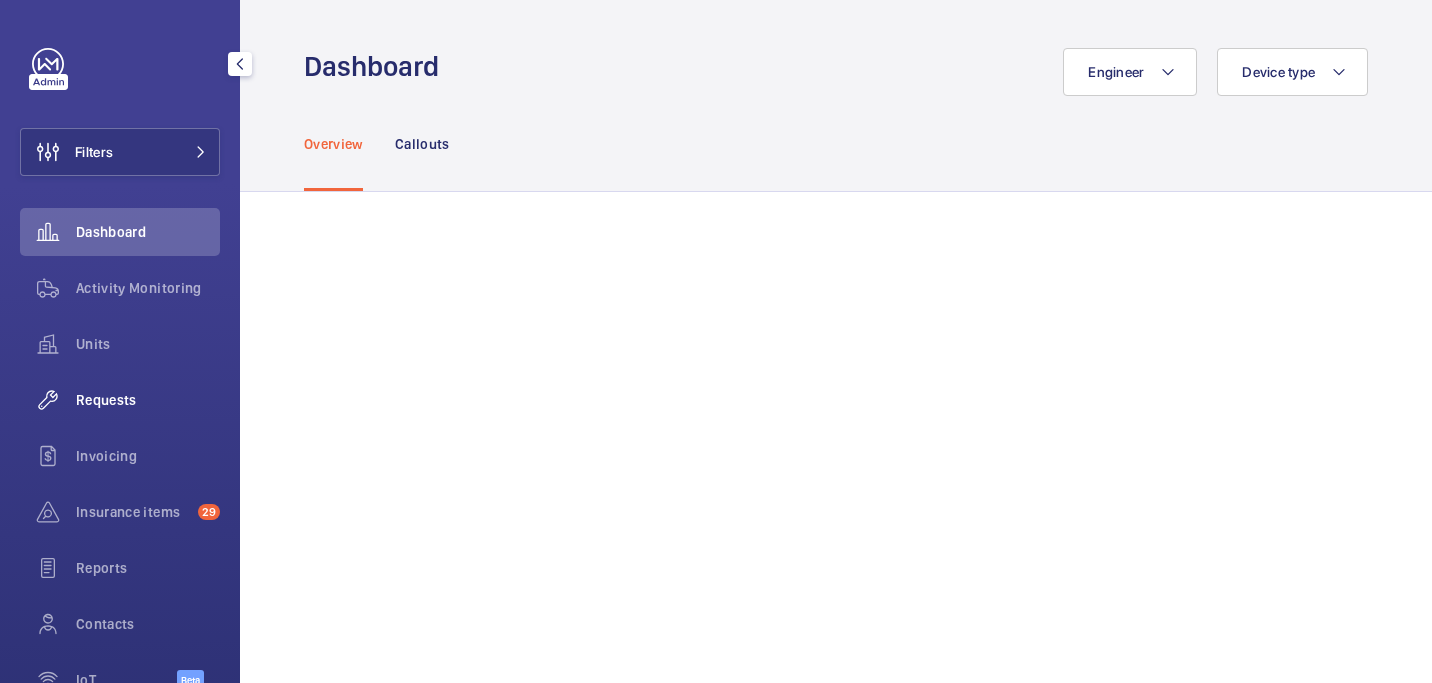 click on "Requests" 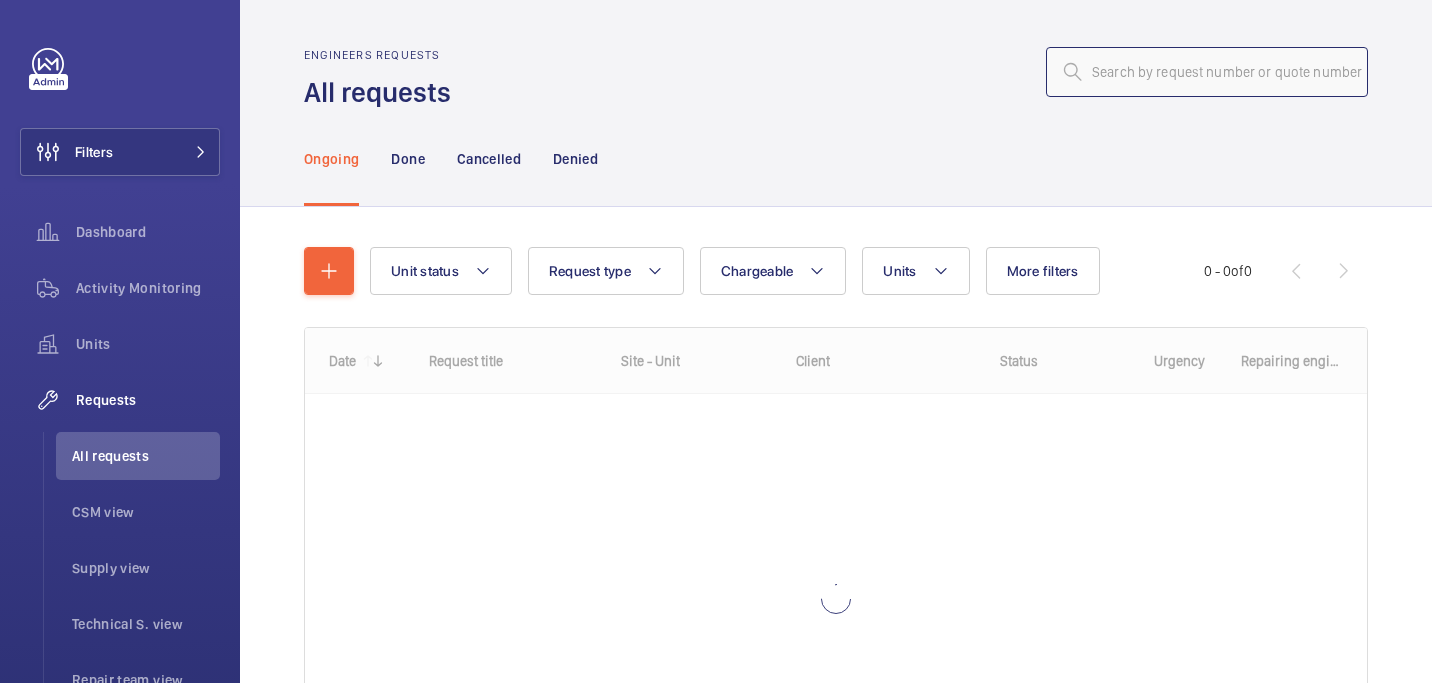 click 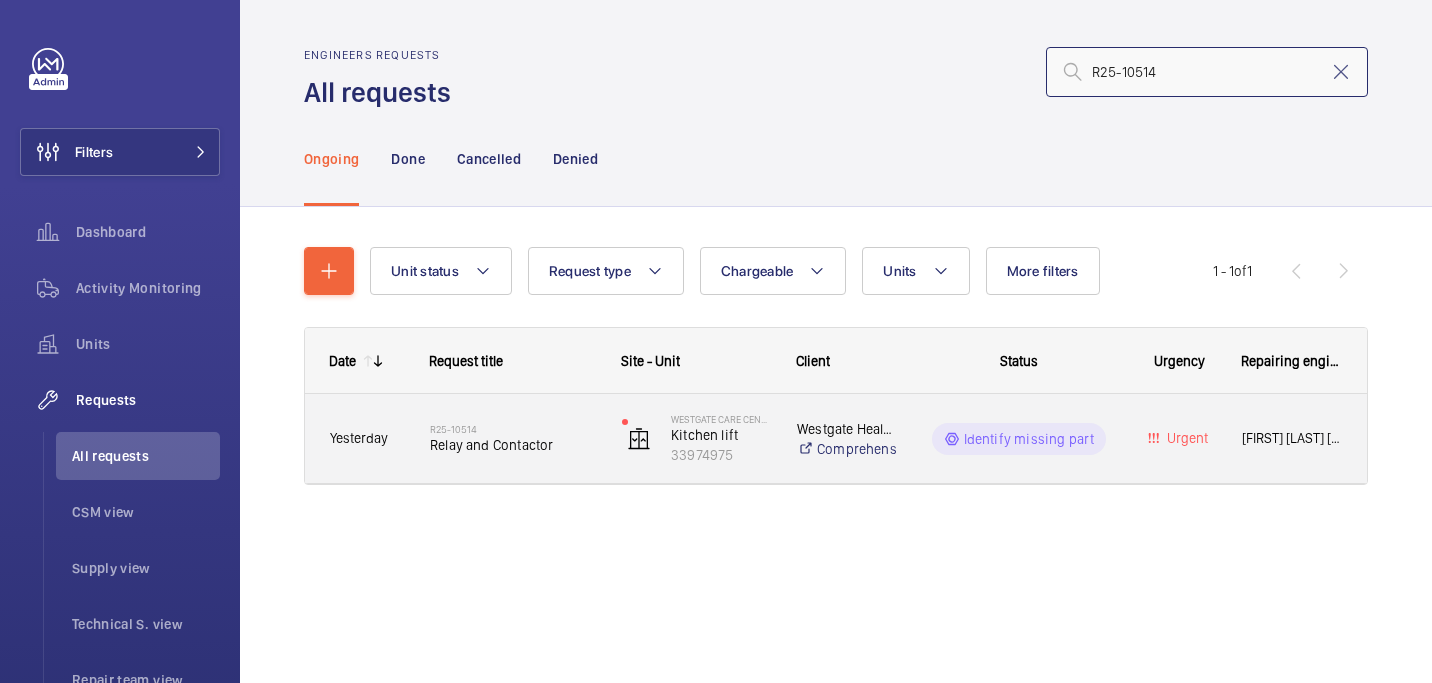 type on "R25-10514" 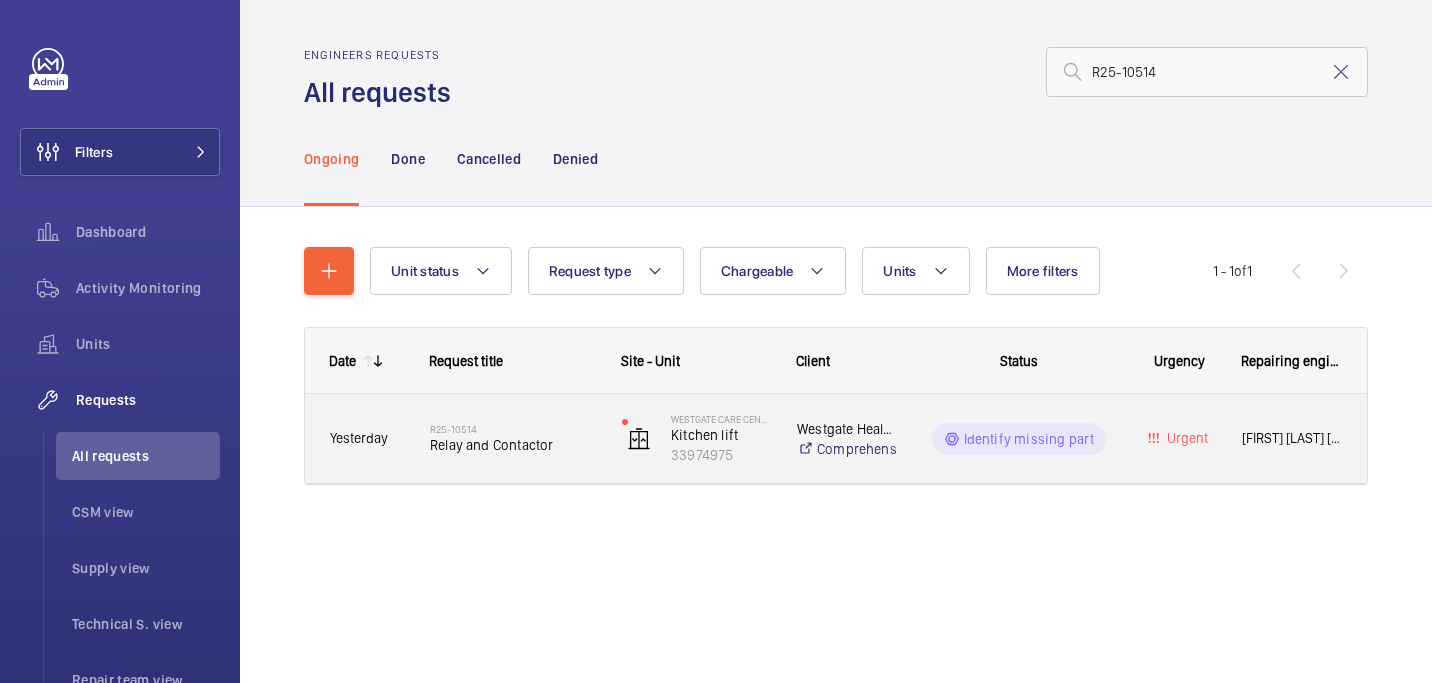 click on "Relay and Contactor" 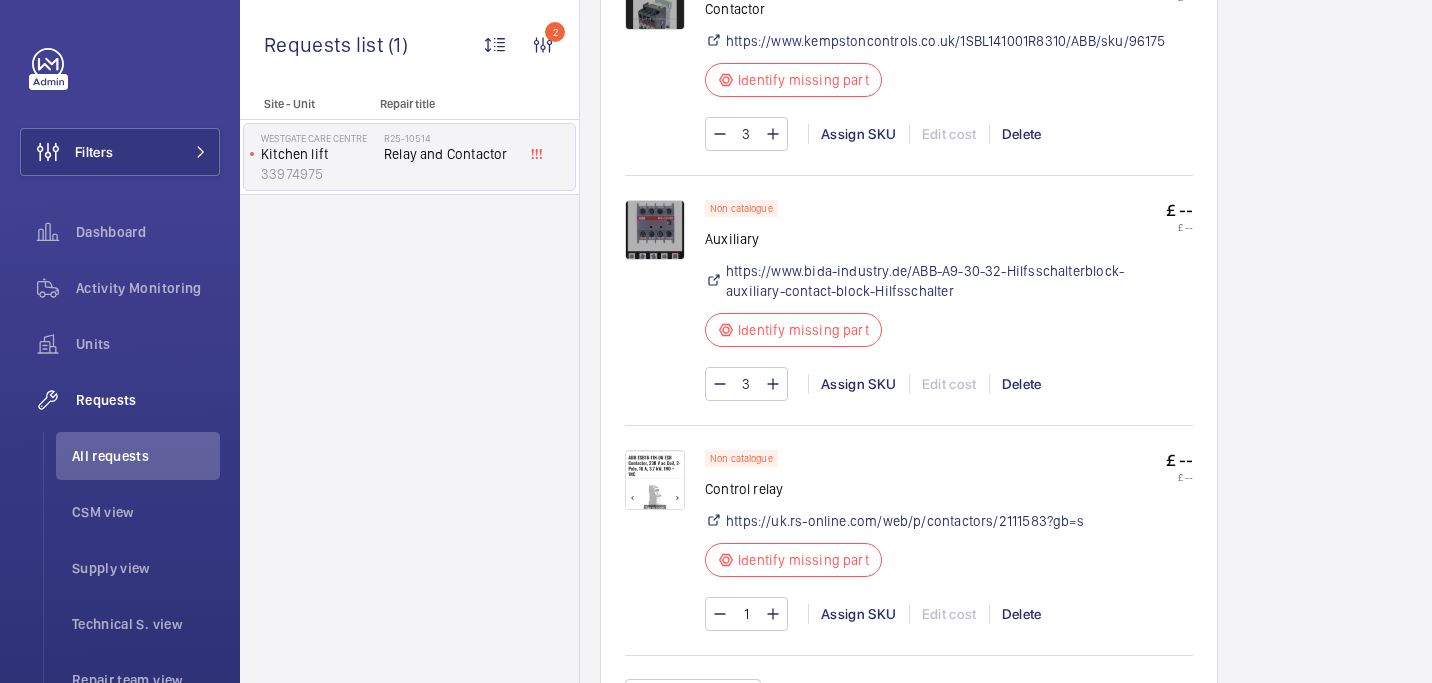 scroll, scrollTop: 1429, scrollLeft: 0, axis: vertical 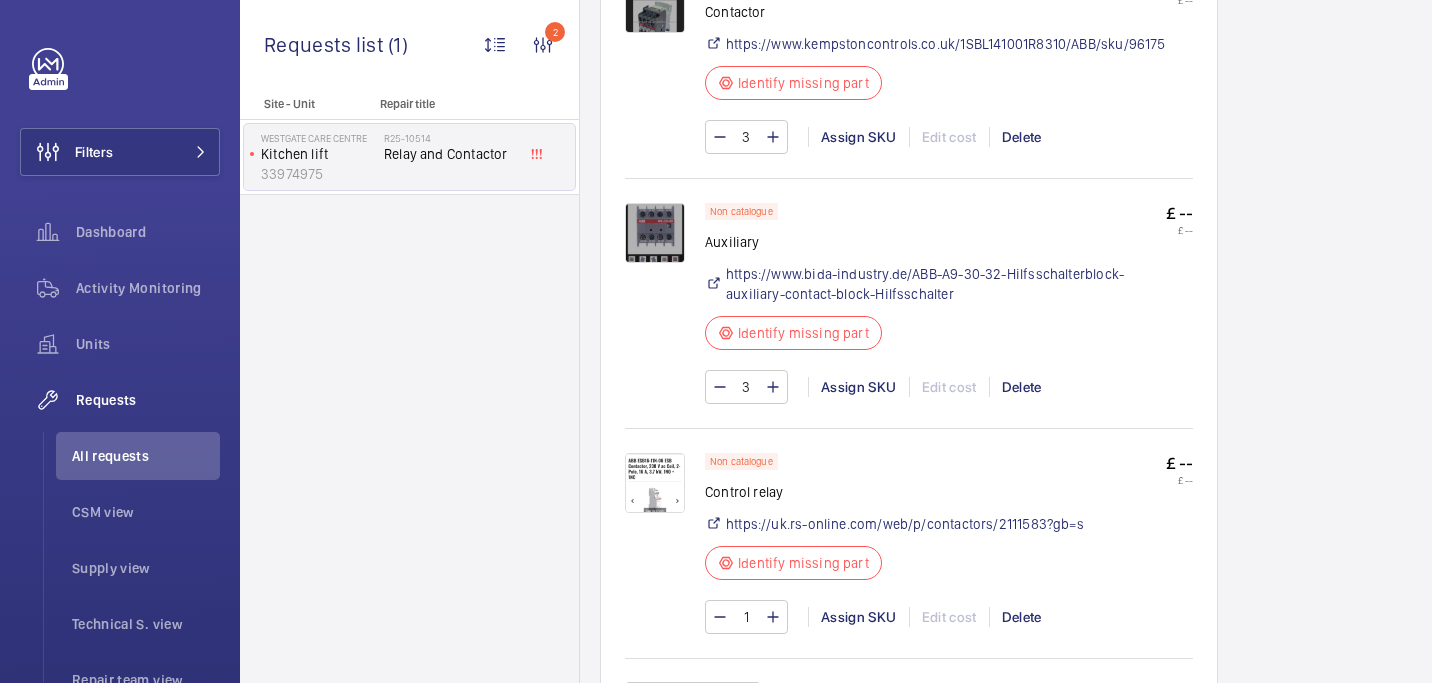 click 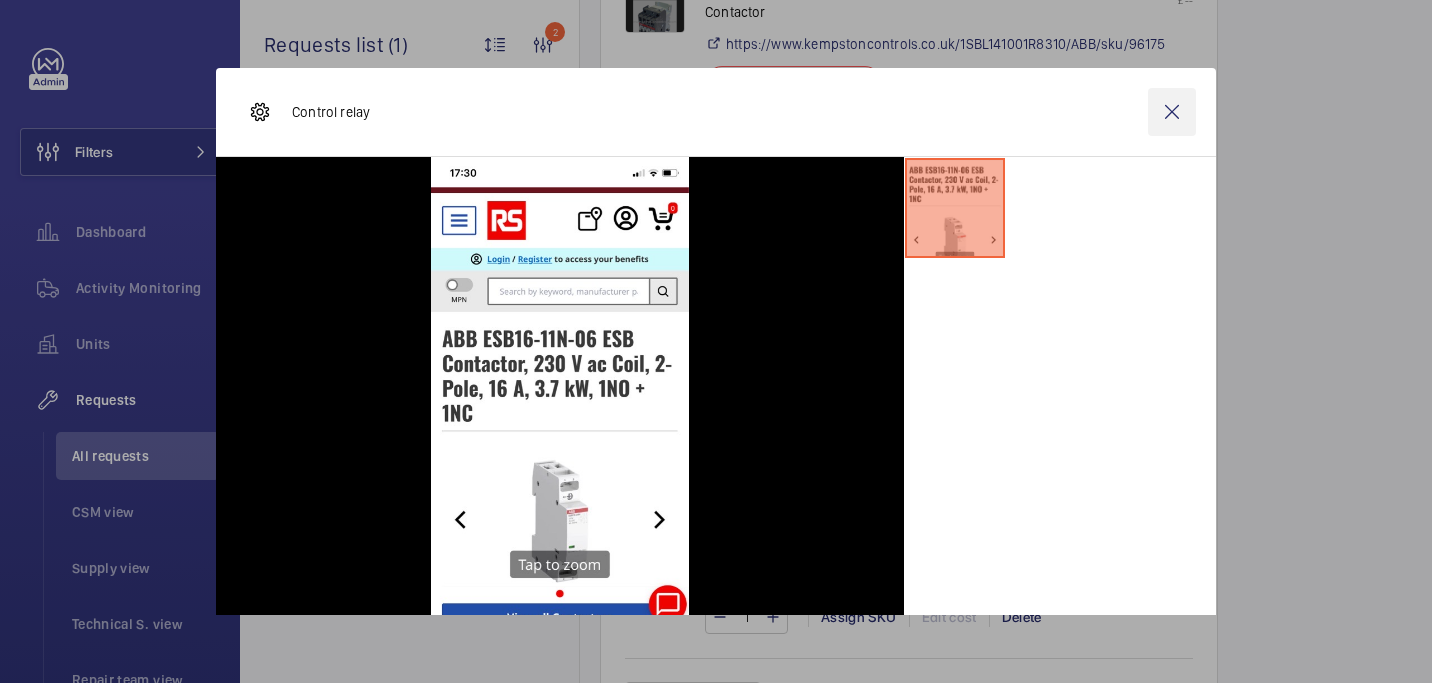click at bounding box center [1172, 112] 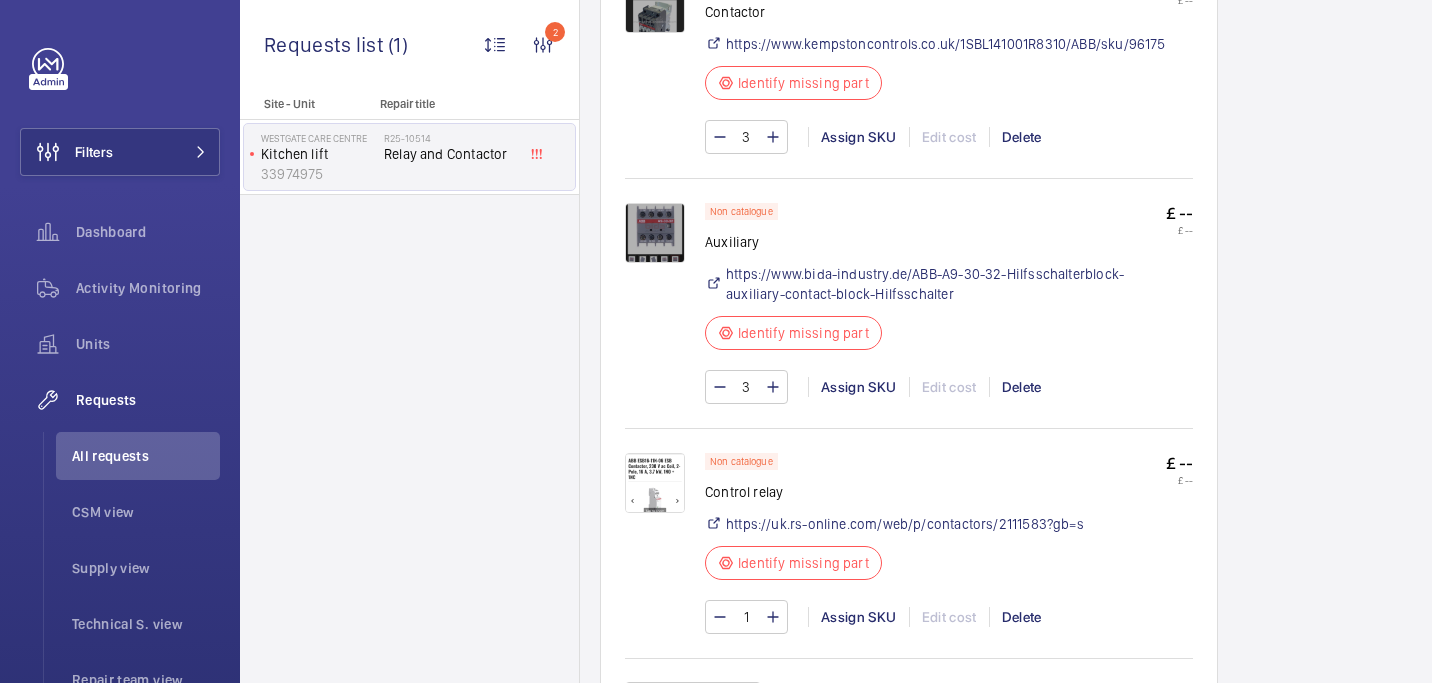 scroll, scrollTop: 1323, scrollLeft: 0, axis: vertical 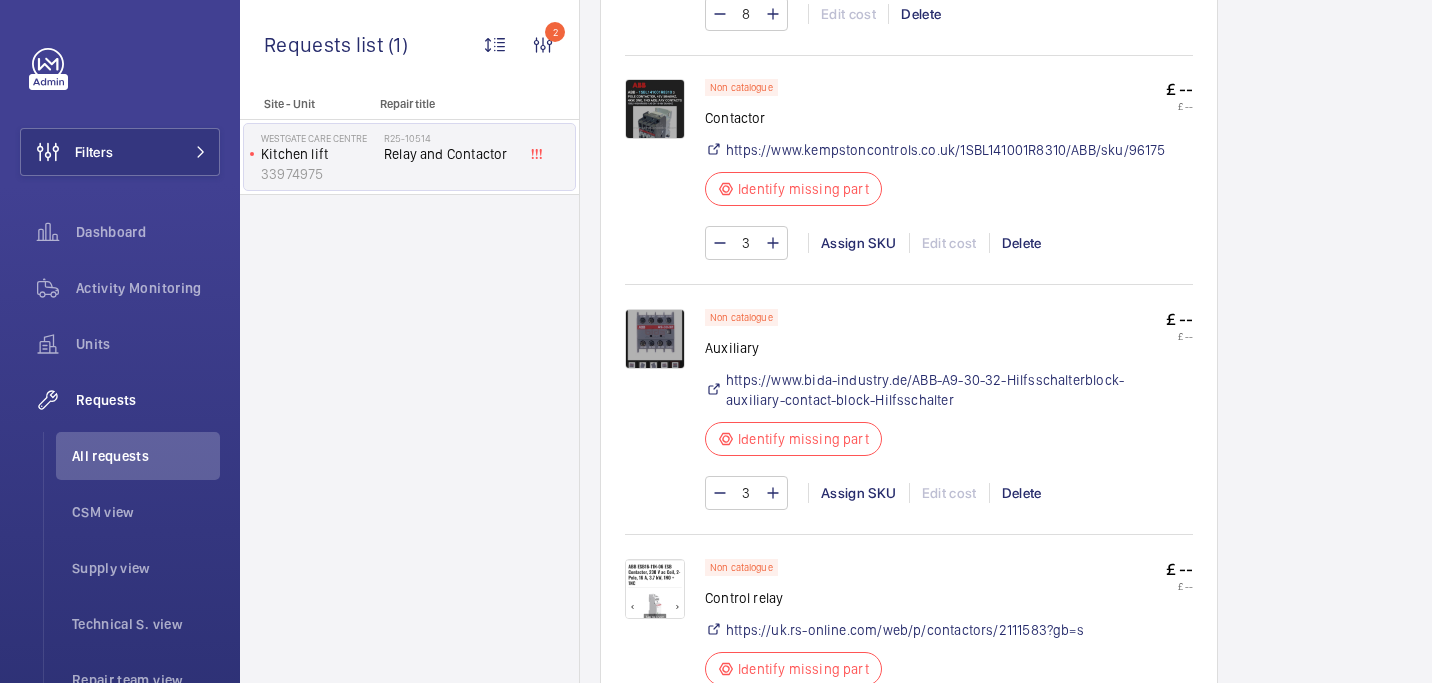 click 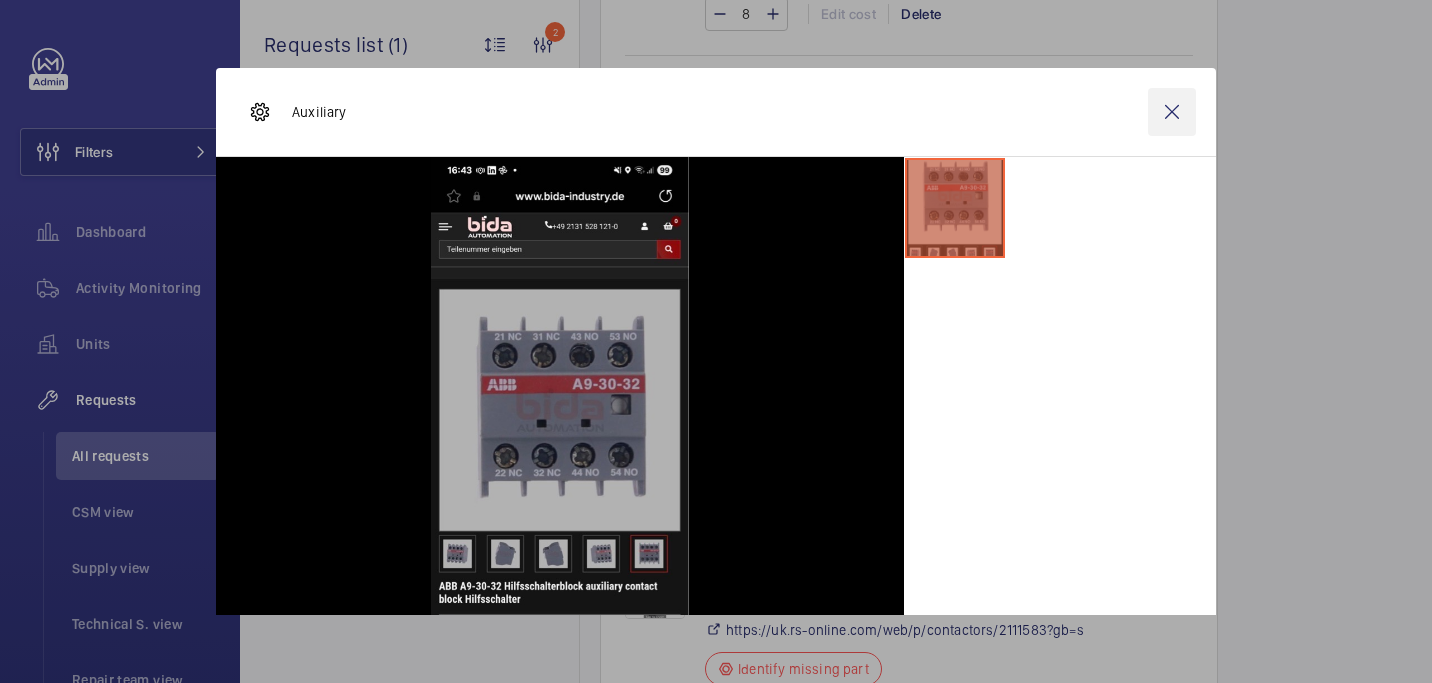 click at bounding box center [1172, 112] 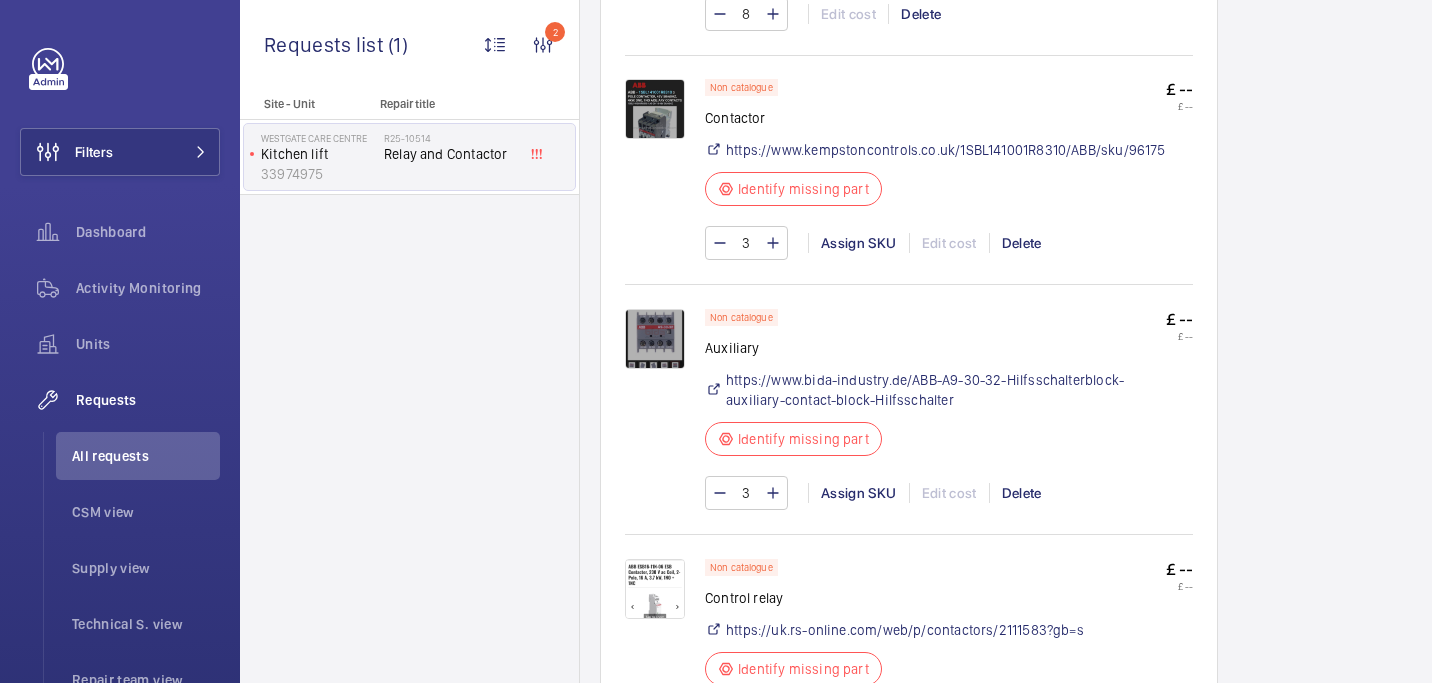 drag, startPoint x: 1160, startPoint y: 125, endPoint x: 778, endPoint y: 122, distance: 382.01178 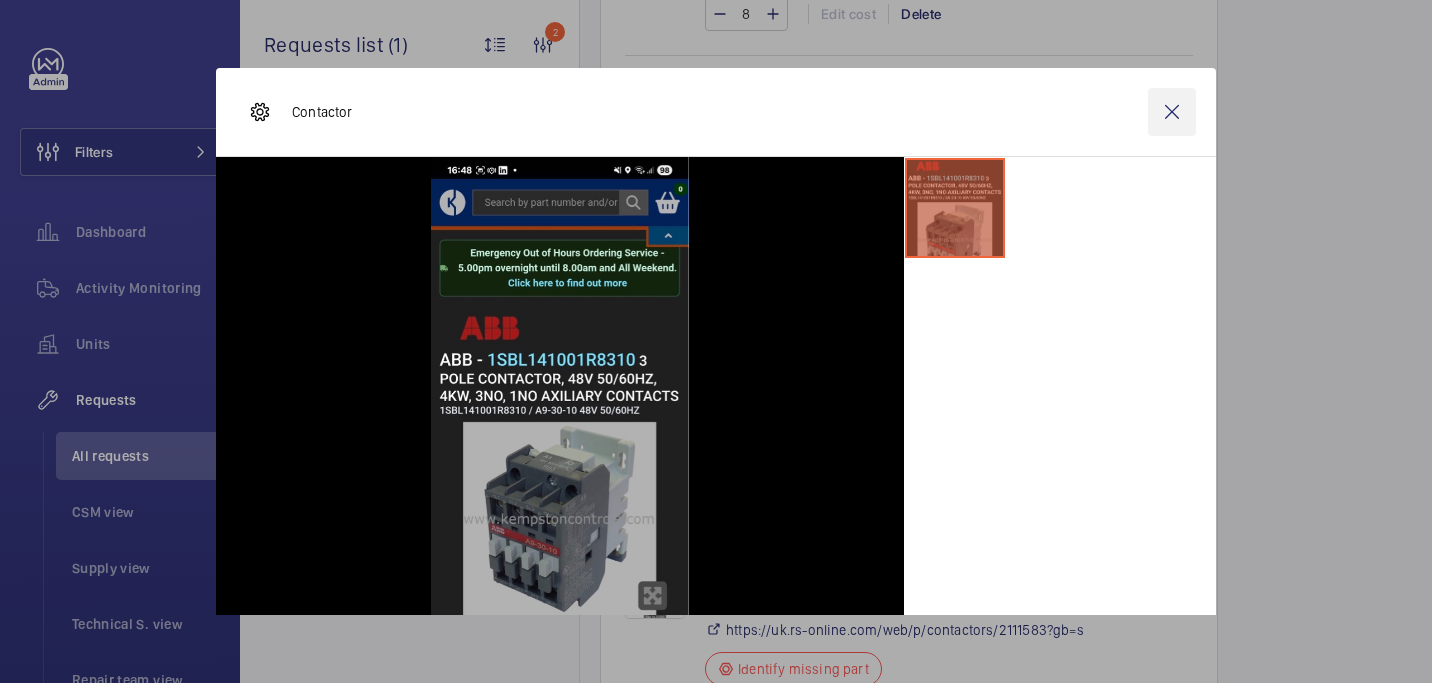 click at bounding box center [1172, 112] 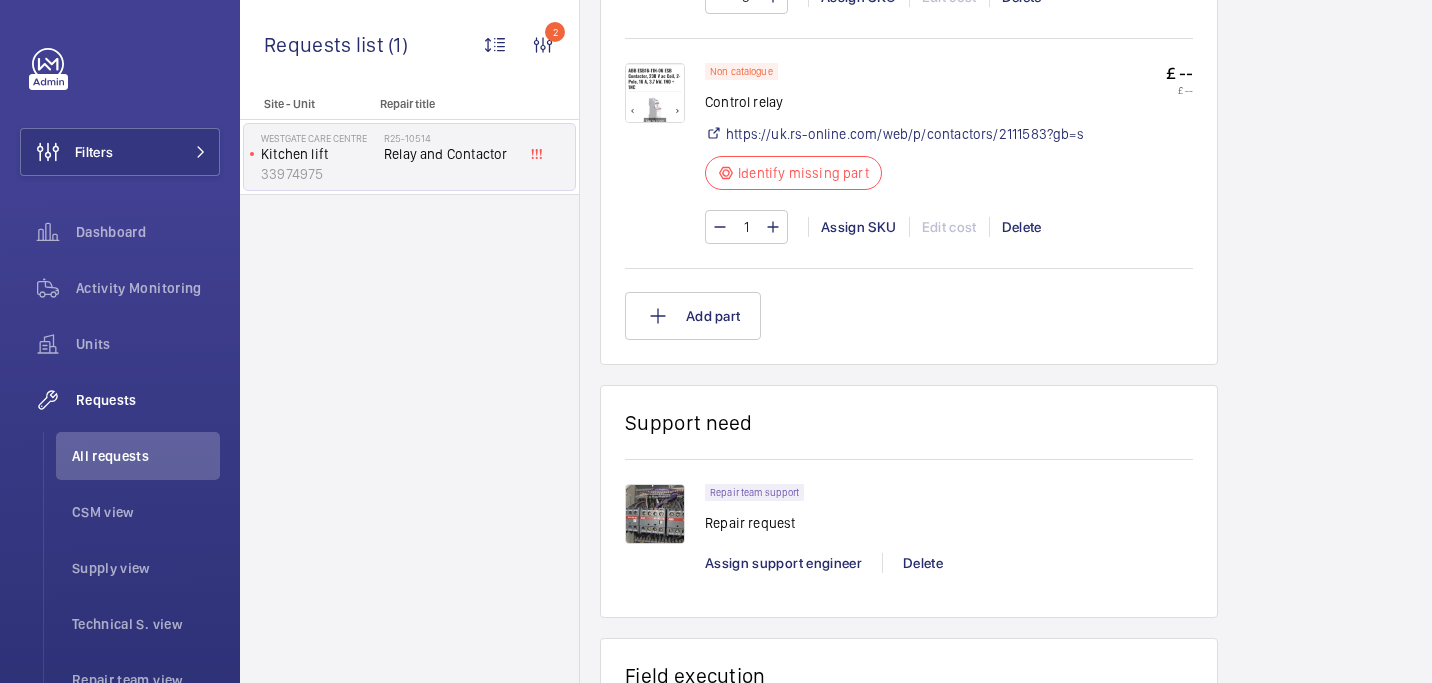 scroll, scrollTop: 1476, scrollLeft: 0, axis: vertical 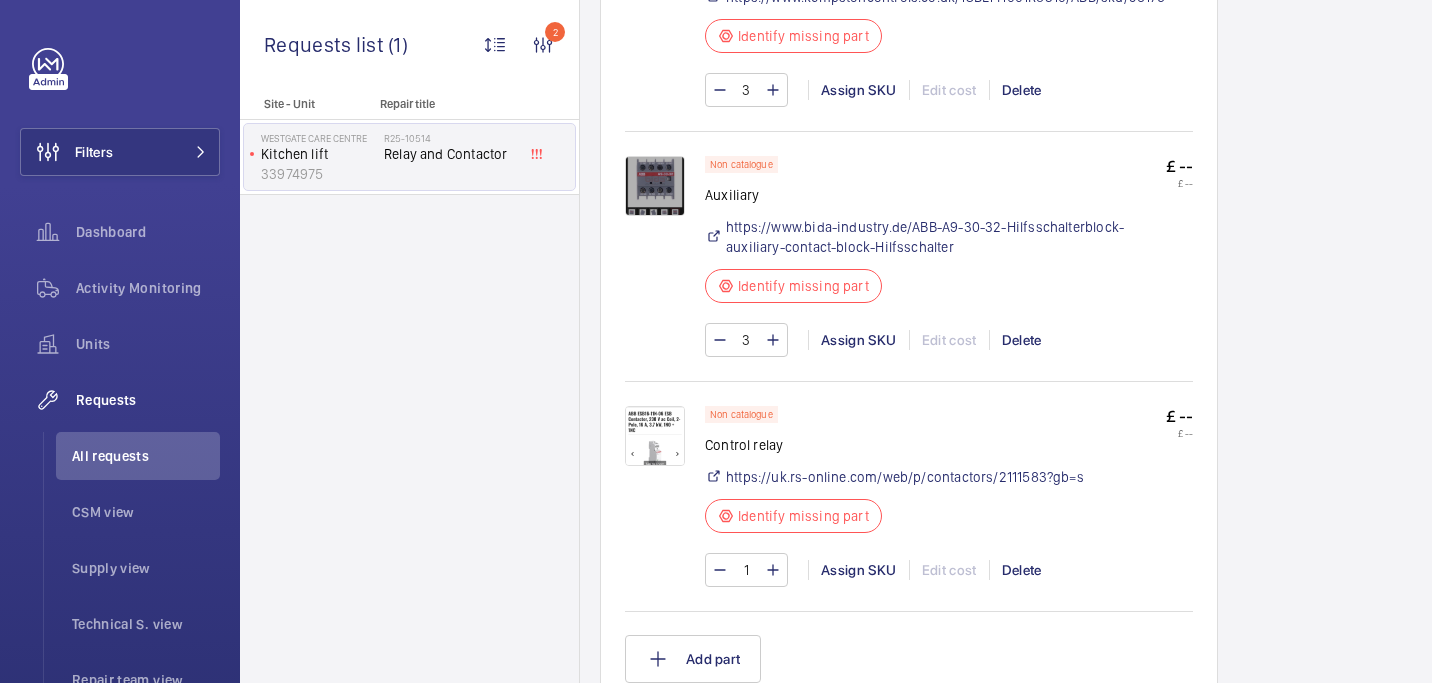 click 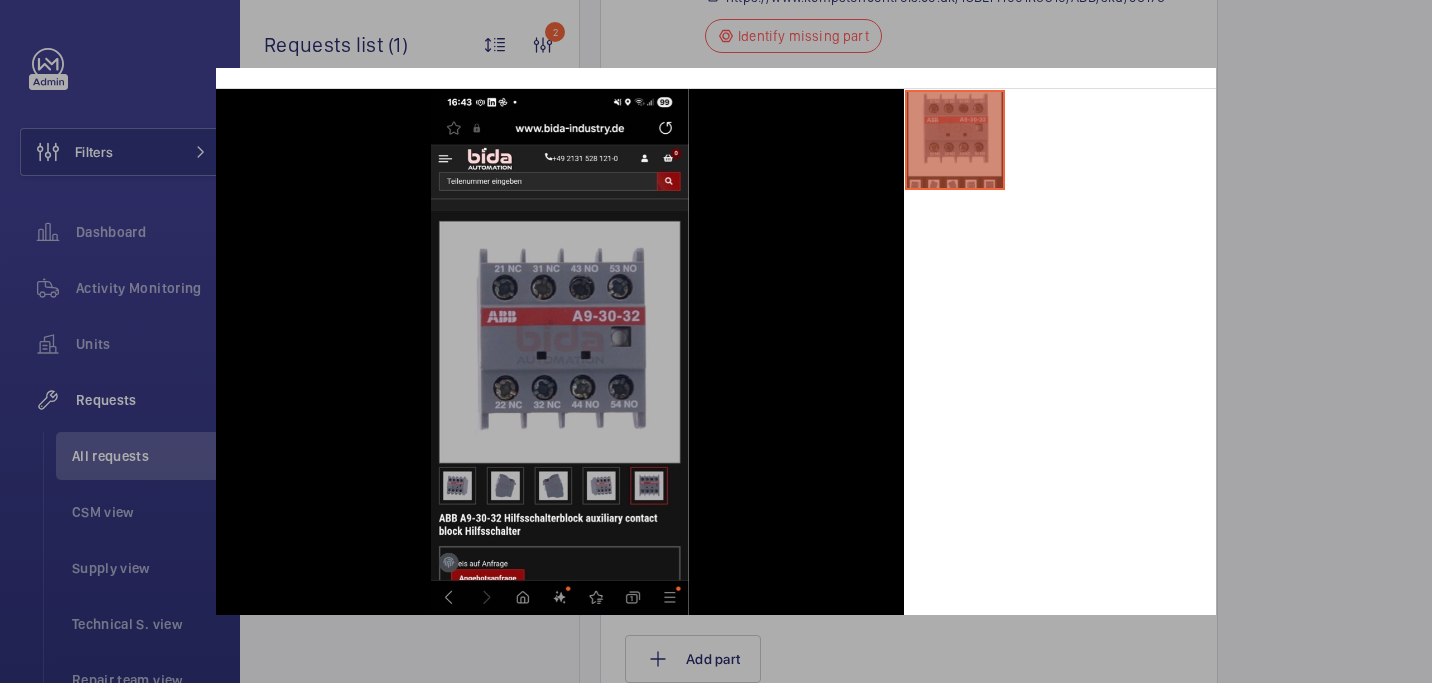scroll, scrollTop: 69, scrollLeft: 0, axis: vertical 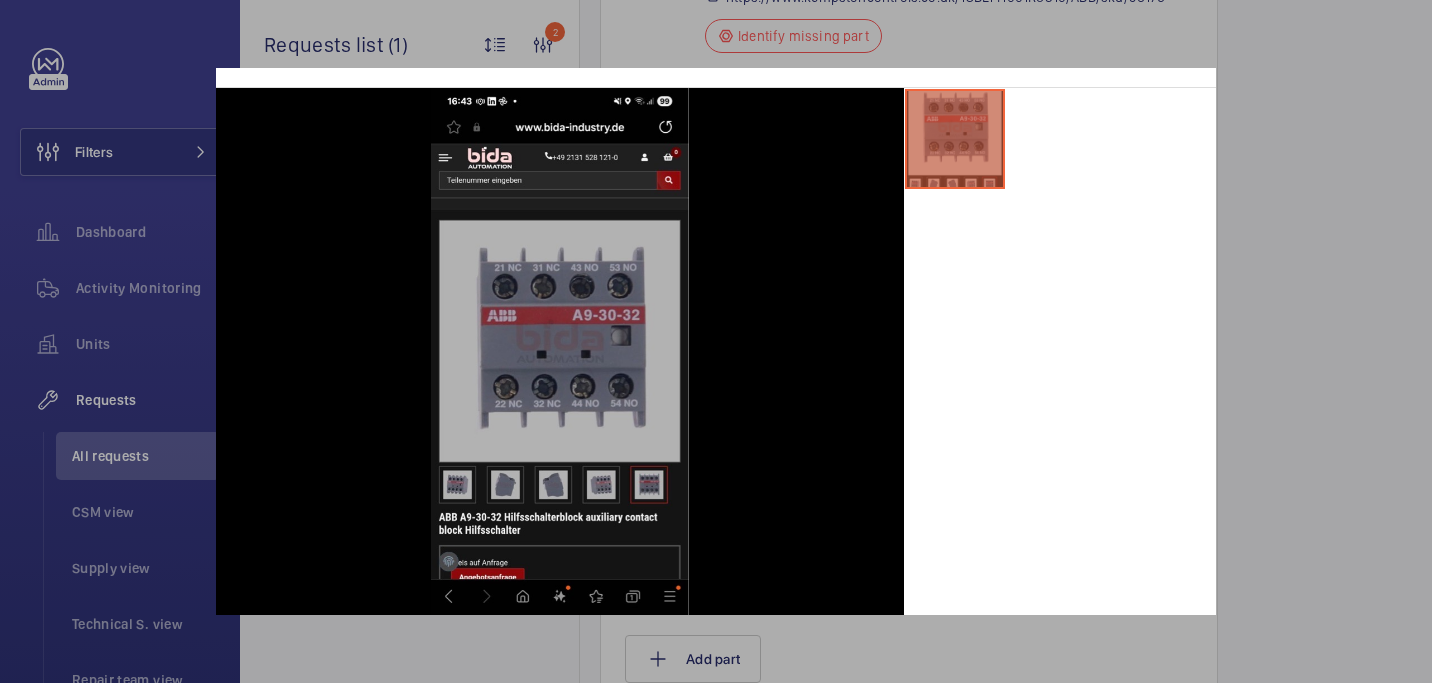 click at bounding box center [716, 341] 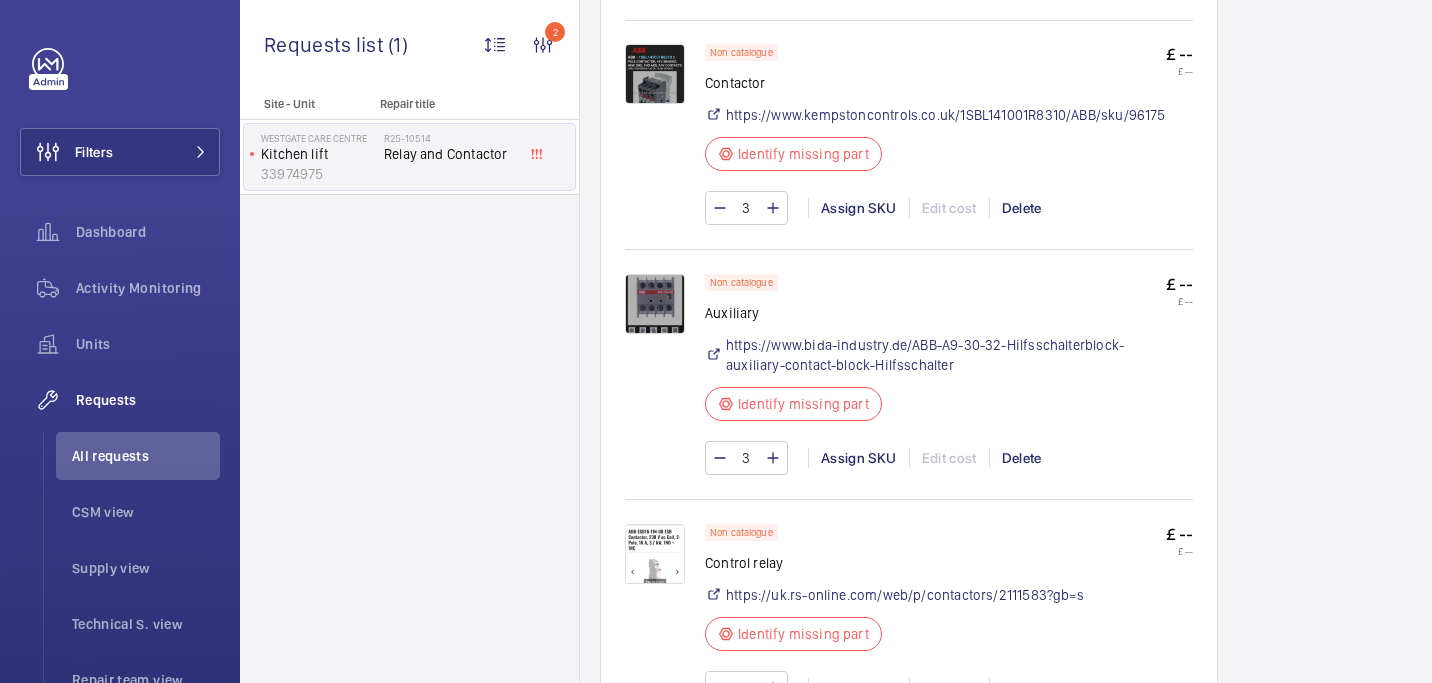 scroll, scrollTop: 1357, scrollLeft: 0, axis: vertical 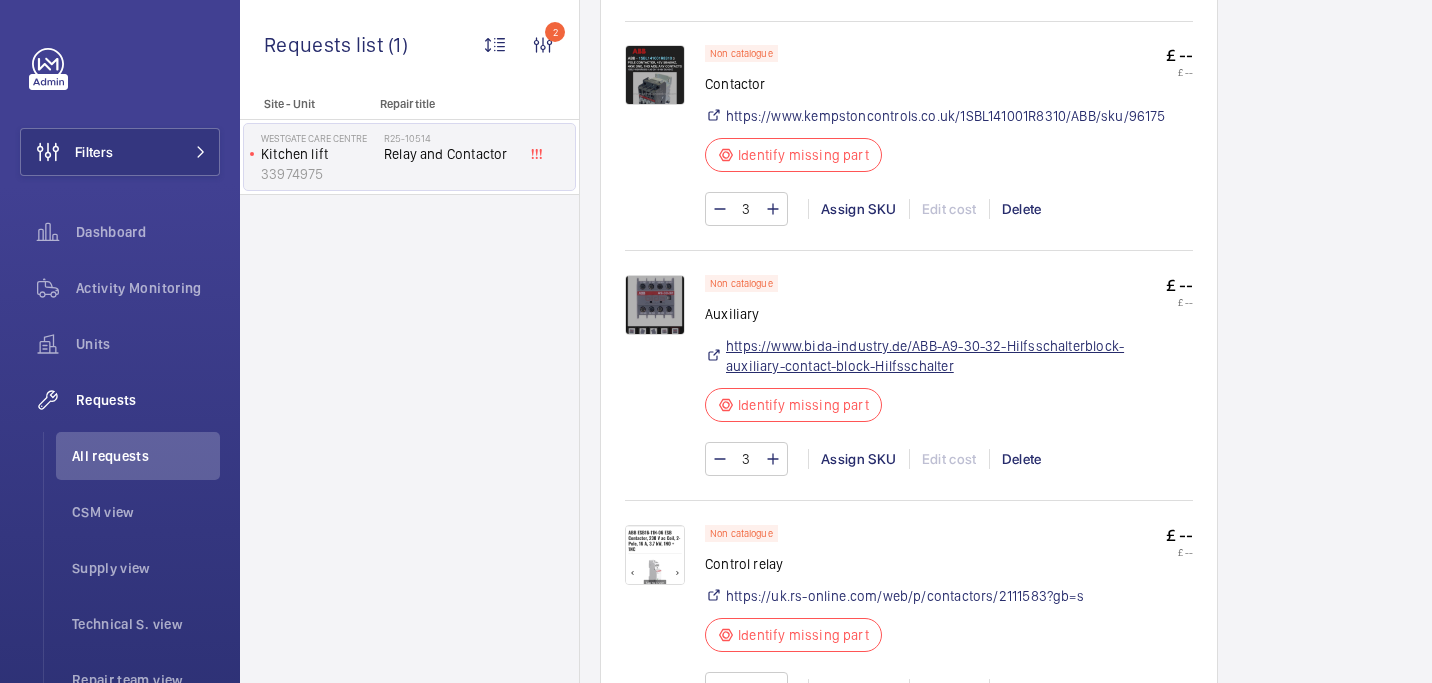 click on "https://www.bida-industry.de/ABB-A9-30-32-Hilfsschalterblock-auxiliary-contact-block-Hilfsschalter" 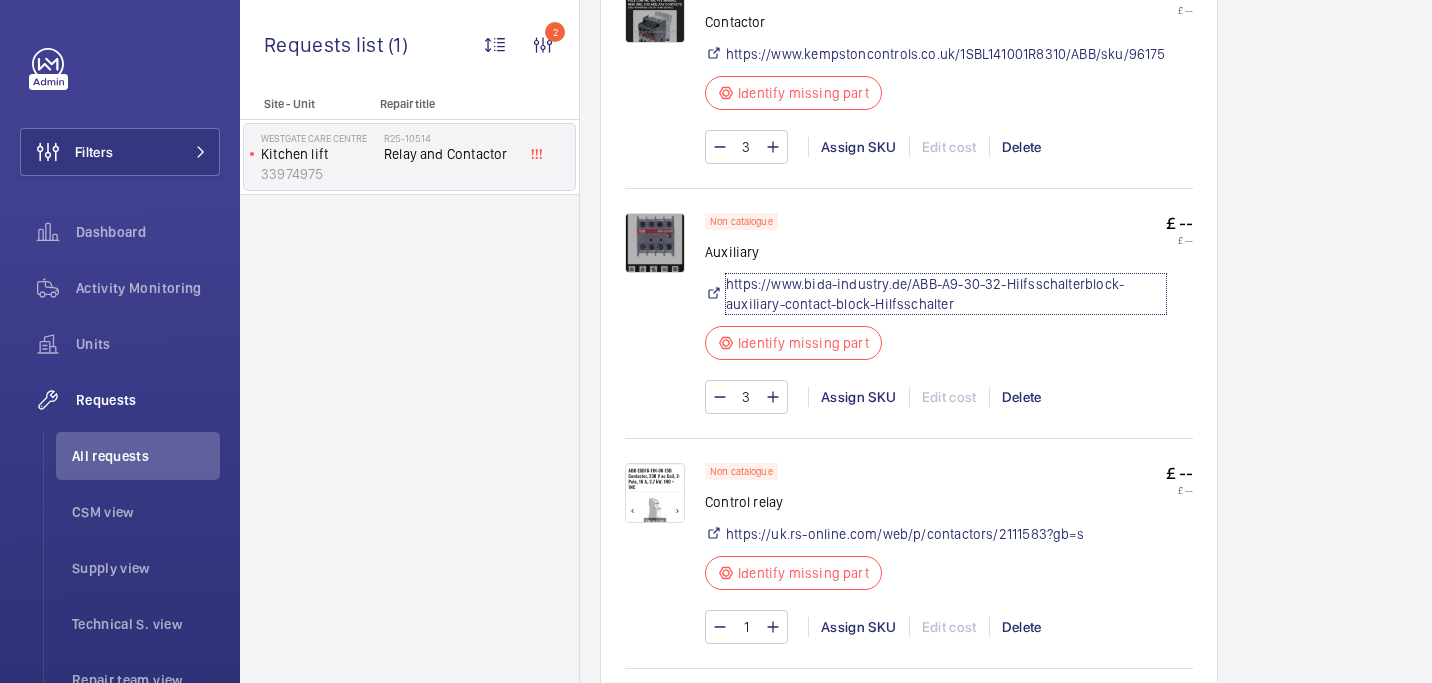 scroll, scrollTop: 1426, scrollLeft: 0, axis: vertical 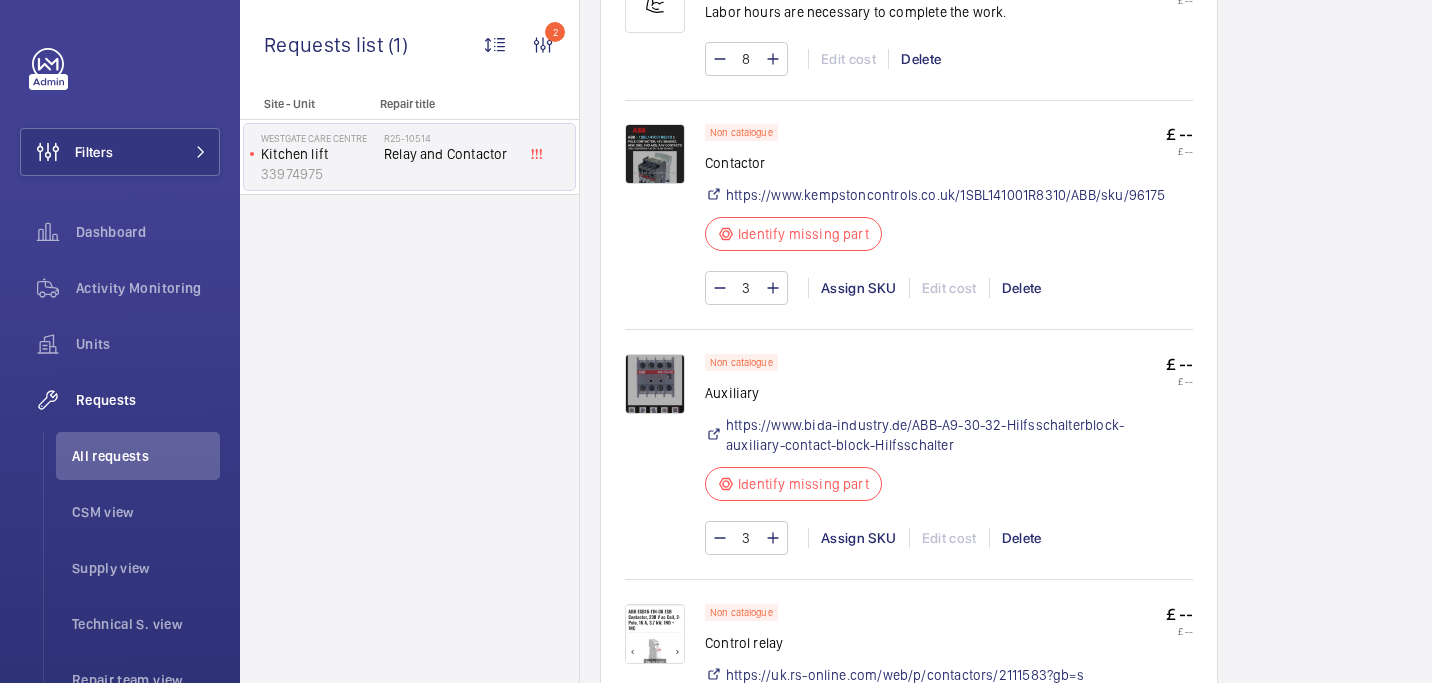 click 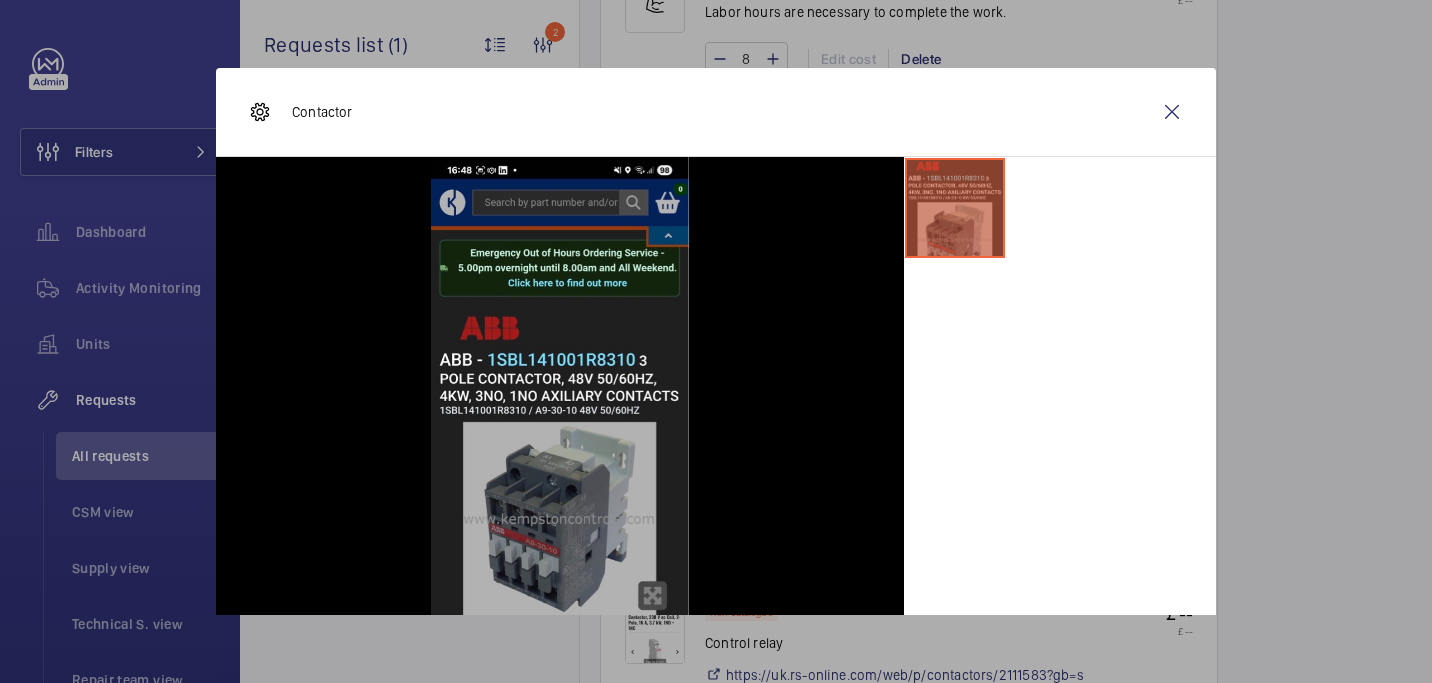 scroll, scrollTop: 102, scrollLeft: 0, axis: vertical 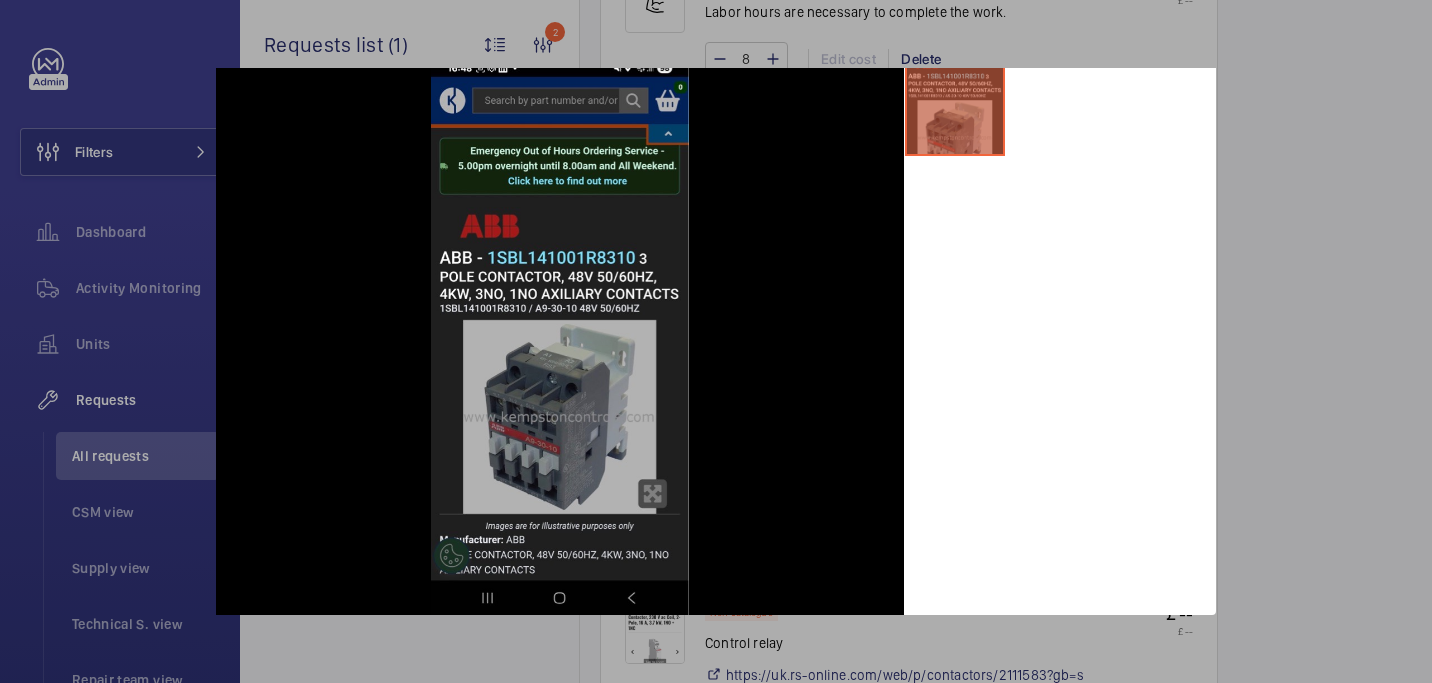 click at bounding box center (716, 341) 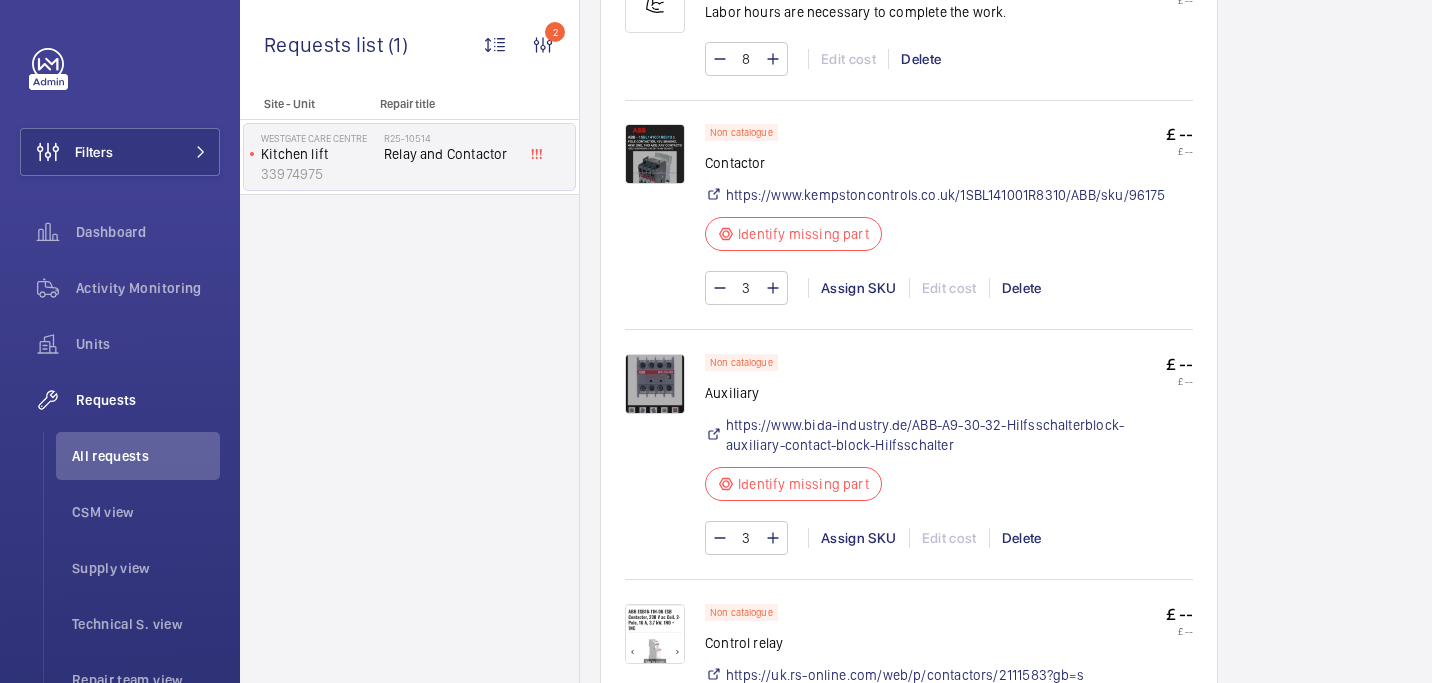 click 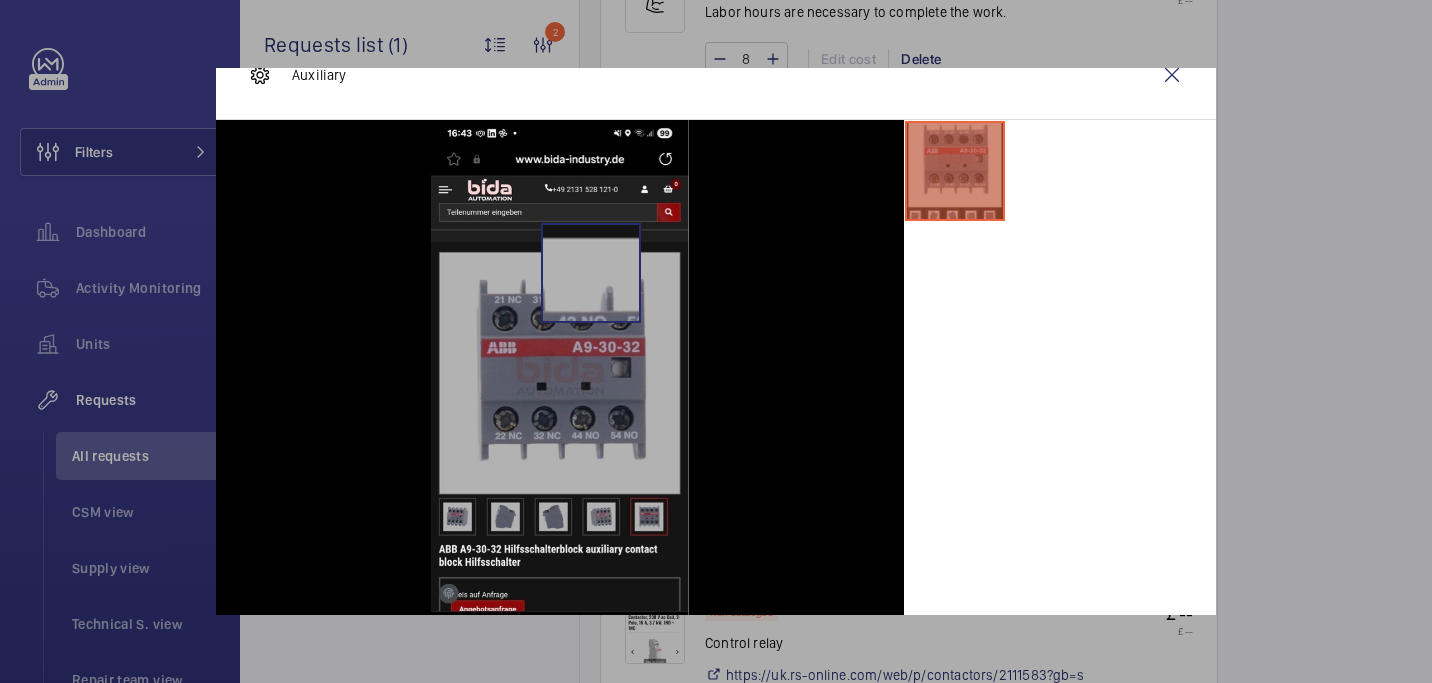 scroll, scrollTop: 43, scrollLeft: 0, axis: vertical 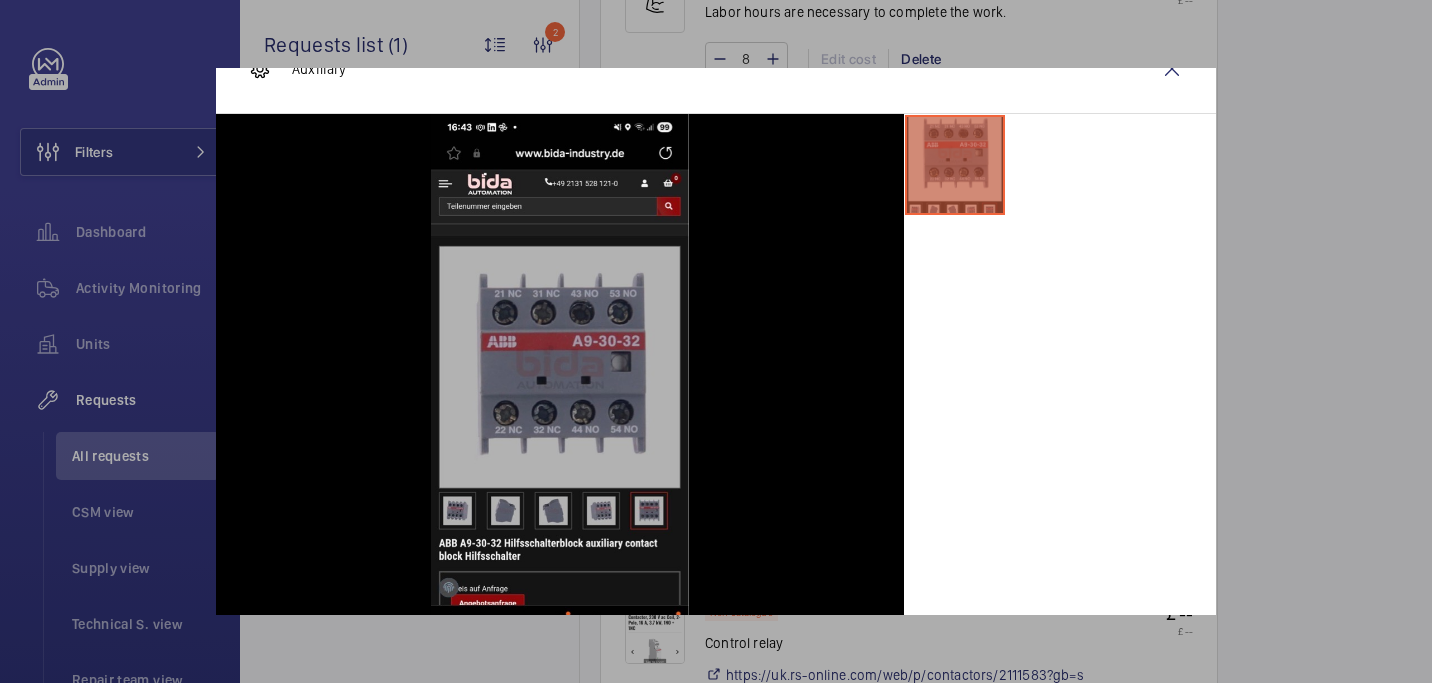 click at bounding box center (716, 341) 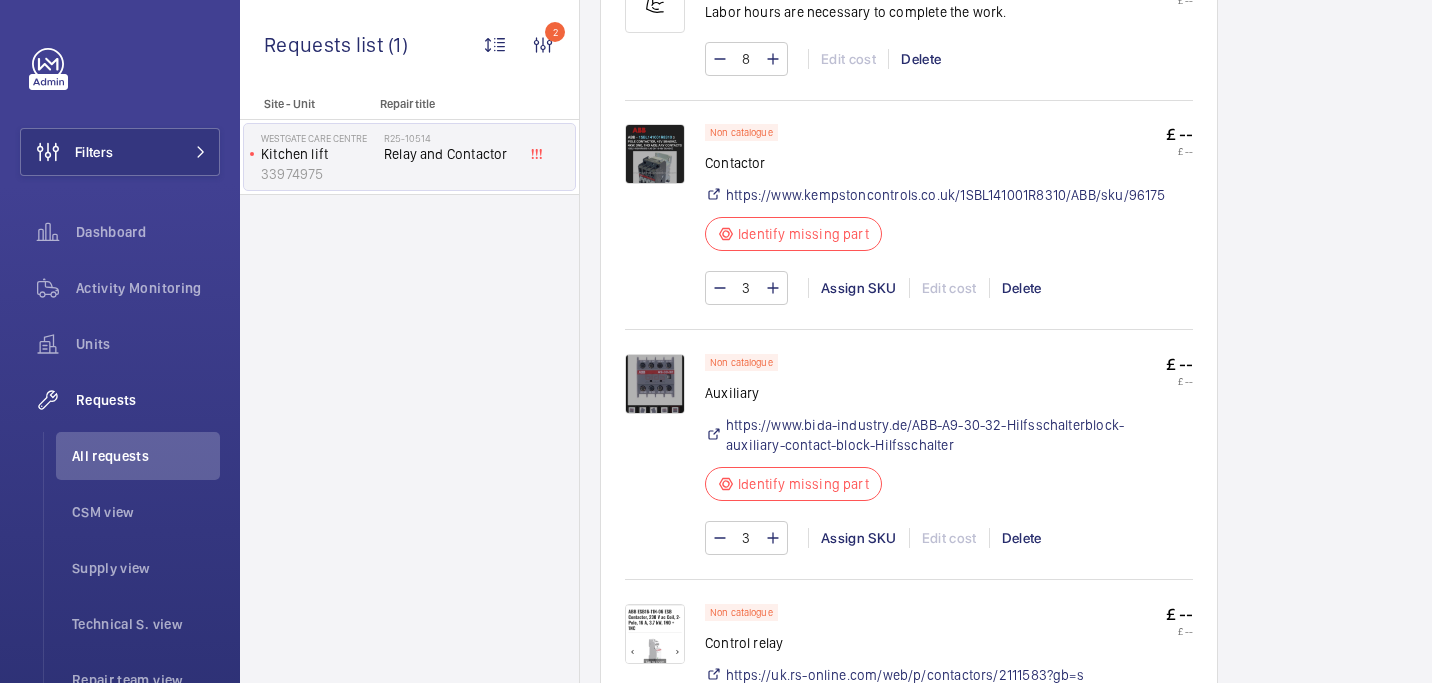 click 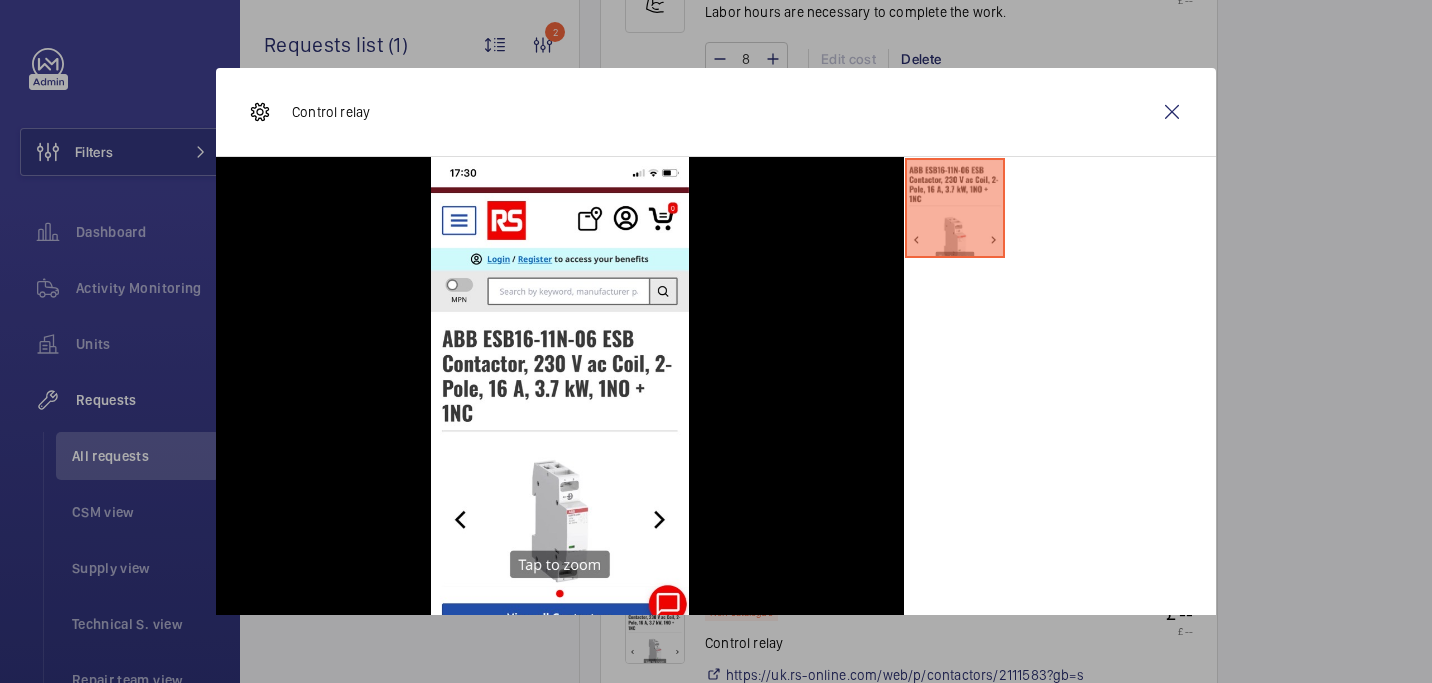 click at bounding box center [716, 341] 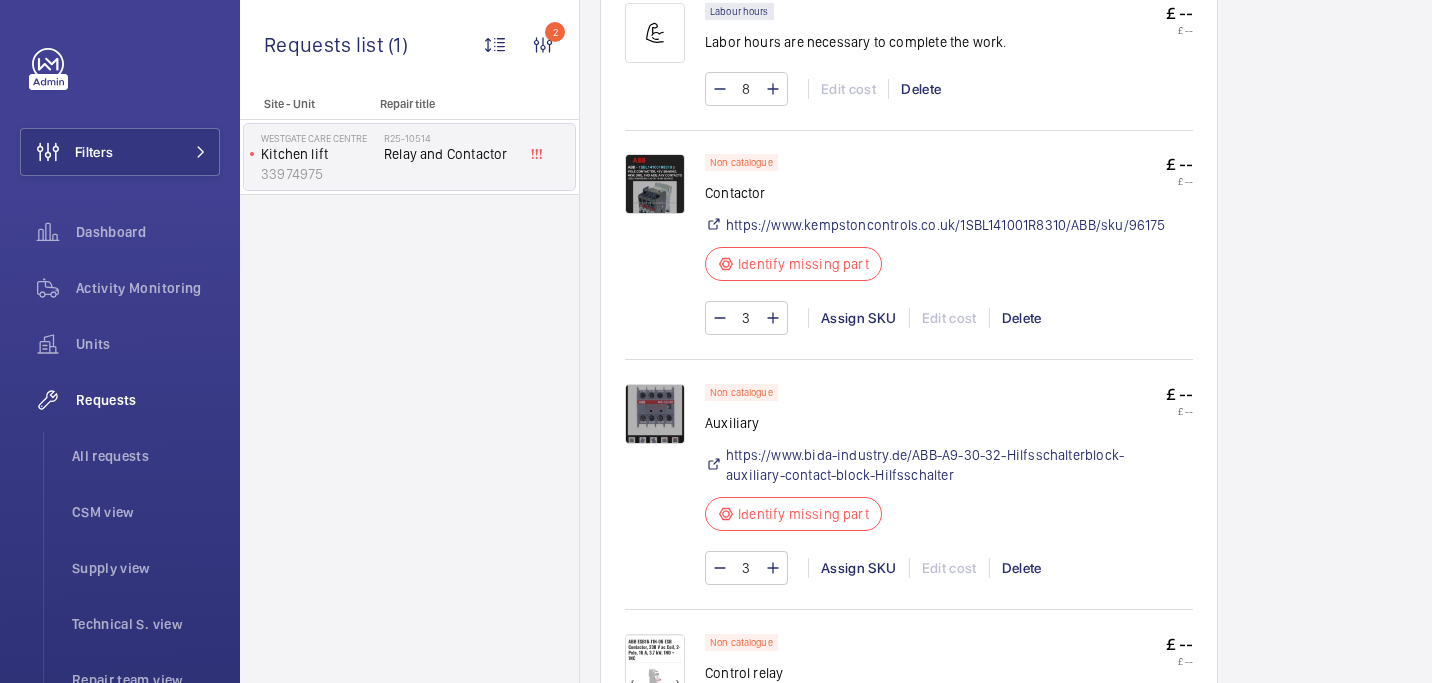 scroll, scrollTop: 0, scrollLeft: 0, axis: both 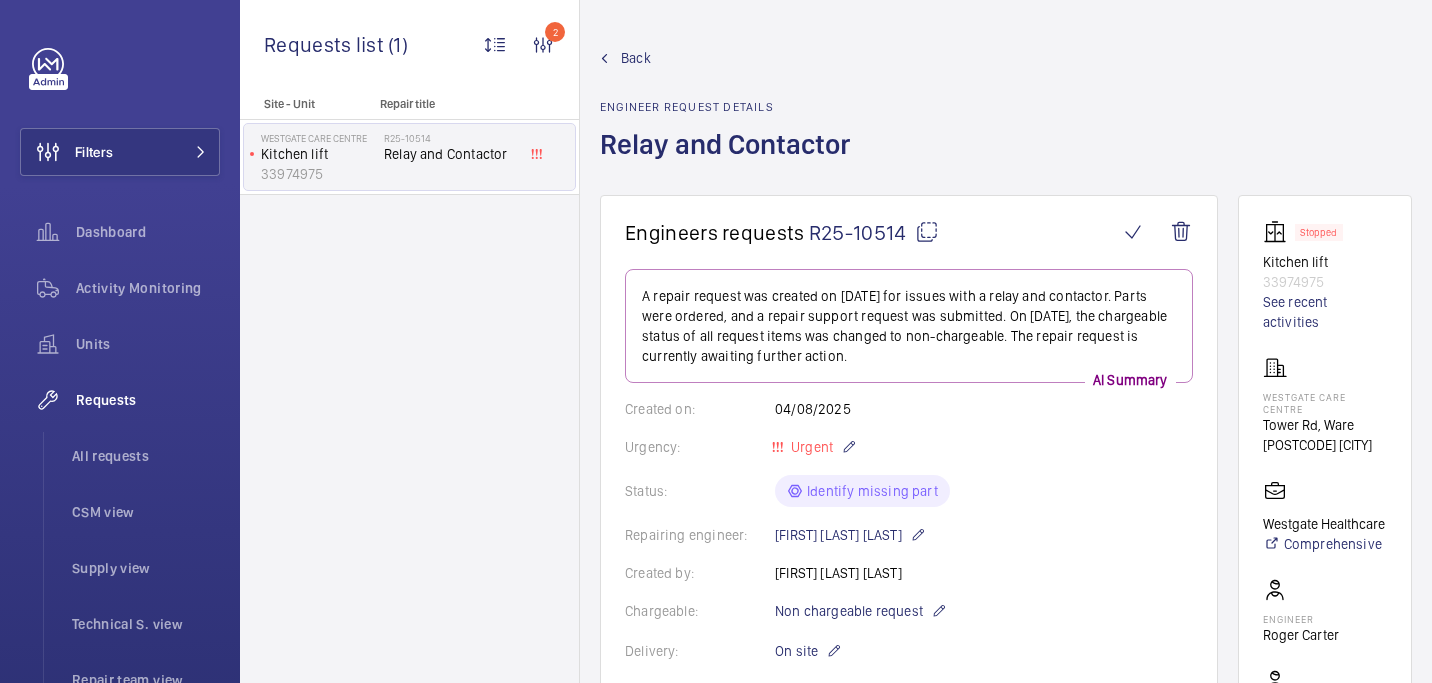 click 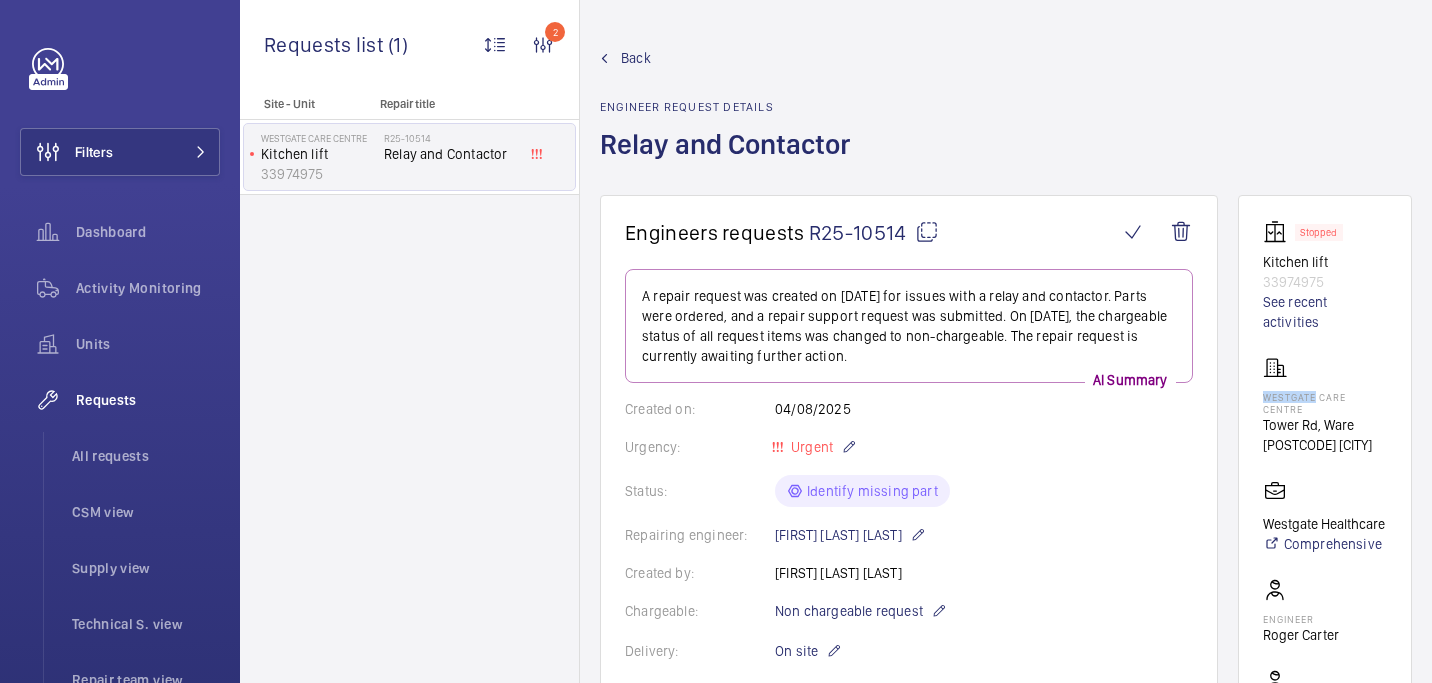 click on "Westgate Care Centre" 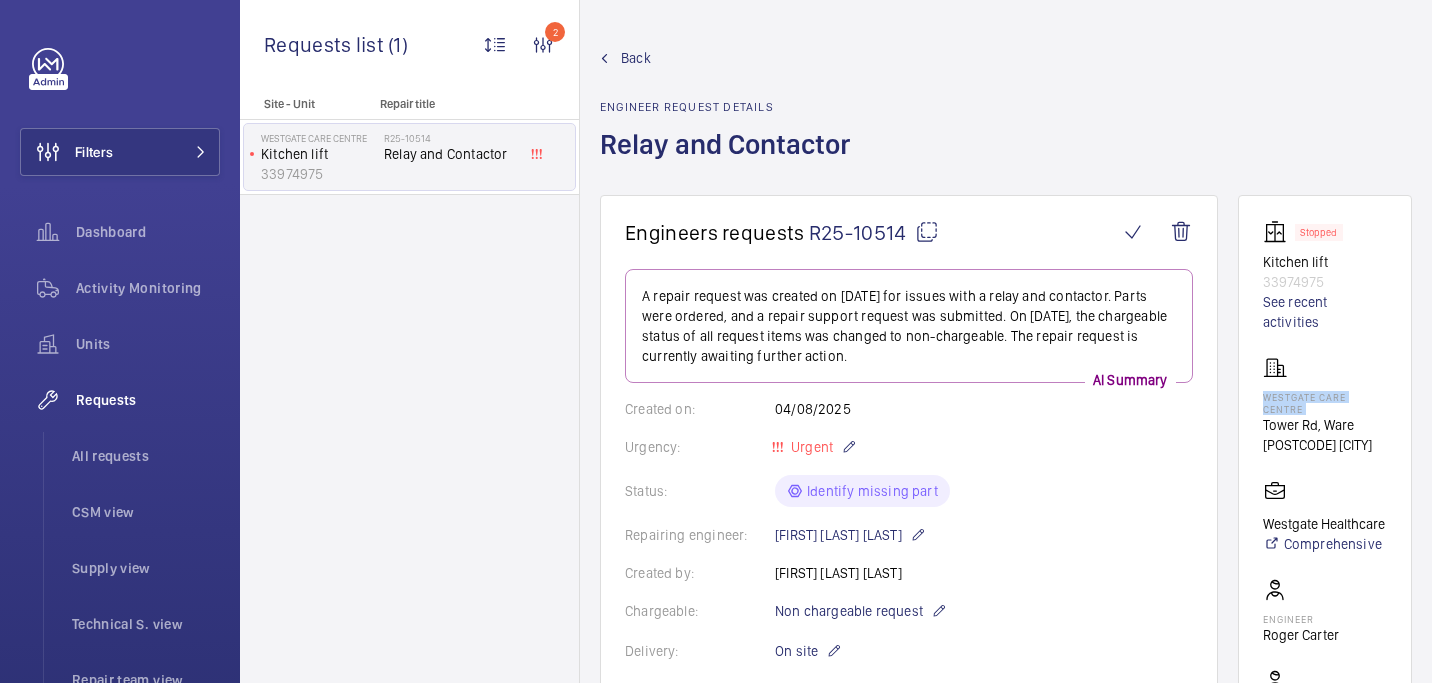 click on "Westgate Care Centre" 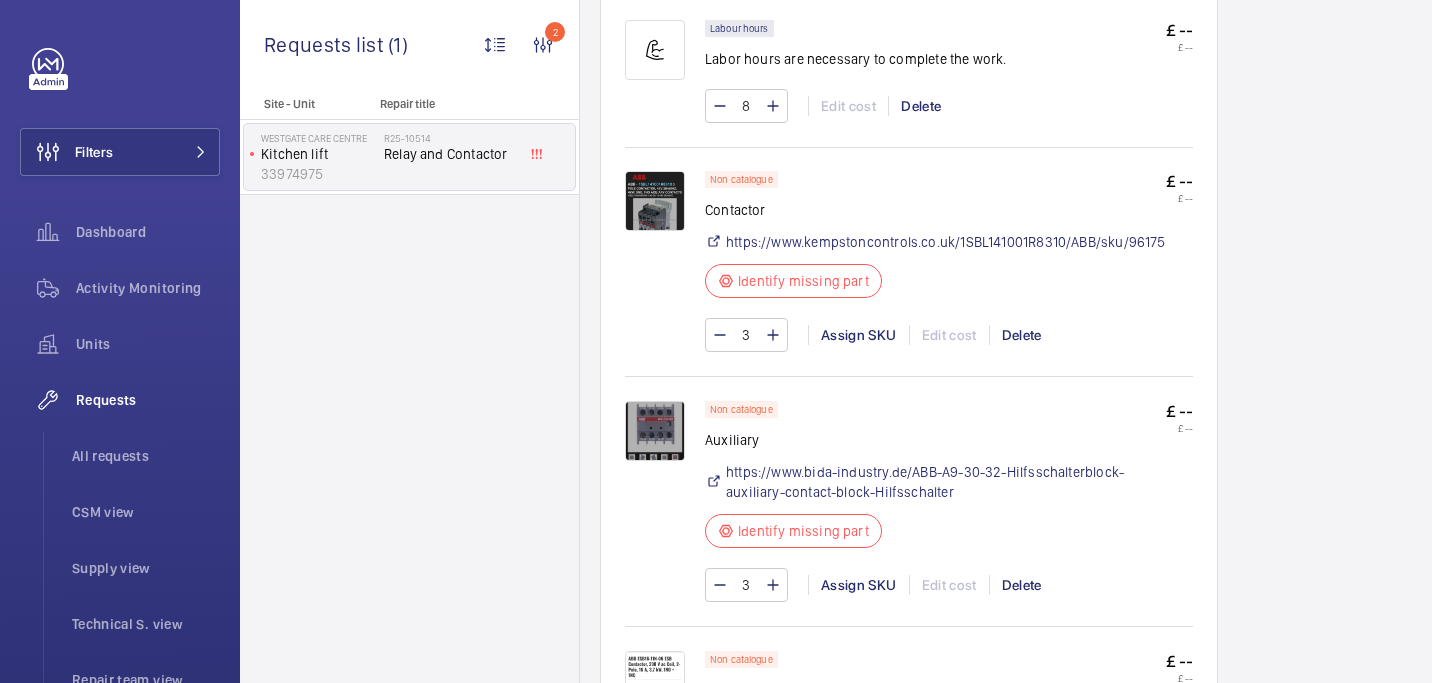 scroll, scrollTop: 1230, scrollLeft: 0, axis: vertical 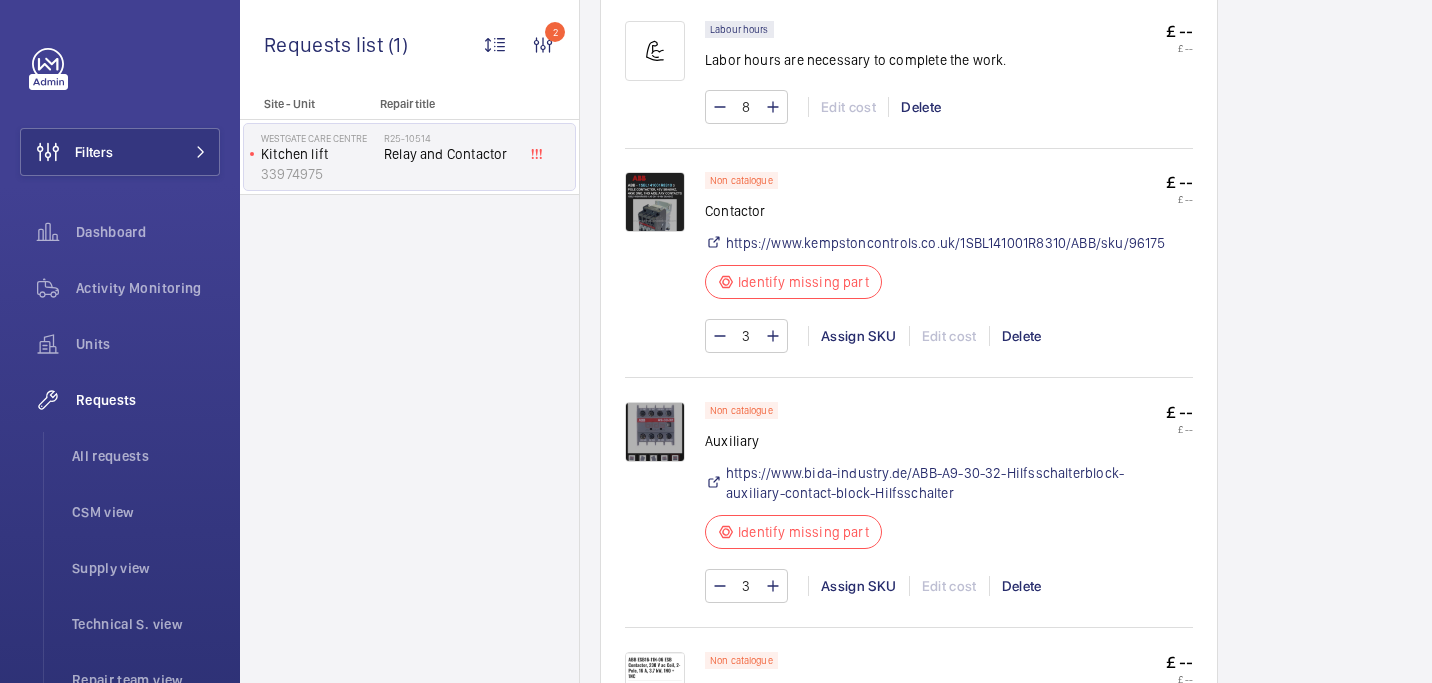 click on "Contactor" 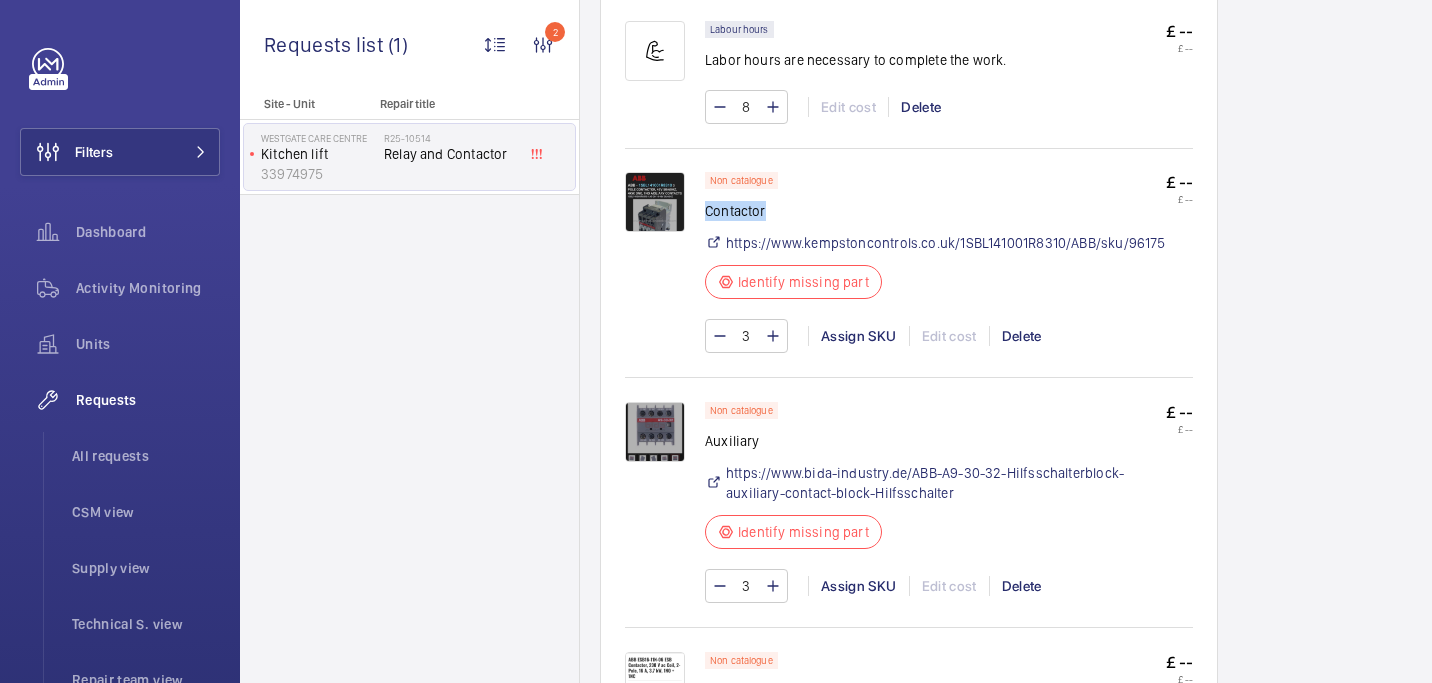 click on "Contactor" 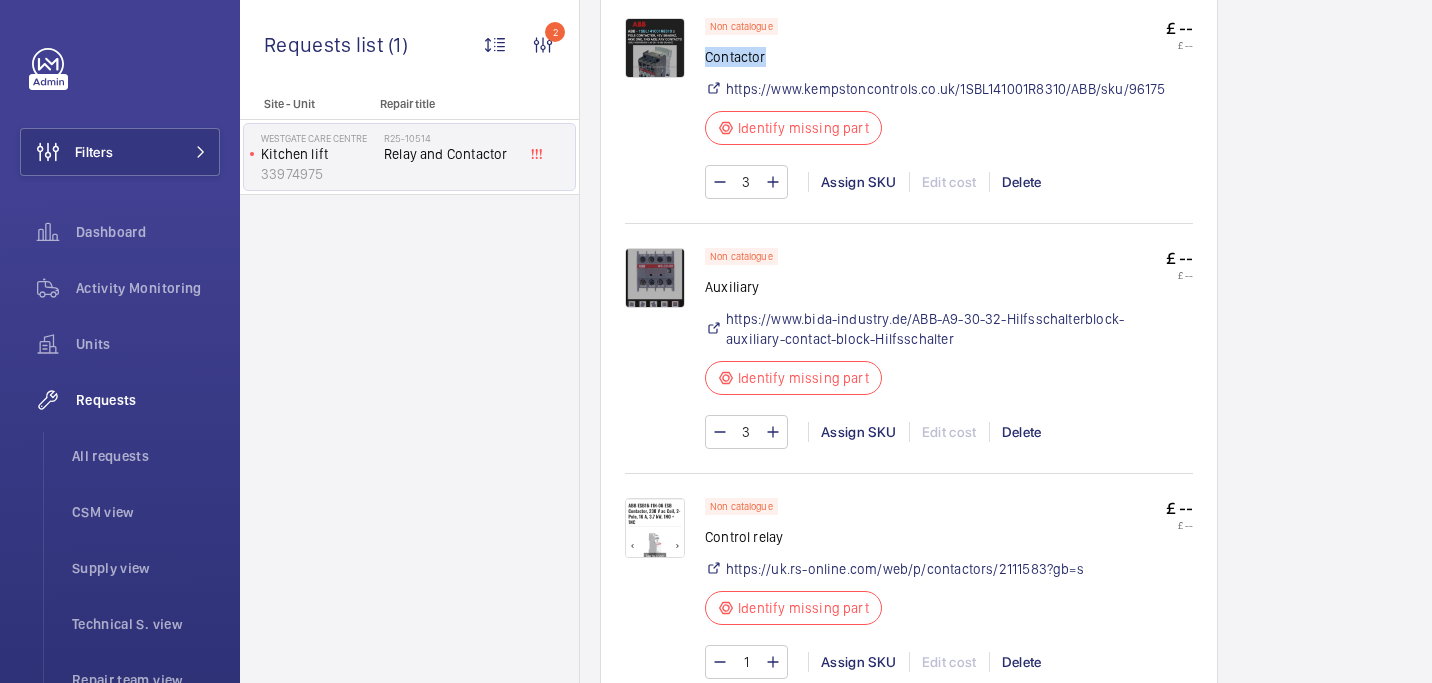 scroll, scrollTop: 1387, scrollLeft: 0, axis: vertical 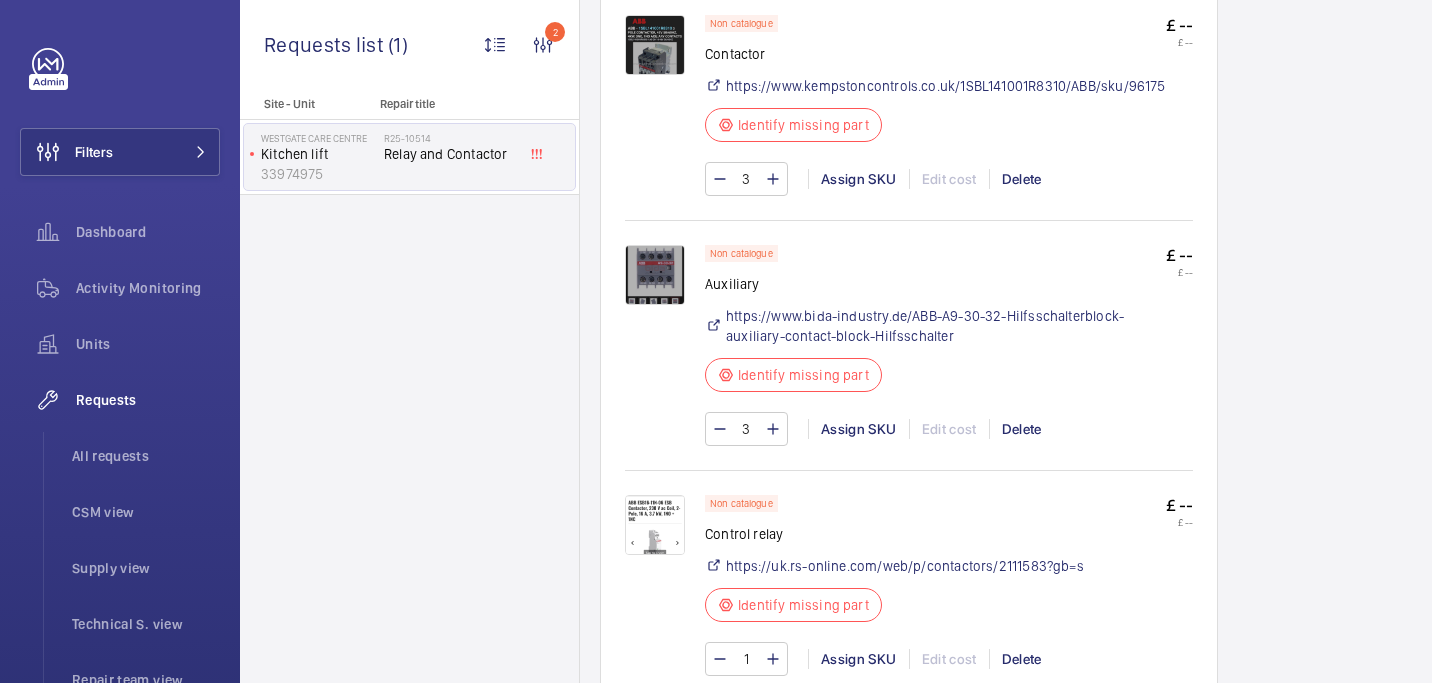 click on "Auxiliary" 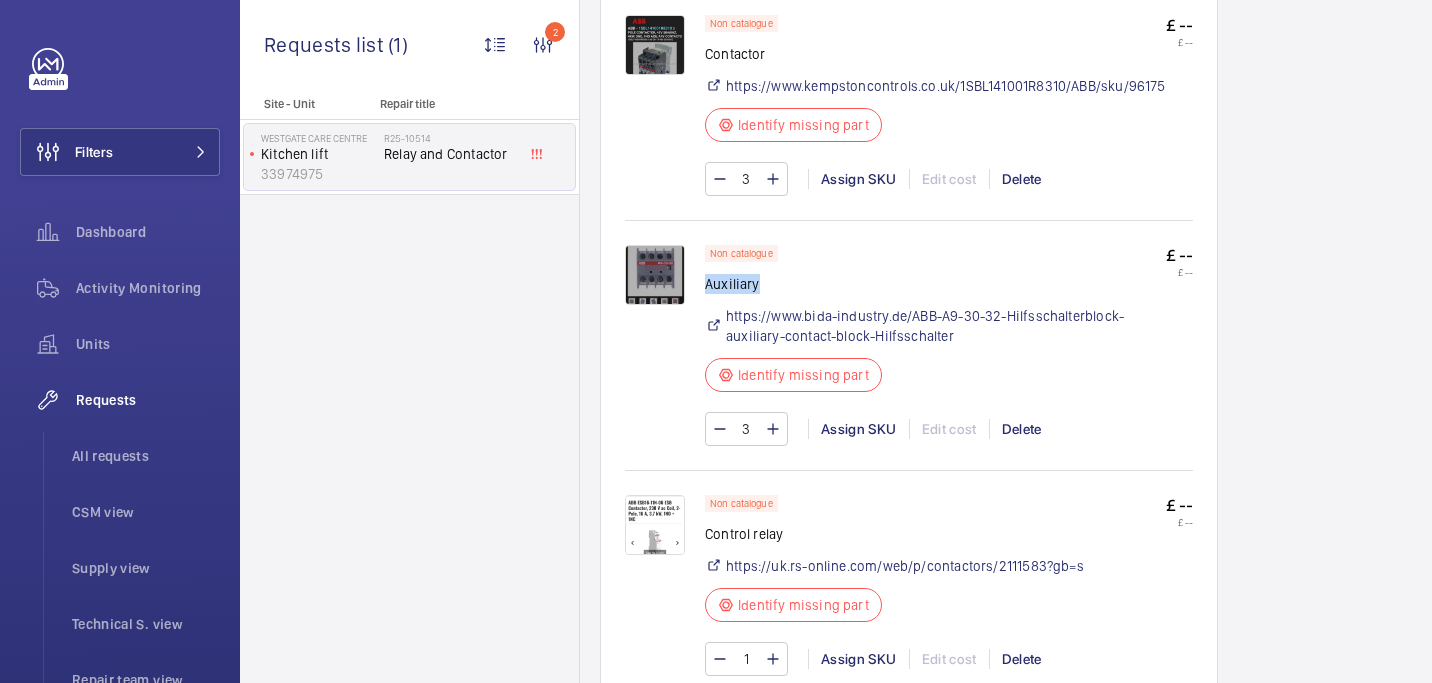 click on "Auxiliary" 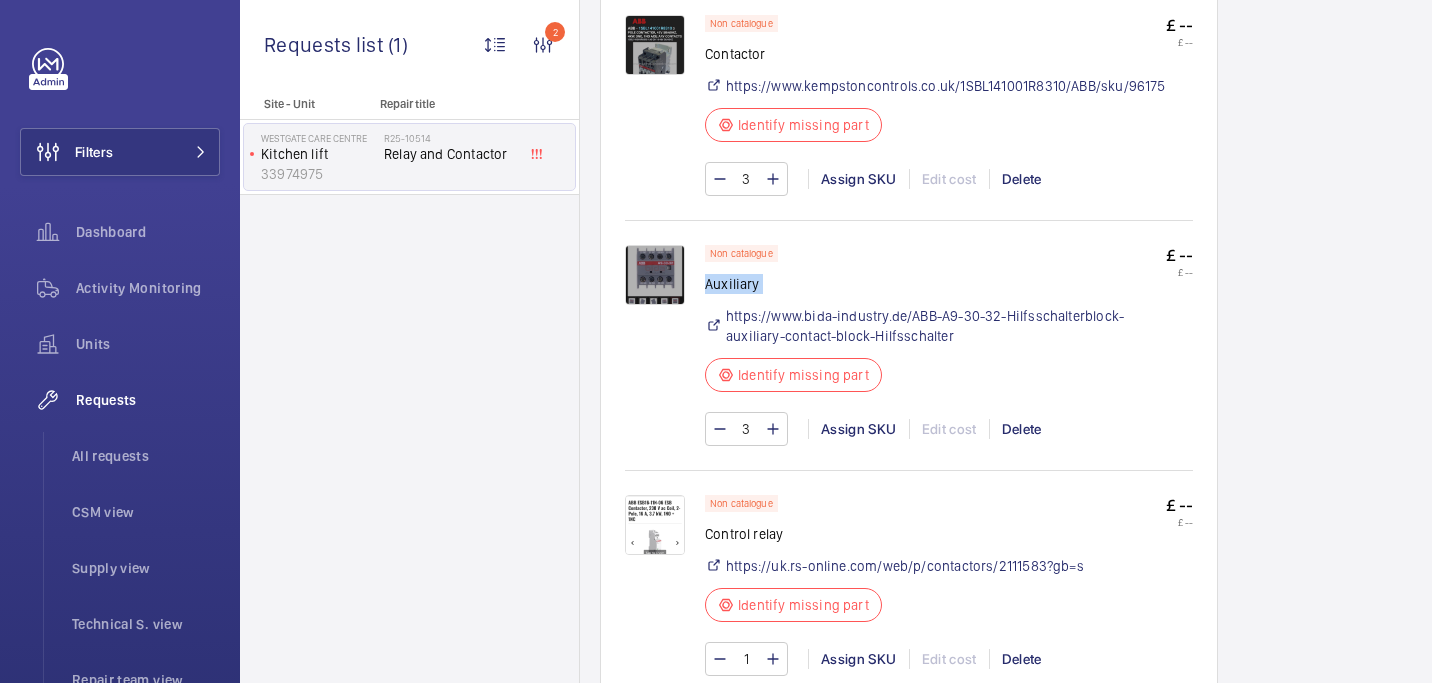 click on "Auxiliary" 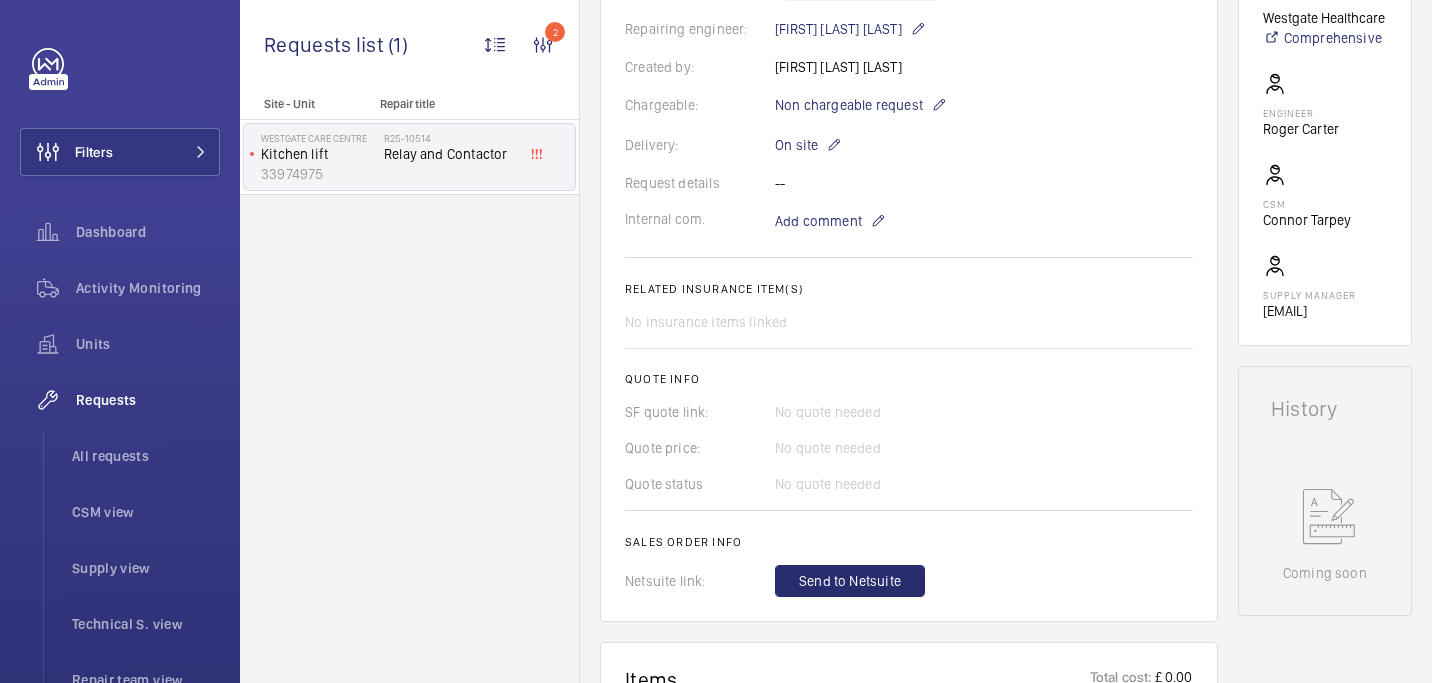 scroll, scrollTop: 398, scrollLeft: 0, axis: vertical 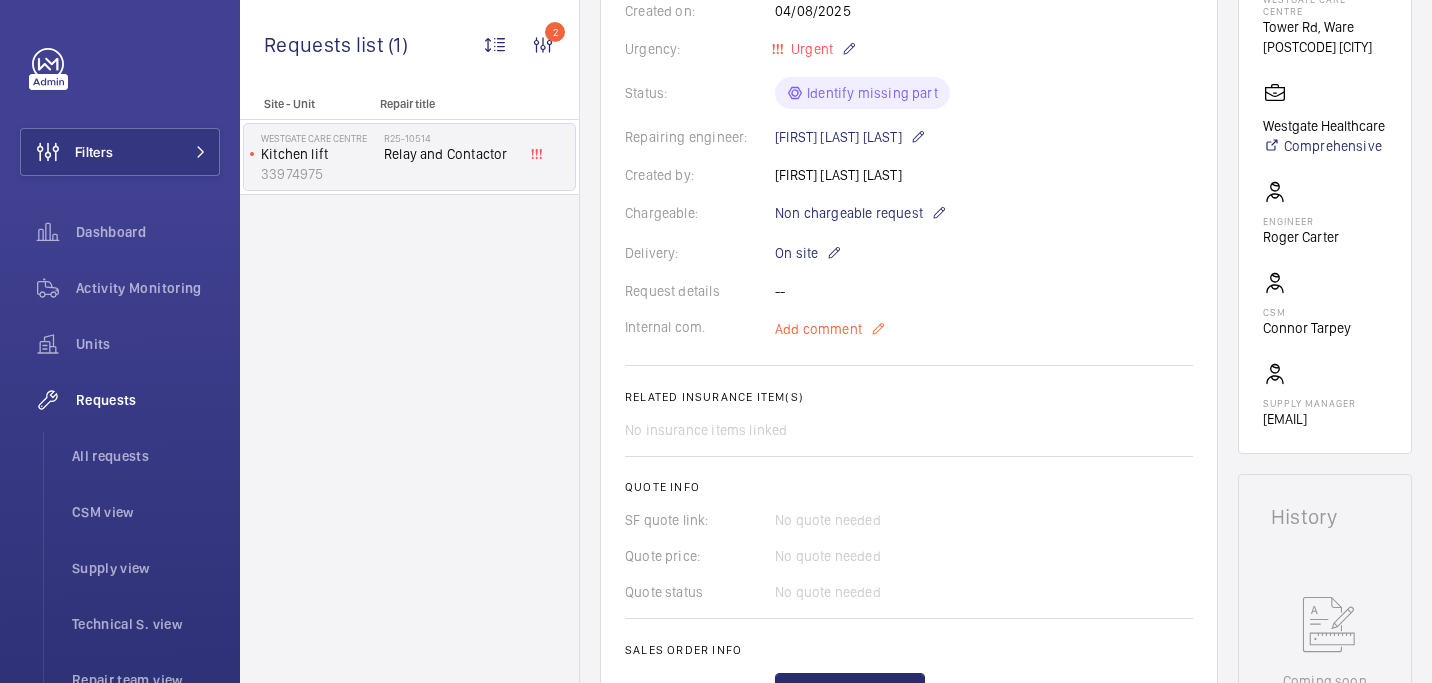 click on "Add comment" 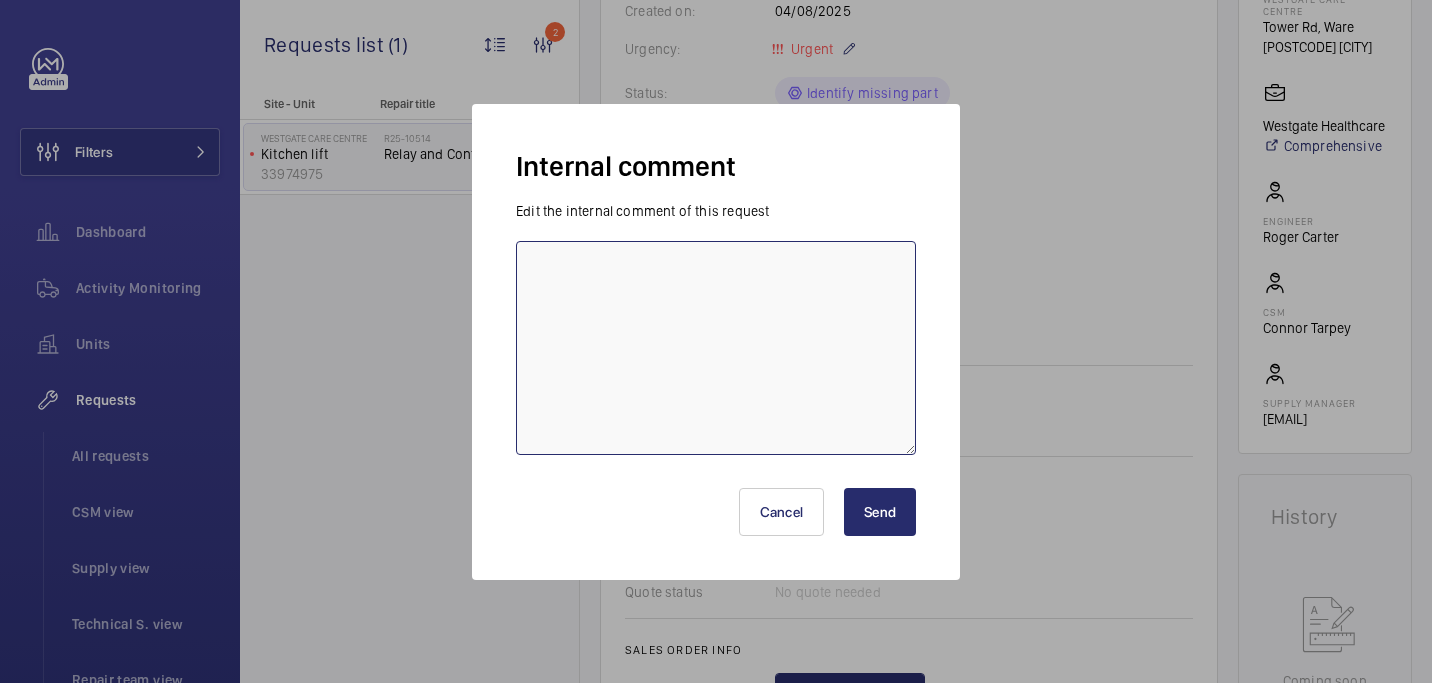click at bounding box center (716, 348) 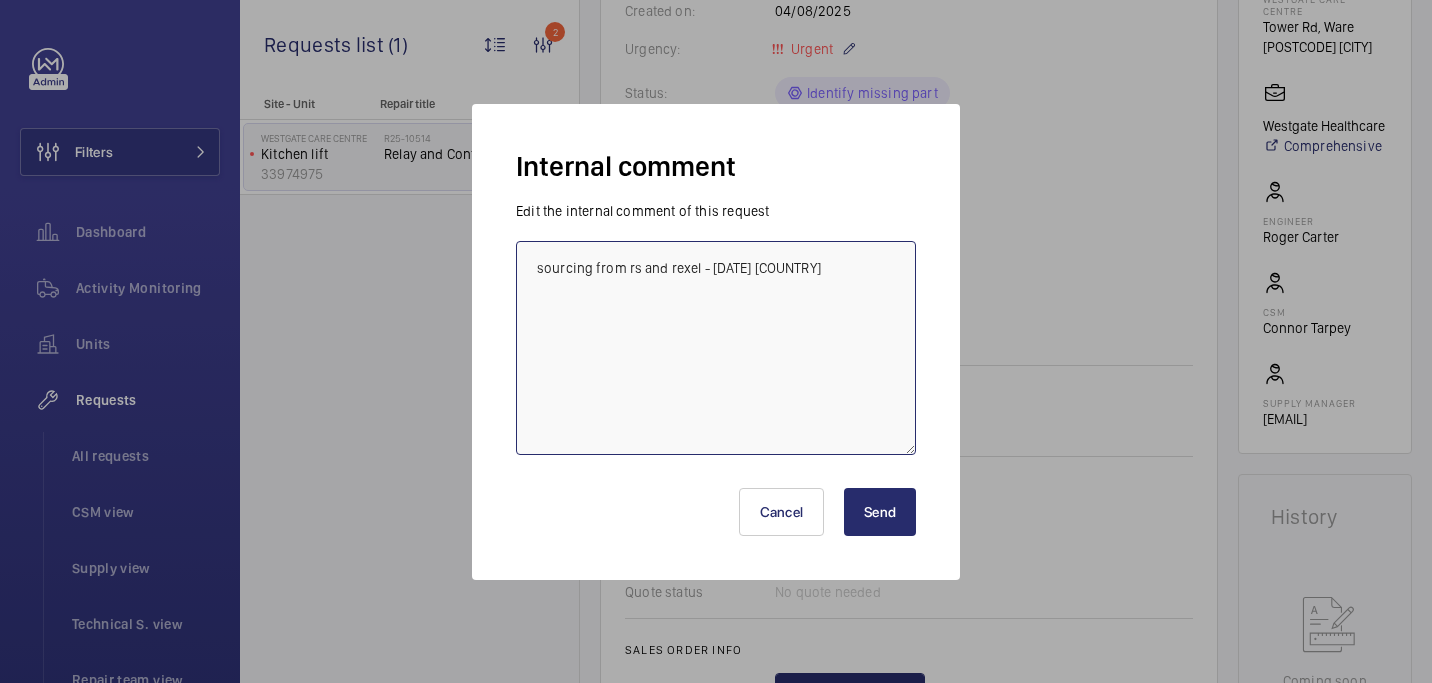 type on "sourcing from rs and rexel - 05/08 india" 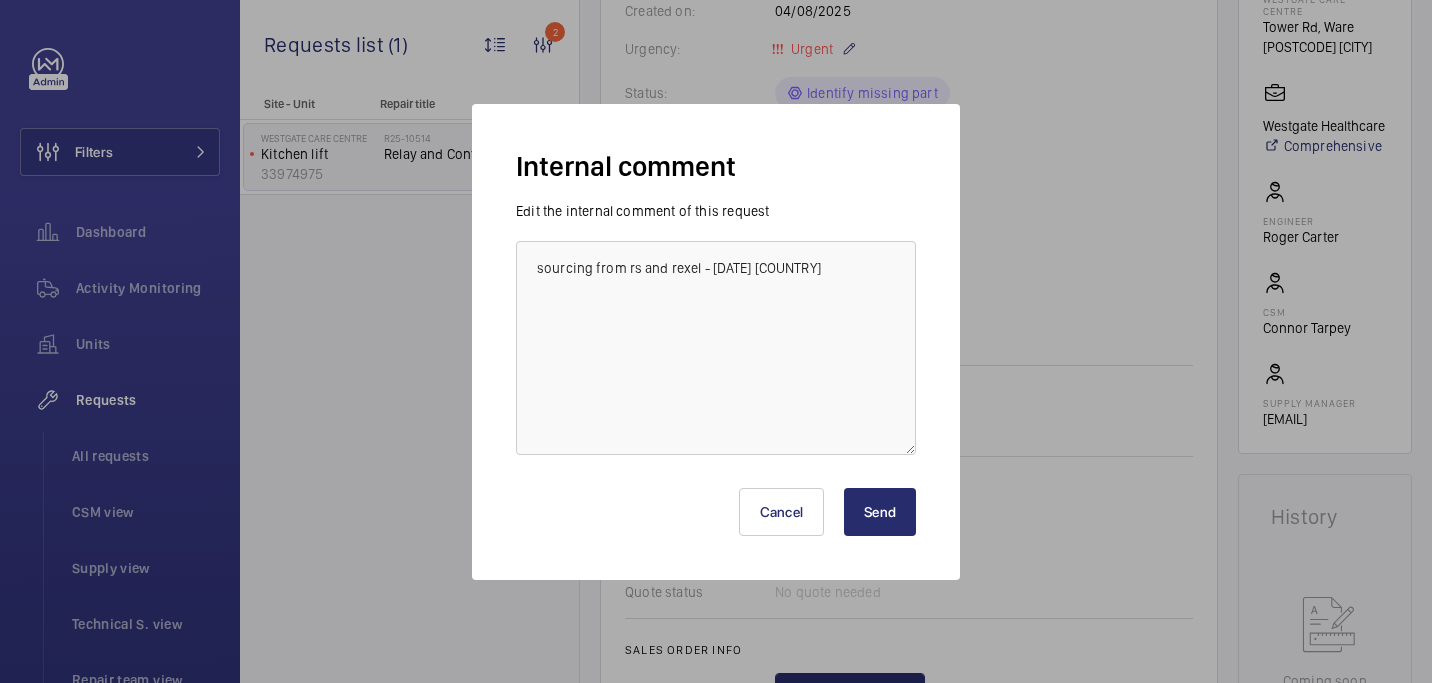 click on "Send" at bounding box center (880, 512) 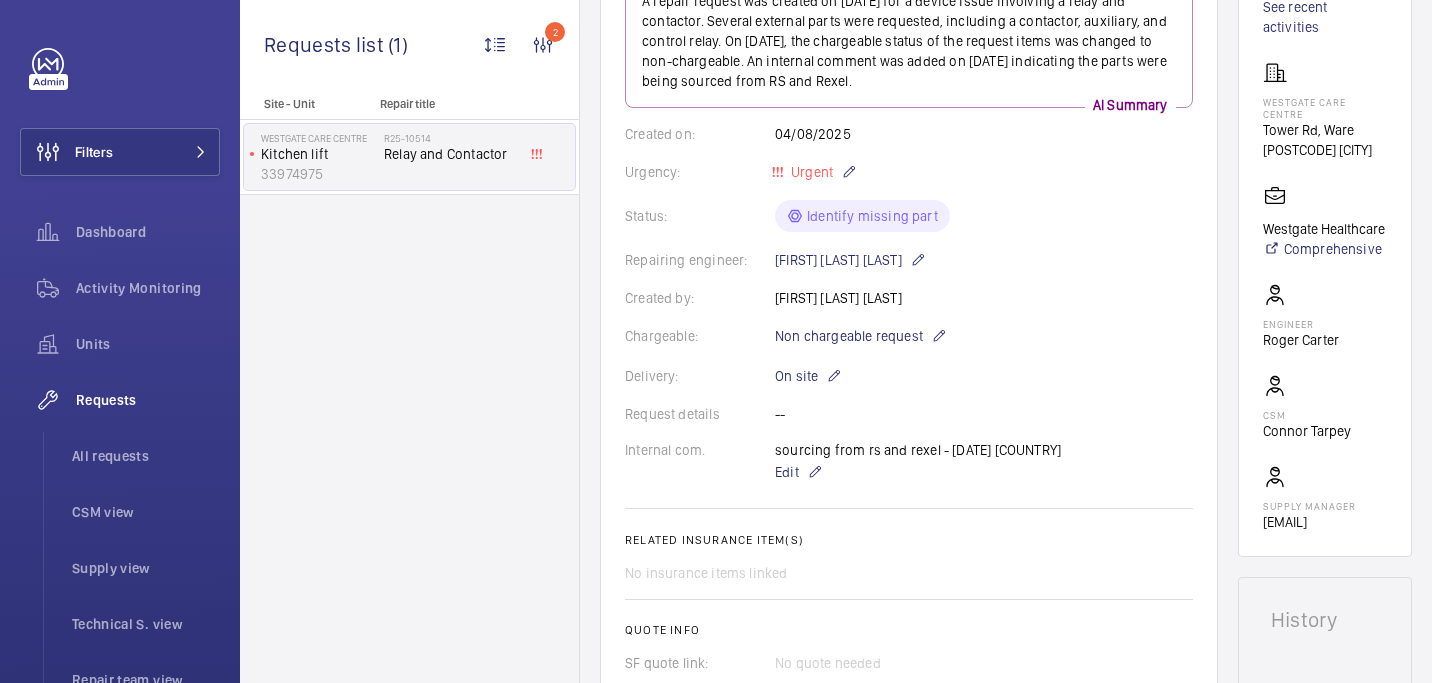 scroll, scrollTop: 235, scrollLeft: 0, axis: vertical 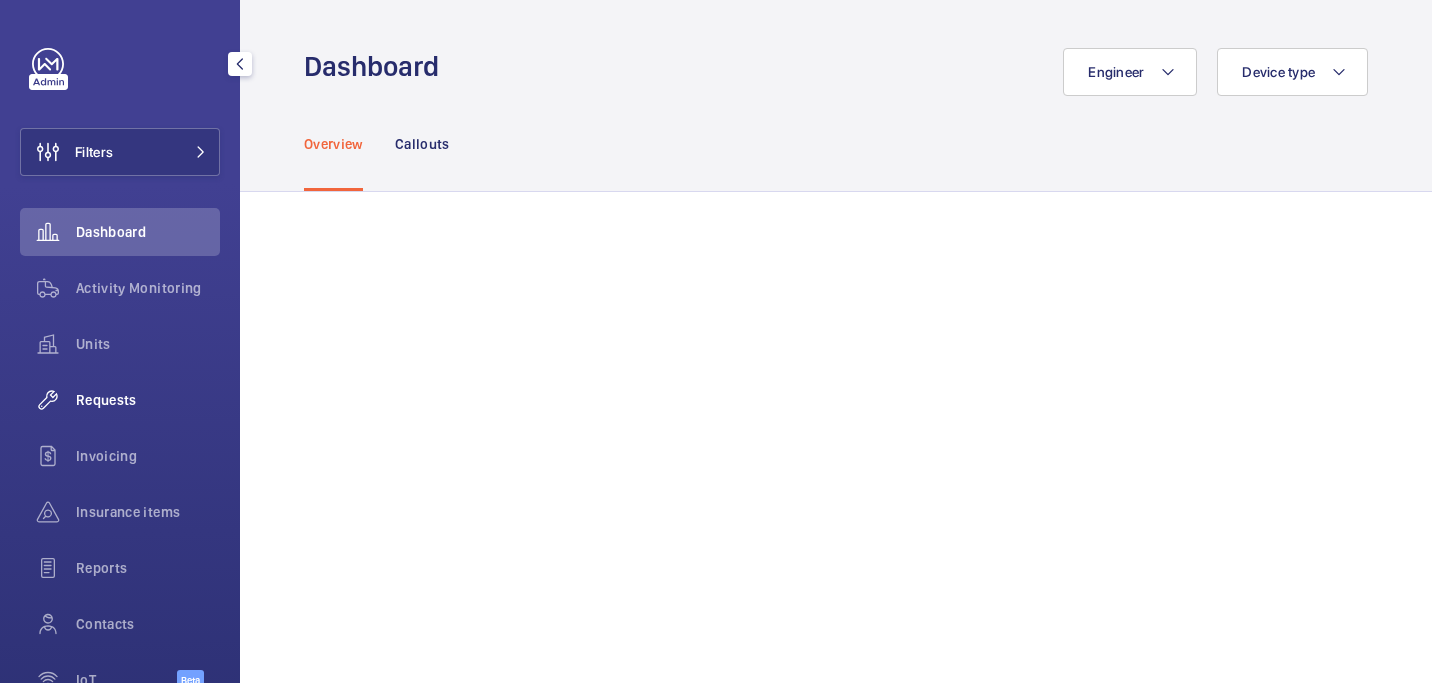 click on "Requests" 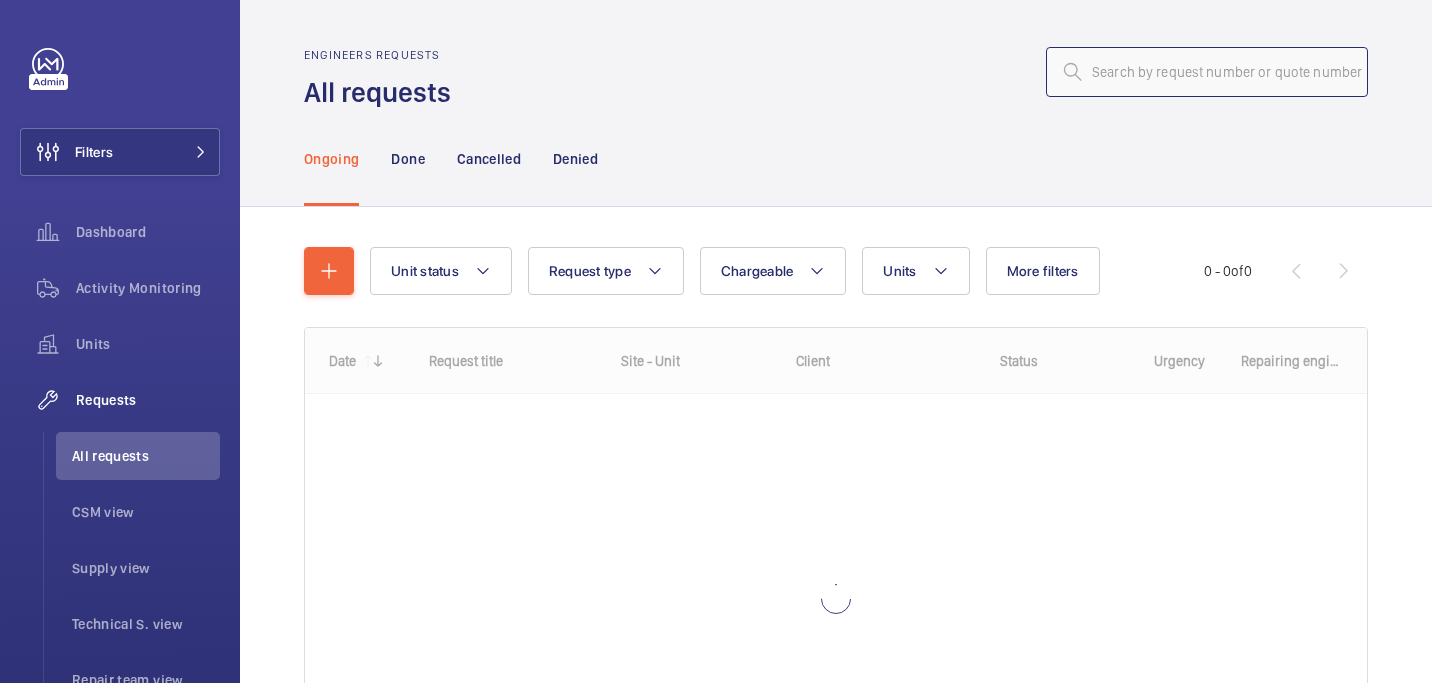 click 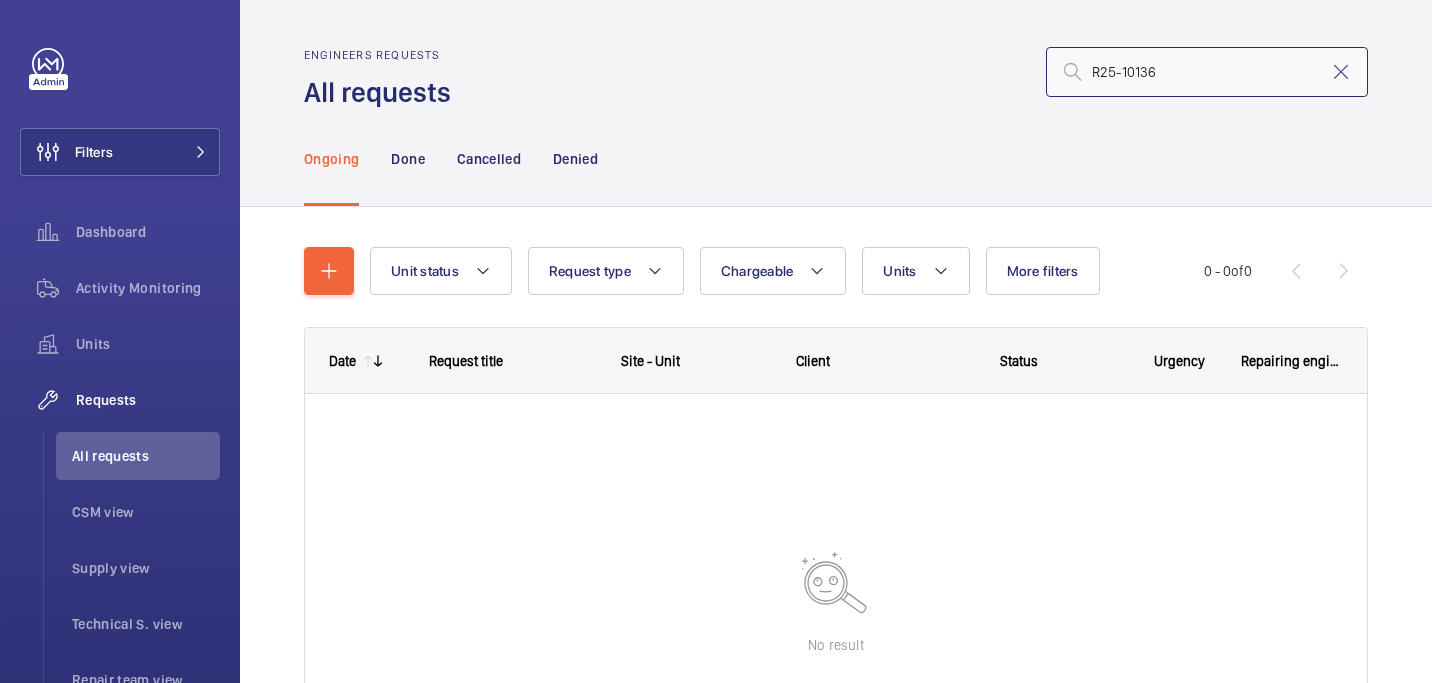 click on "R25-10136" 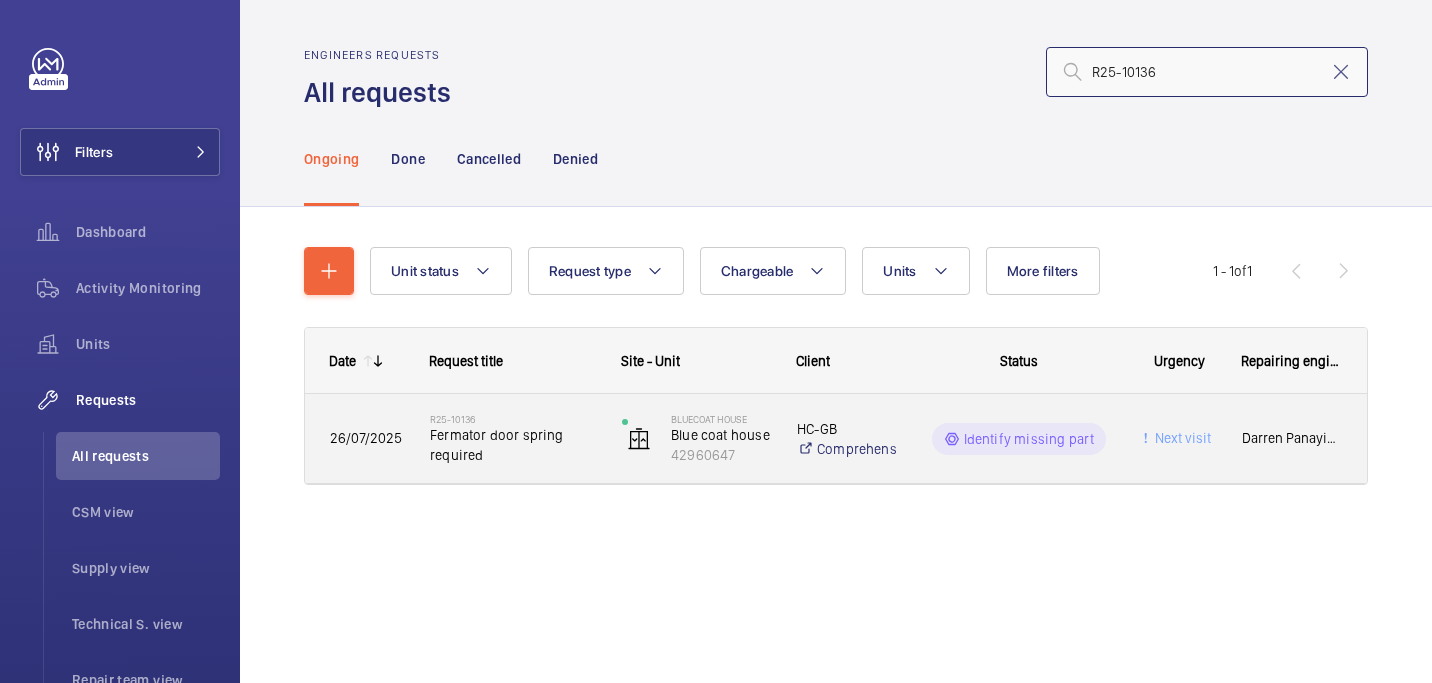 type on "R25-10136" 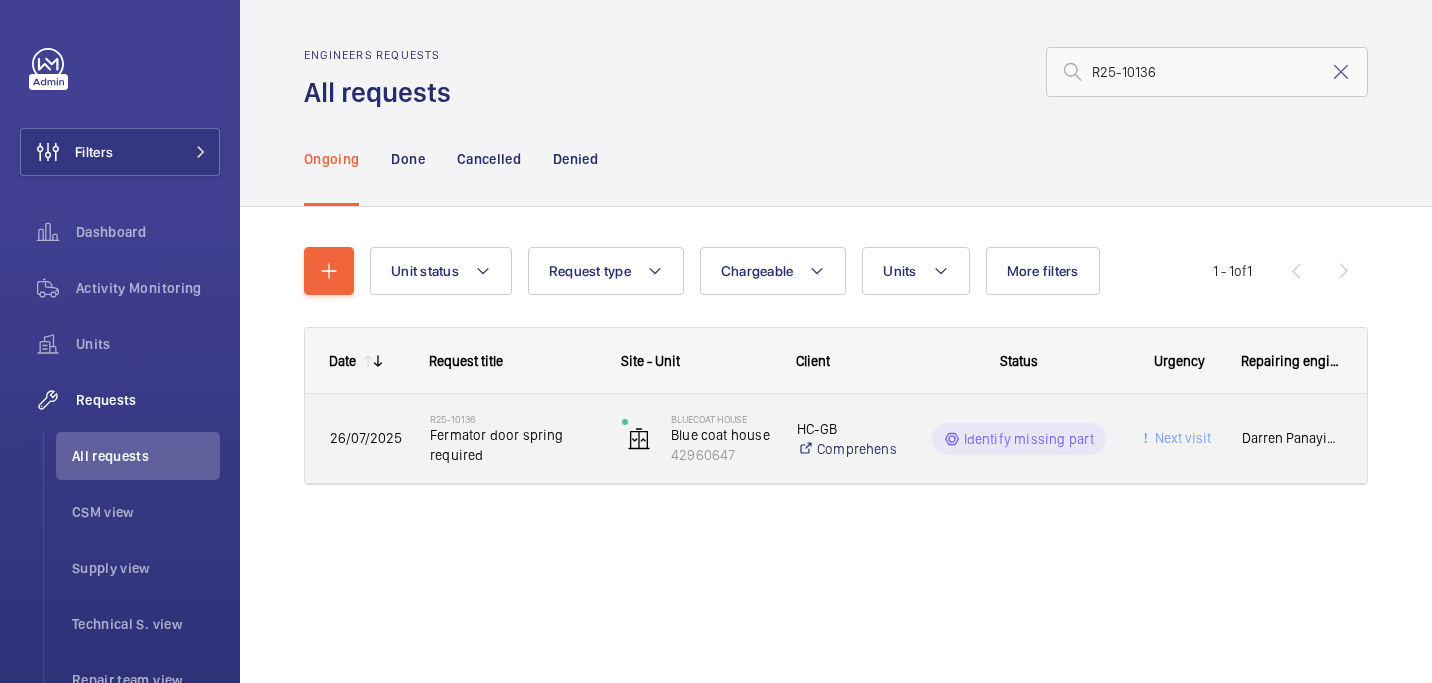 click on "Fermator door spring required" 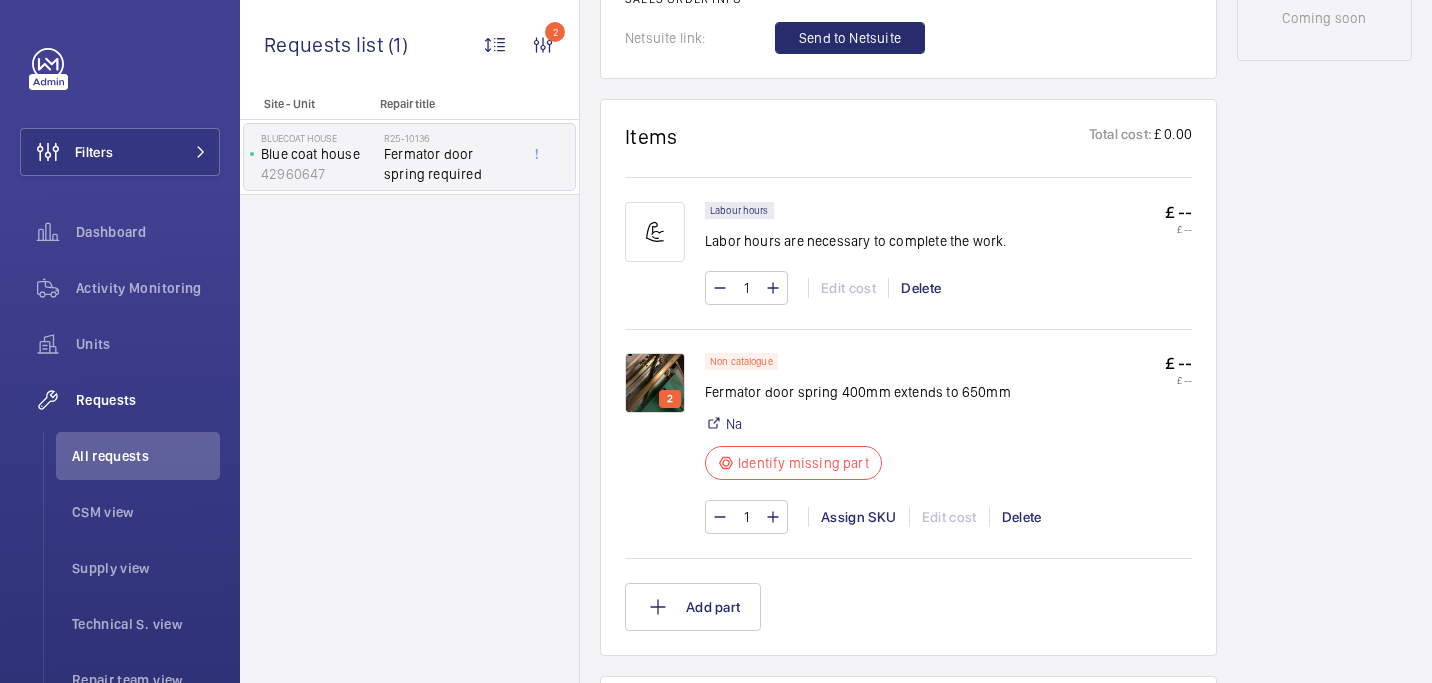 scroll, scrollTop: 1065, scrollLeft: 0, axis: vertical 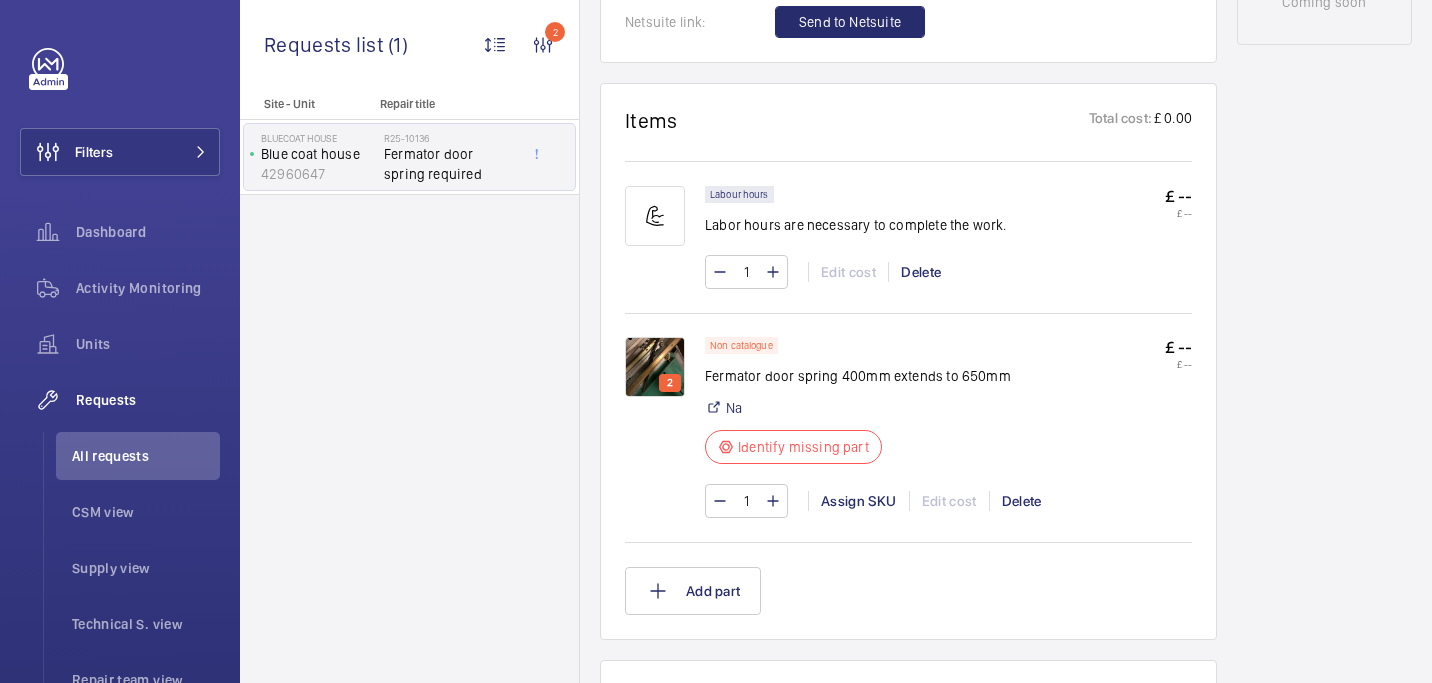 click 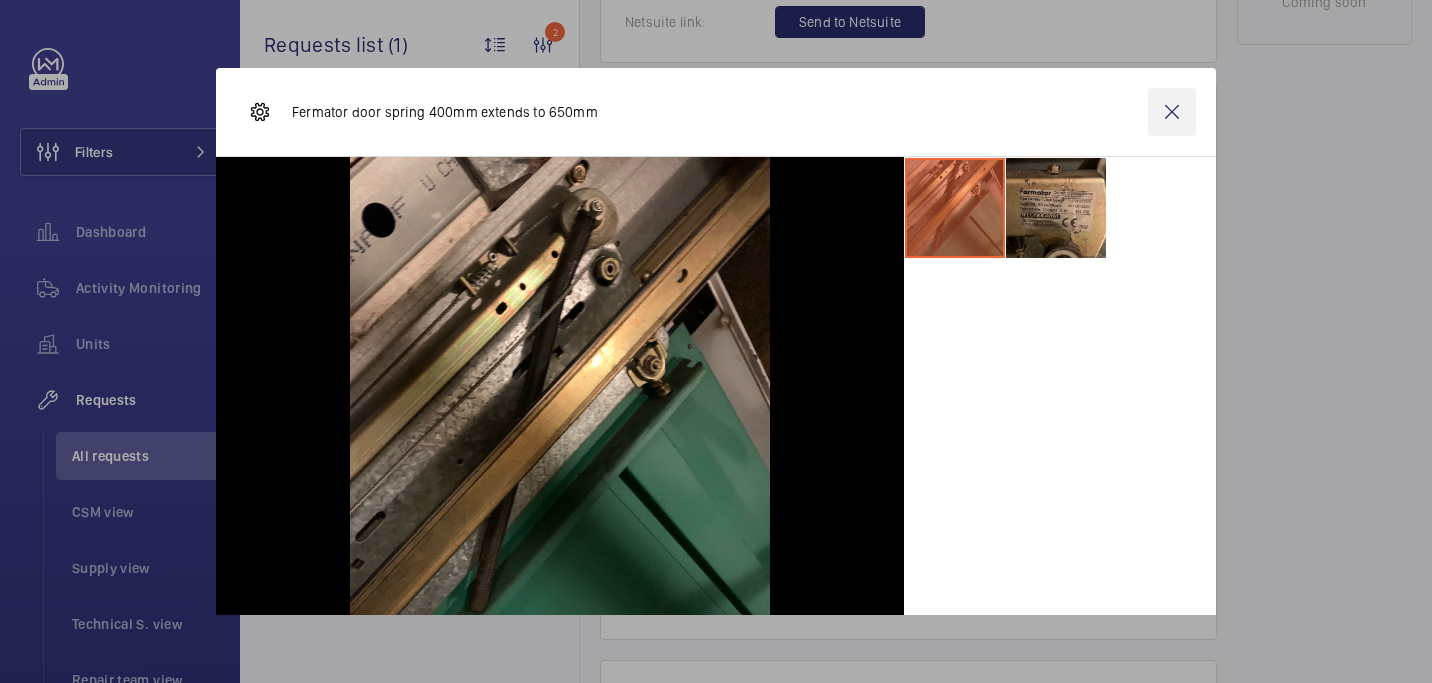 click at bounding box center (1172, 112) 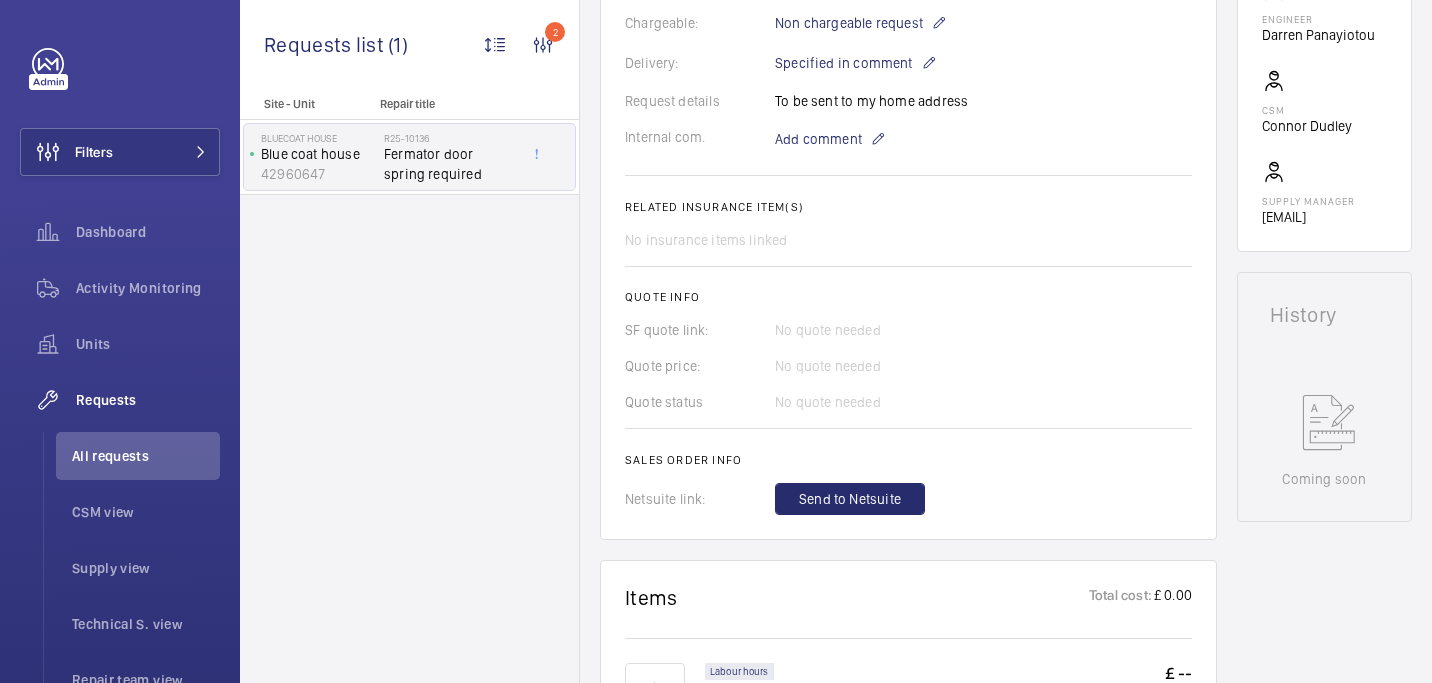 scroll, scrollTop: 1098, scrollLeft: 0, axis: vertical 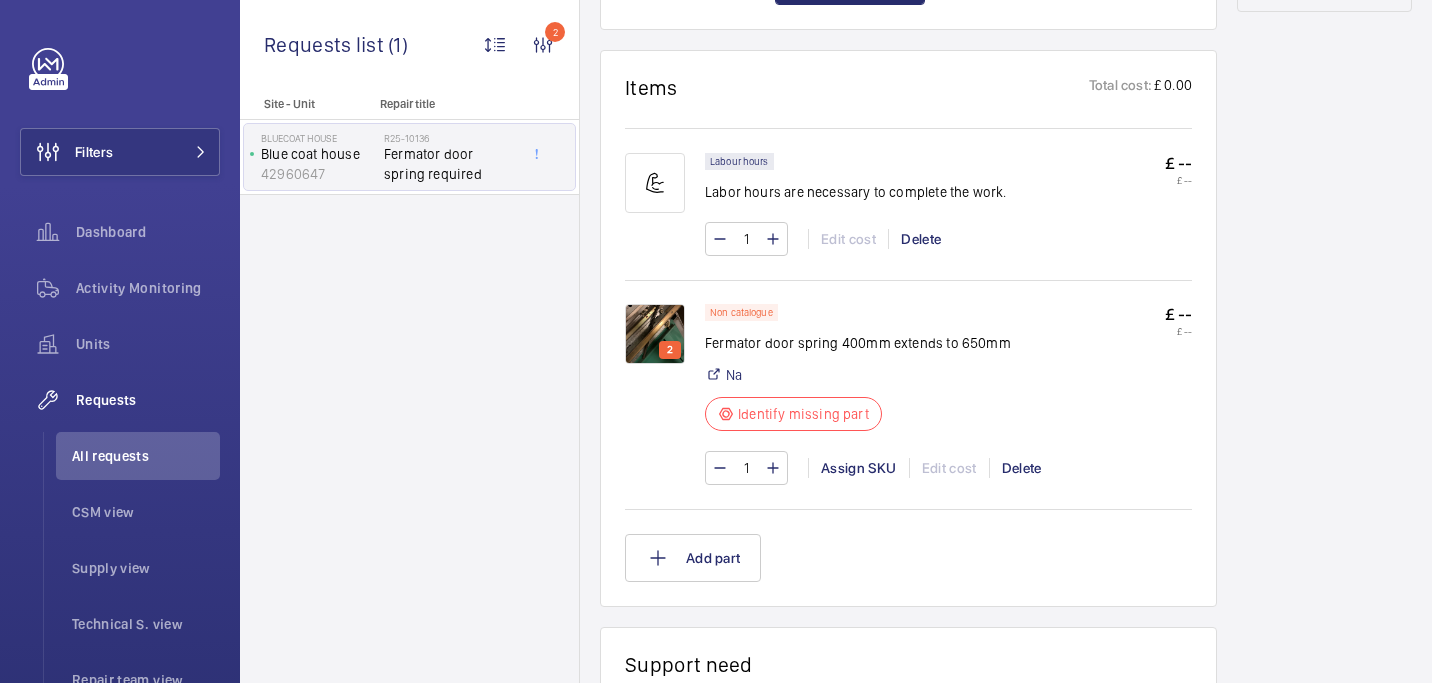 click 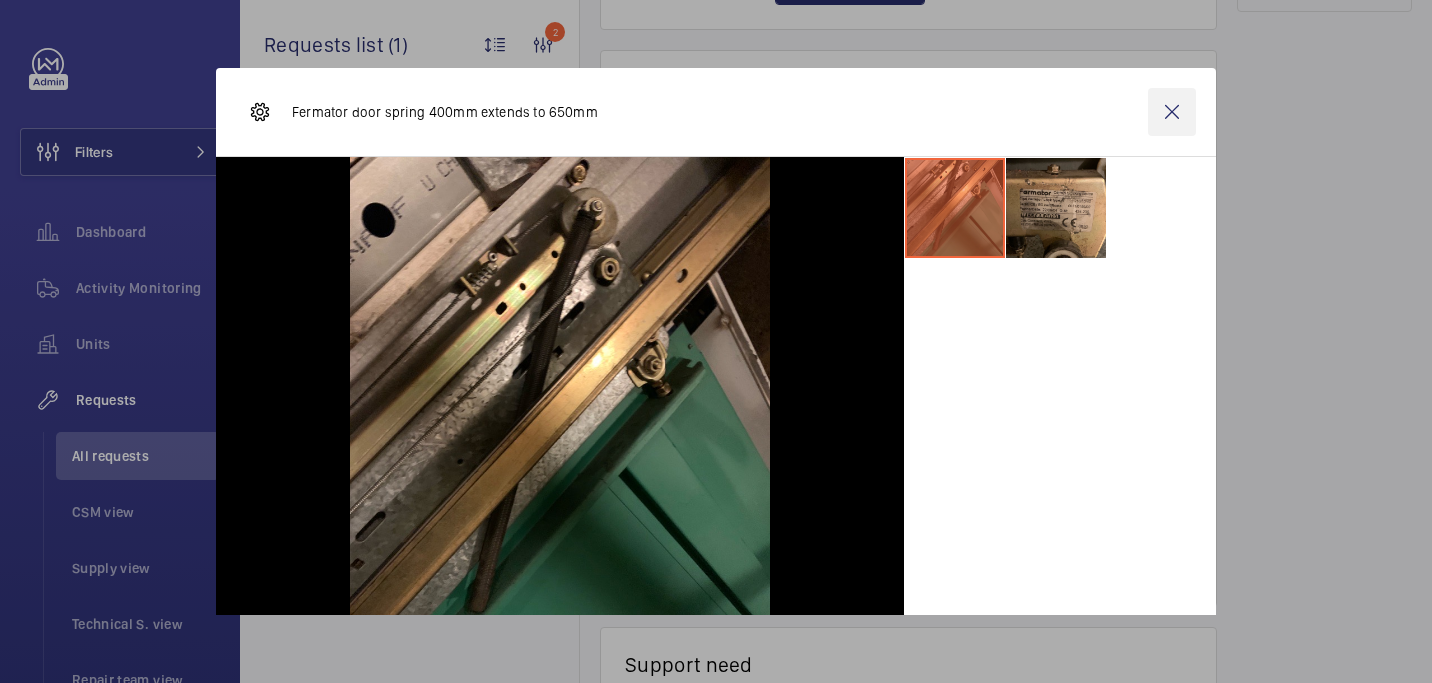 click at bounding box center (1172, 112) 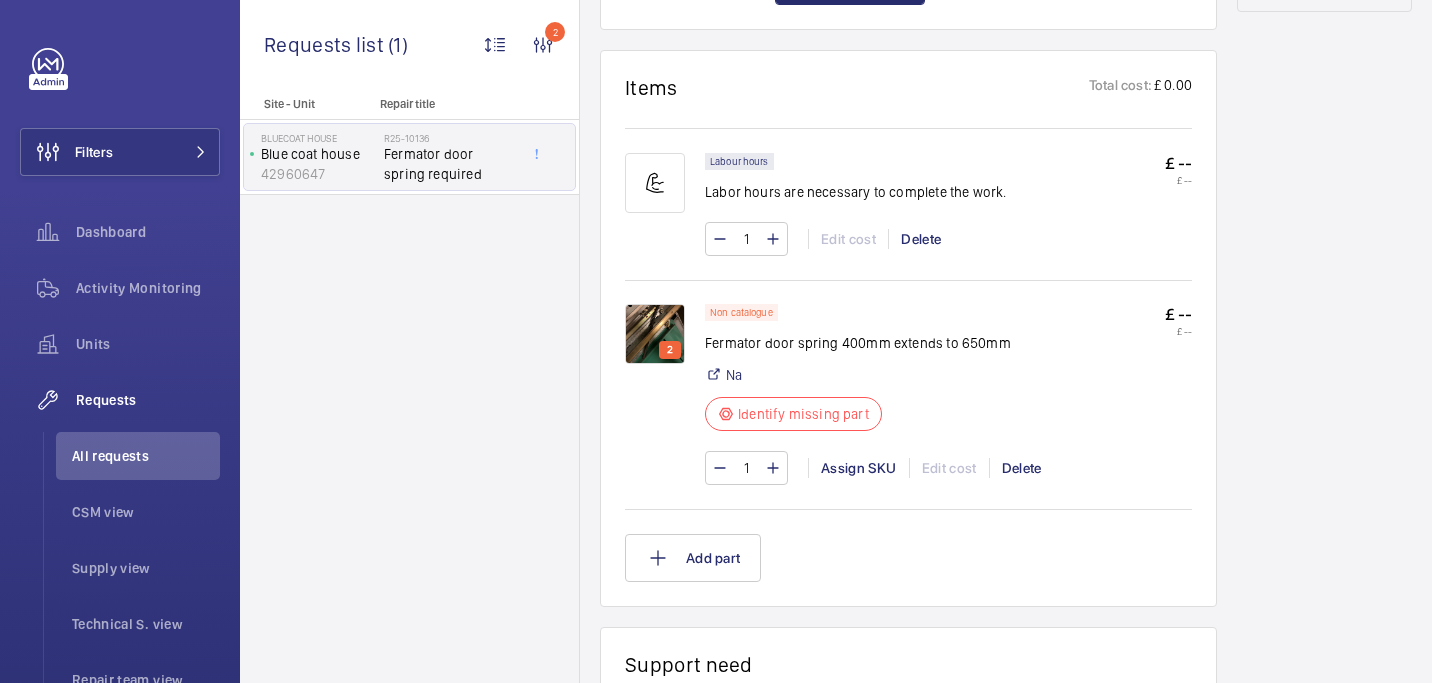 click on "Fermator door spring 400mm extends to 650mm" 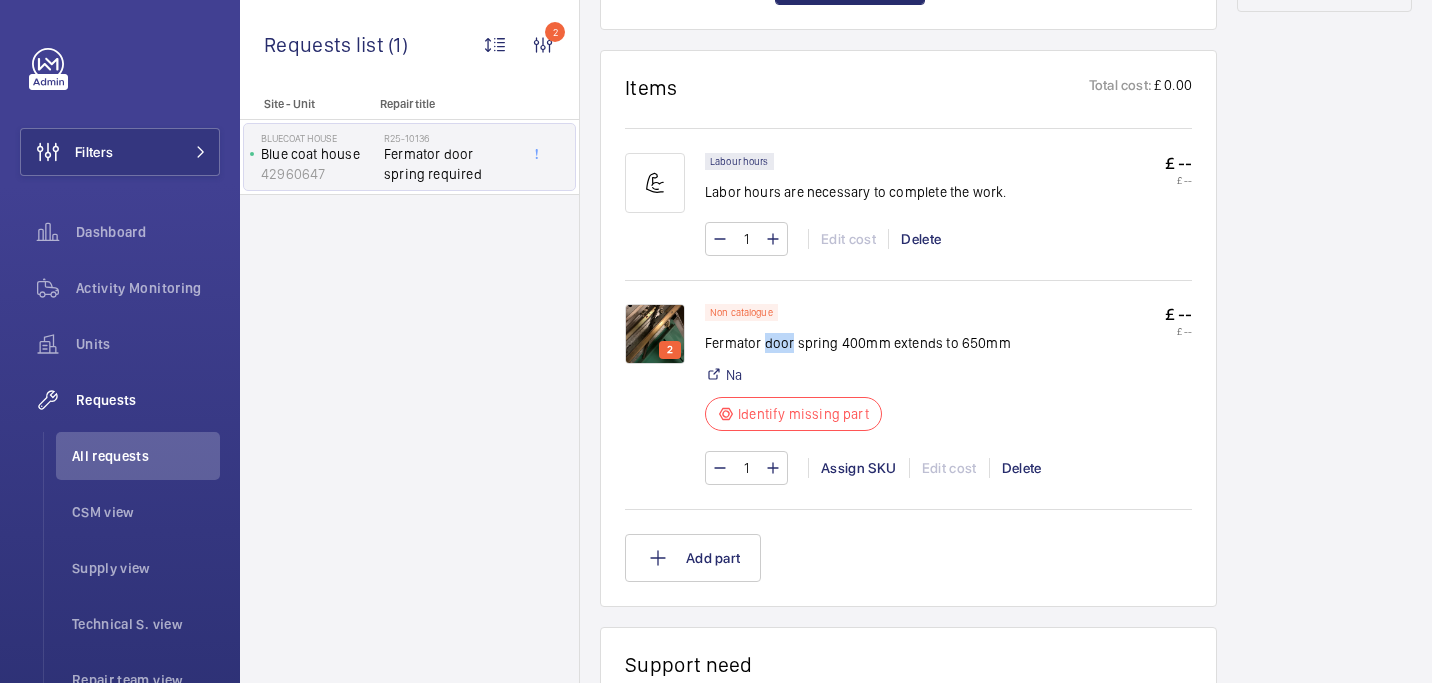 click on "Fermator door spring 400mm extends to 650mm" 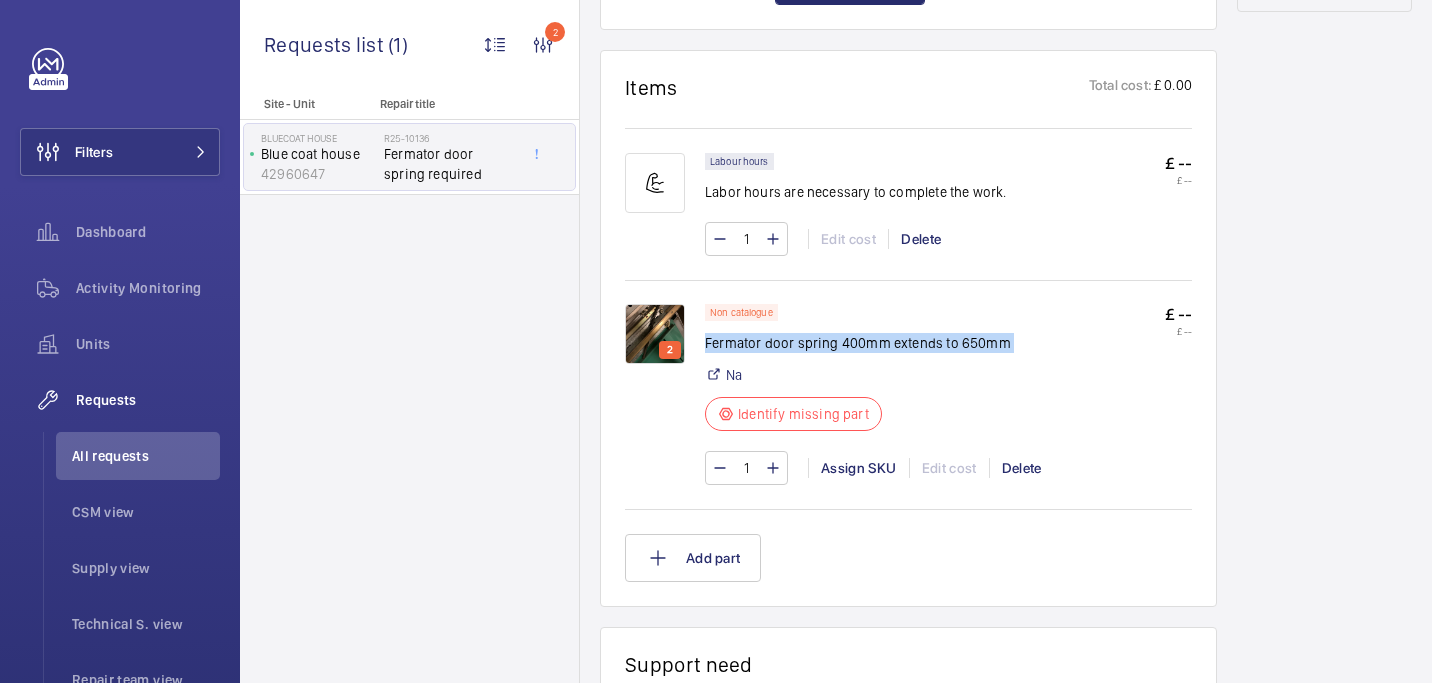 click on "Fermator door spring 400mm extends to 650mm" 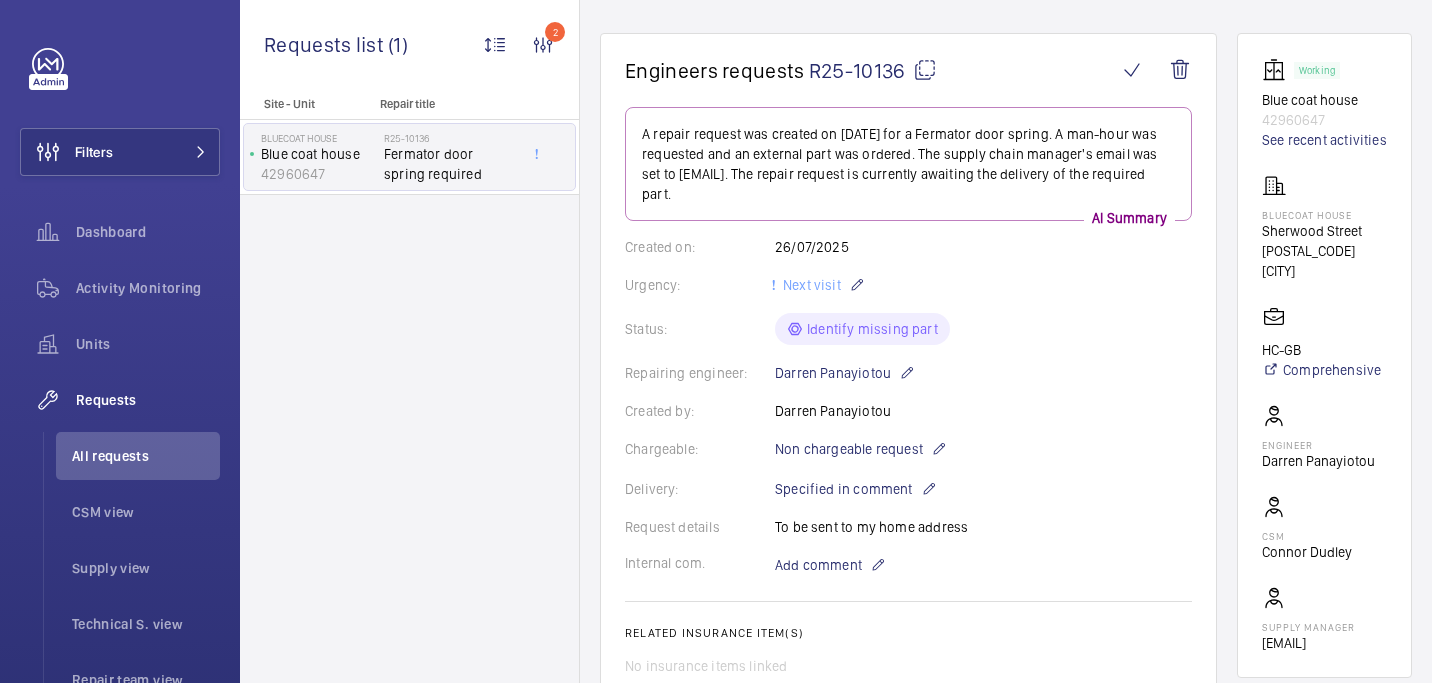 click on "R25-10136" 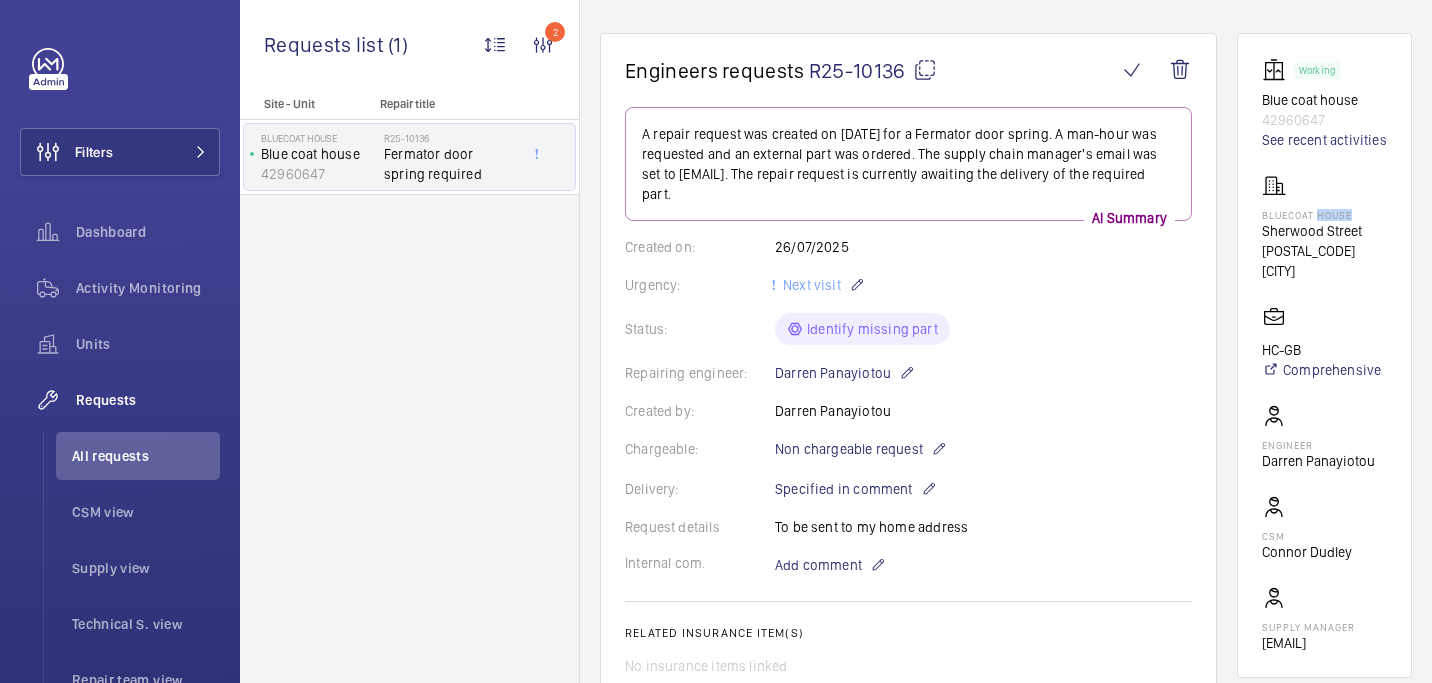 click on "Bluecoat House" 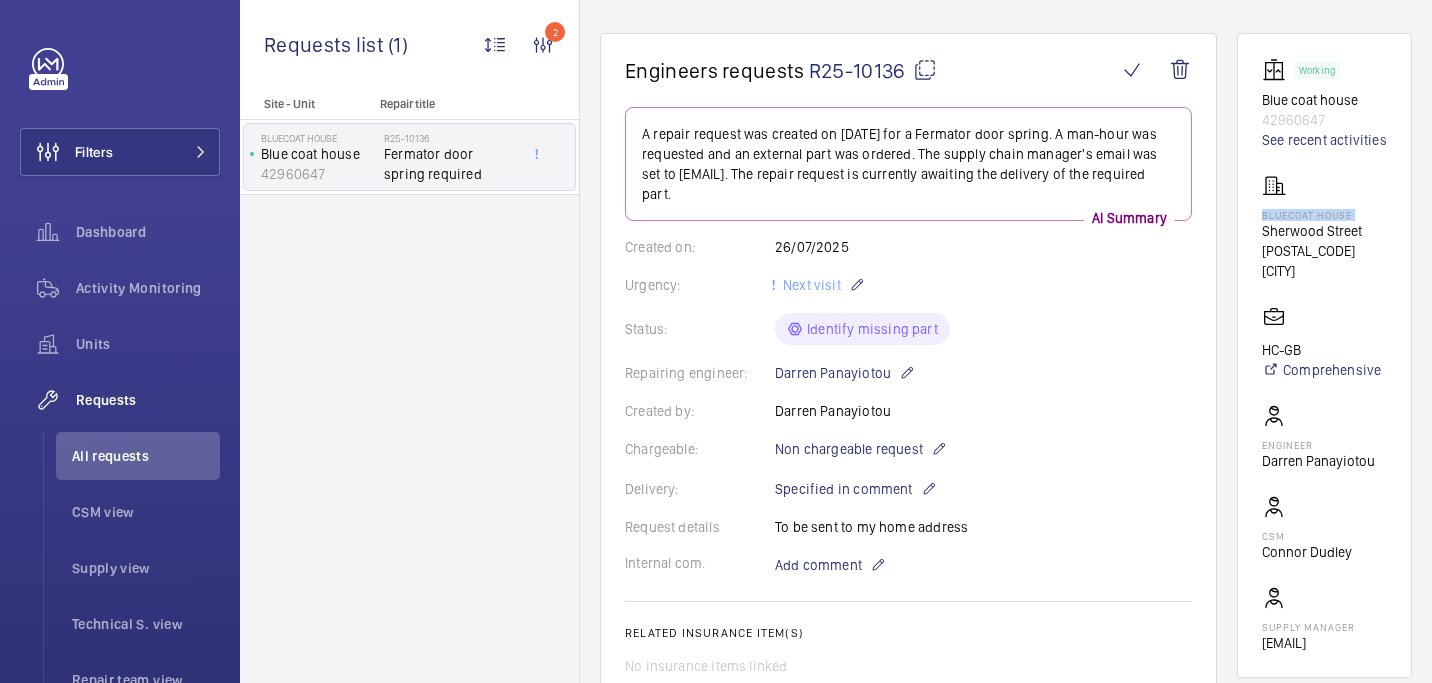 click on "Bluecoat House" 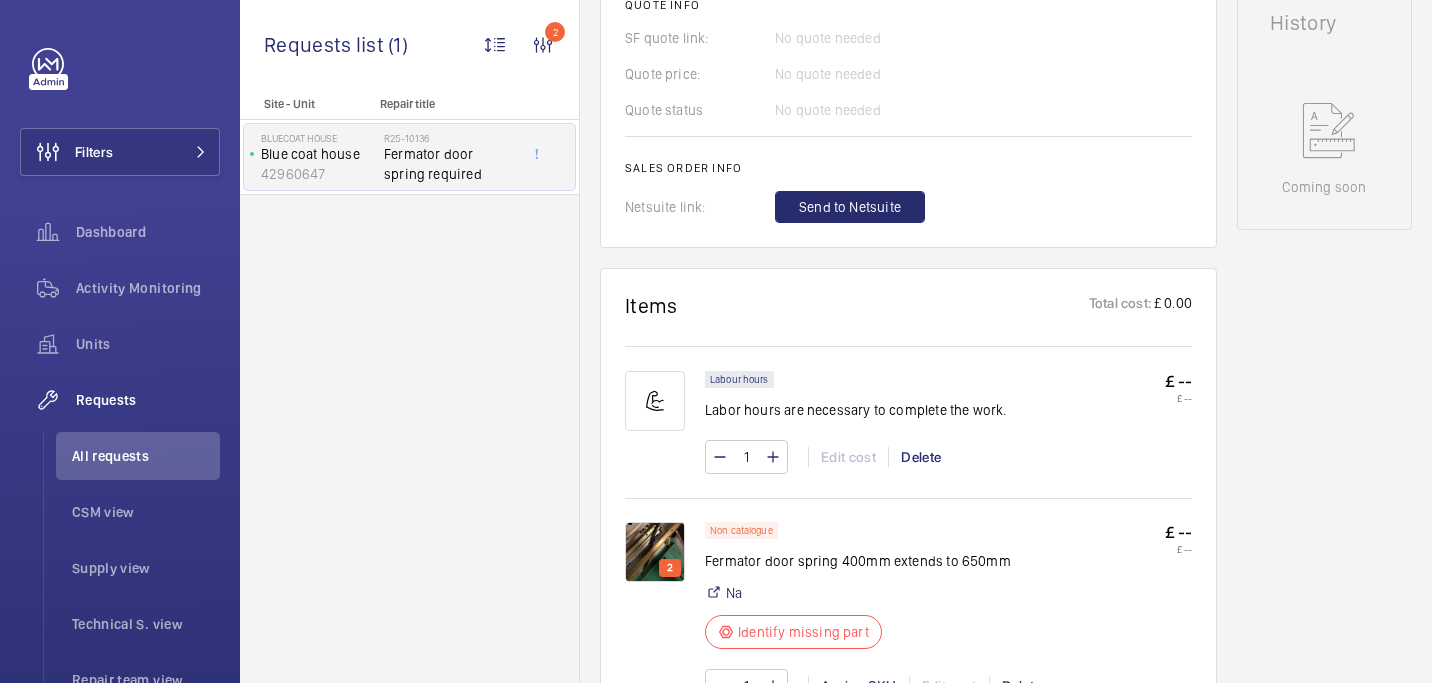 scroll, scrollTop: 1234, scrollLeft: 0, axis: vertical 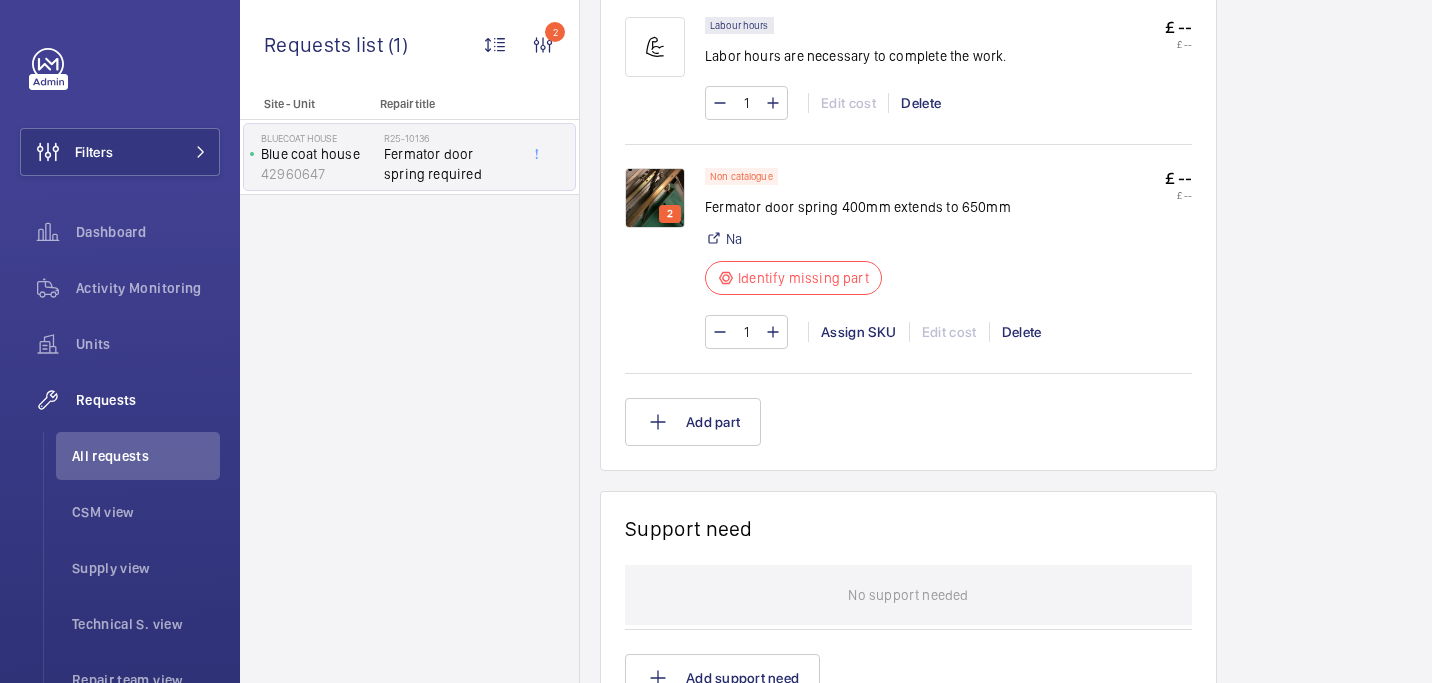 click on "Fermator door spring 400mm extends to 650mm" 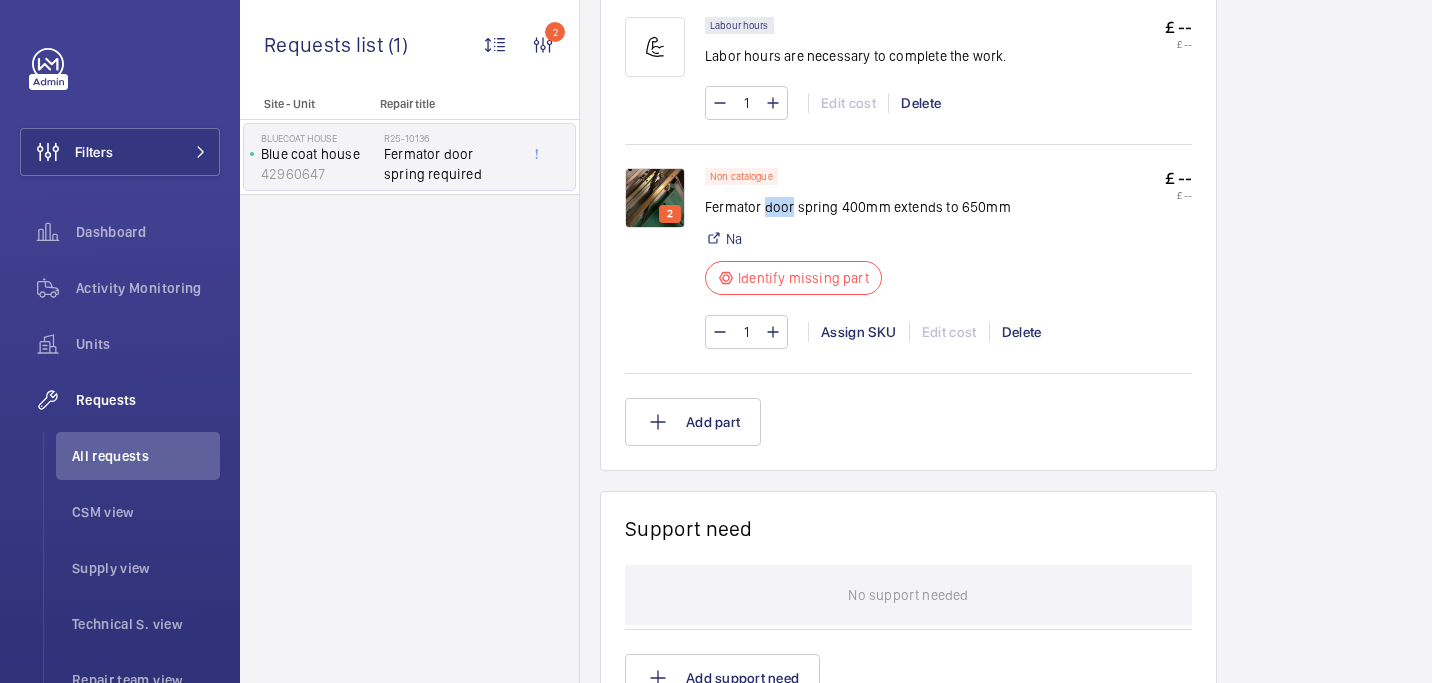 click on "Fermator door spring 400mm extends to 650mm" 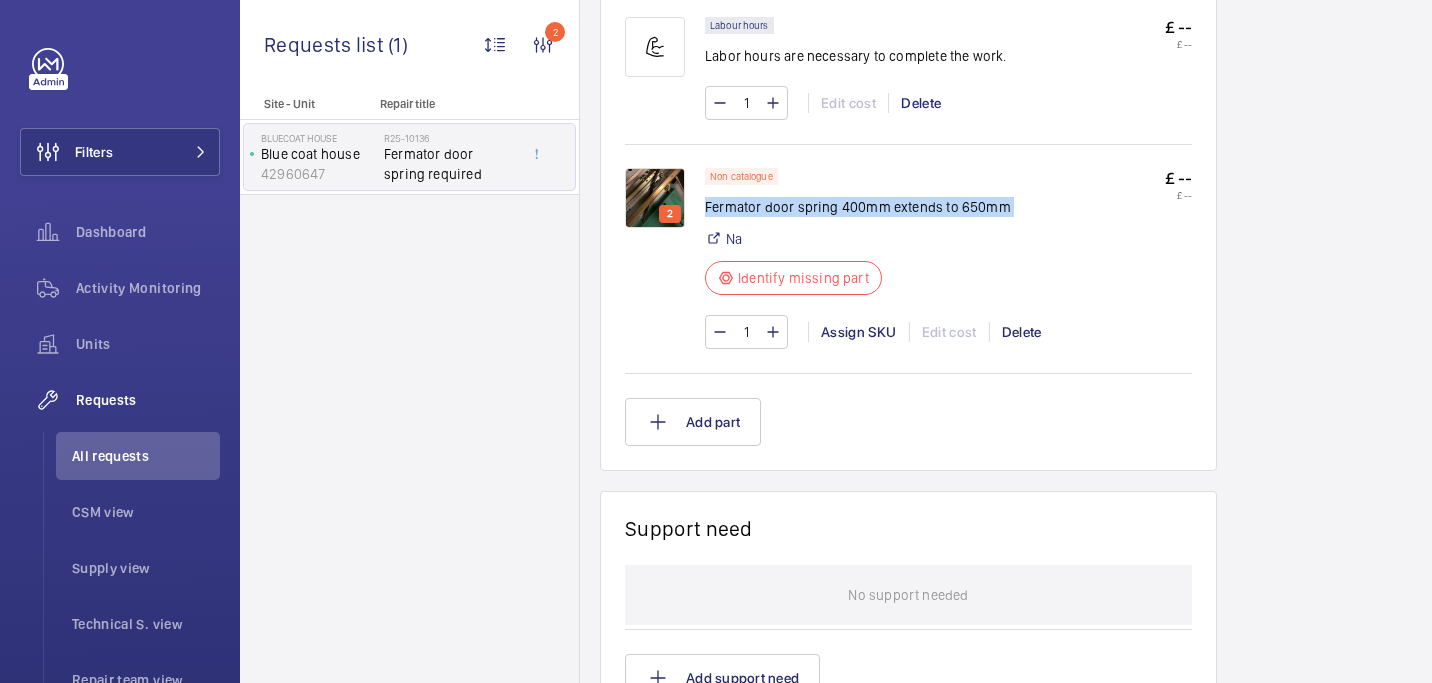 click on "Fermator door spring 400mm extends to 650mm" 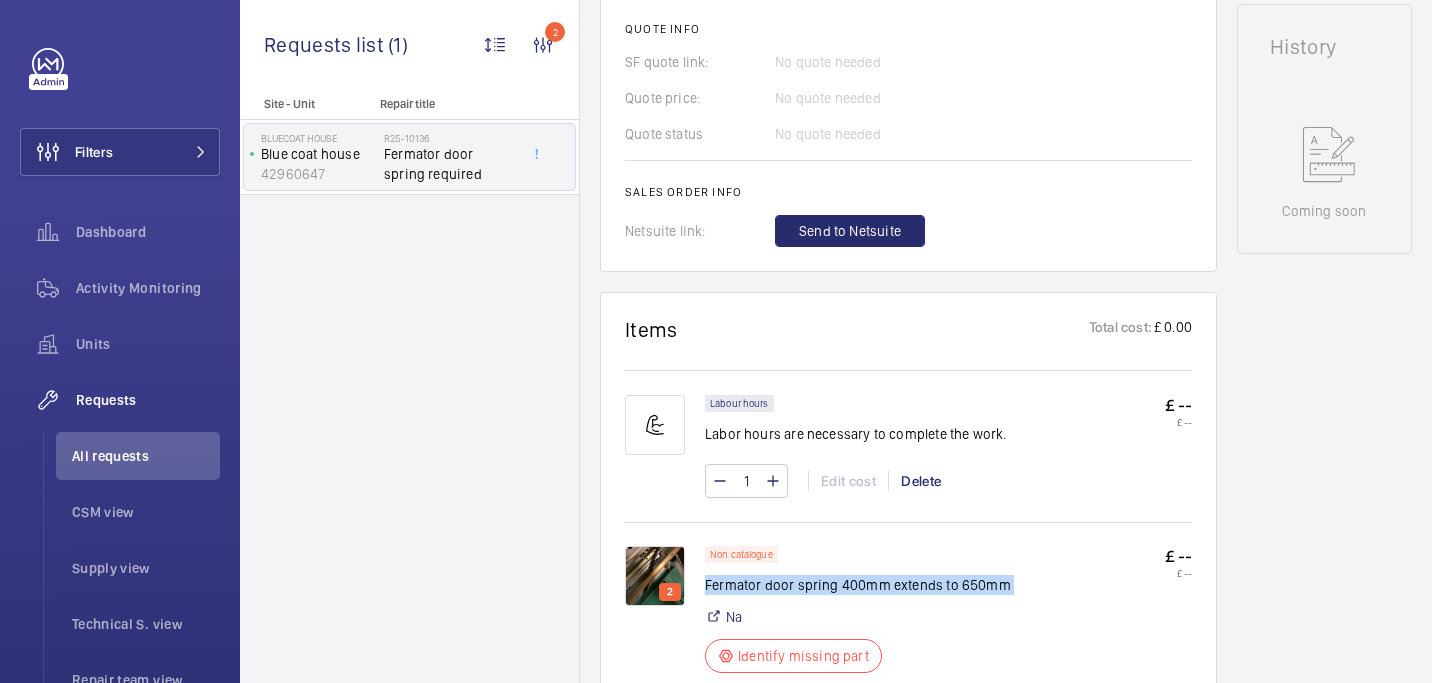 scroll, scrollTop: 649, scrollLeft: 0, axis: vertical 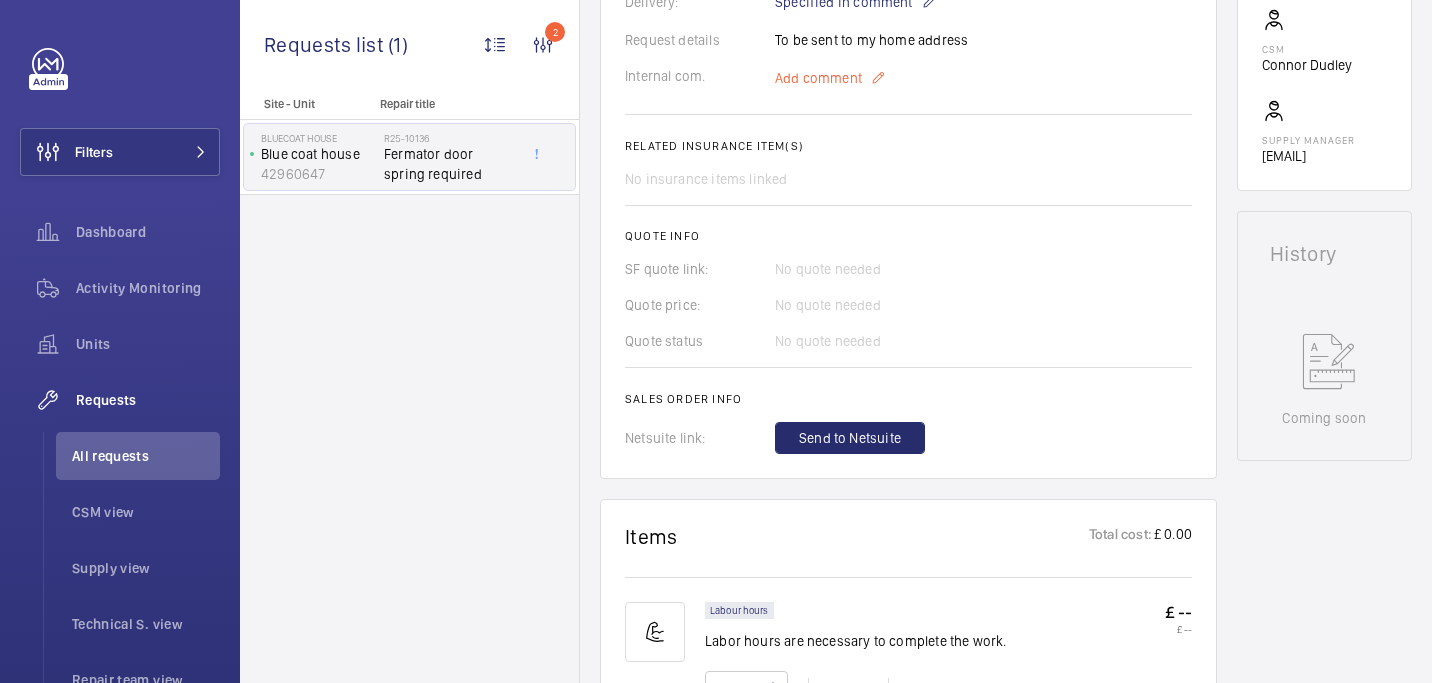 click on "Add comment" 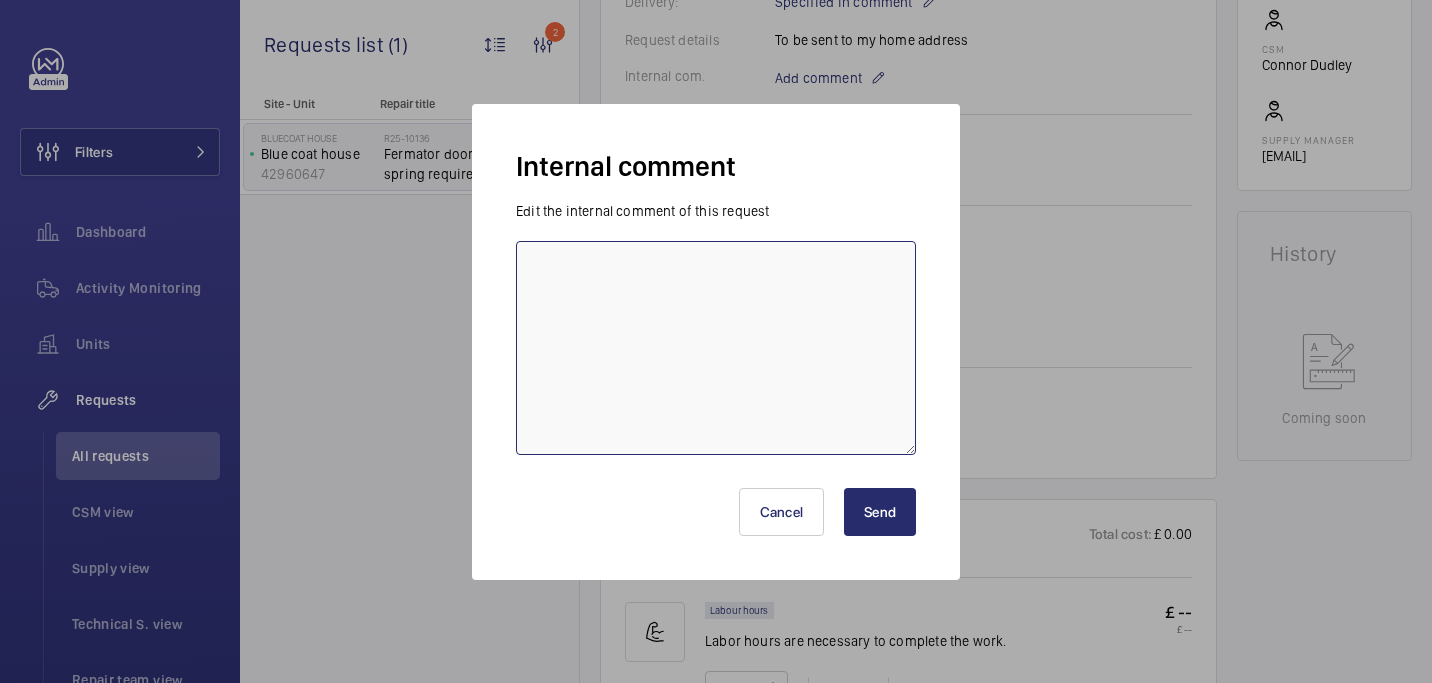click at bounding box center [716, 348] 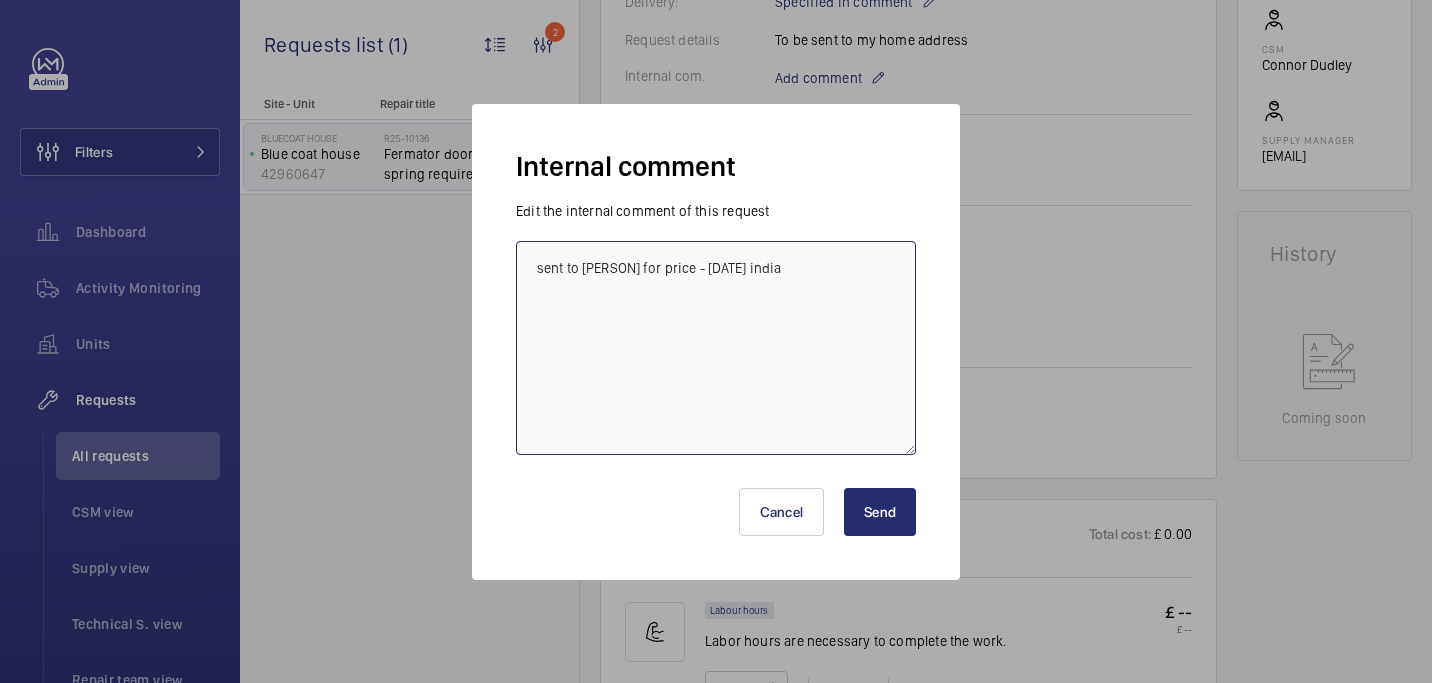 type on "sent to davenport for price - 05/08 india" 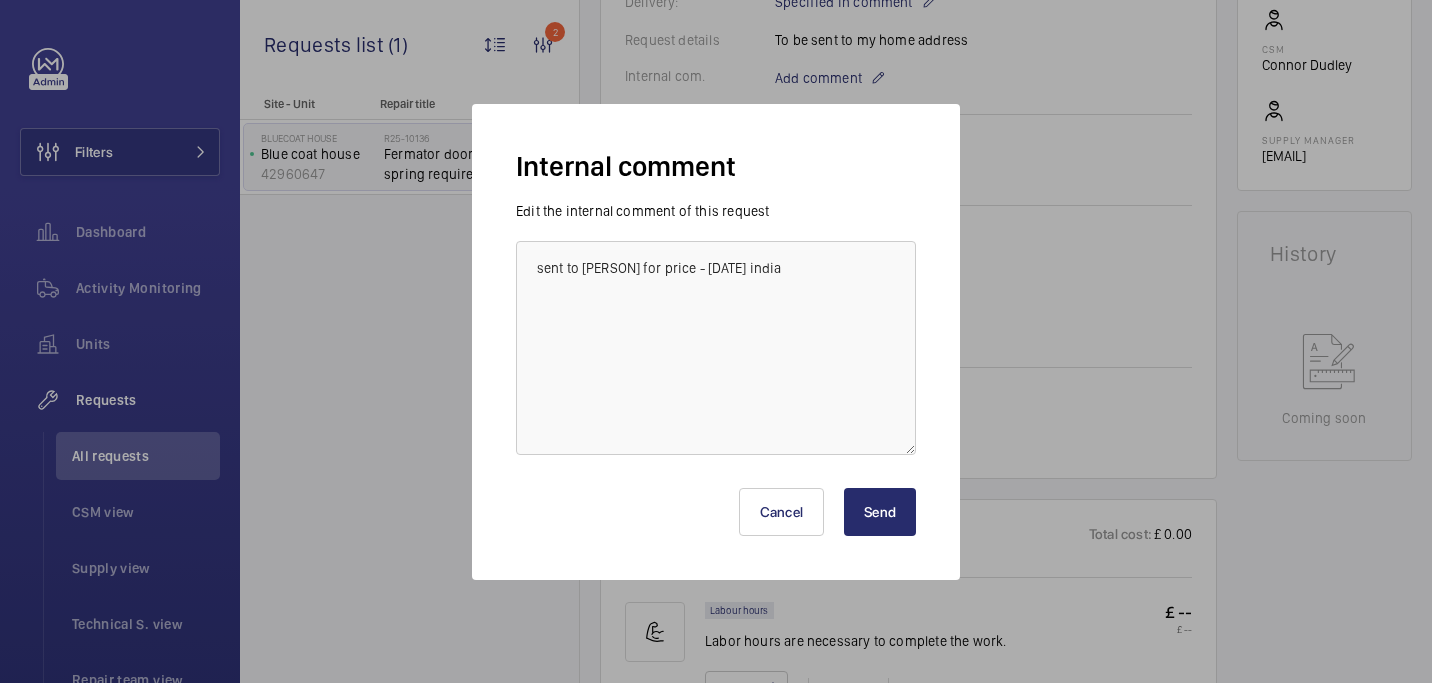 click on "Send" at bounding box center [880, 512] 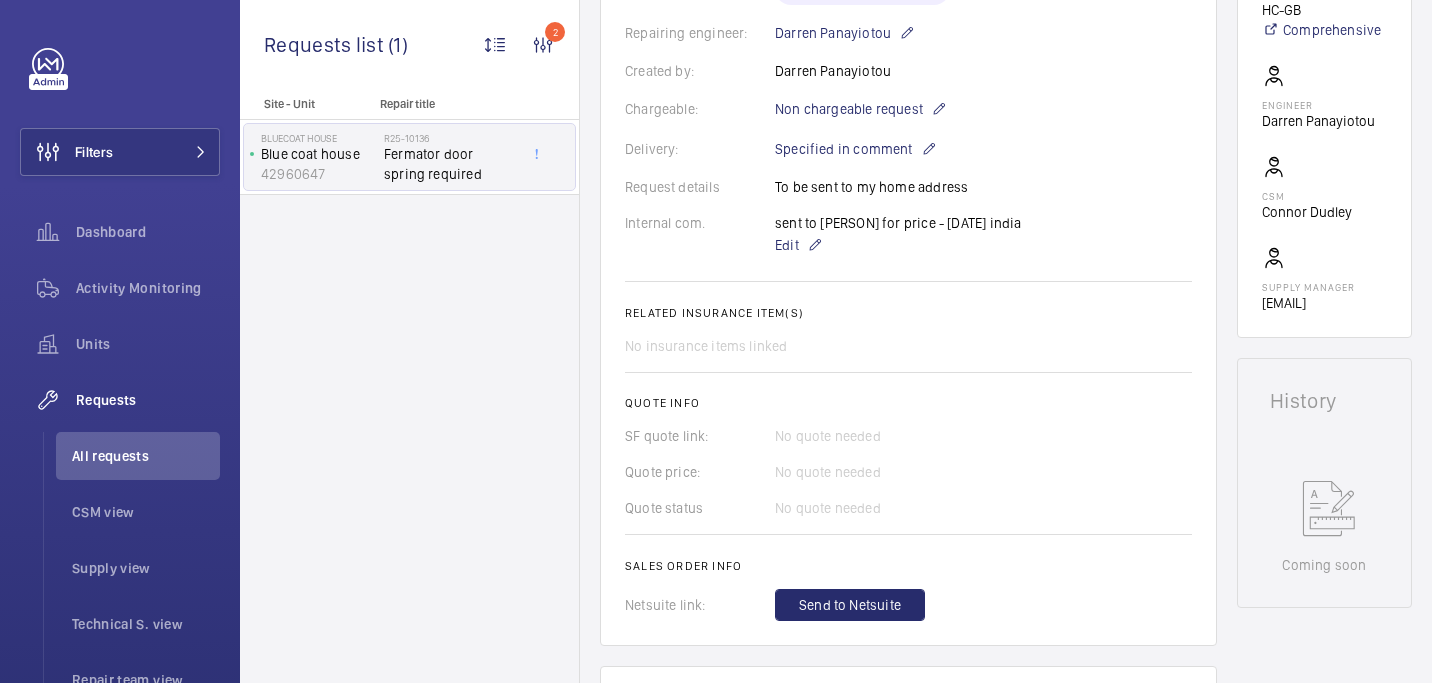 scroll, scrollTop: 479, scrollLeft: 0, axis: vertical 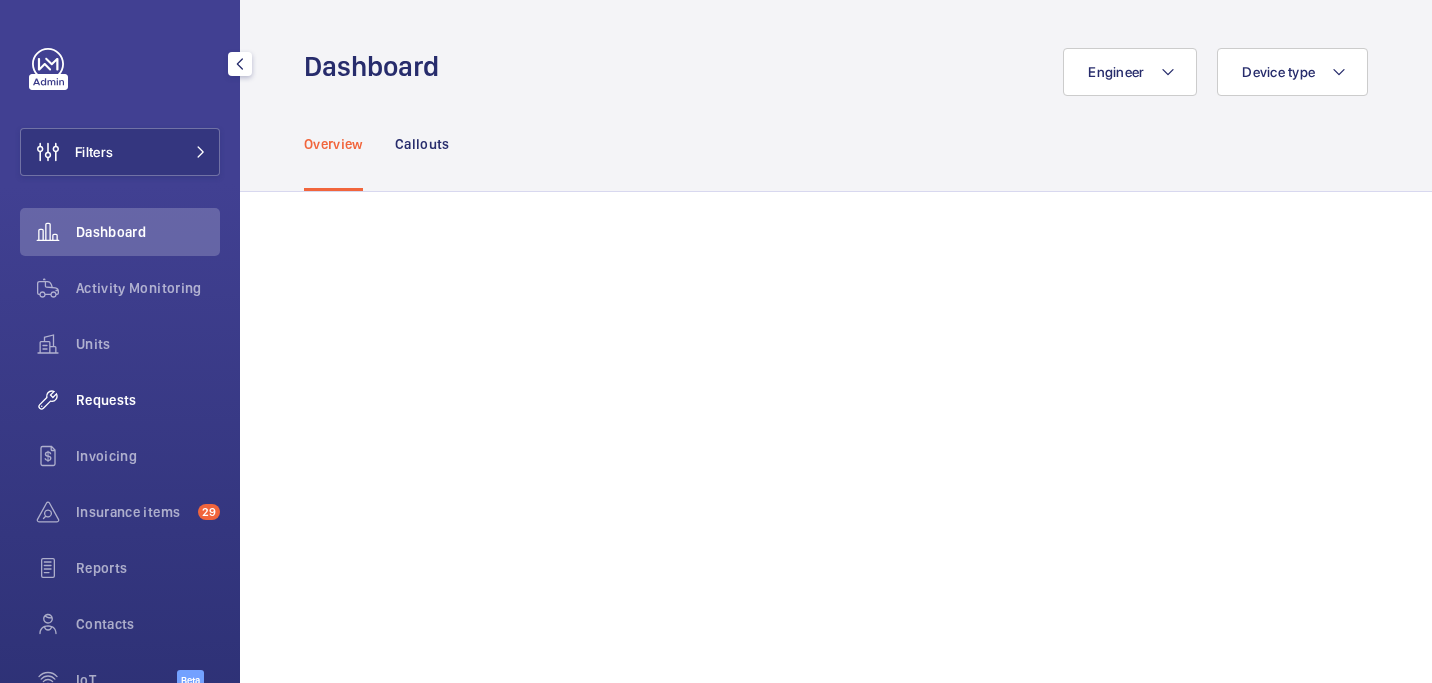 click on "Requests" 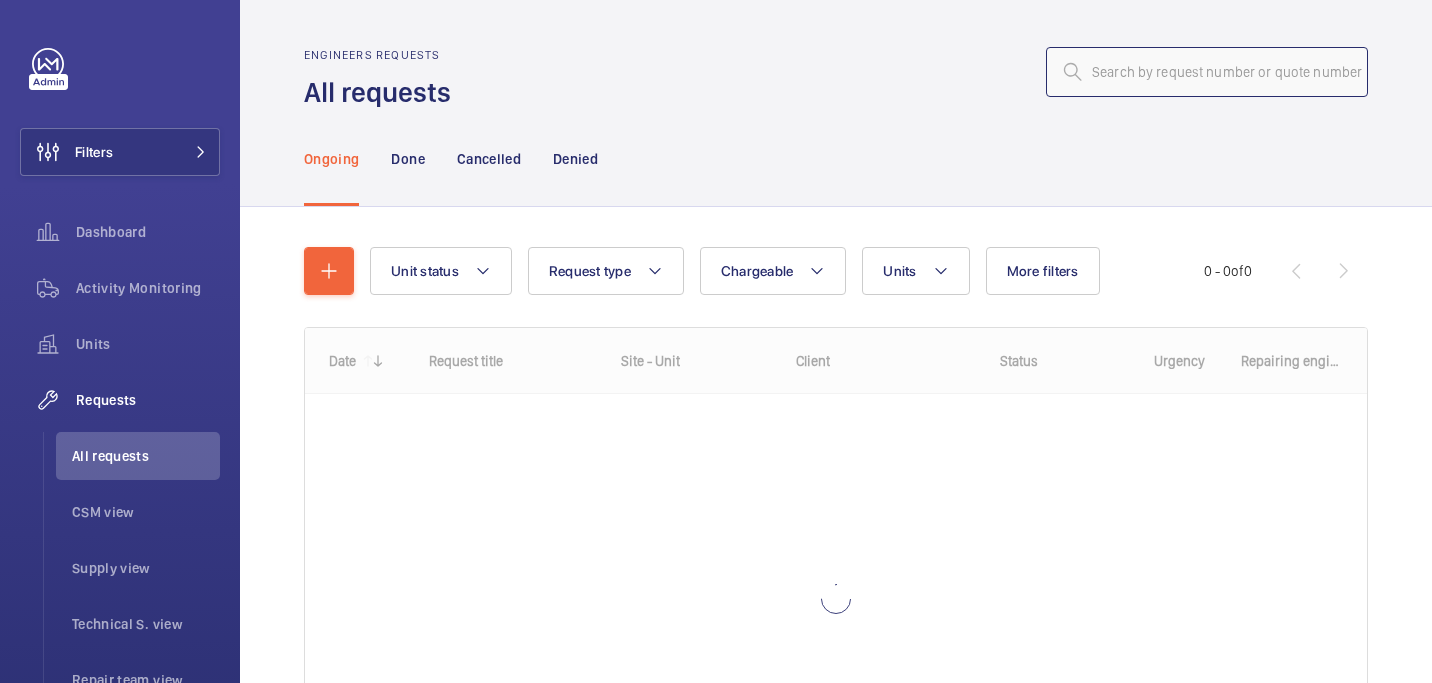 click 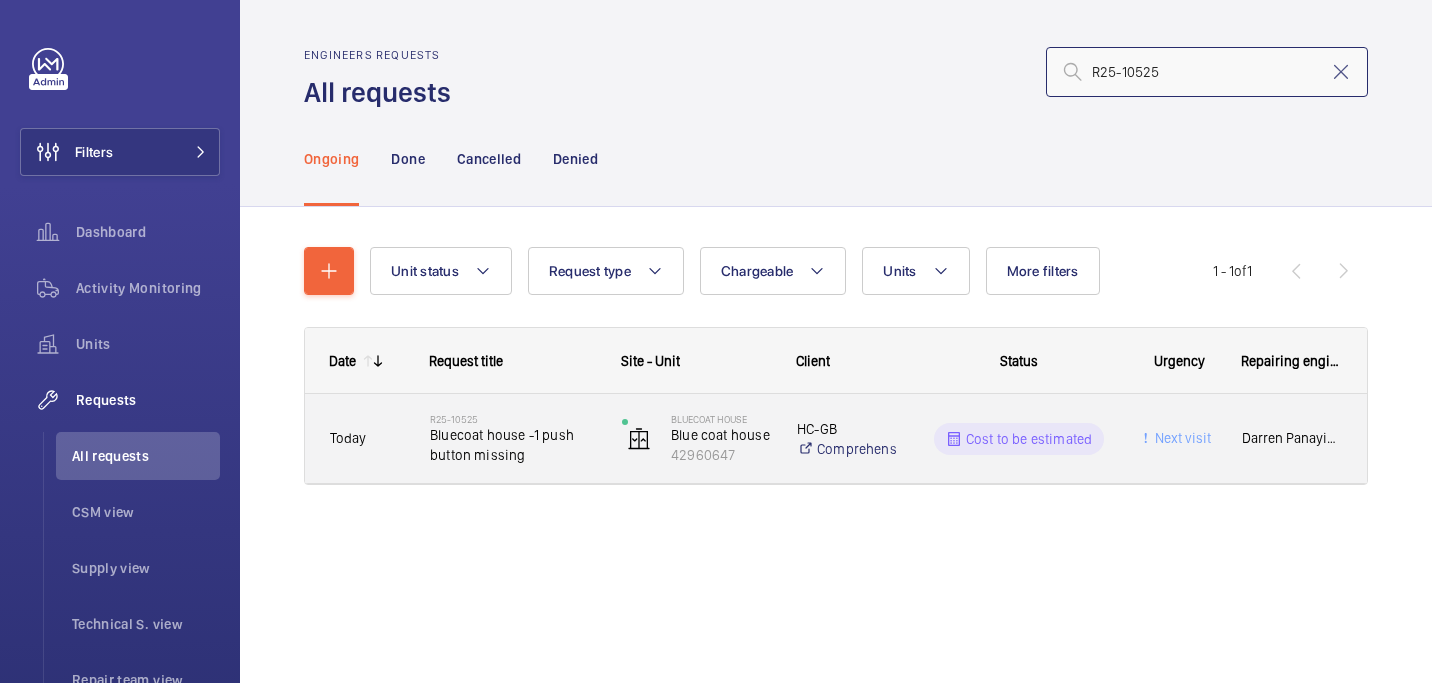 type on "R25-10525" 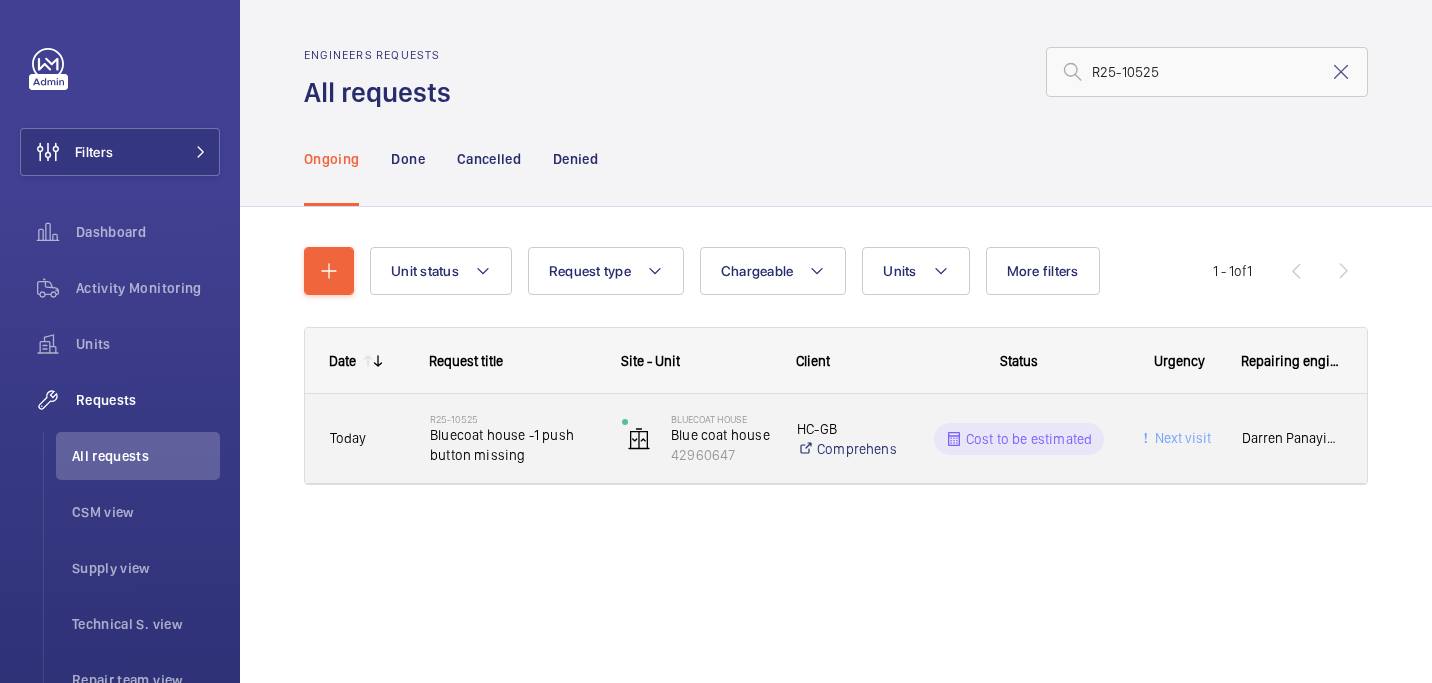 click on "[PRODUCT_CODE]   Bluecoat house -1 push button missing" 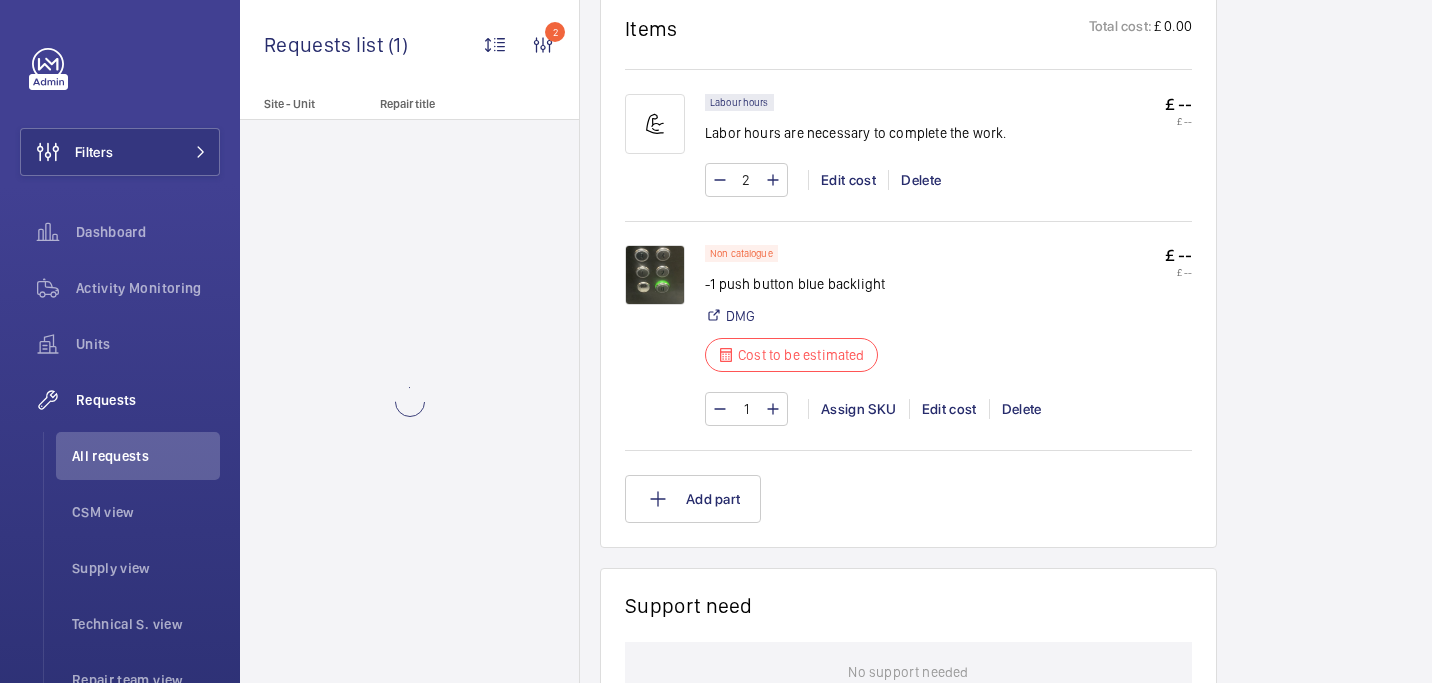 scroll, scrollTop: 1178, scrollLeft: 0, axis: vertical 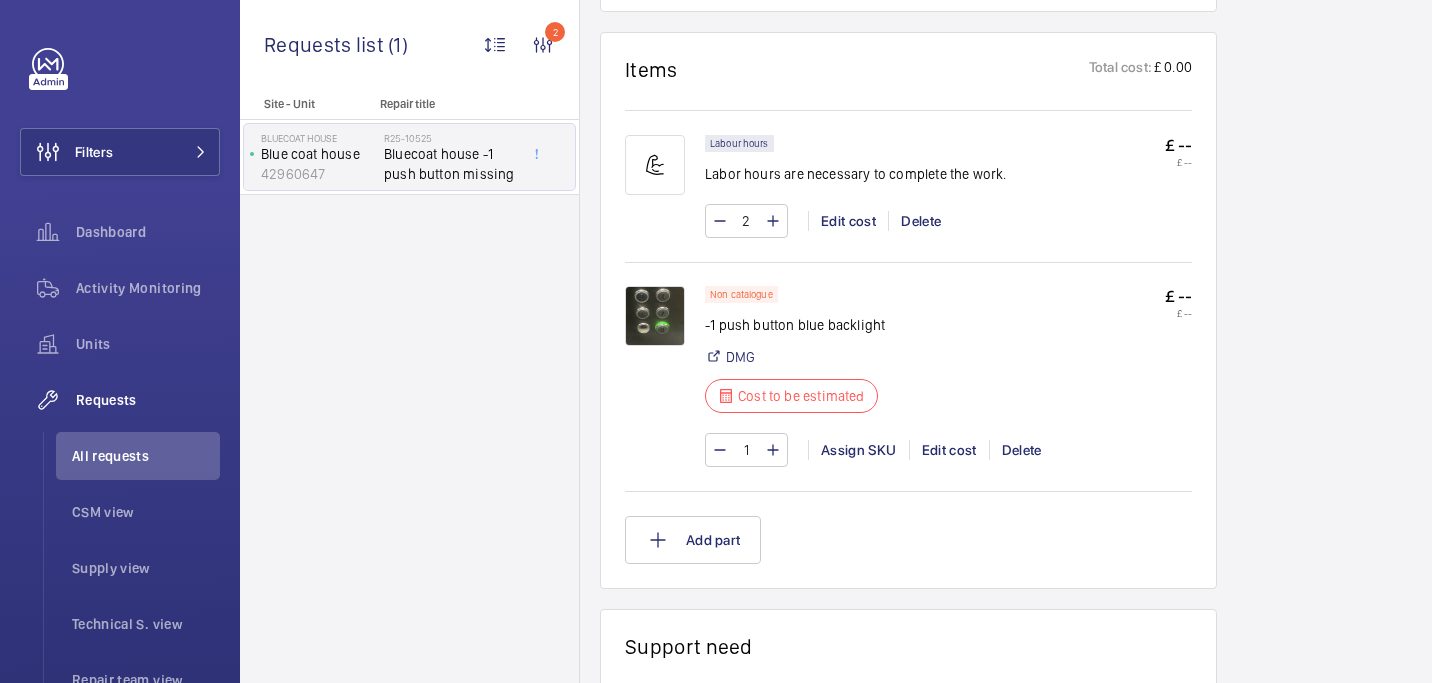 click 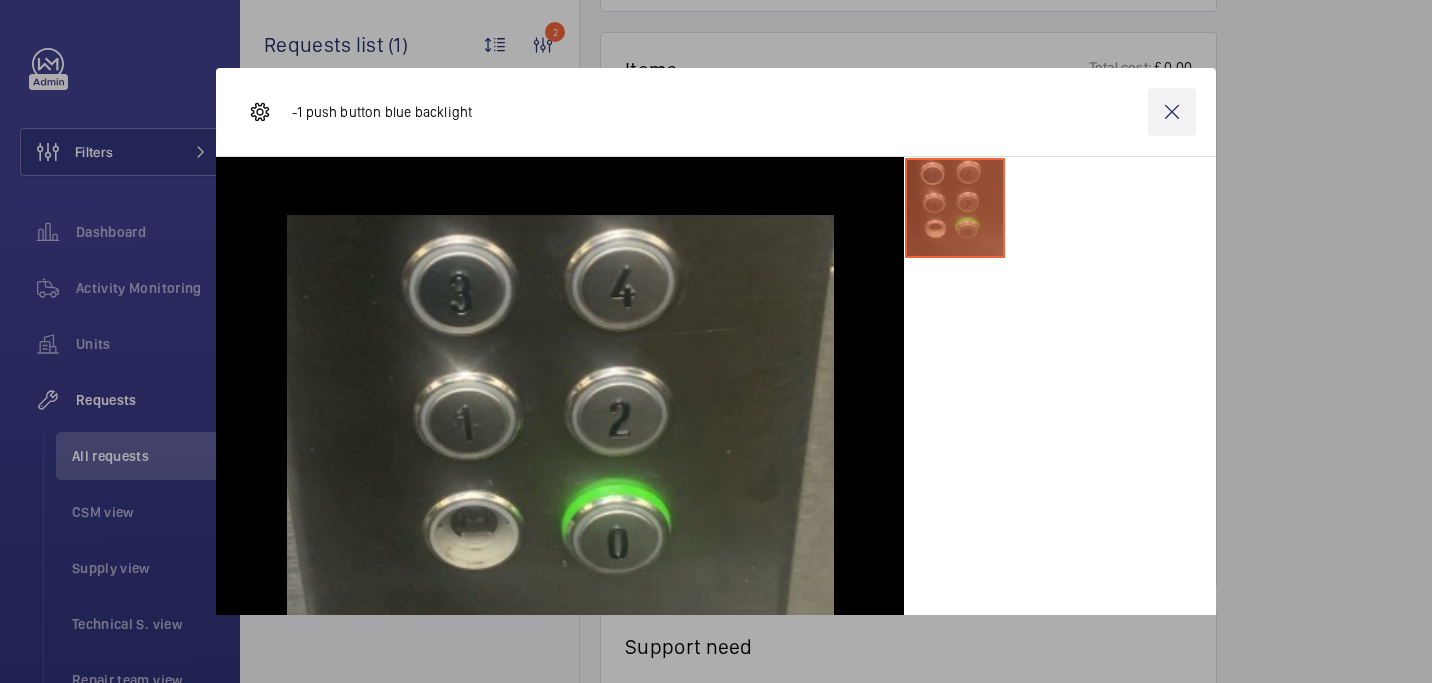 click at bounding box center [1172, 112] 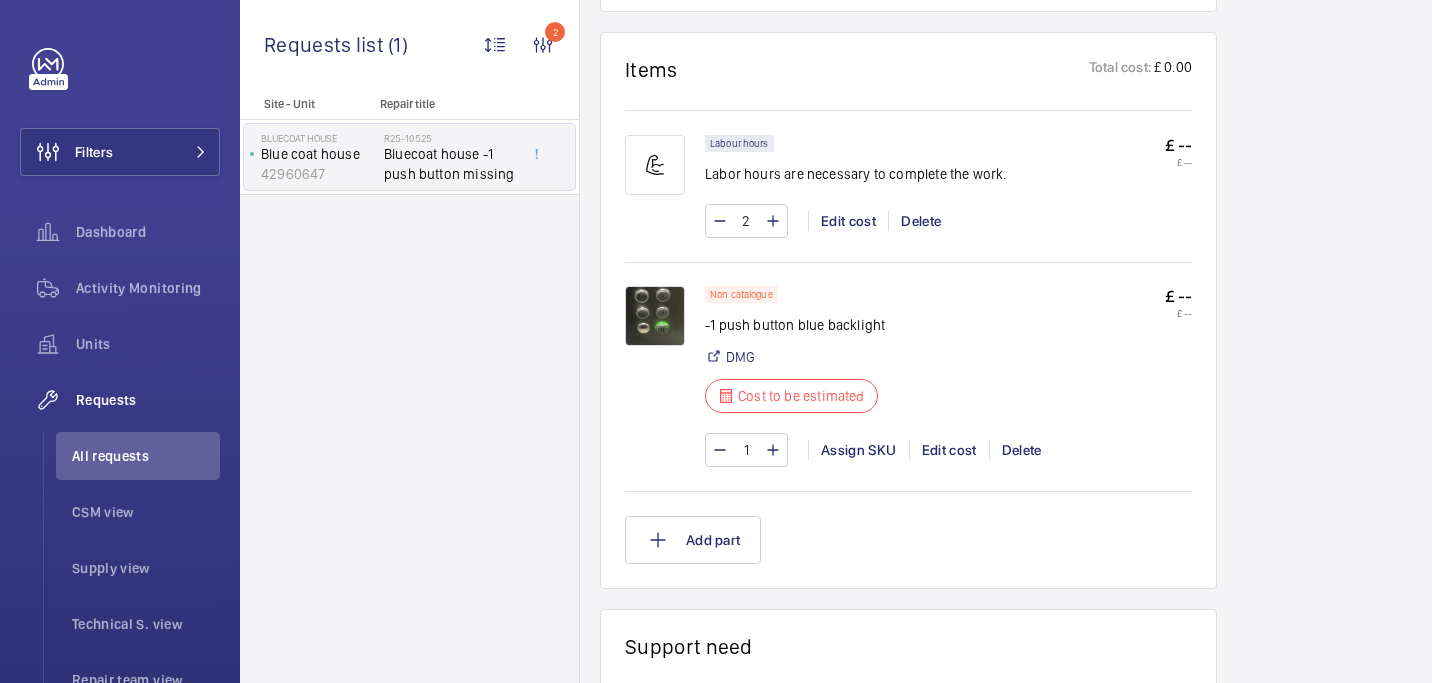 scroll, scrollTop: 1166, scrollLeft: 0, axis: vertical 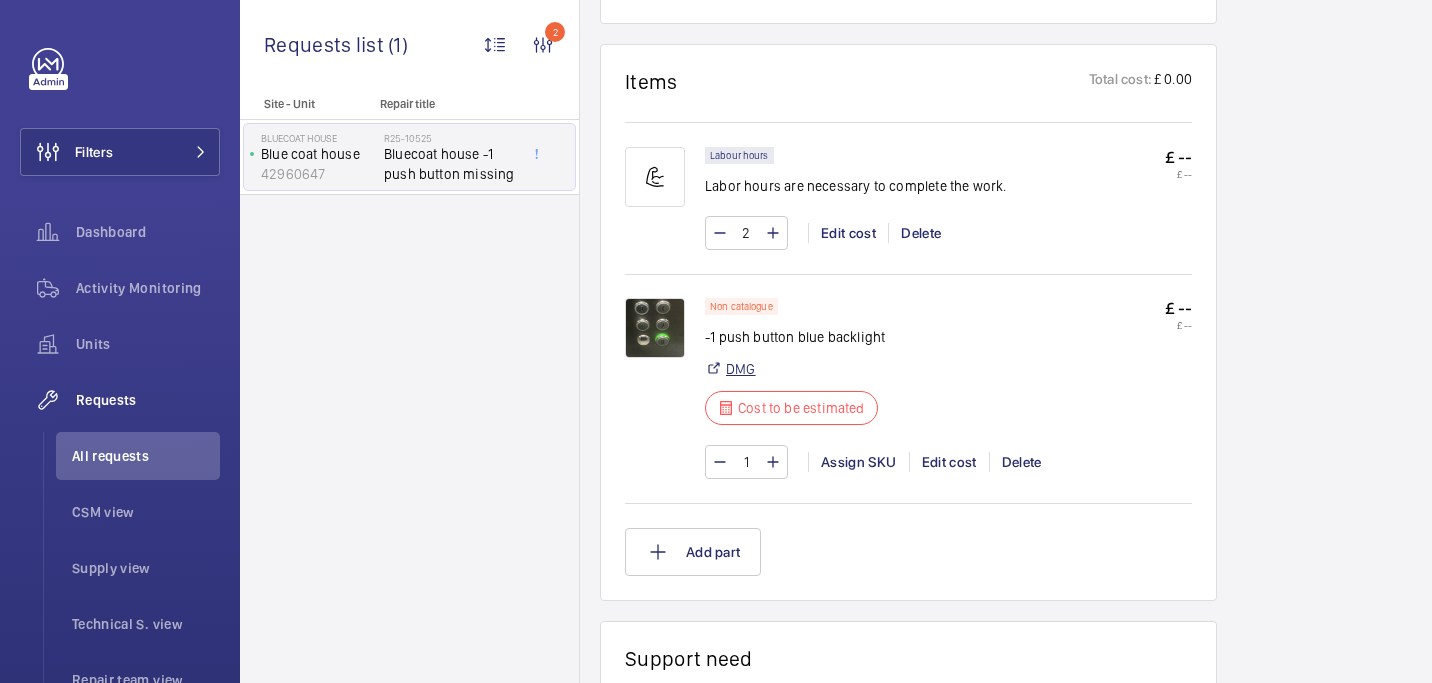 click on "DMG" 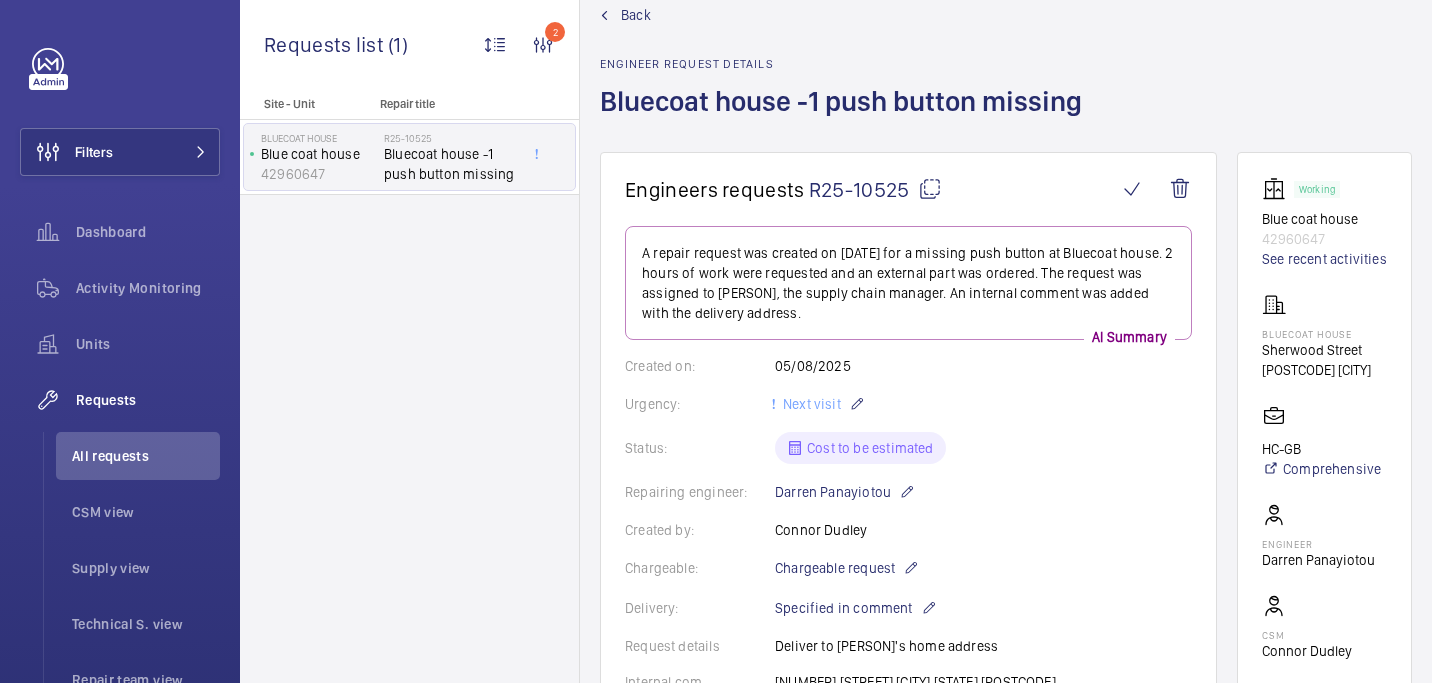 scroll, scrollTop: 39, scrollLeft: 0, axis: vertical 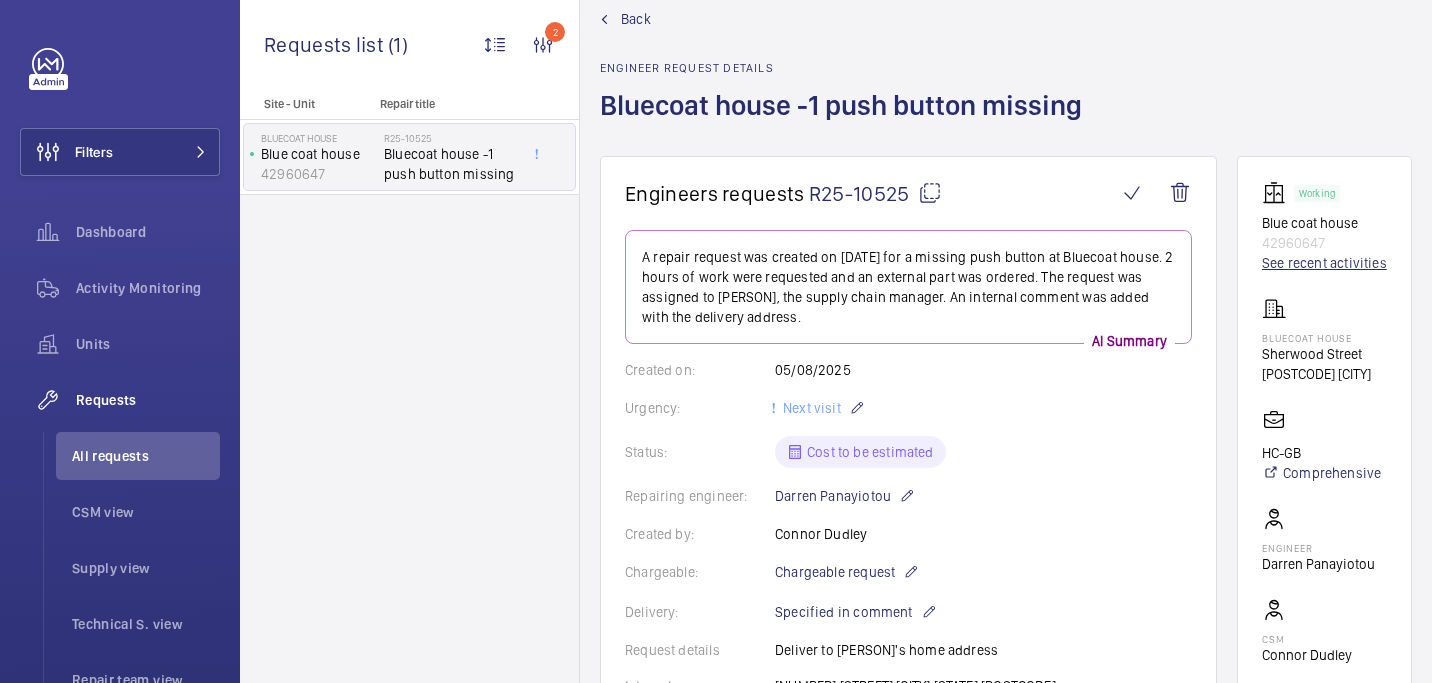 click on "See recent activities" 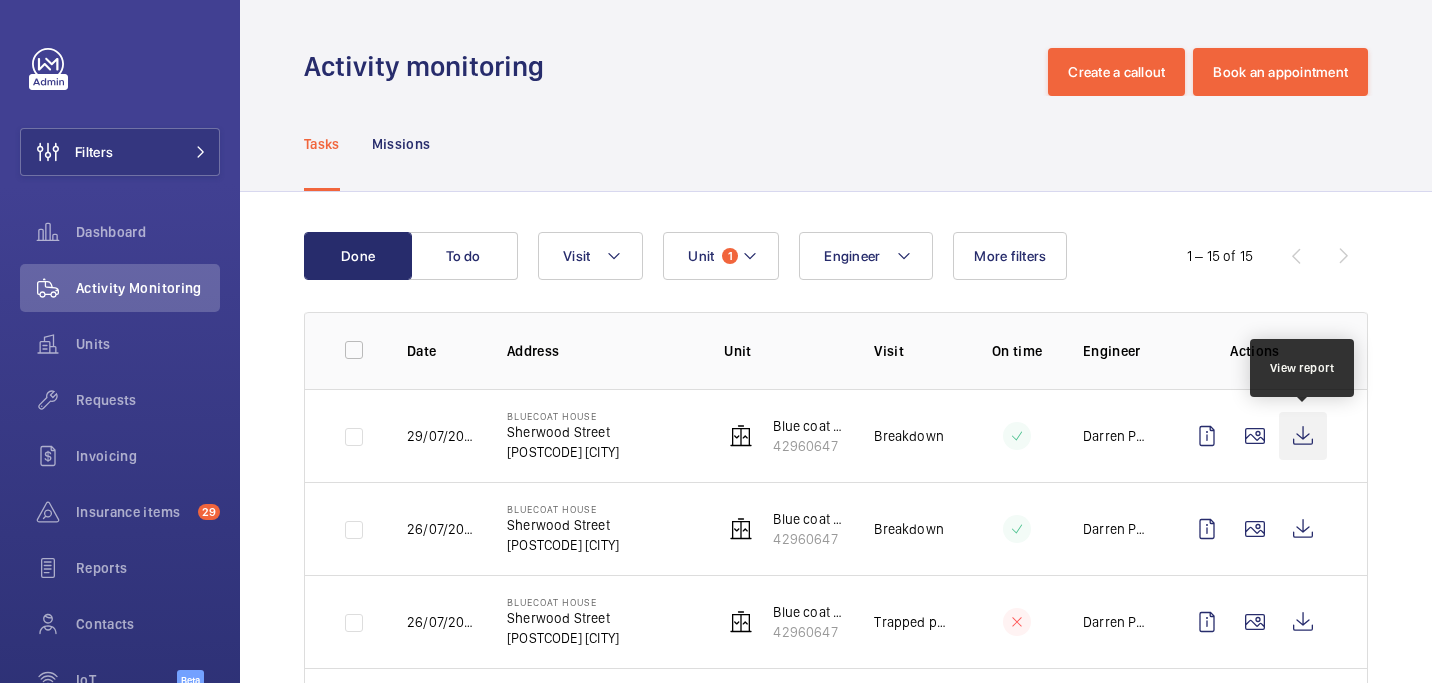 click 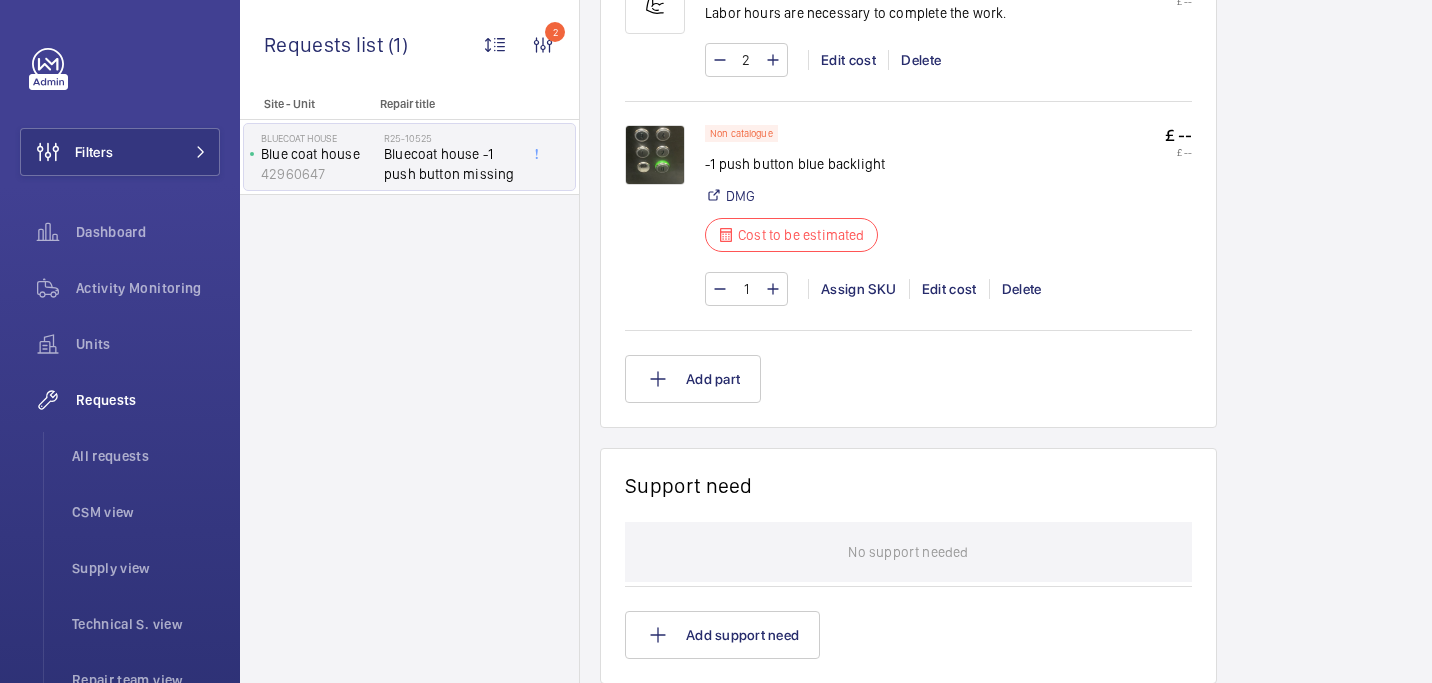 scroll, scrollTop: 1308, scrollLeft: 0, axis: vertical 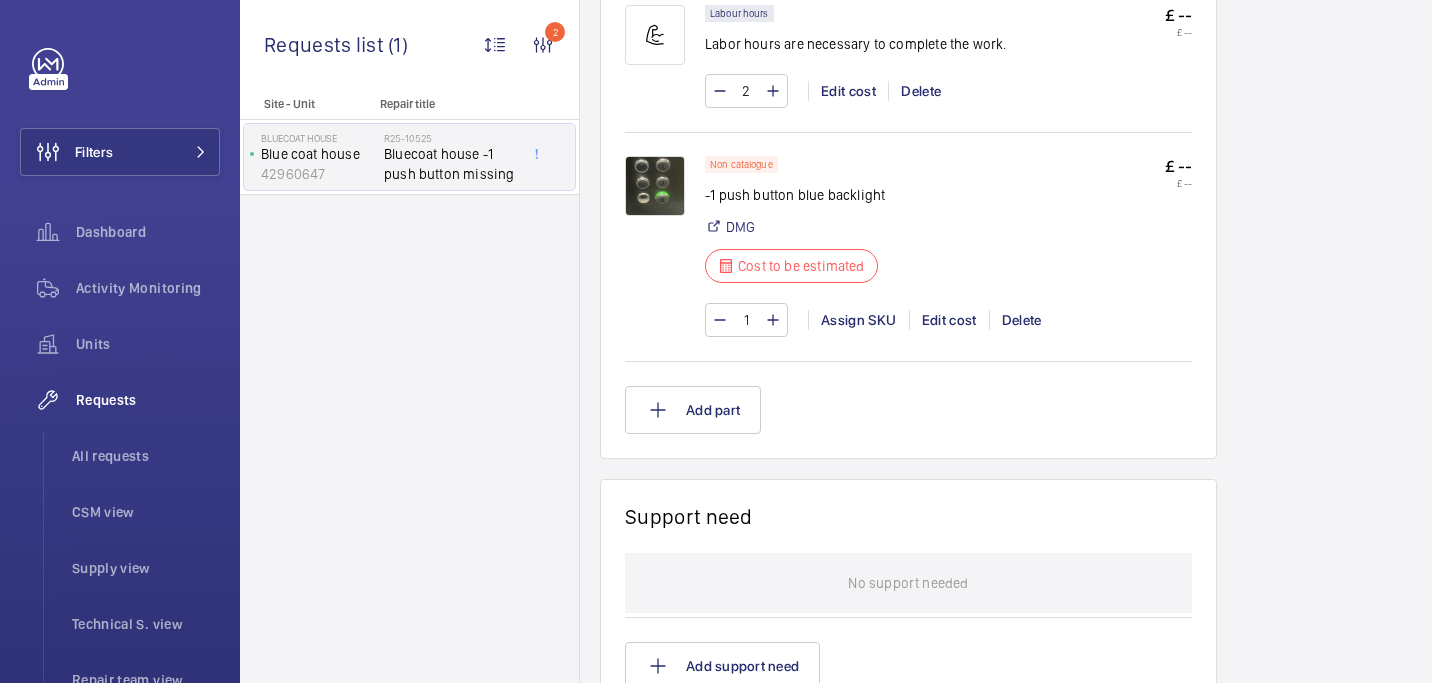click 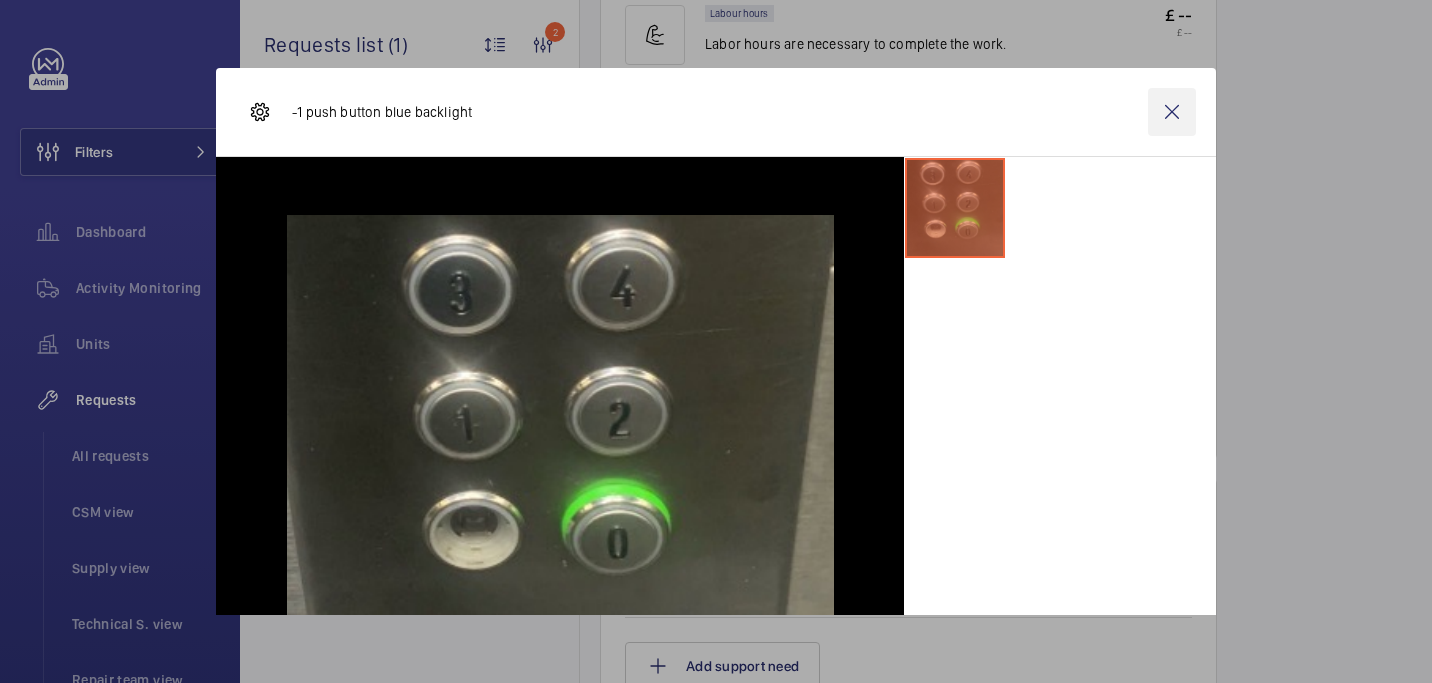 click at bounding box center [1172, 112] 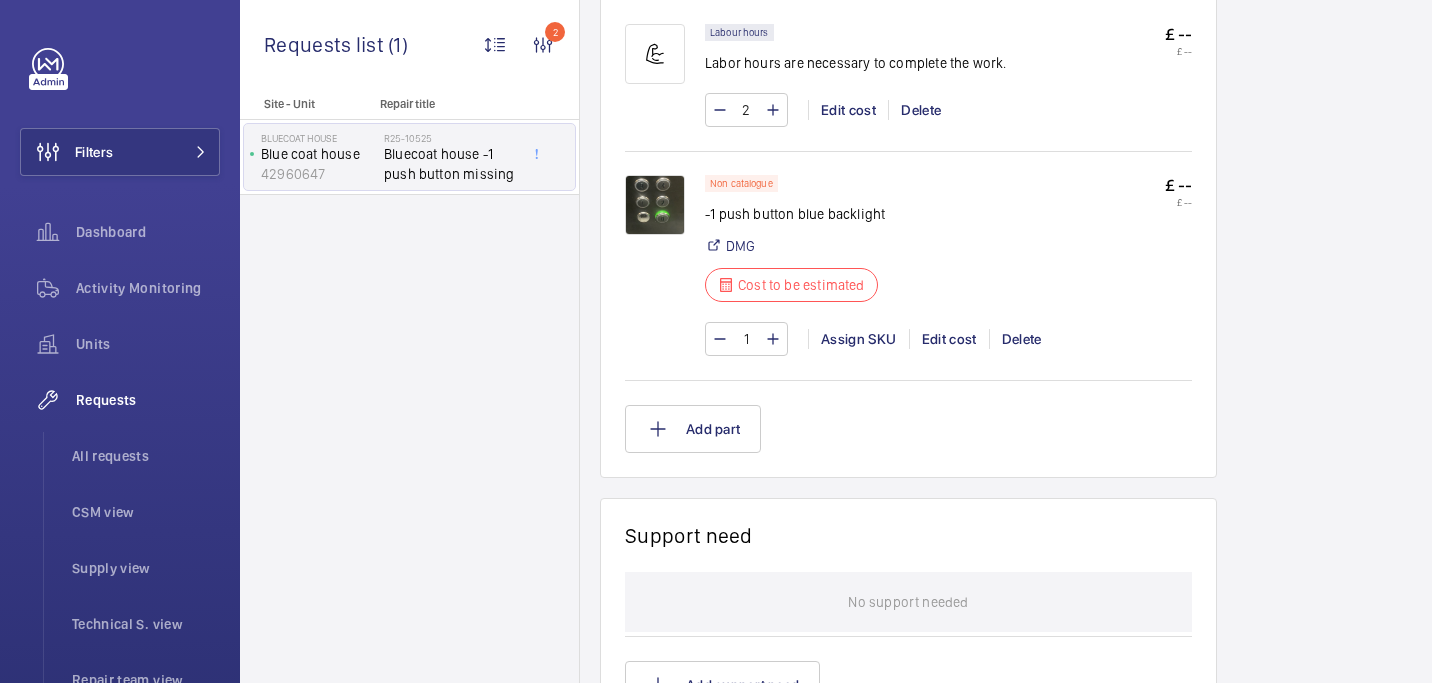 scroll, scrollTop: 1284, scrollLeft: 0, axis: vertical 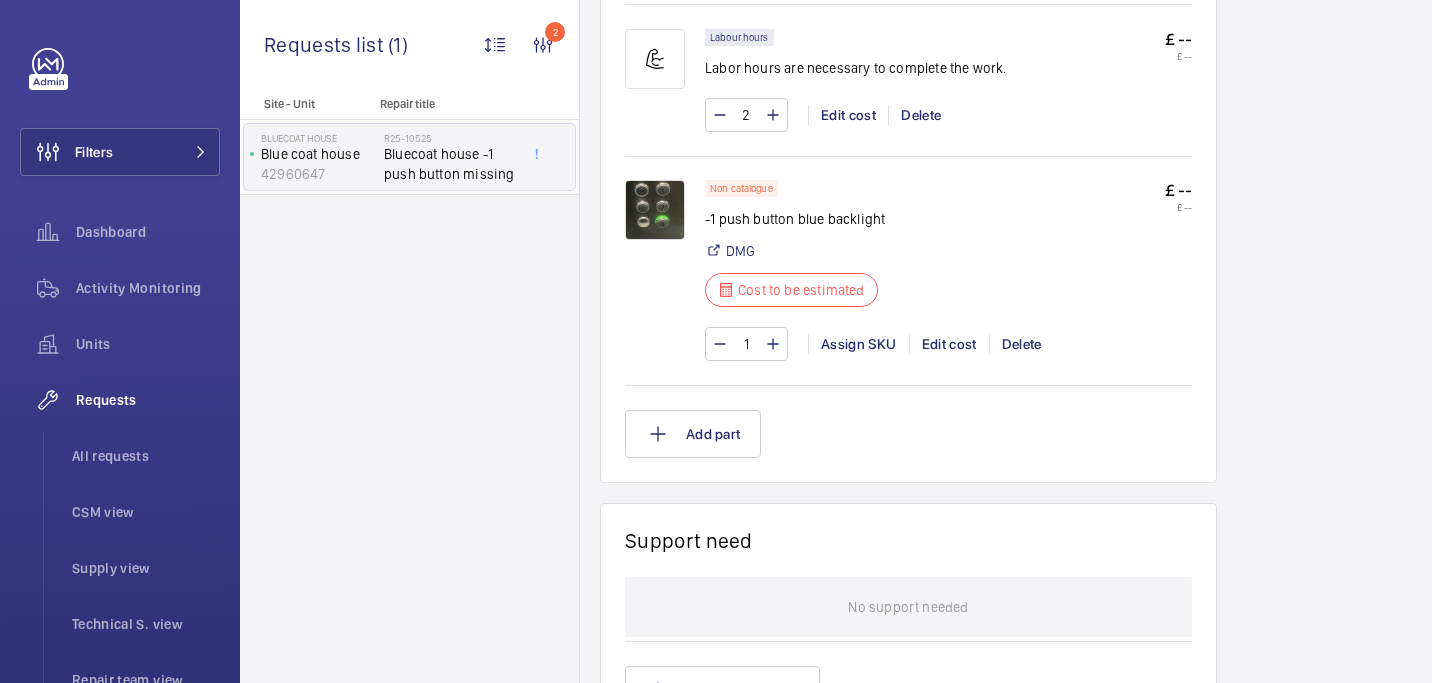 click 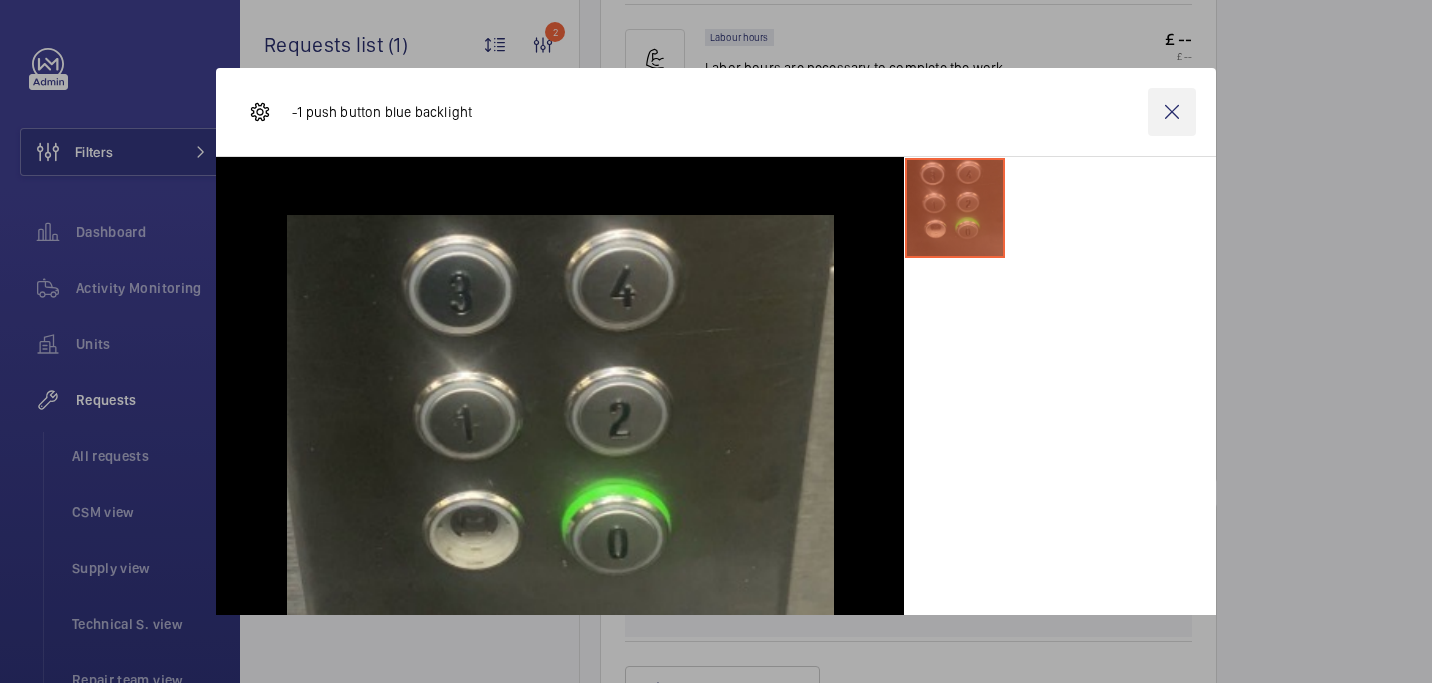 click at bounding box center (1172, 112) 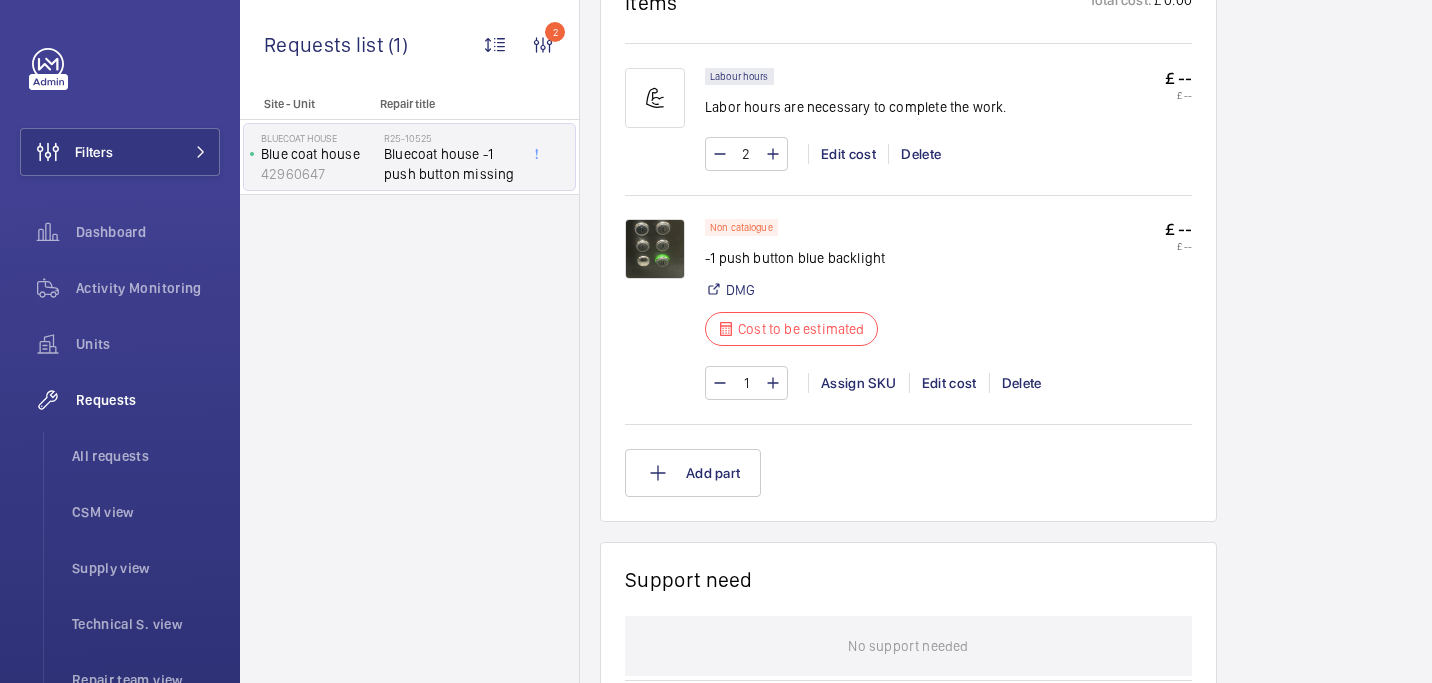 scroll, scrollTop: 1243, scrollLeft: 0, axis: vertical 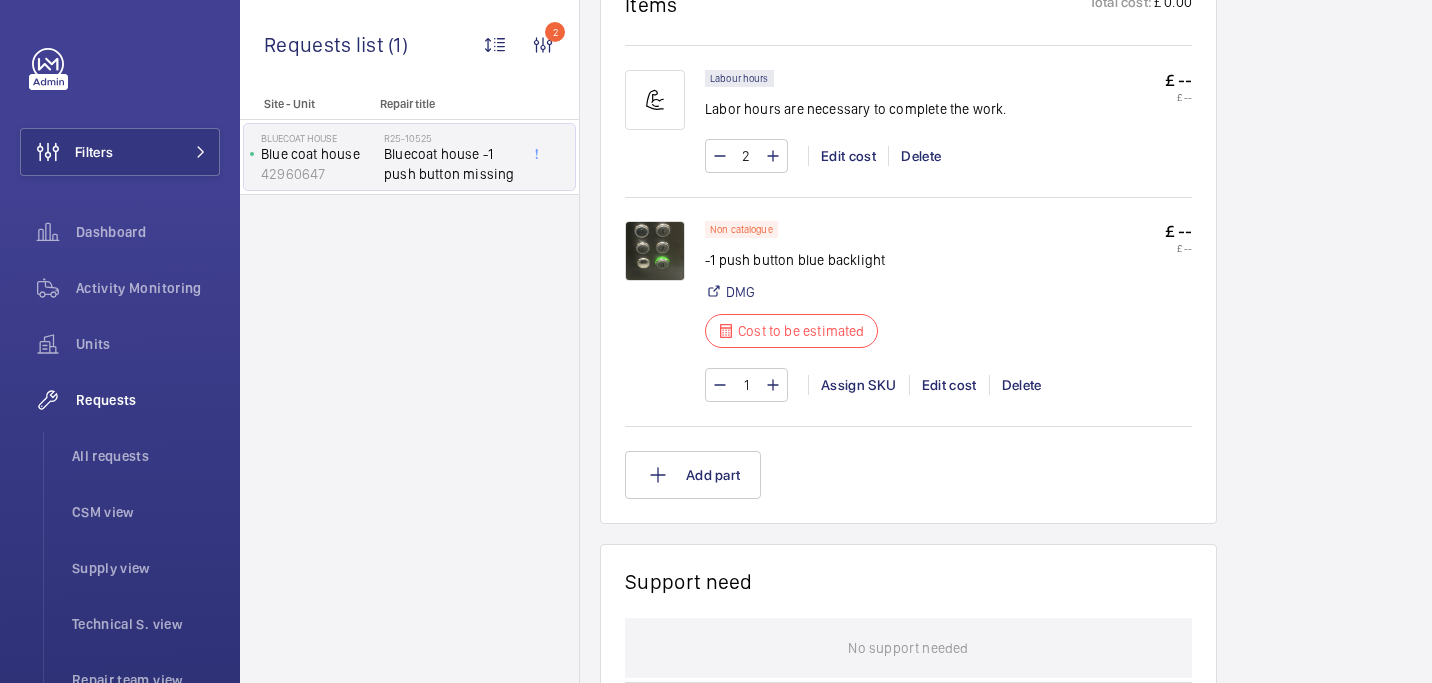click 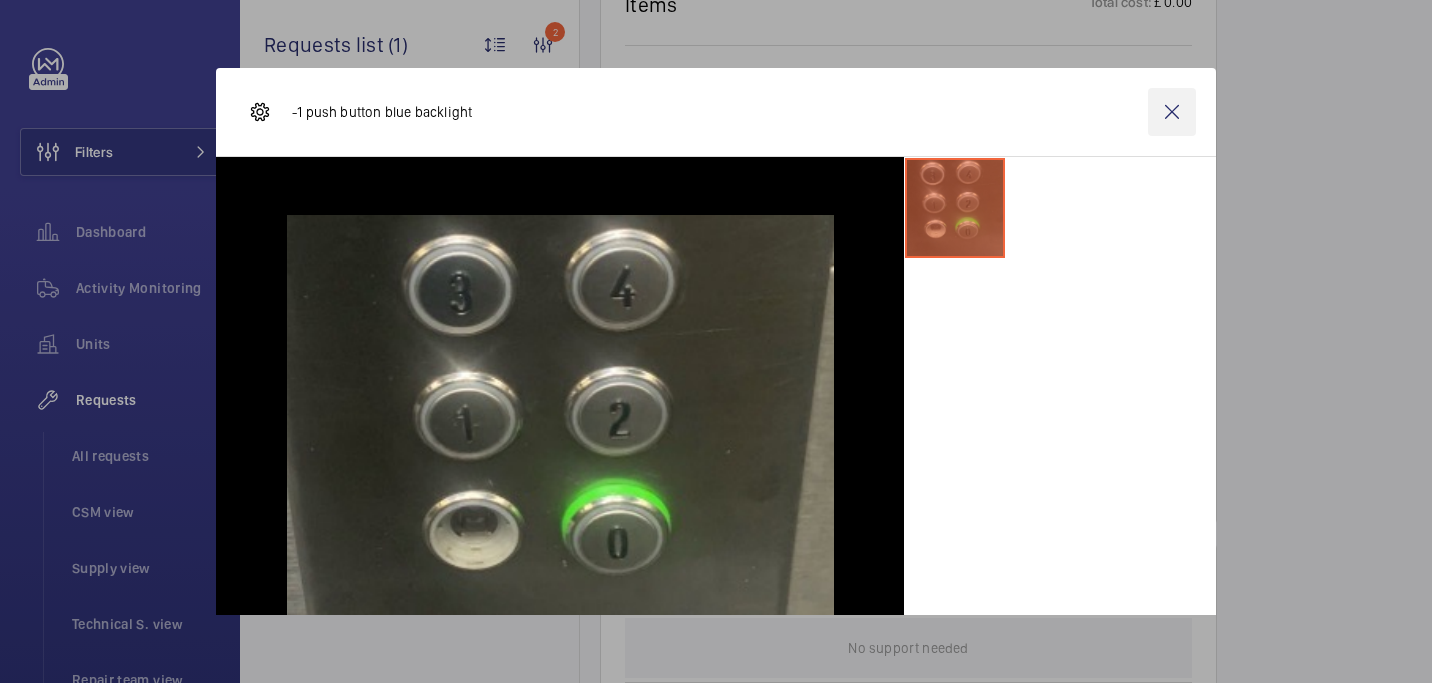 click at bounding box center [1172, 112] 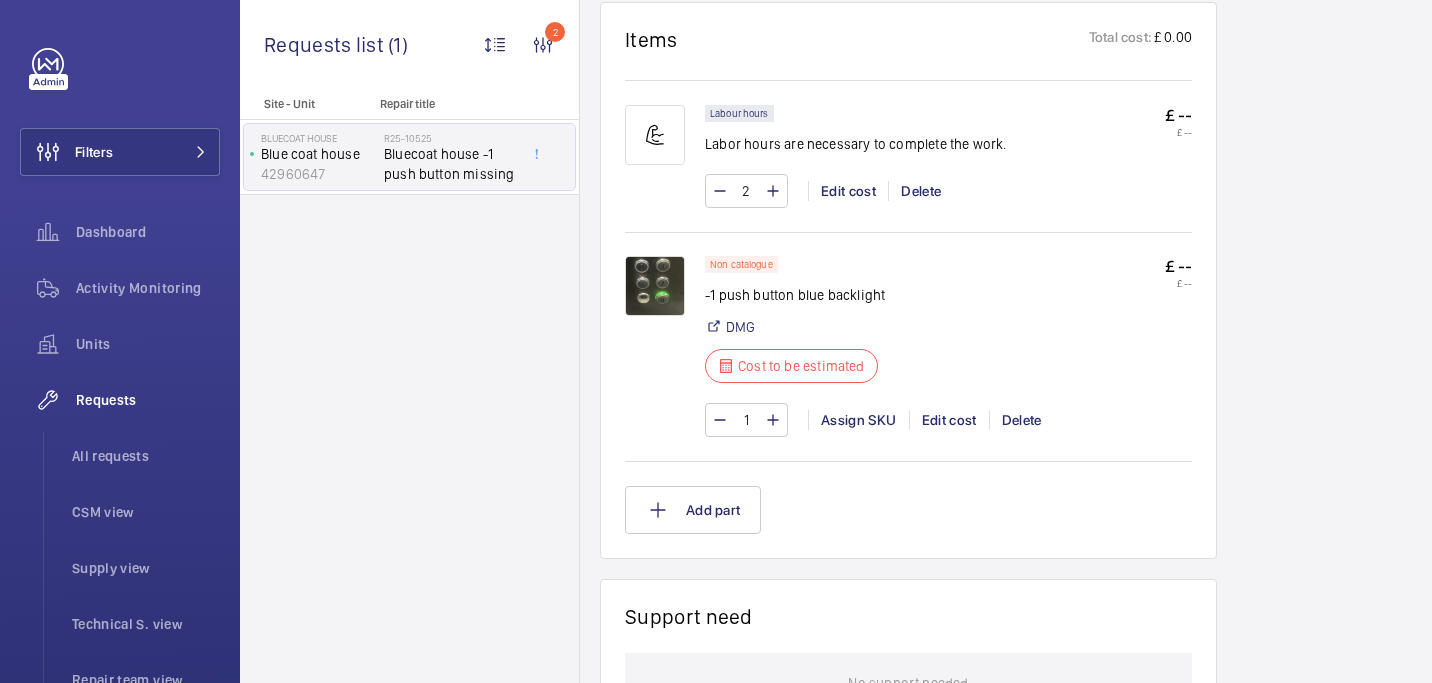 scroll, scrollTop: 1178, scrollLeft: 0, axis: vertical 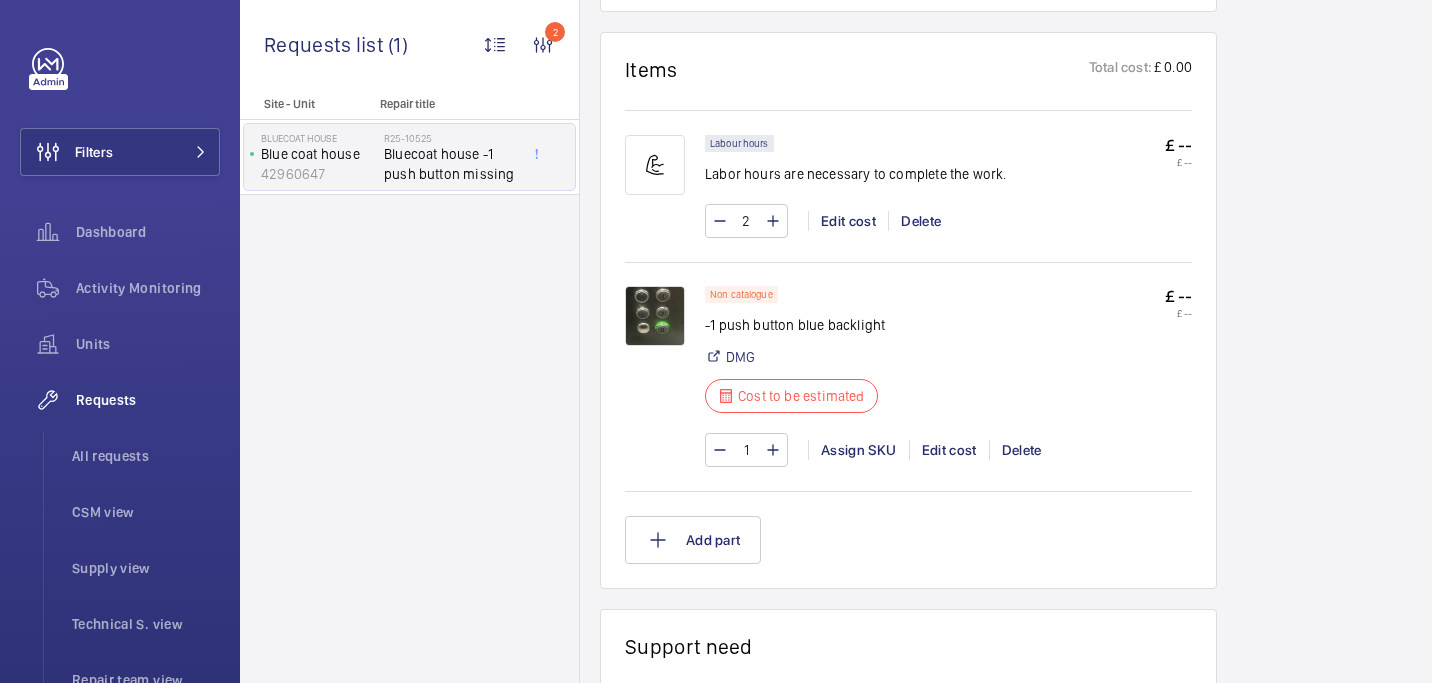 click 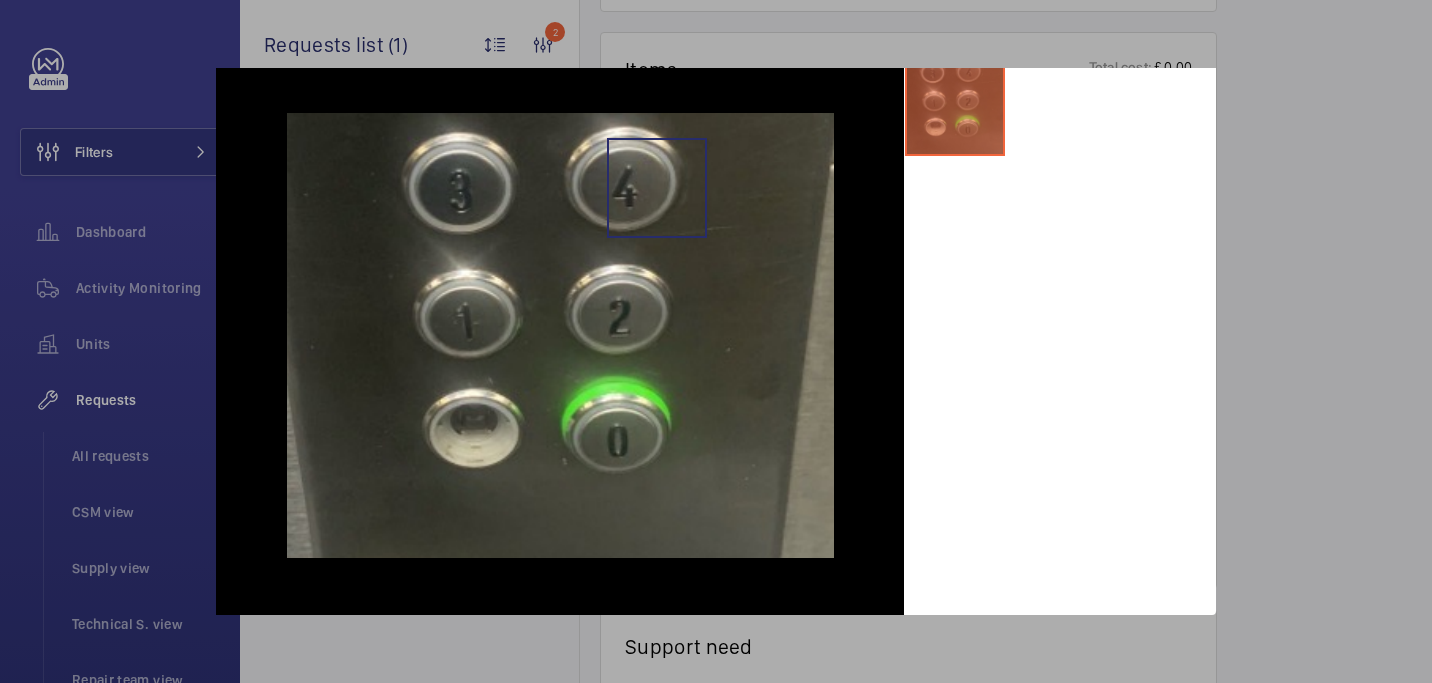 scroll, scrollTop: 94, scrollLeft: 0, axis: vertical 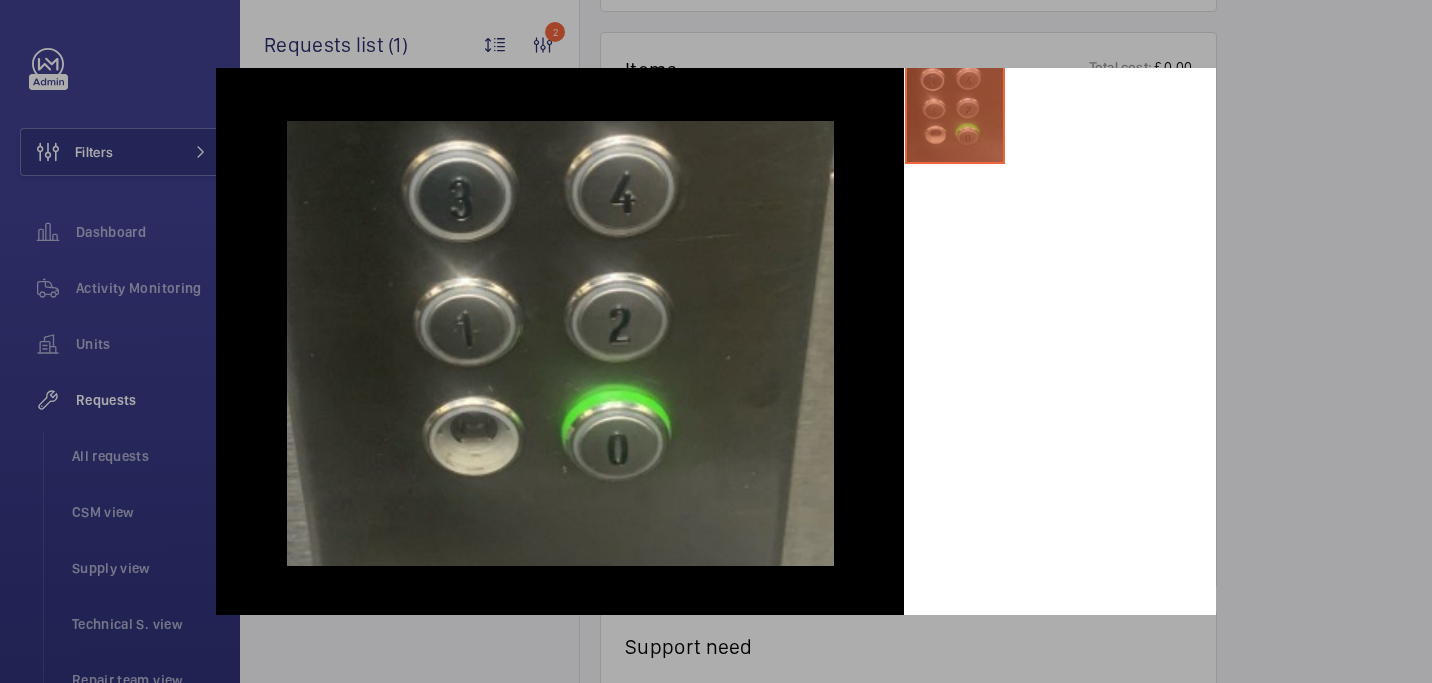 click at bounding box center [716, 341] 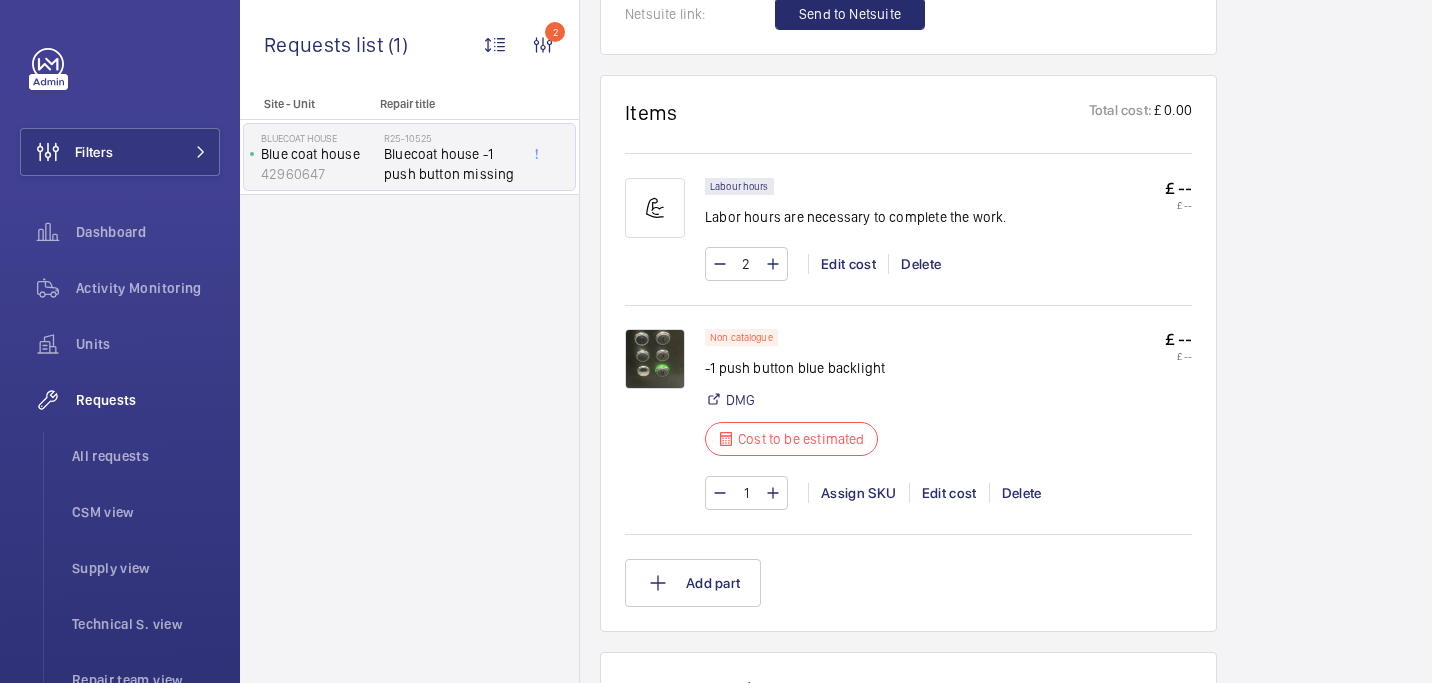 scroll, scrollTop: 1130, scrollLeft: 0, axis: vertical 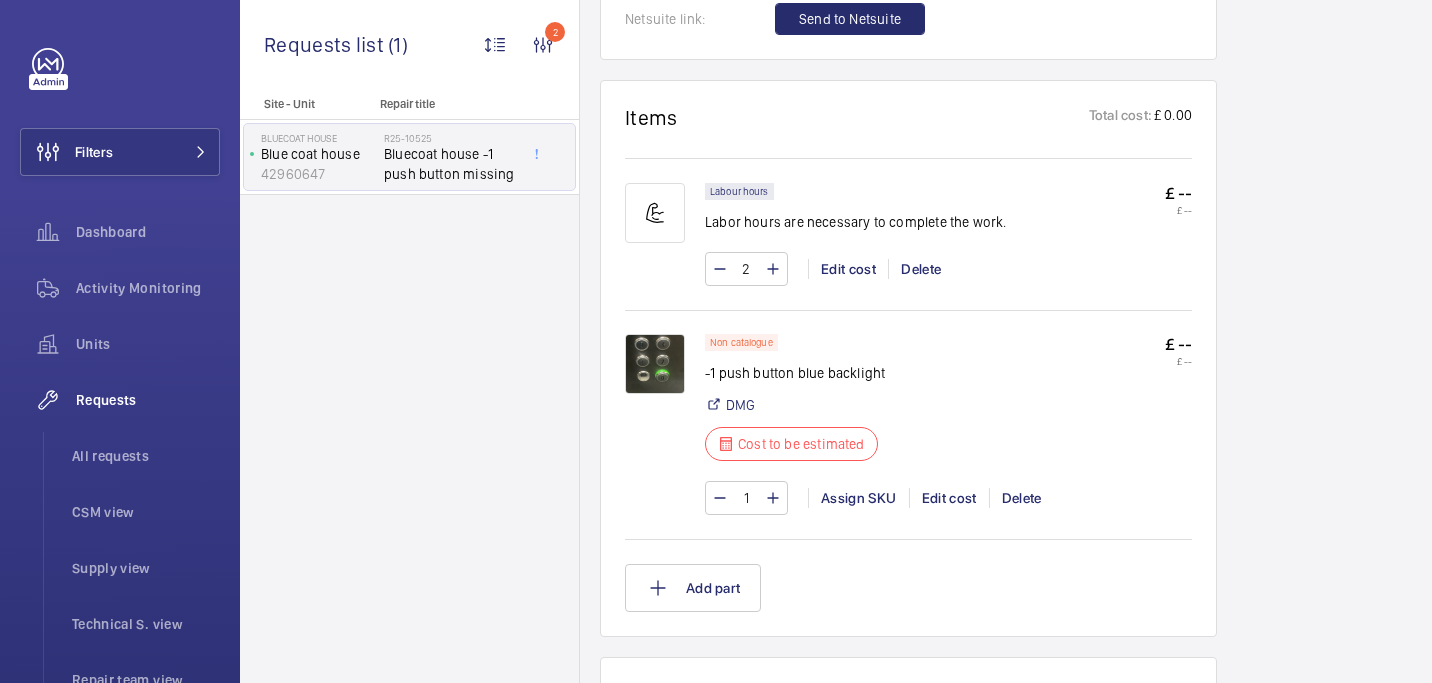 click on "-1 push button blue backlight" 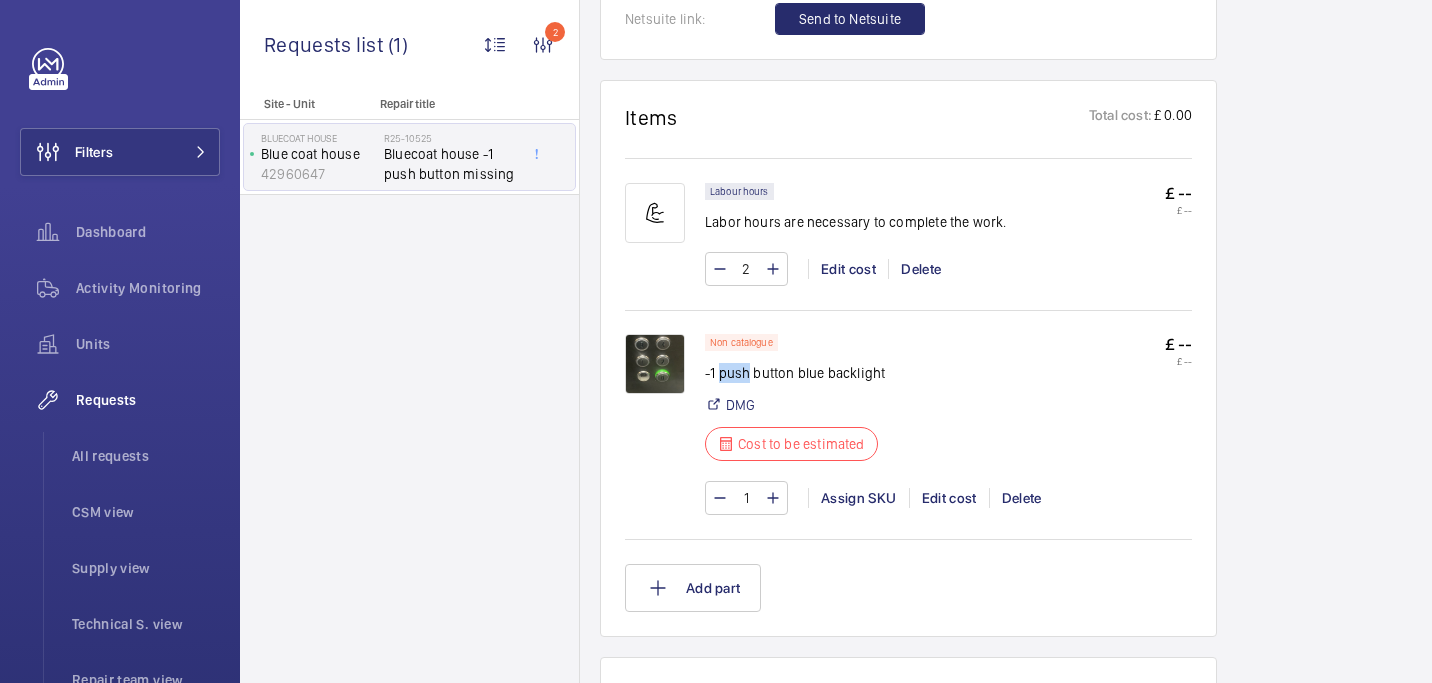 click on "-1 push button blue backlight" 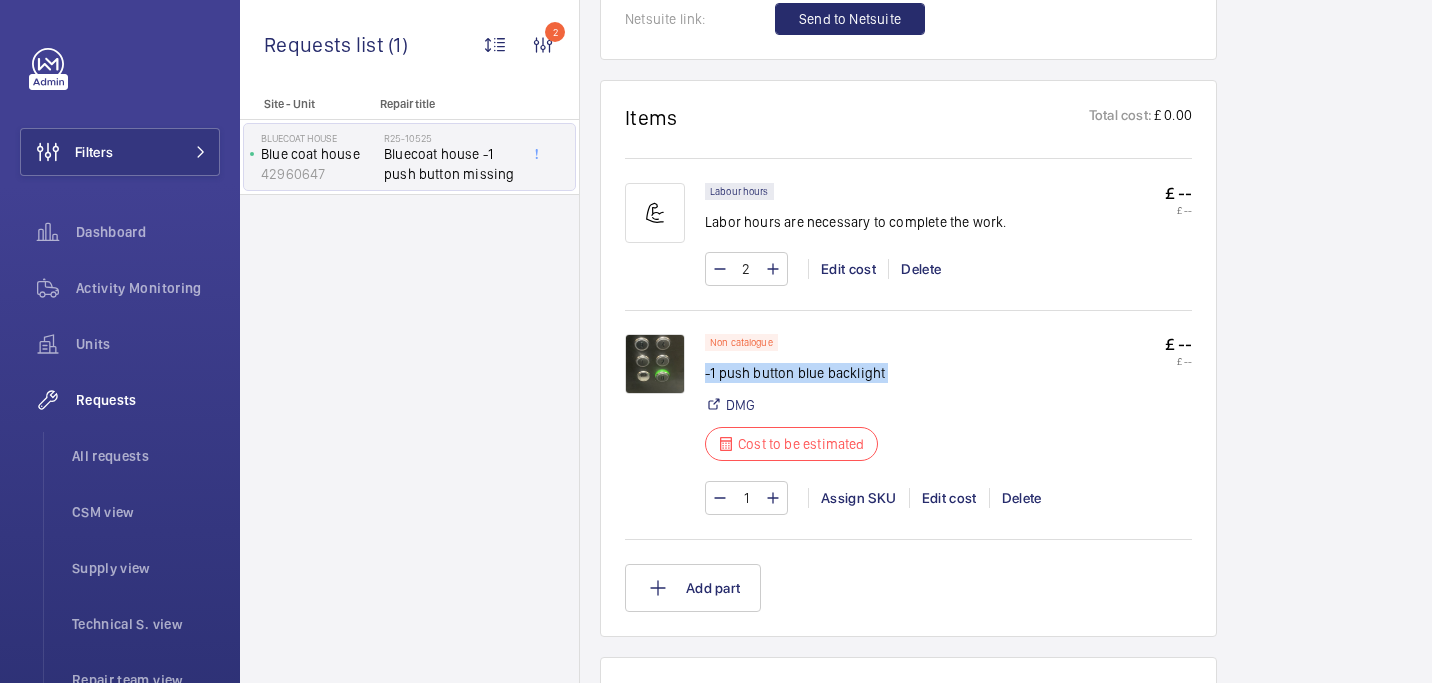 click on "-1 push button blue backlight" 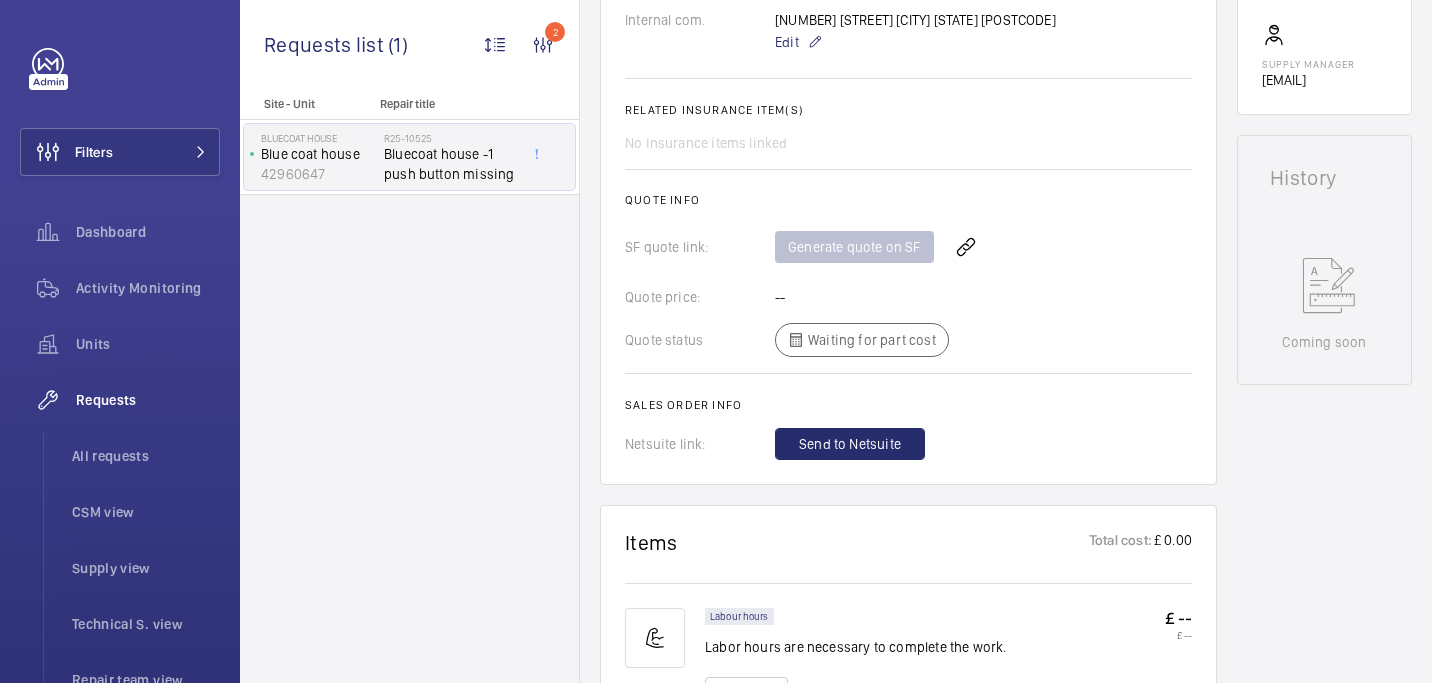 scroll, scrollTop: 0, scrollLeft: 0, axis: both 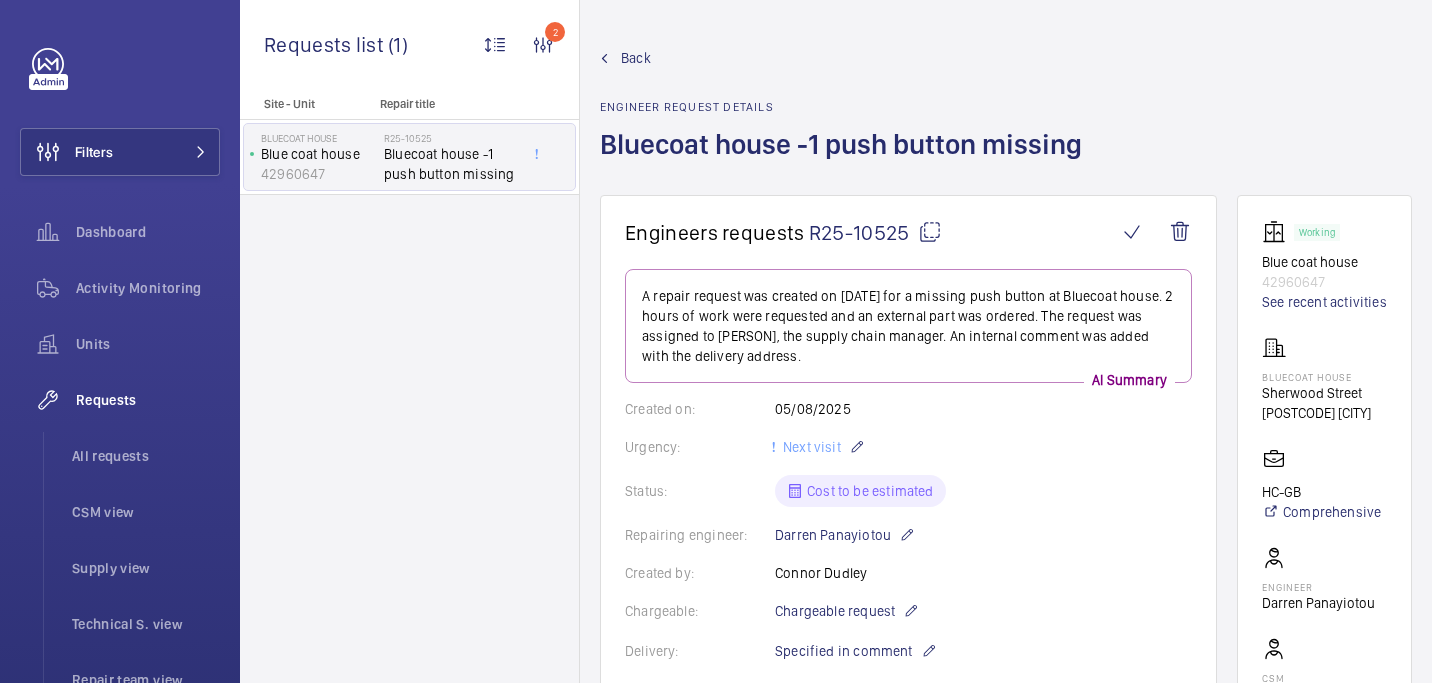 click 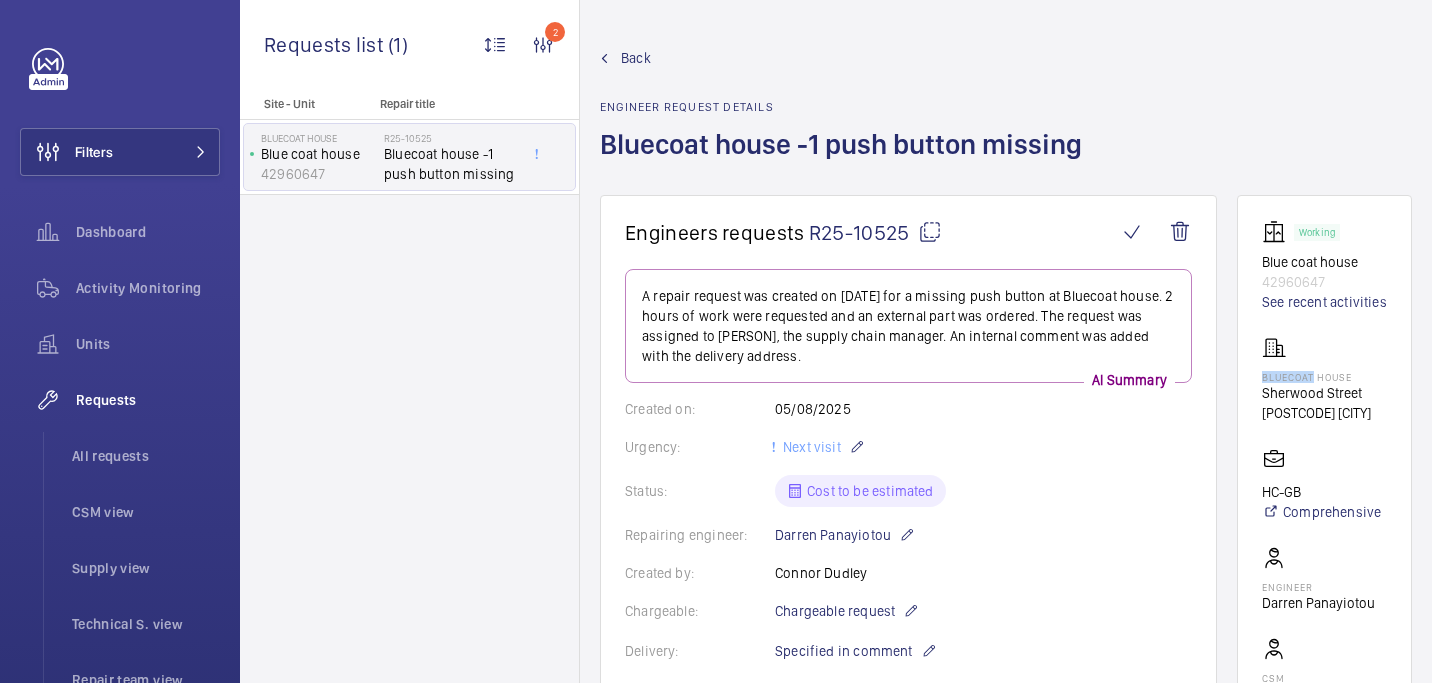 click on "Bluecoat House" 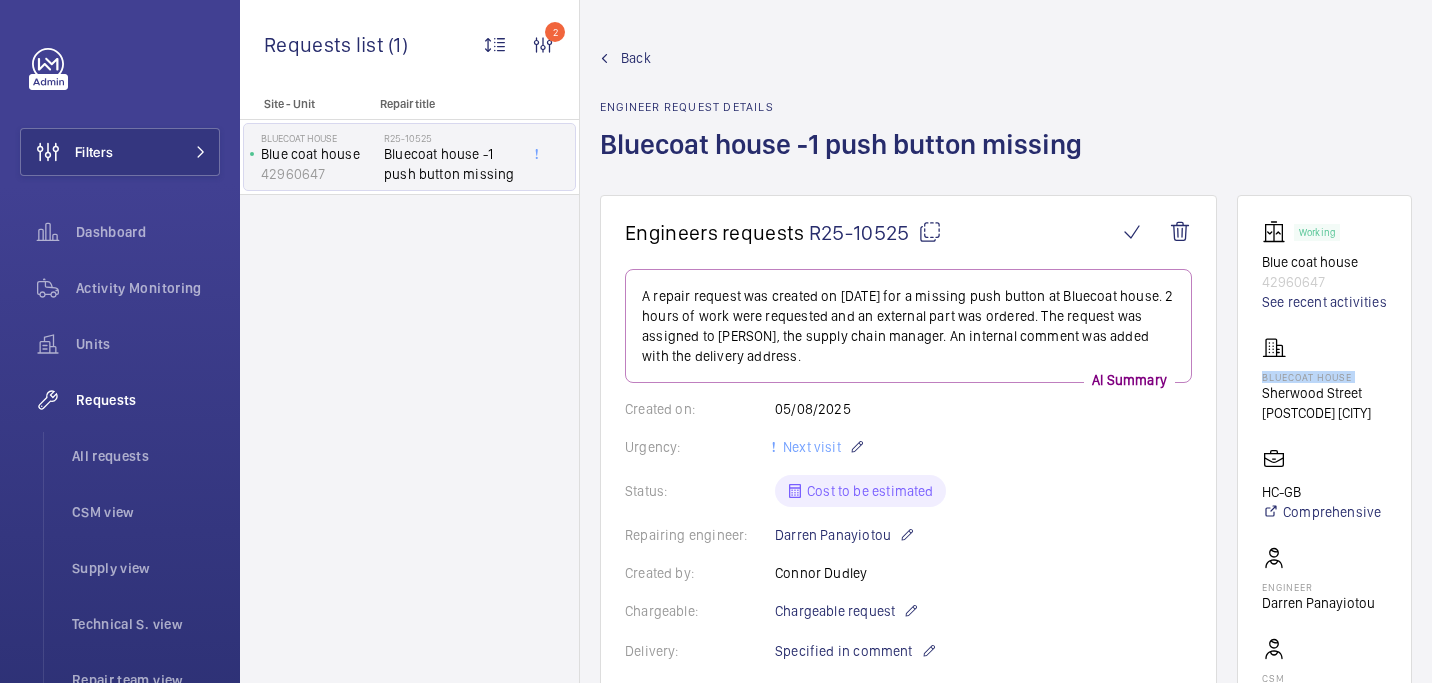 click on "Bluecoat House" 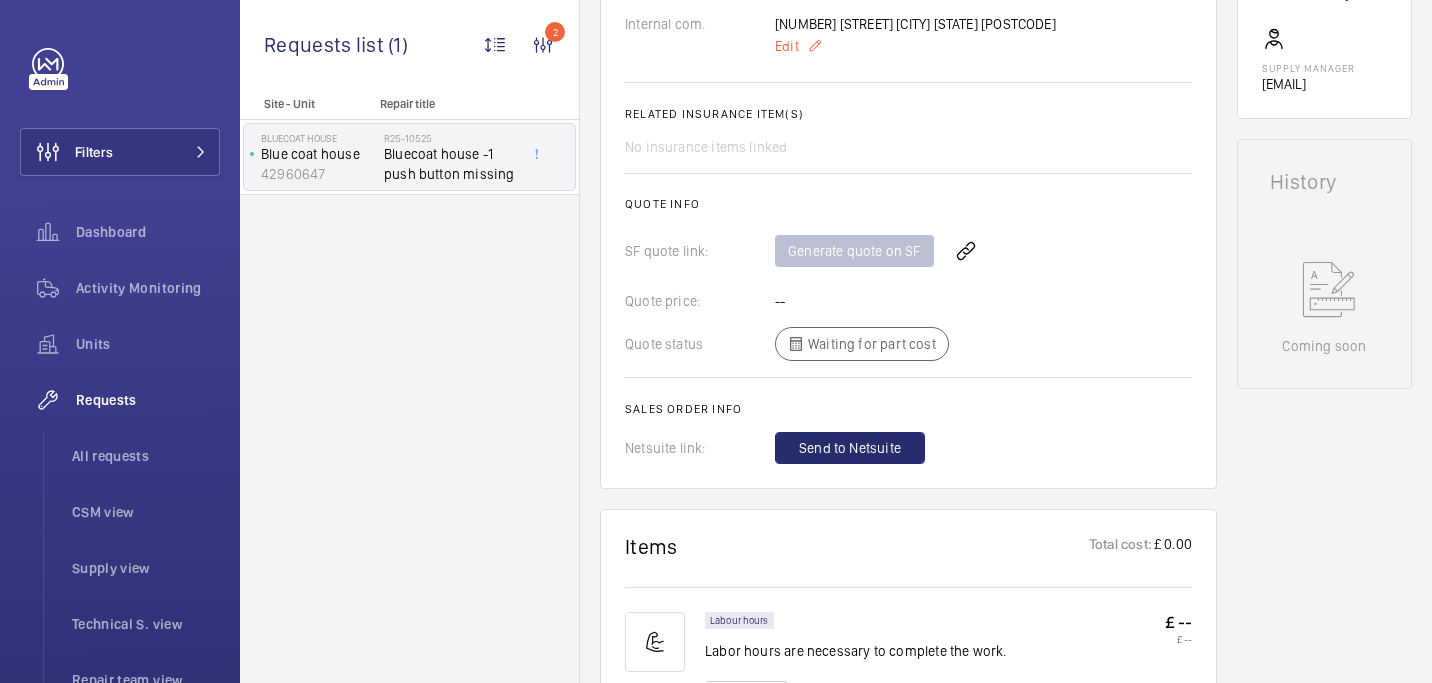 click on "Edit" 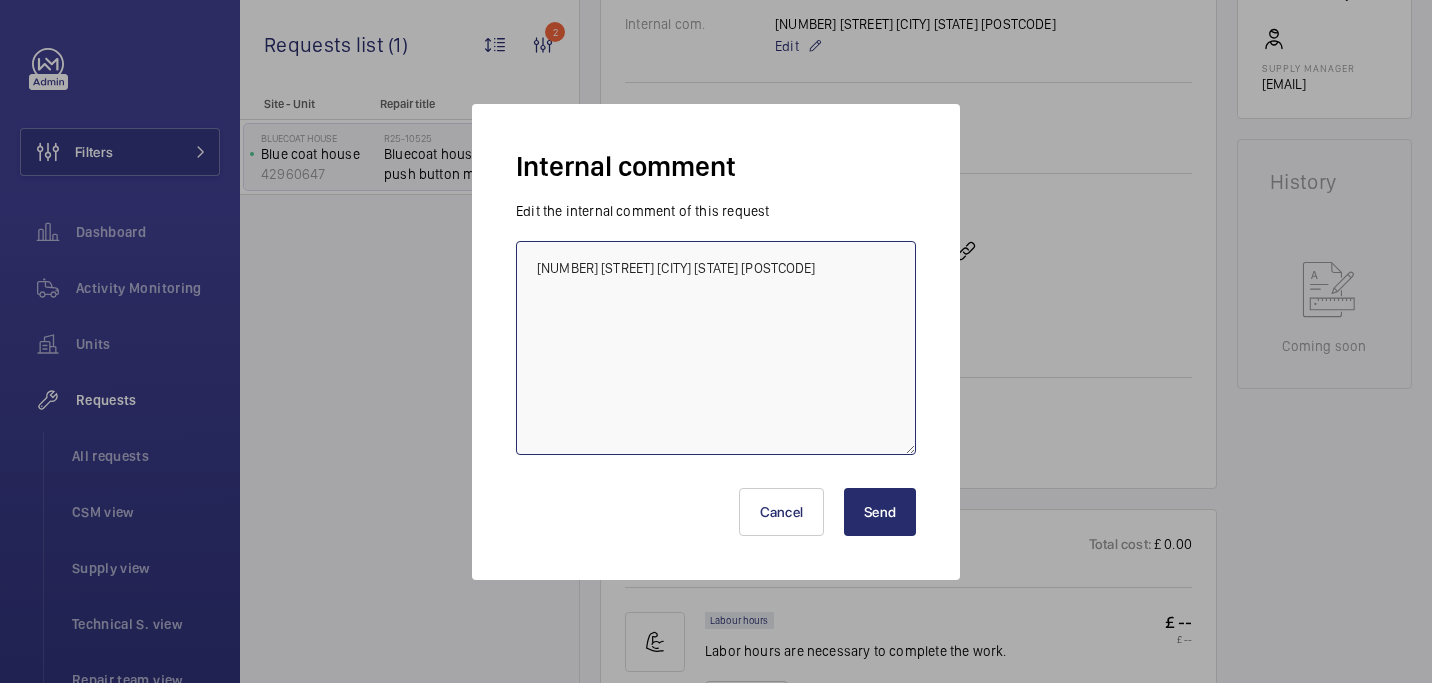 click on "60 Leicester road Groby Leicestershire LE6 0DJ" at bounding box center (716, 348) 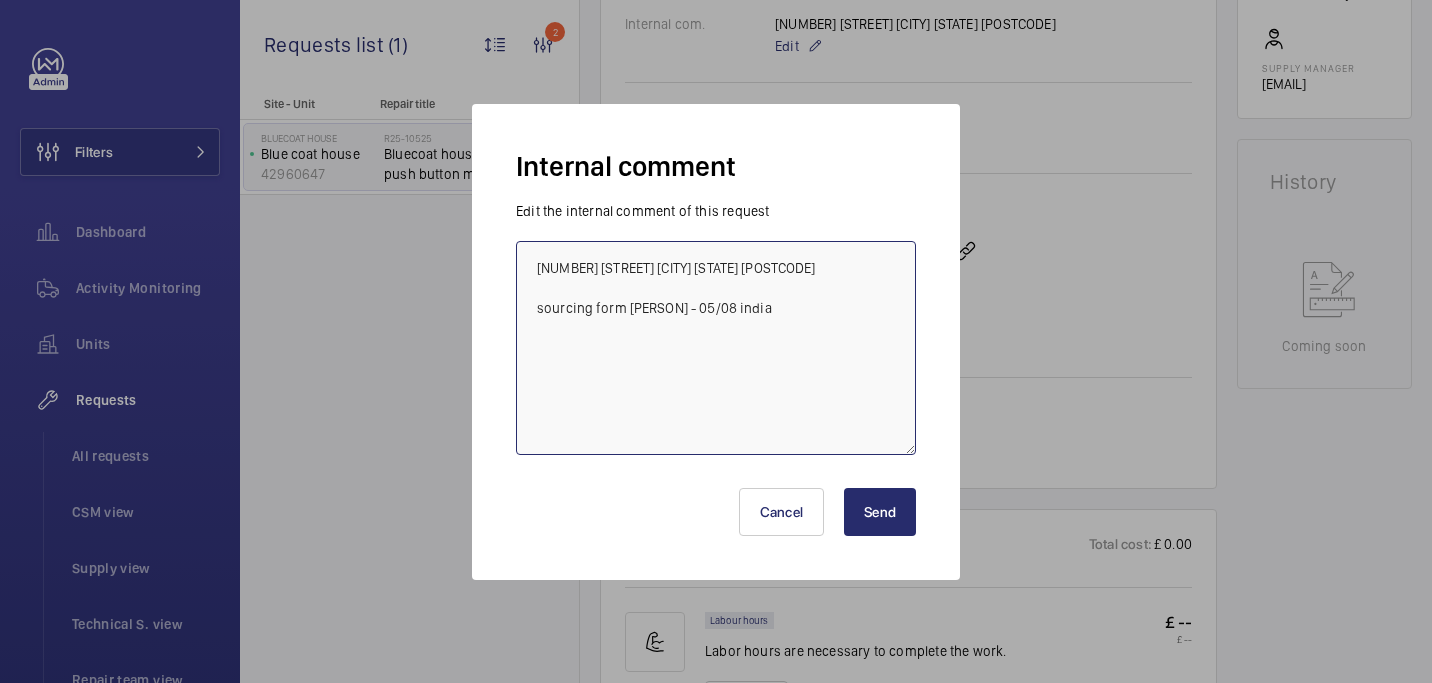 type on "60 Leicester road Groby Leicestershire LE6 0DJ
souring form davenport - 05/08 india" 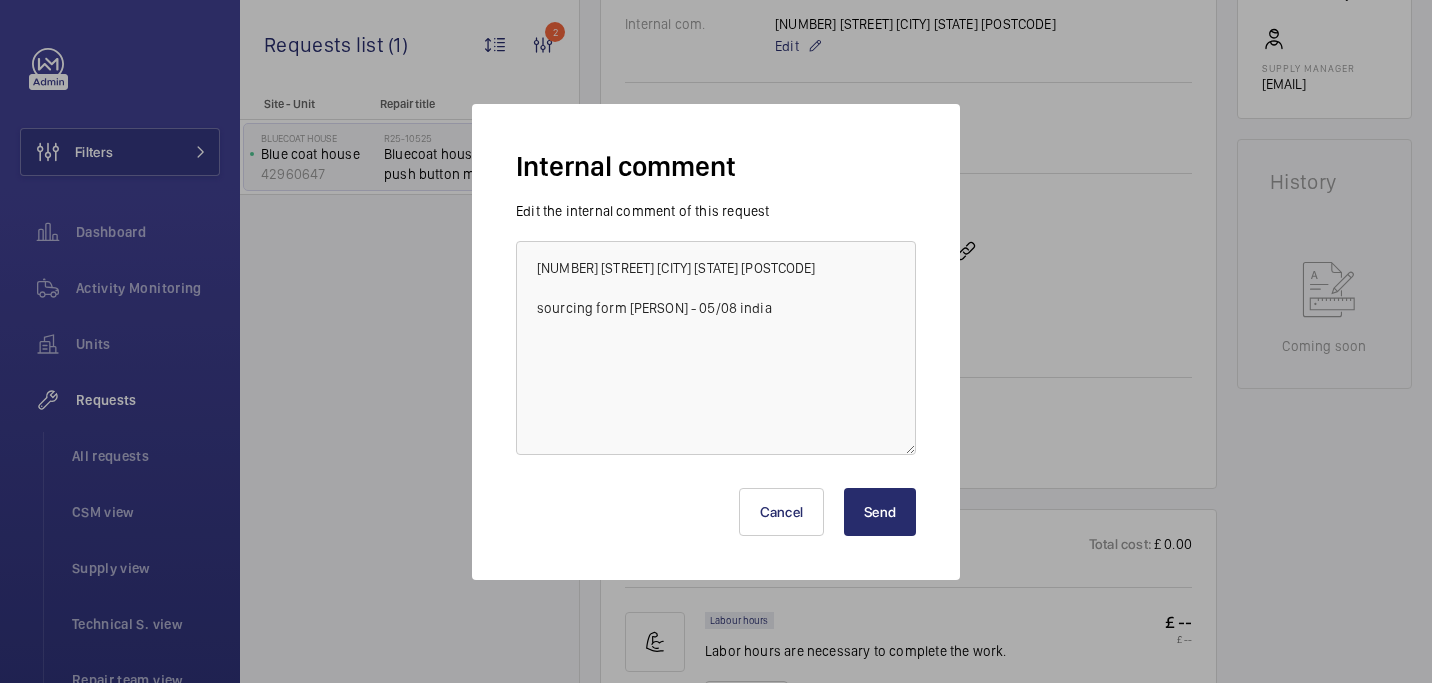click on "Send" at bounding box center (880, 512) 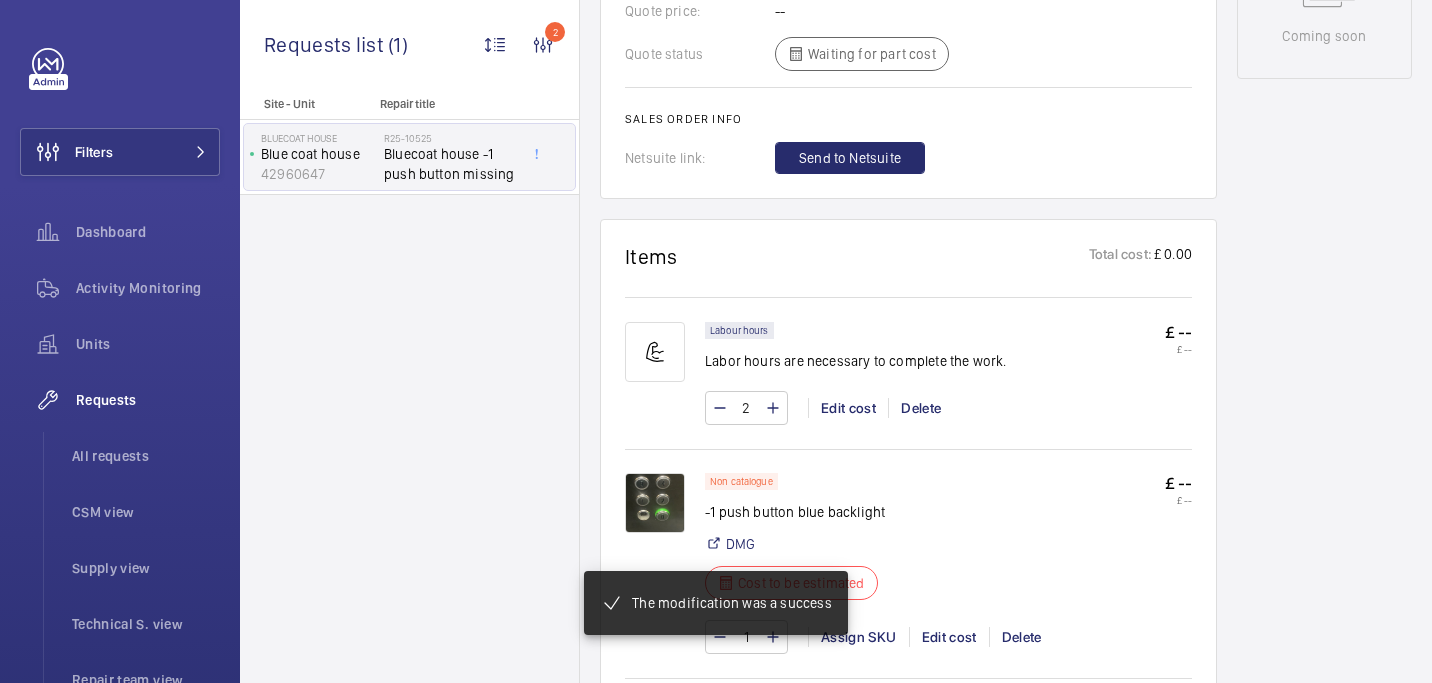 scroll, scrollTop: 1014, scrollLeft: 0, axis: vertical 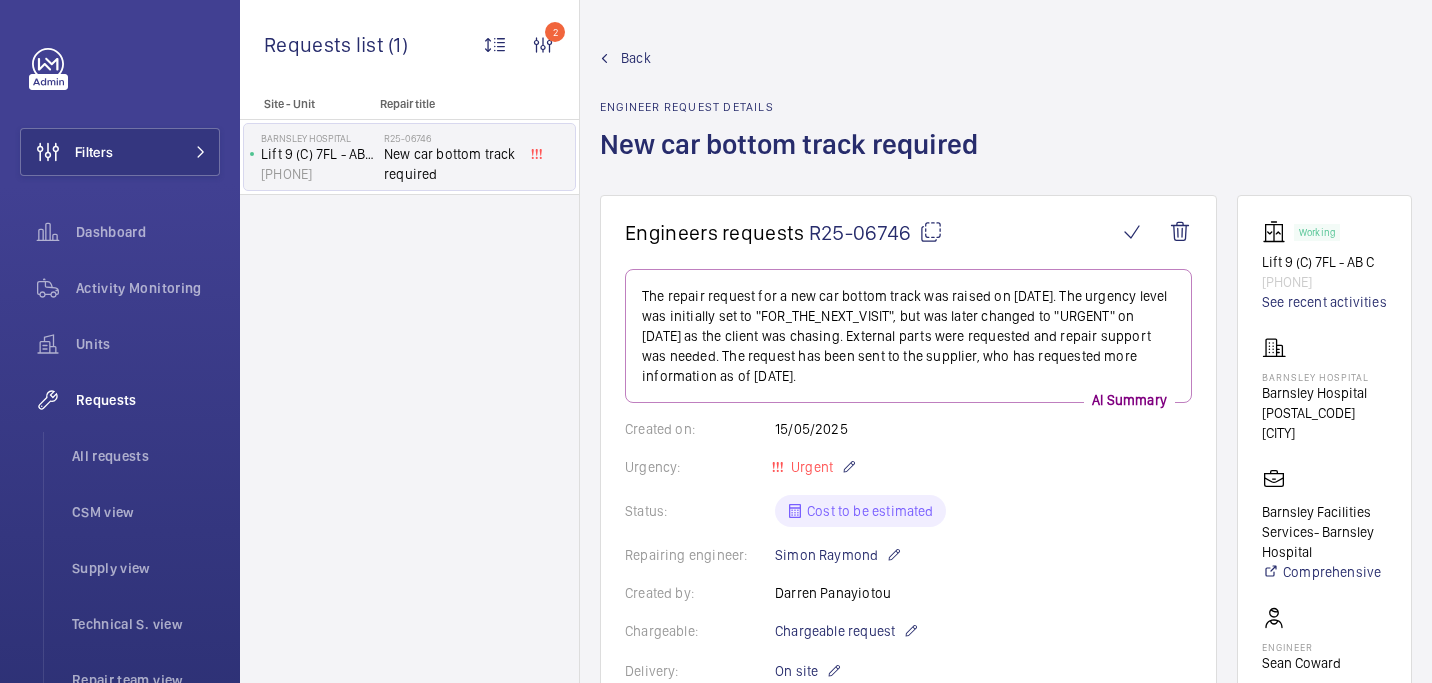 click 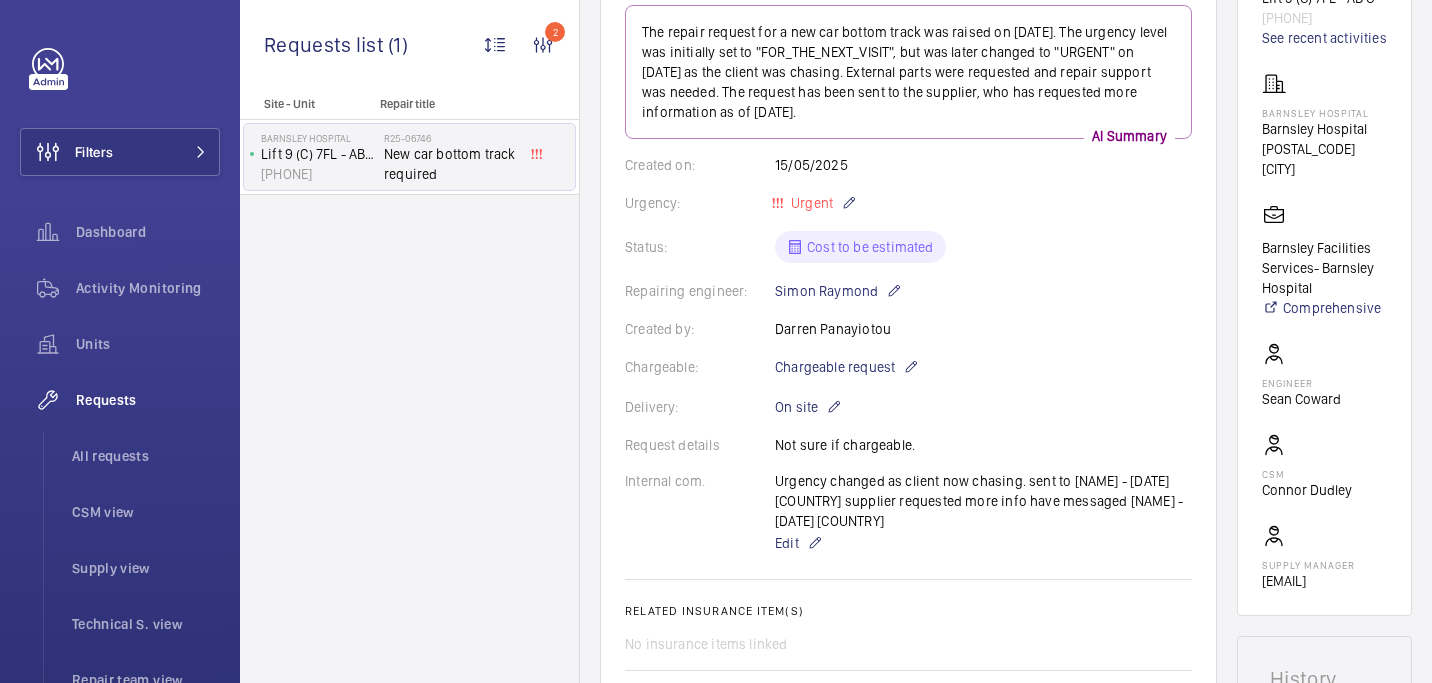 scroll, scrollTop: 267, scrollLeft: 0, axis: vertical 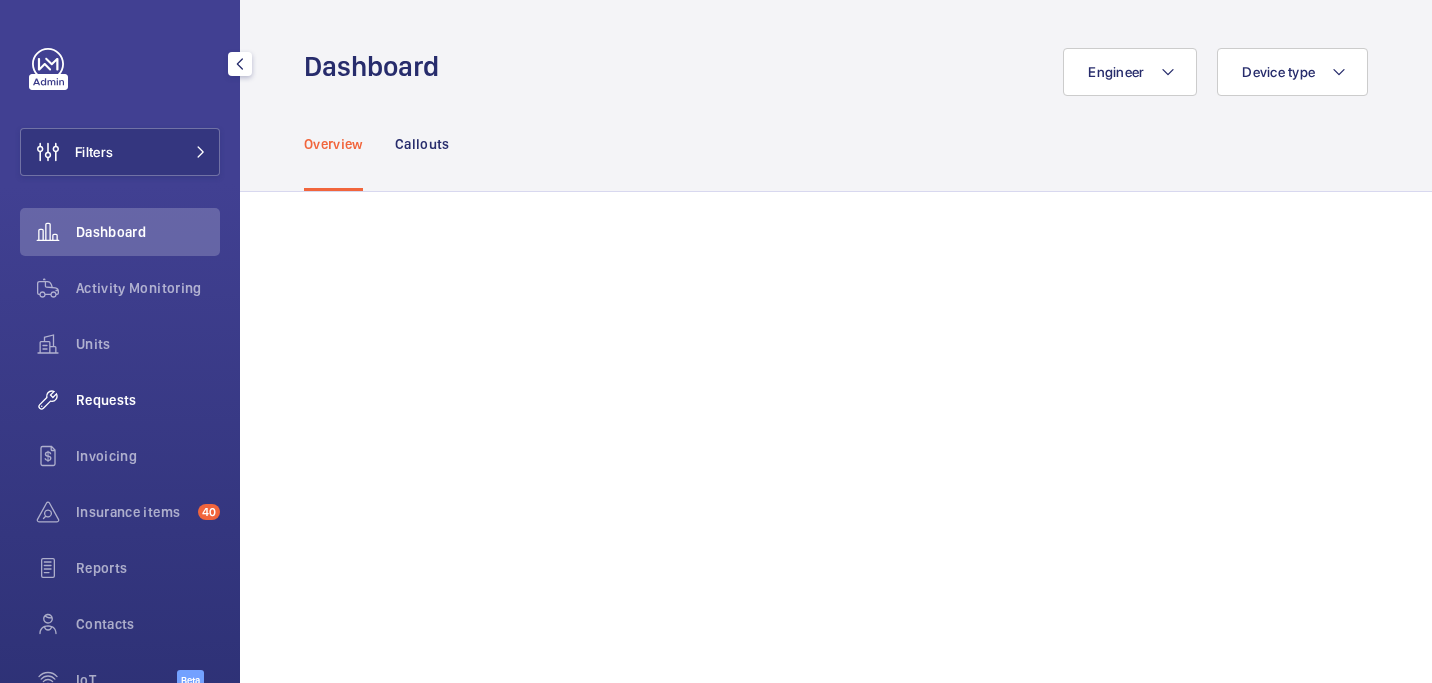click on "Requests" 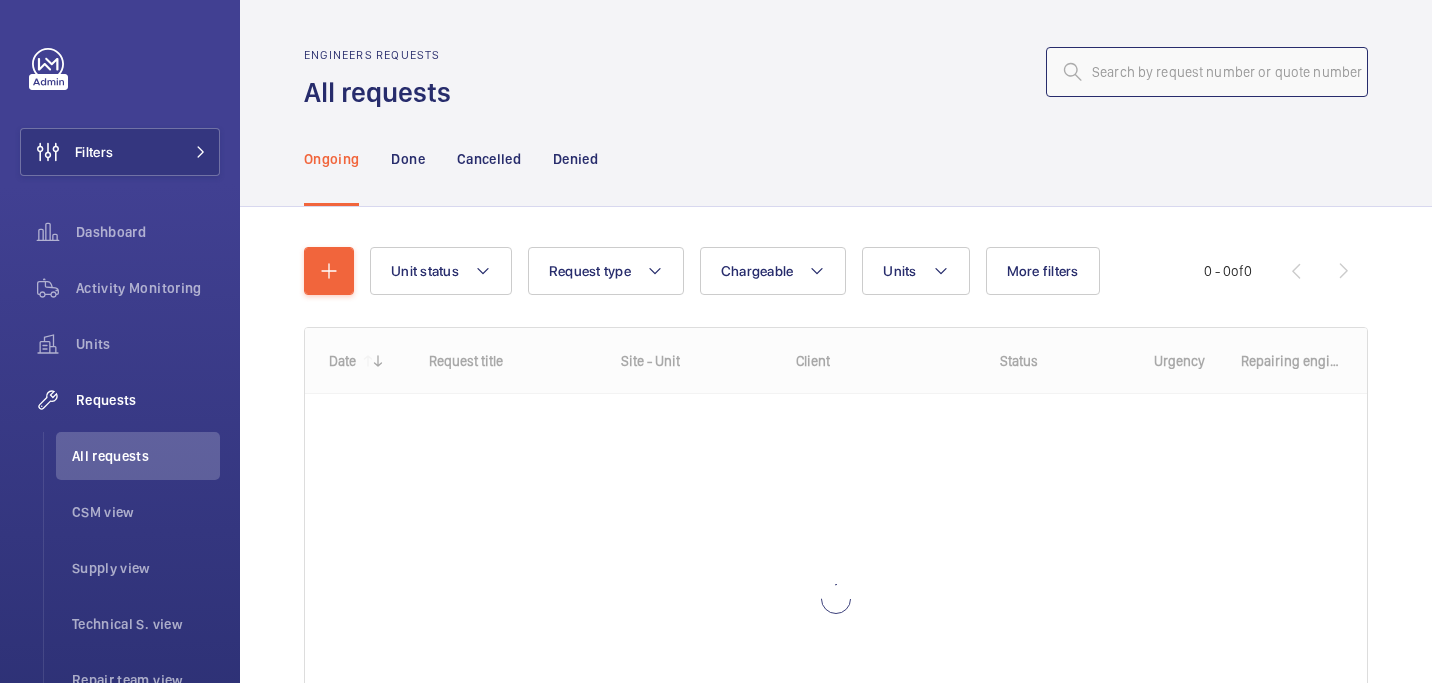 click 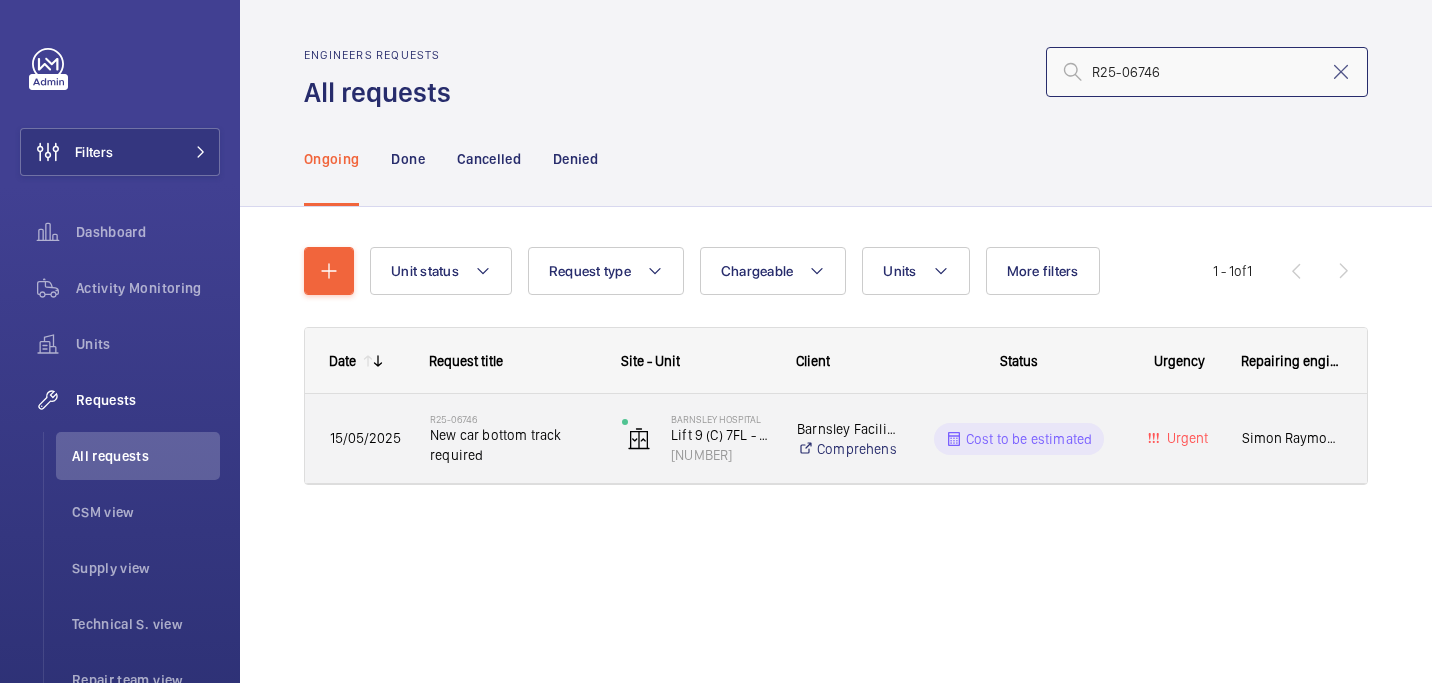 type on "R25-06746" 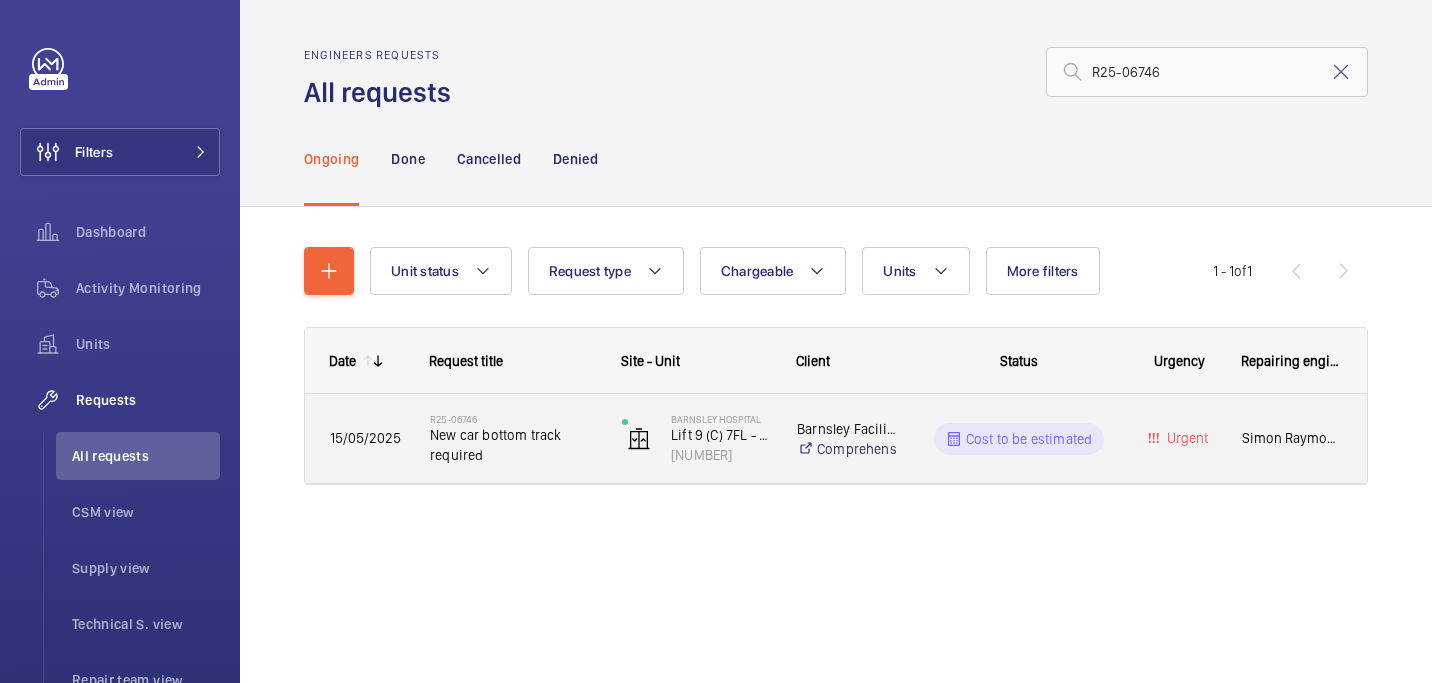 click on "New car bottom track required" 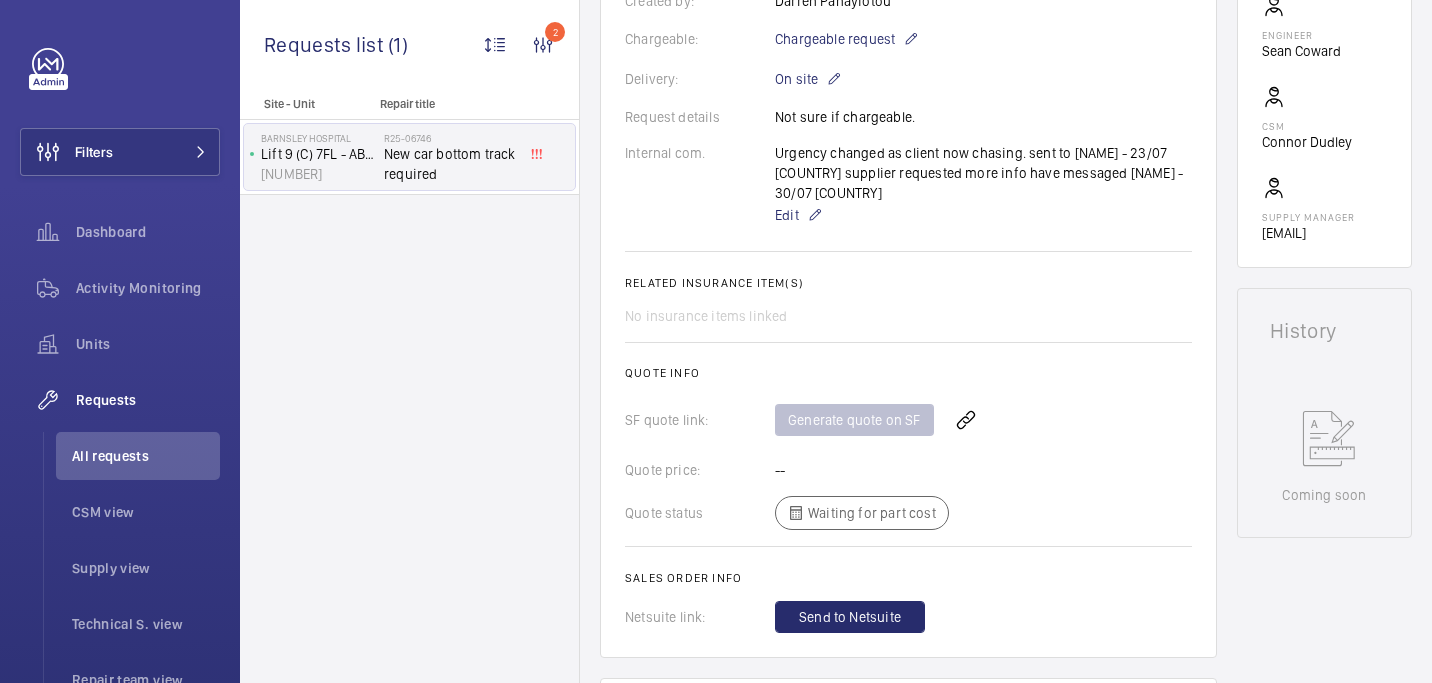 scroll, scrollTop: 590, scrollLeft: 0, axis: vertical 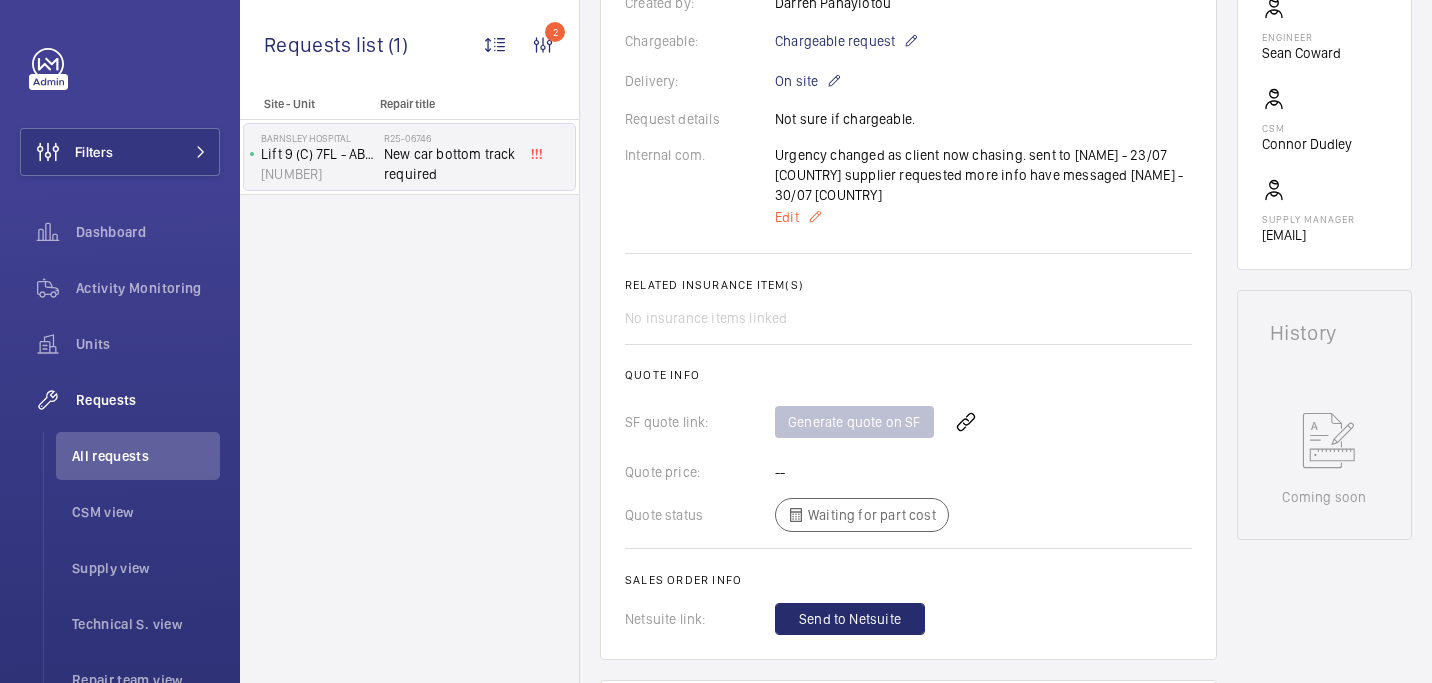 click on "Edit" 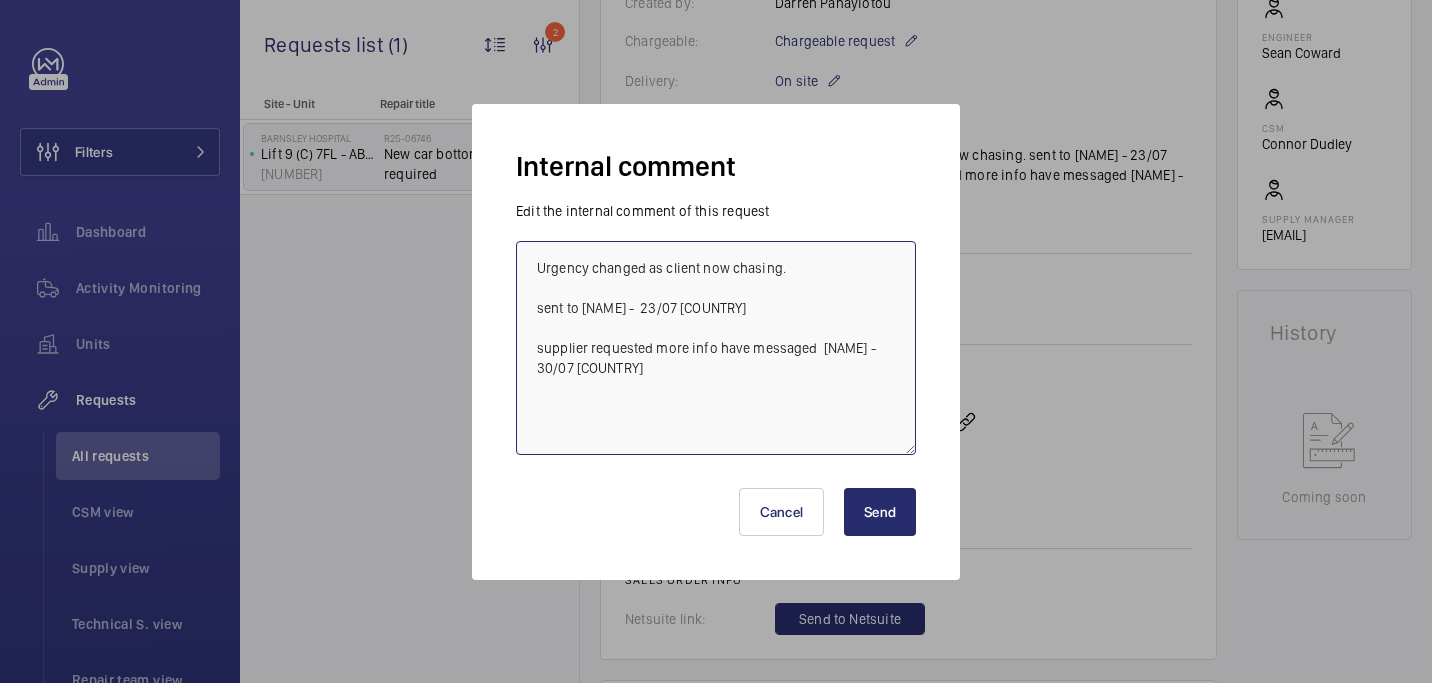 click on "Urgency changed as client now chasing.
sent to davenport -  23/07 india
supplier requested more info have messaged  sean - 30/07 india" at bounding box center [716, 348] 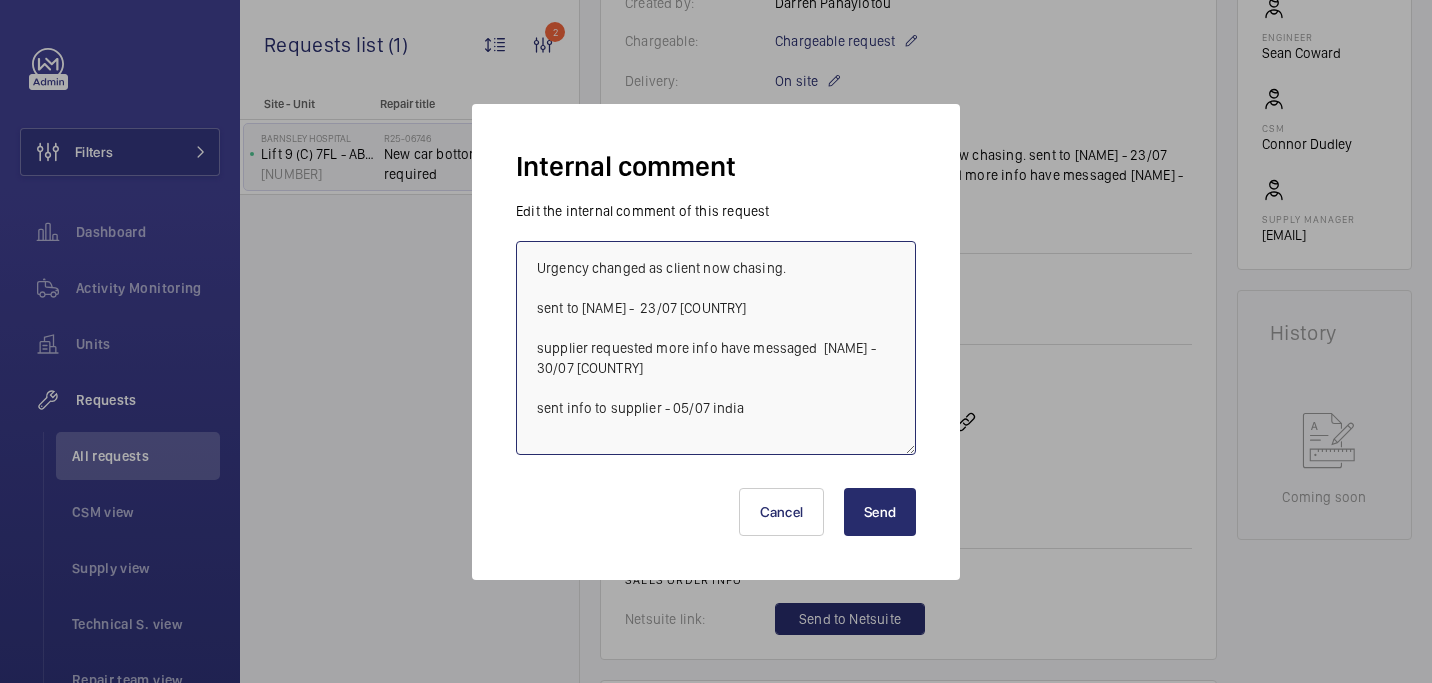 type on "Urgency changed as client now chasing.
sent to davenport -  23/07 india
supplier requested more info have messaged  sean - 30/07 india
sent info to supplier - 05/07 india" 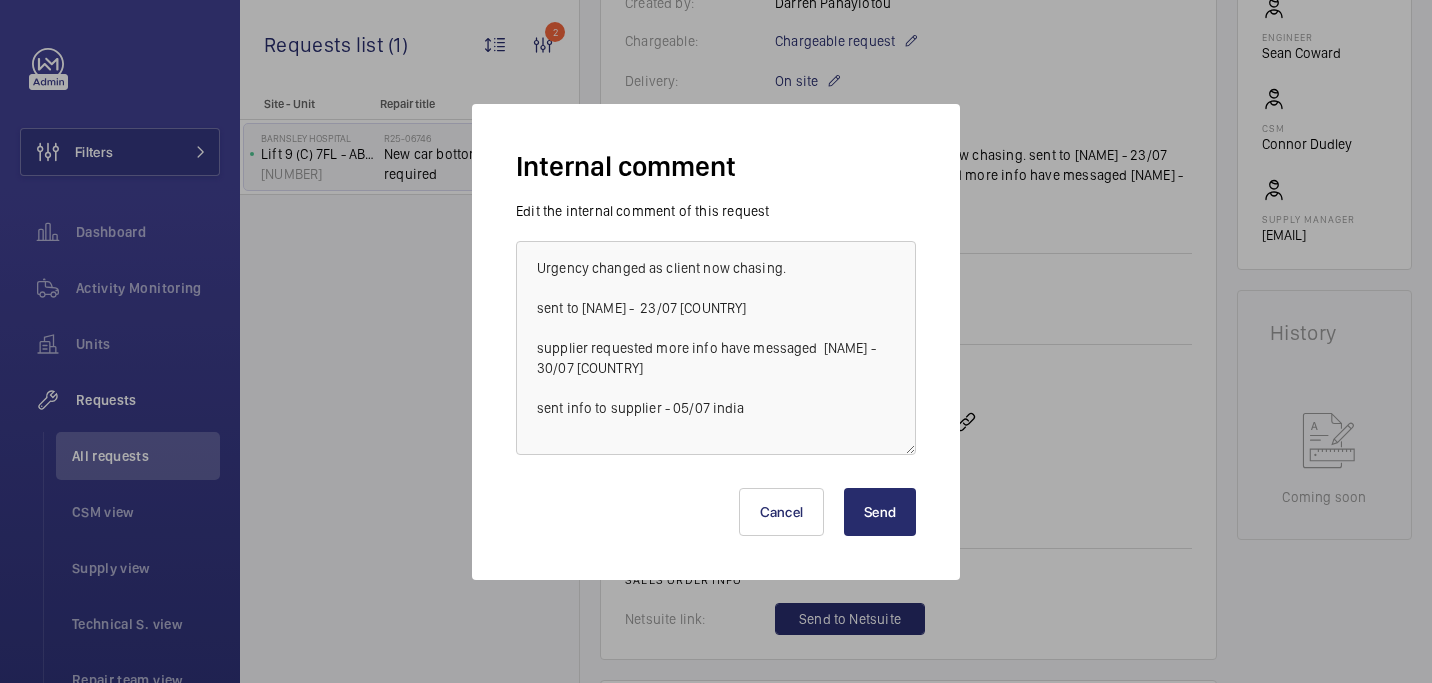click on "Send" at bounding box center [880, 512] 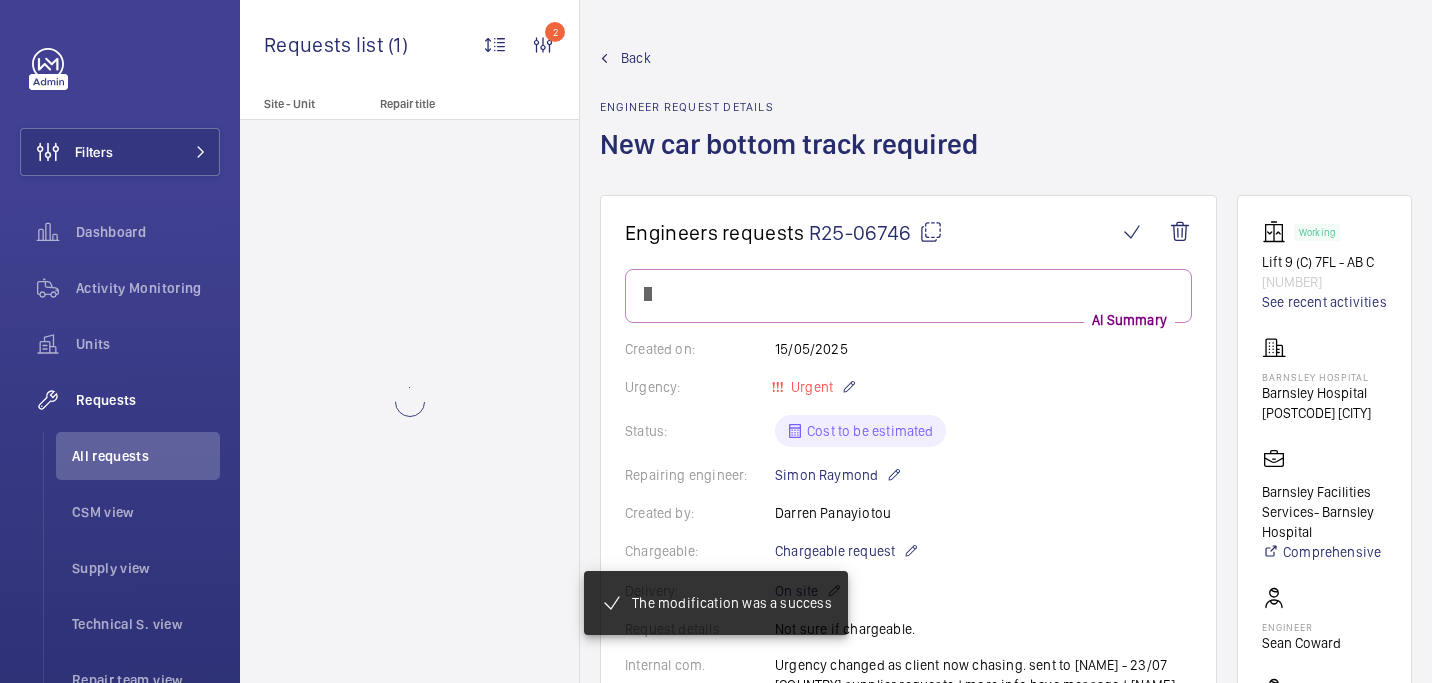 scroll, scrollTop: 590, scrollLeft: 0, axis: vertical 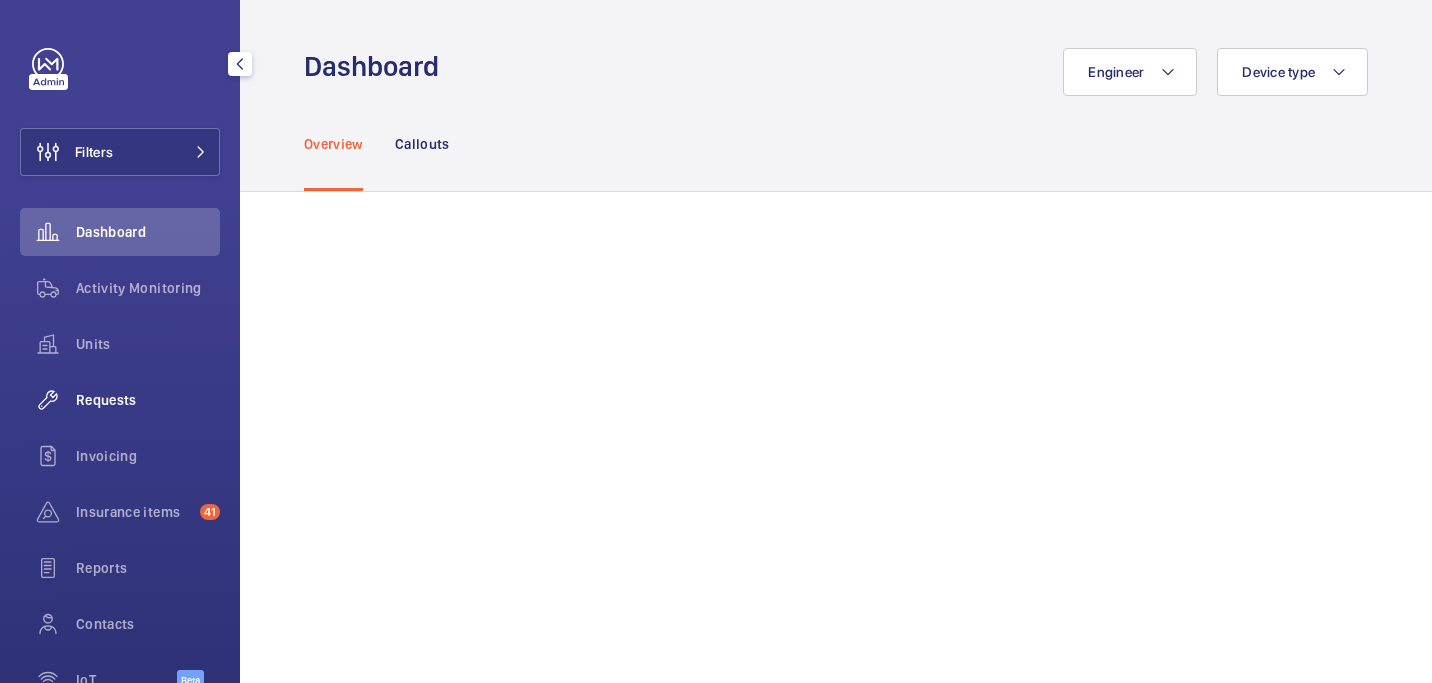 click 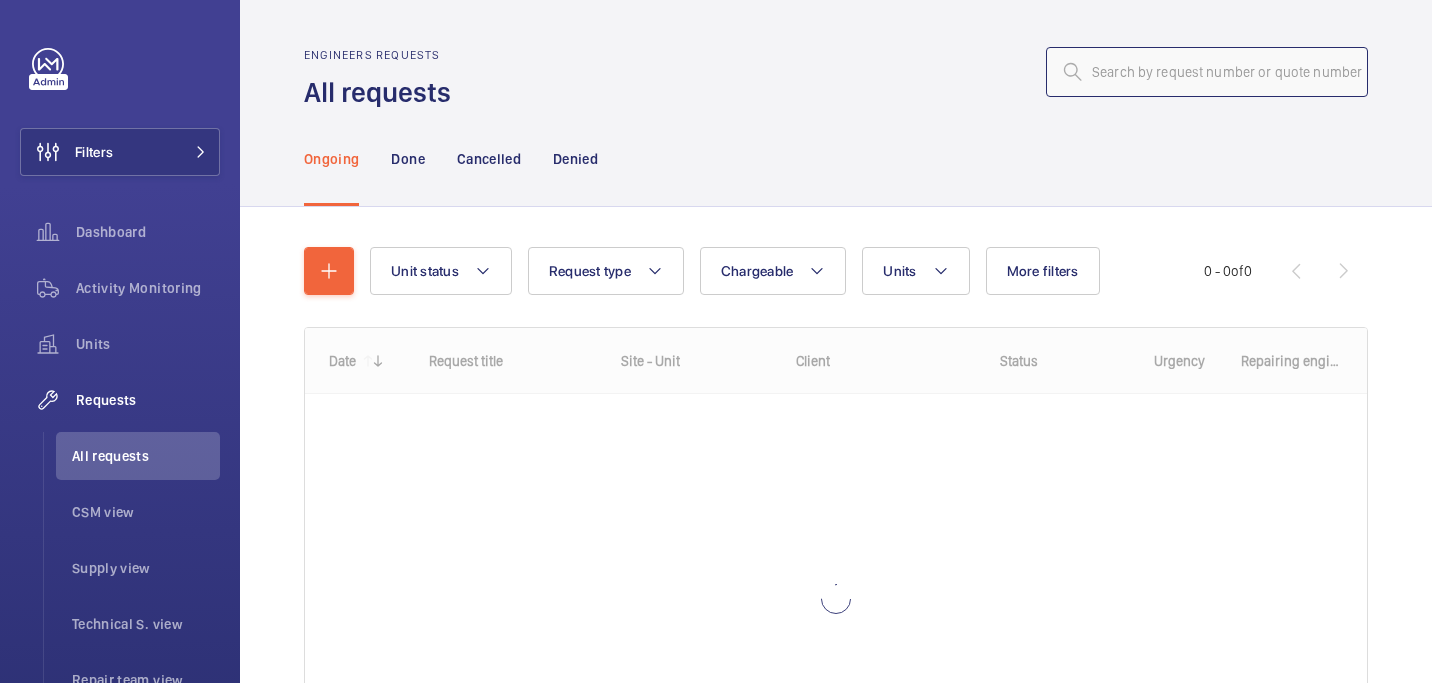 click 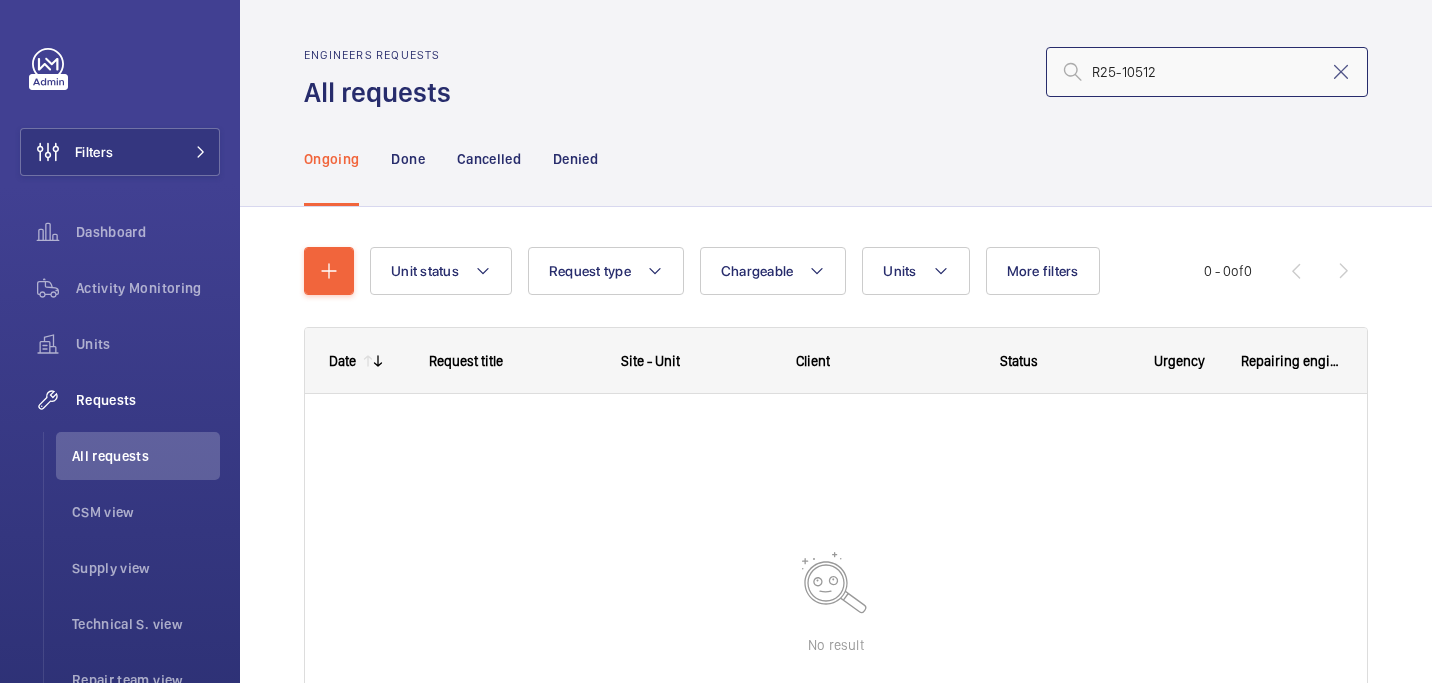 type on "R25-10512" 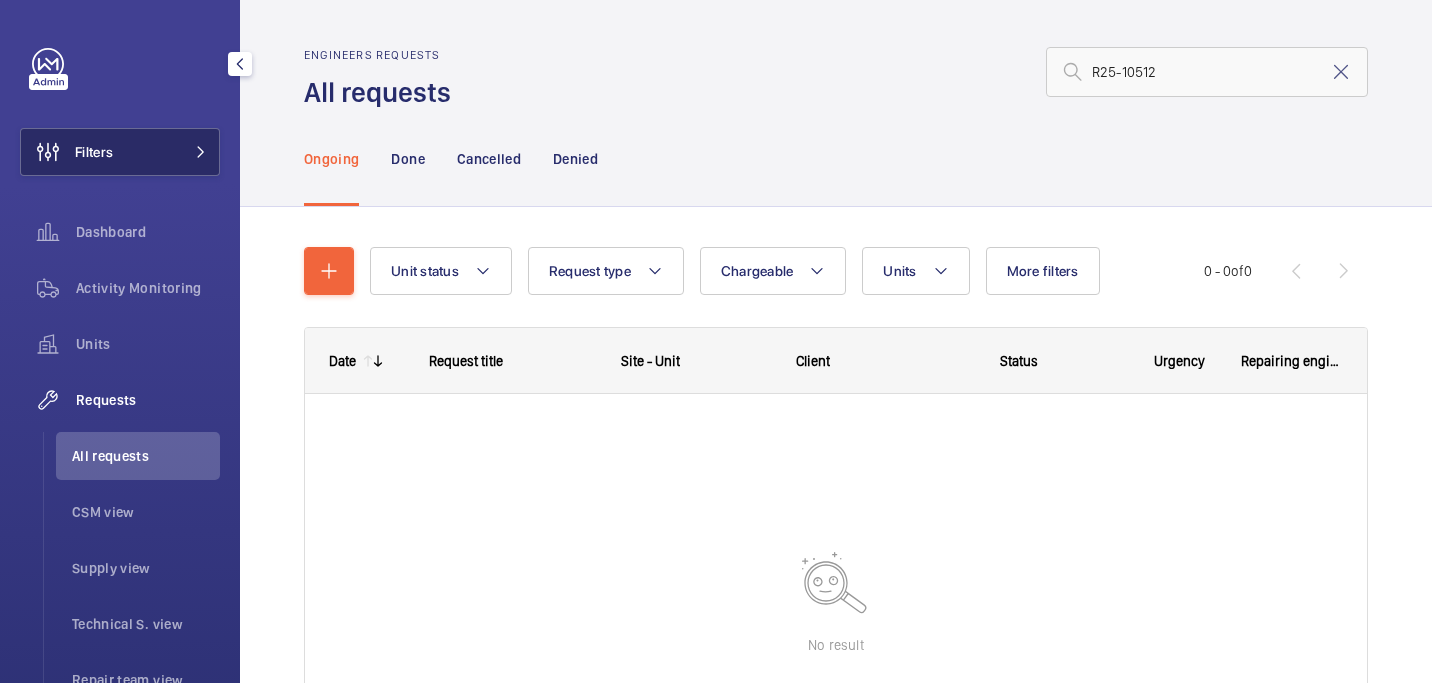 click on "Filters" 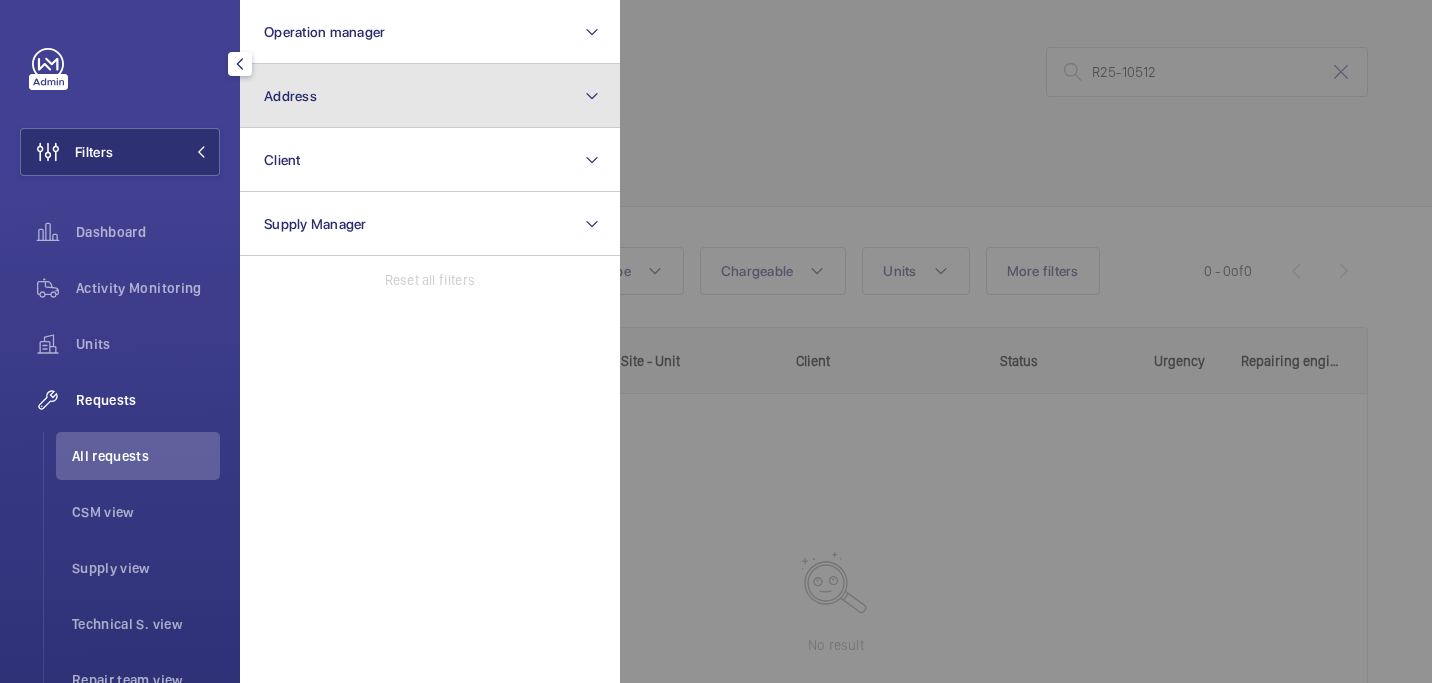click on "Address" 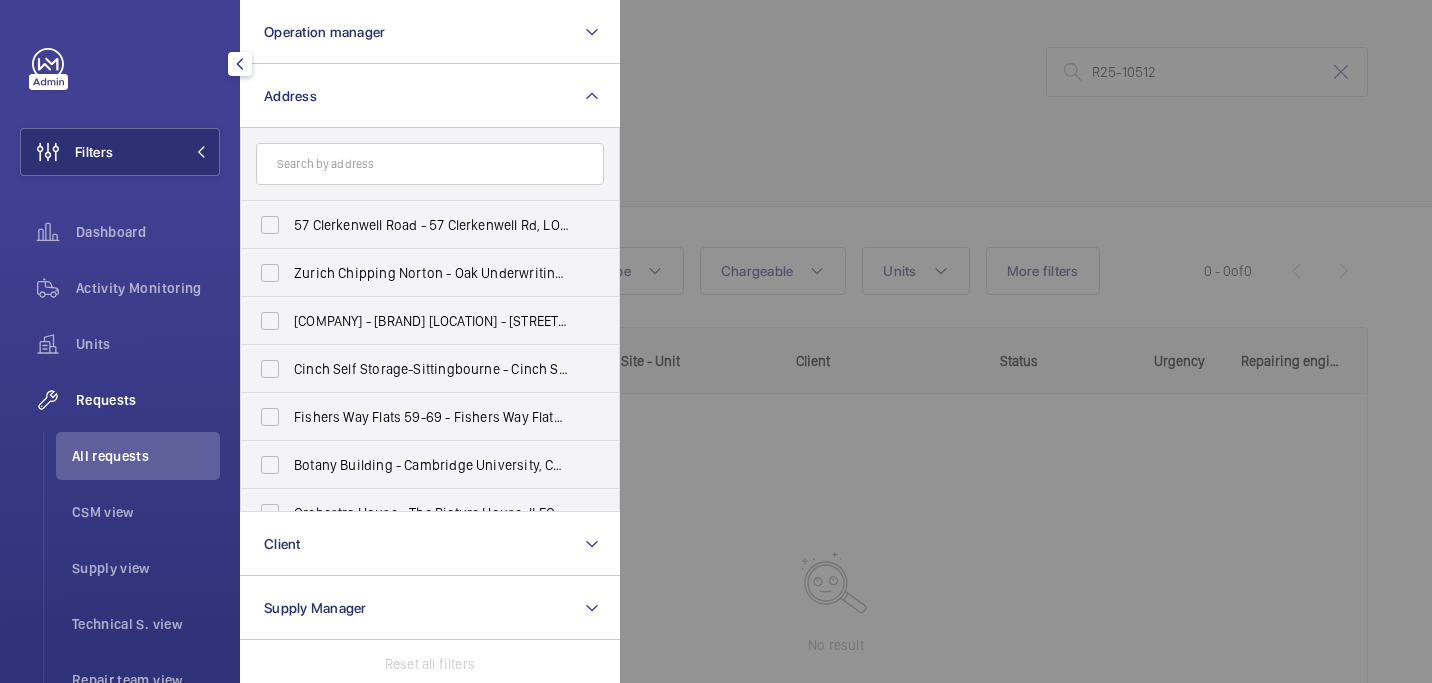 click 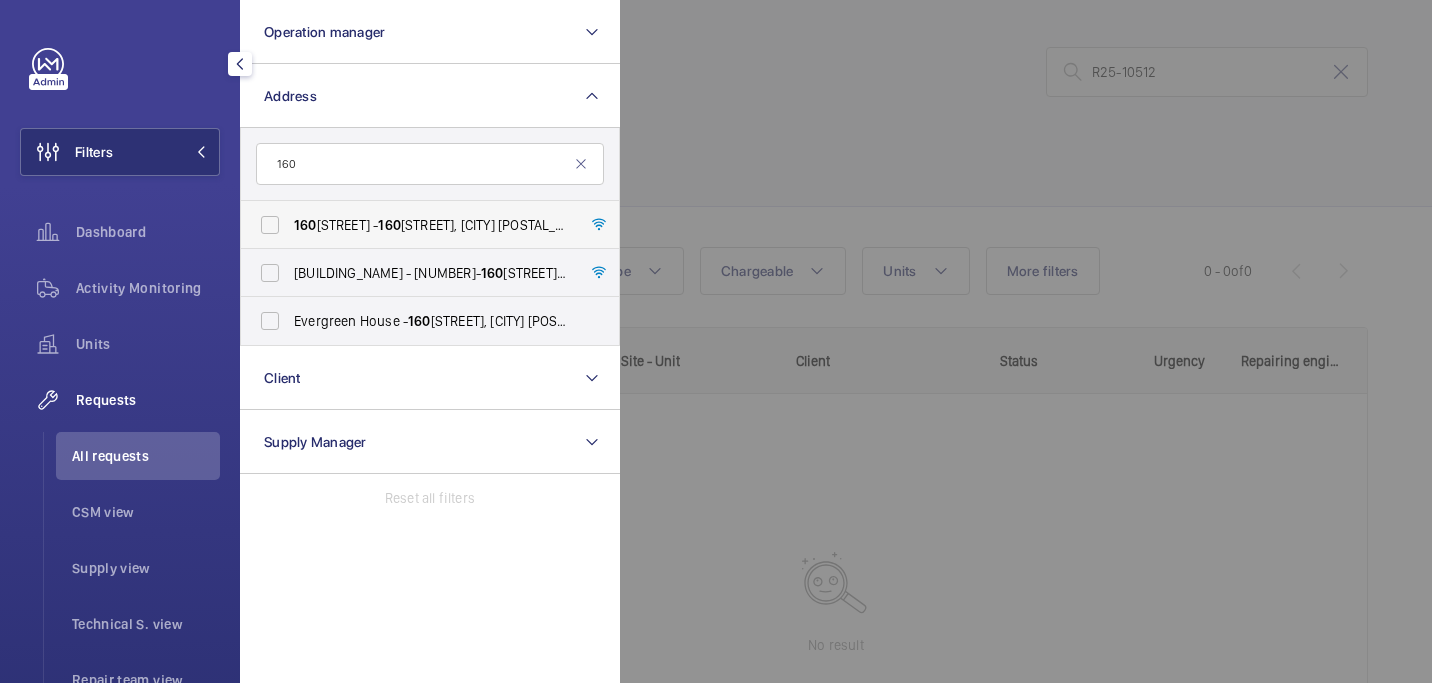 type on "160" 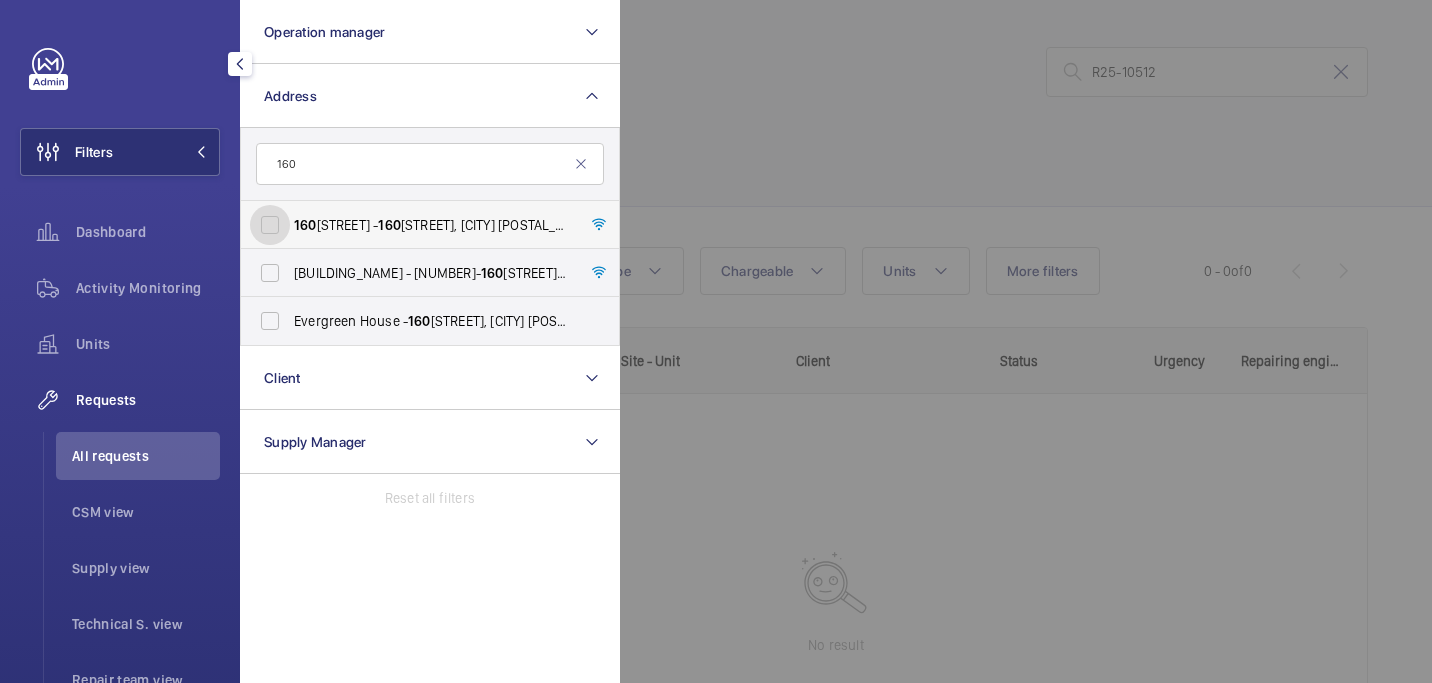 click on "[NUMBER] [STREET] - [NUMBER] [STREET], [CITY] [POSTAL_CODE]" at bounding box center [270, 225] 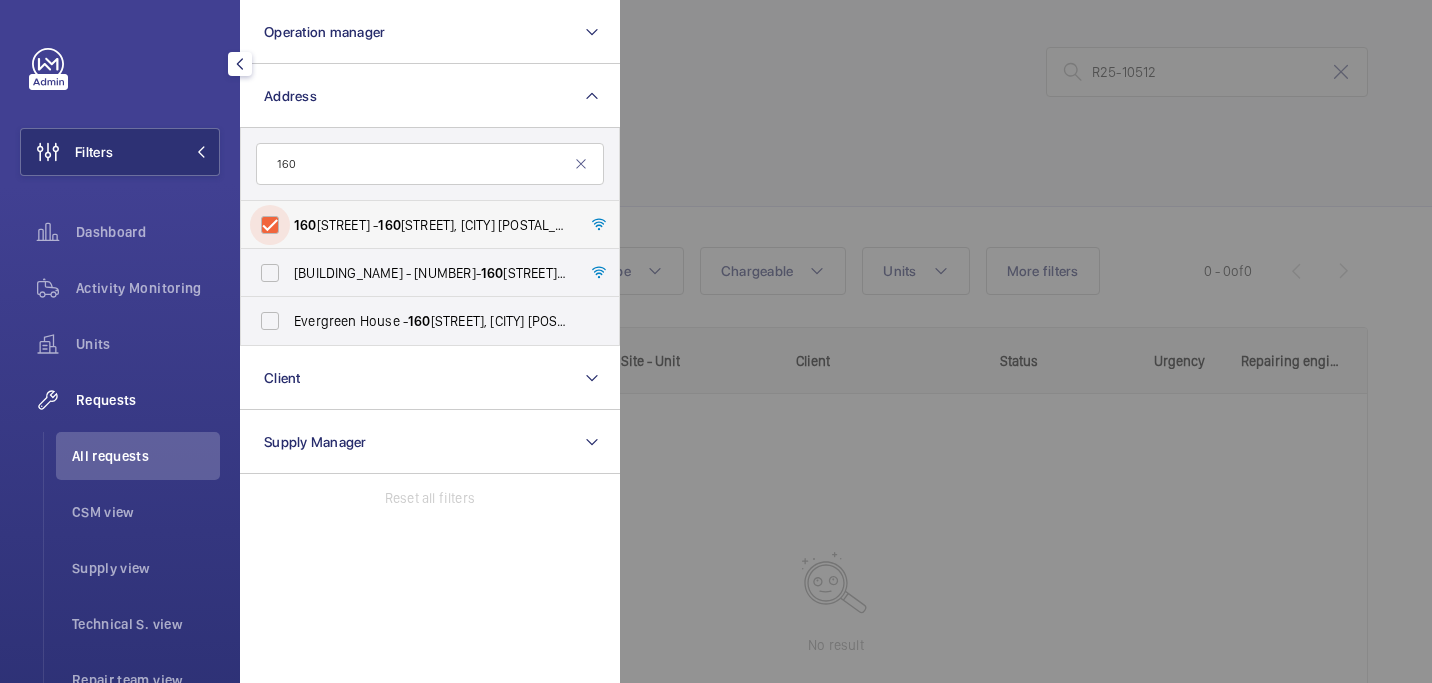 checkbox on "true" 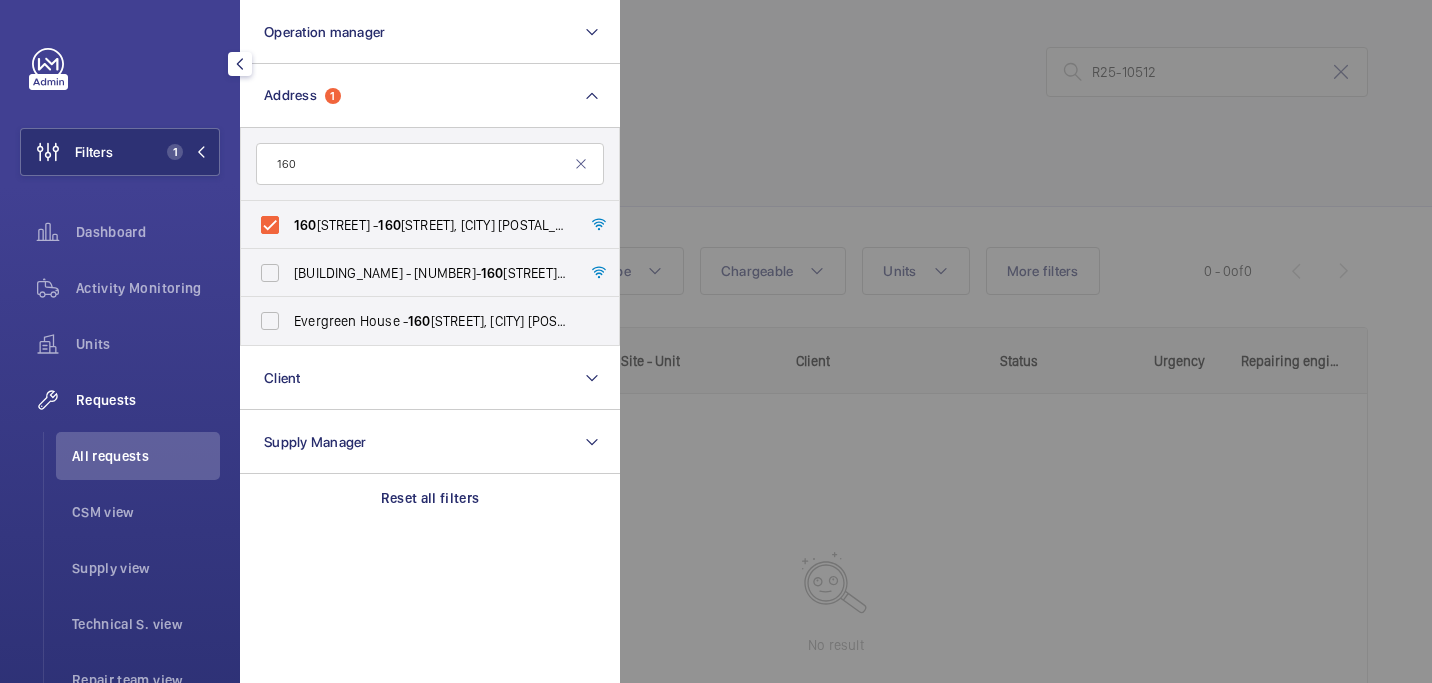 click 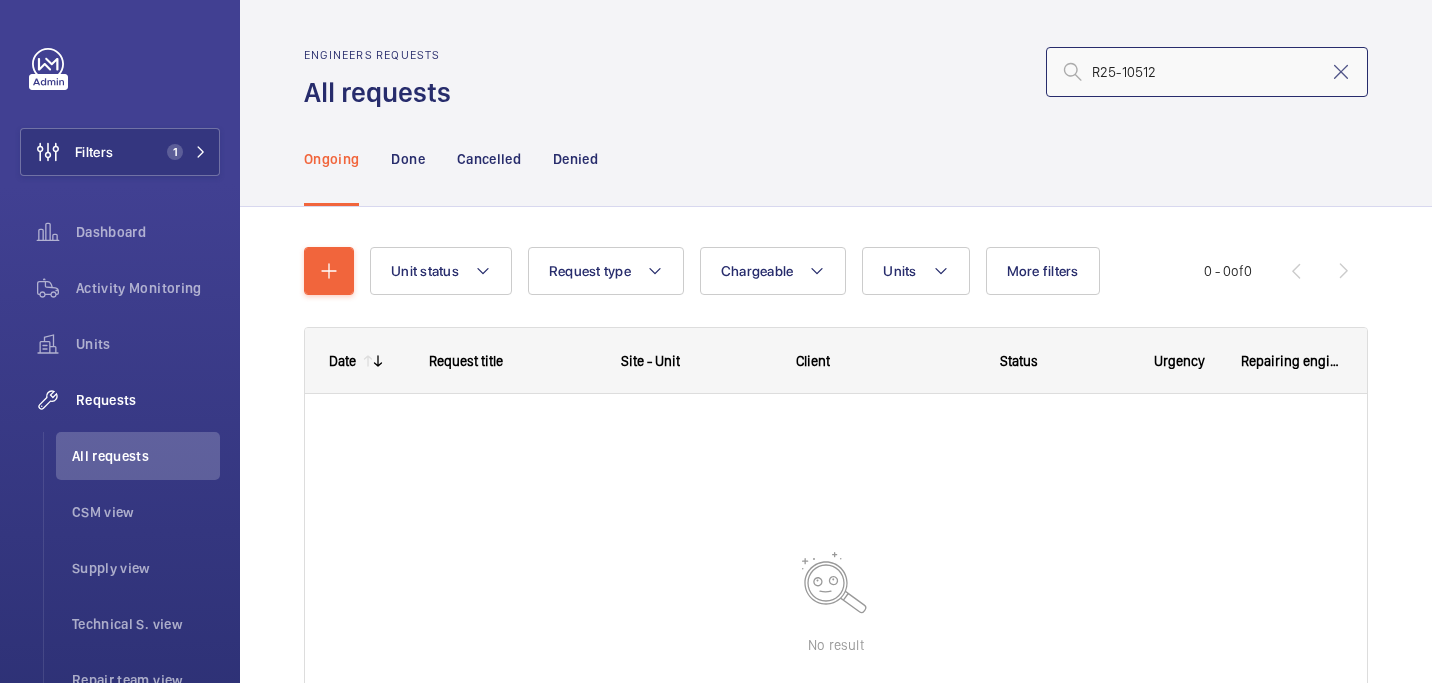click on "R25-10512" 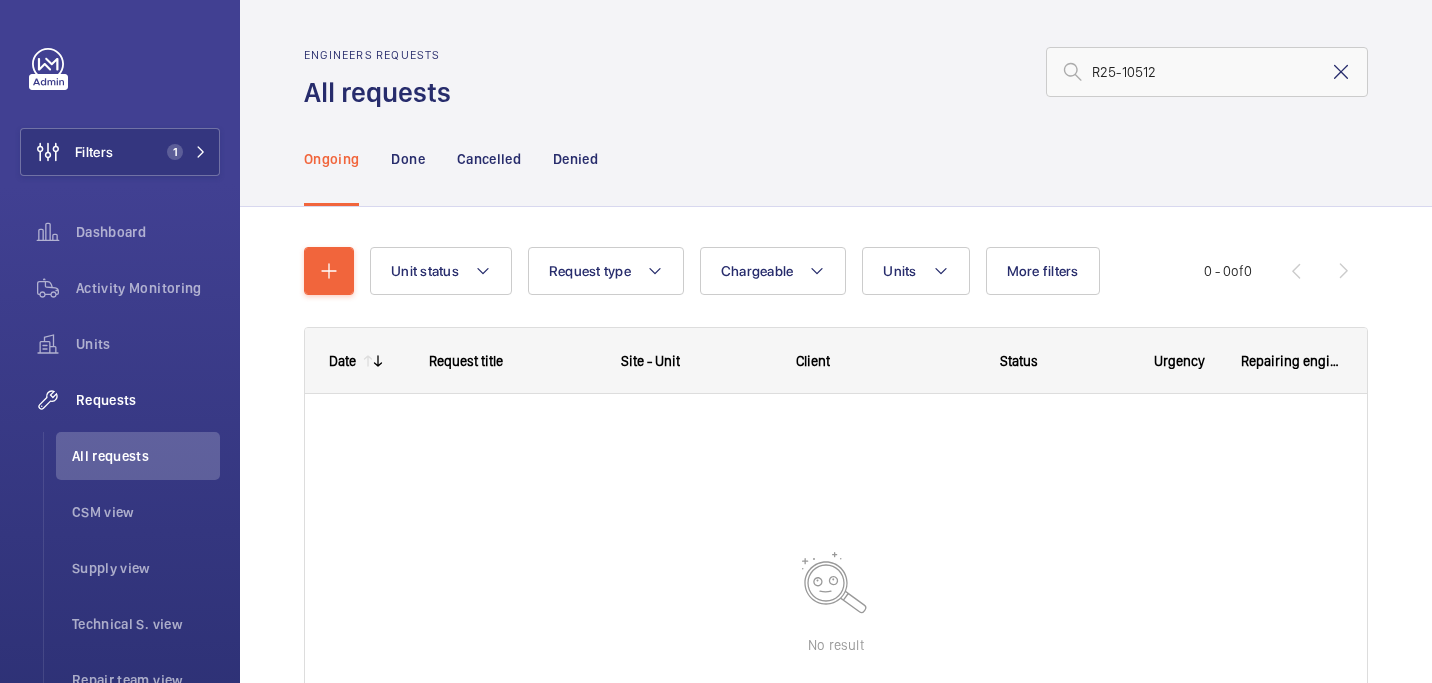 click 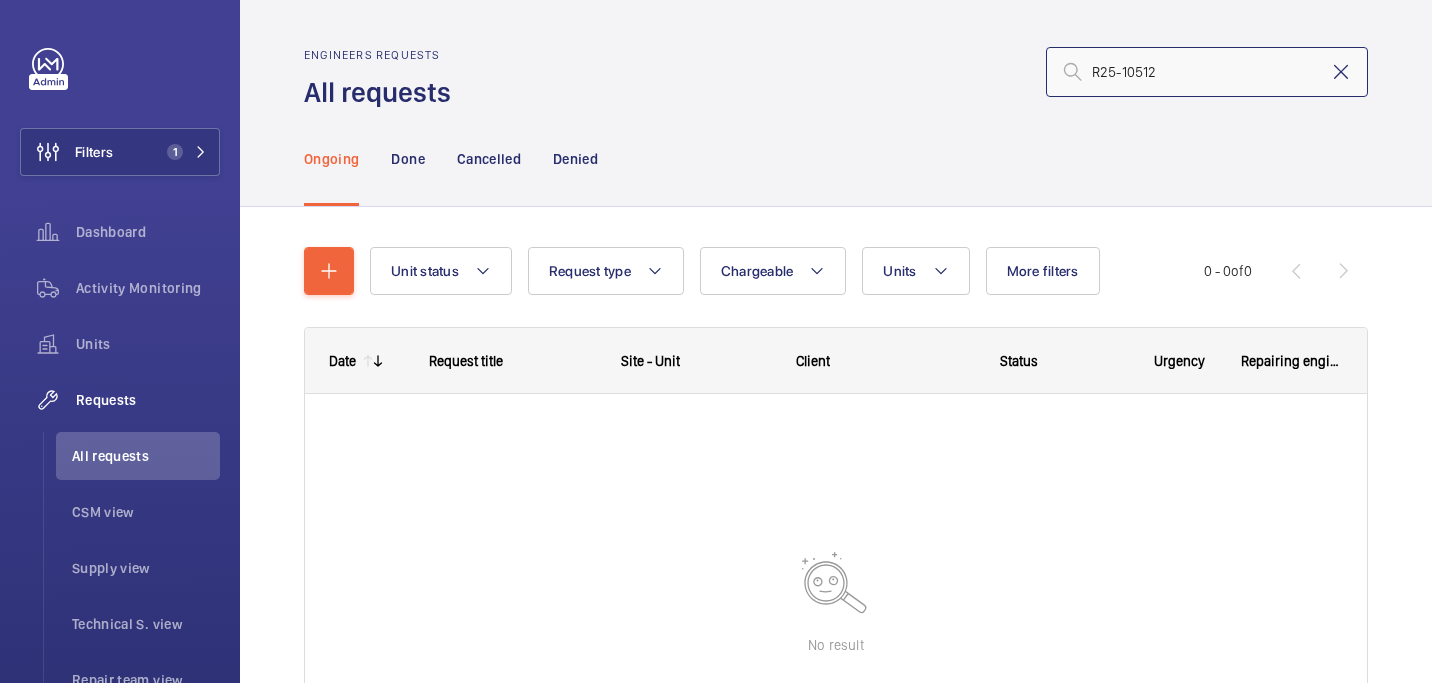 type 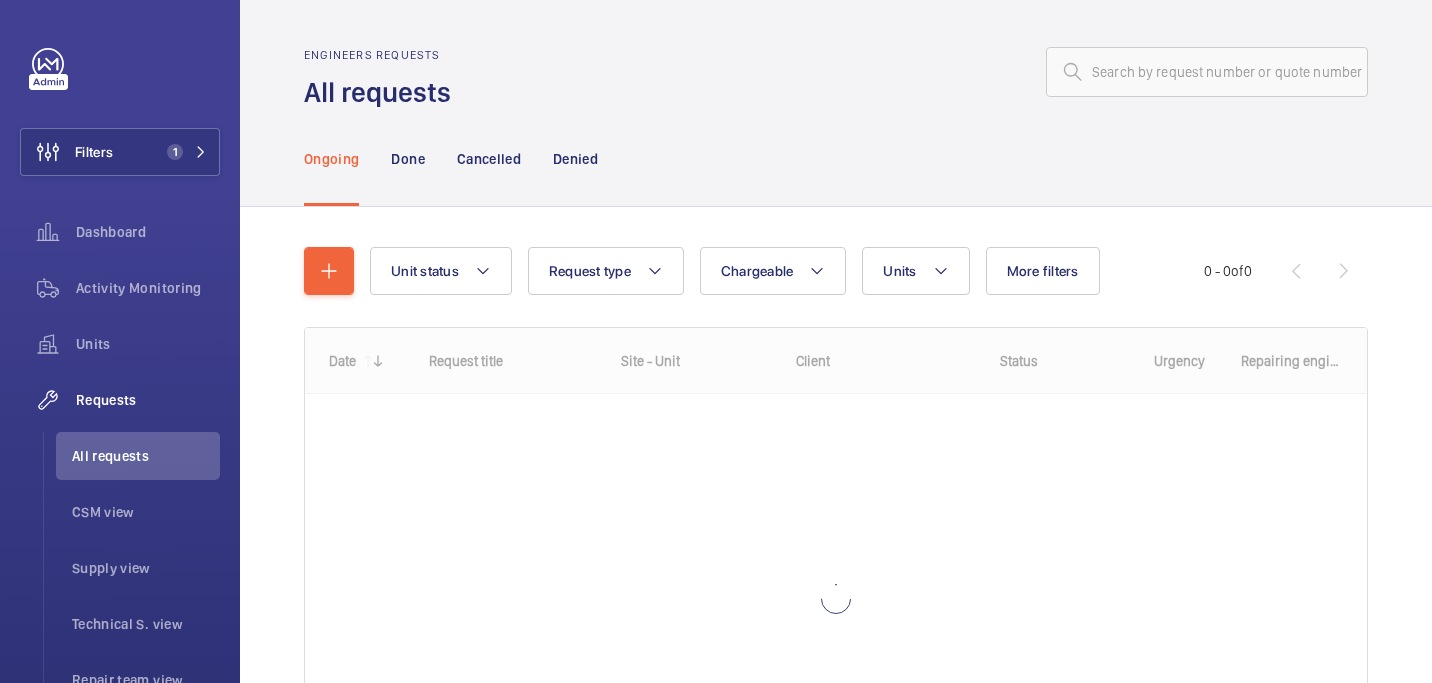 click on "Ongoing Done Cancelled Denied" 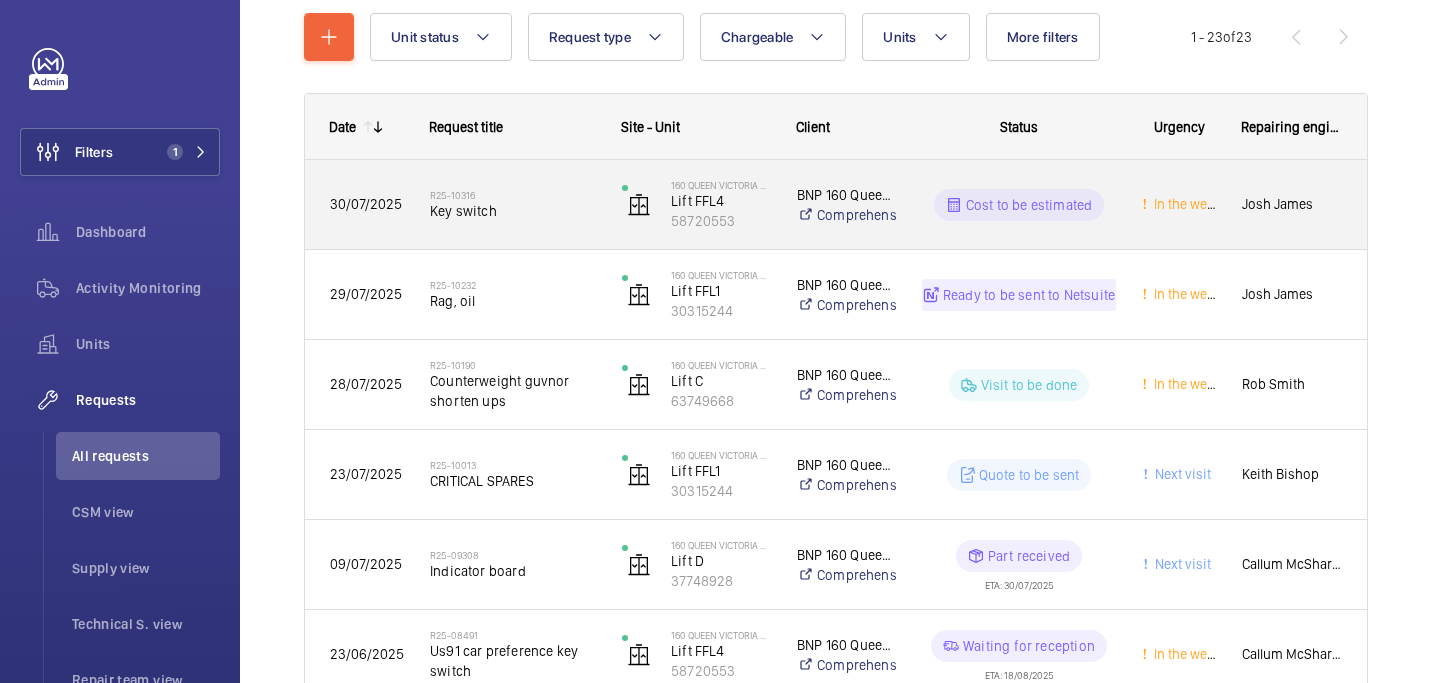 scroll, scrollTop: 235, scrollLeft: 0, axis: vertical 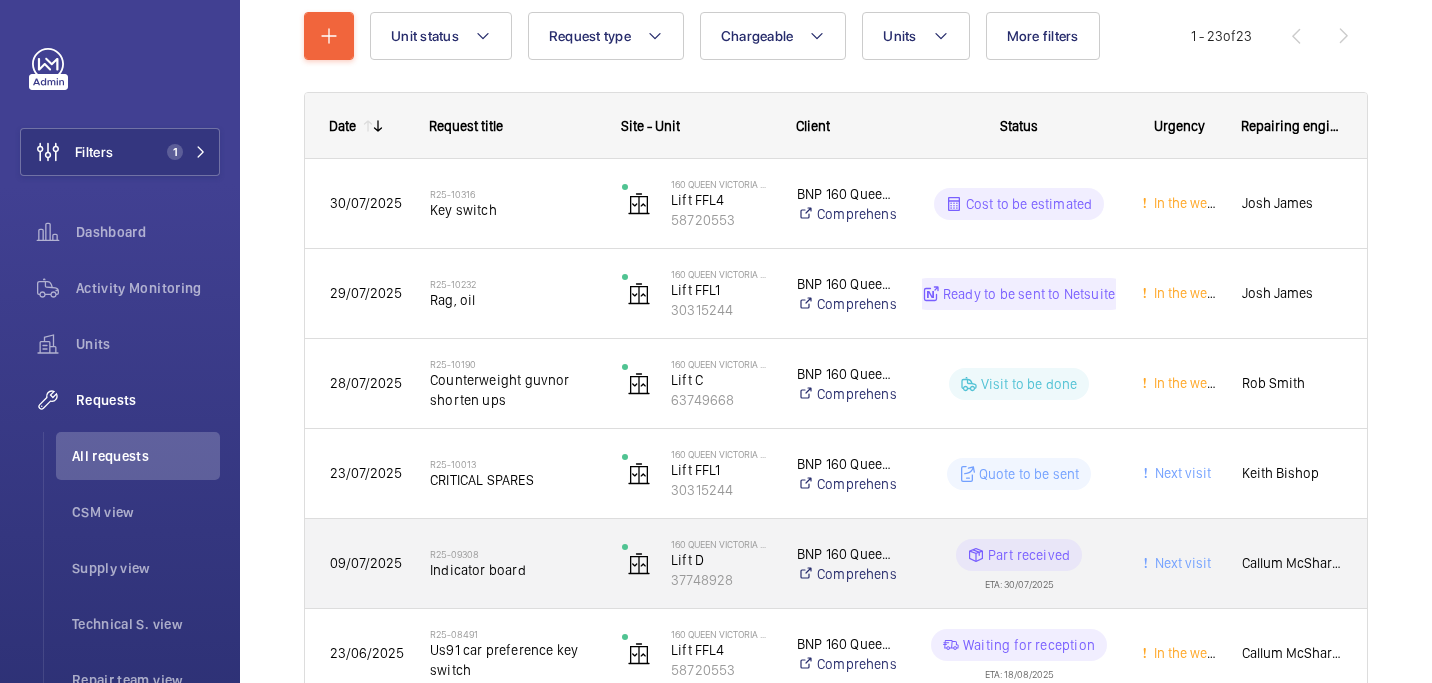 click on "R25-09308   Indicator board" 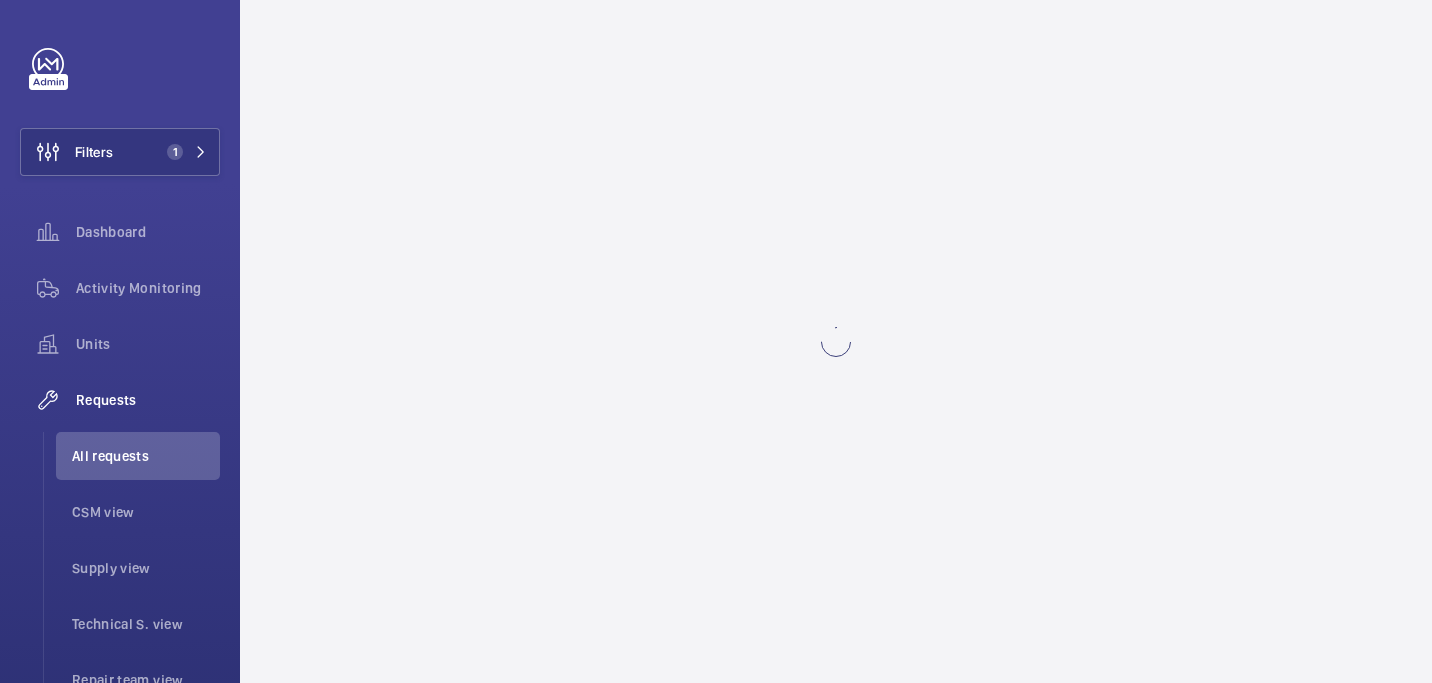 scroll, scrollTop: 0, scrollLeft: 0, axis: both 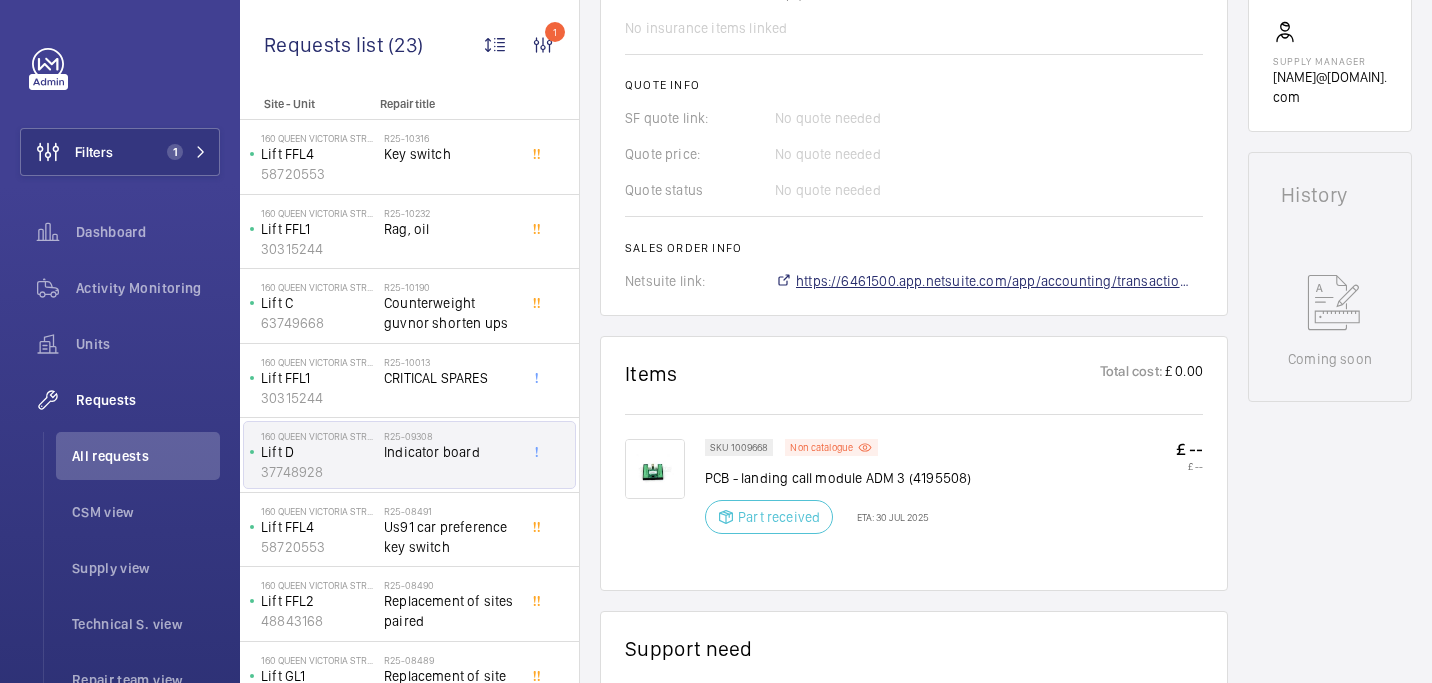 click on "https://6461500.app.netsuite.com/app/accounting/transactions/salesord.nl?id=2817584" 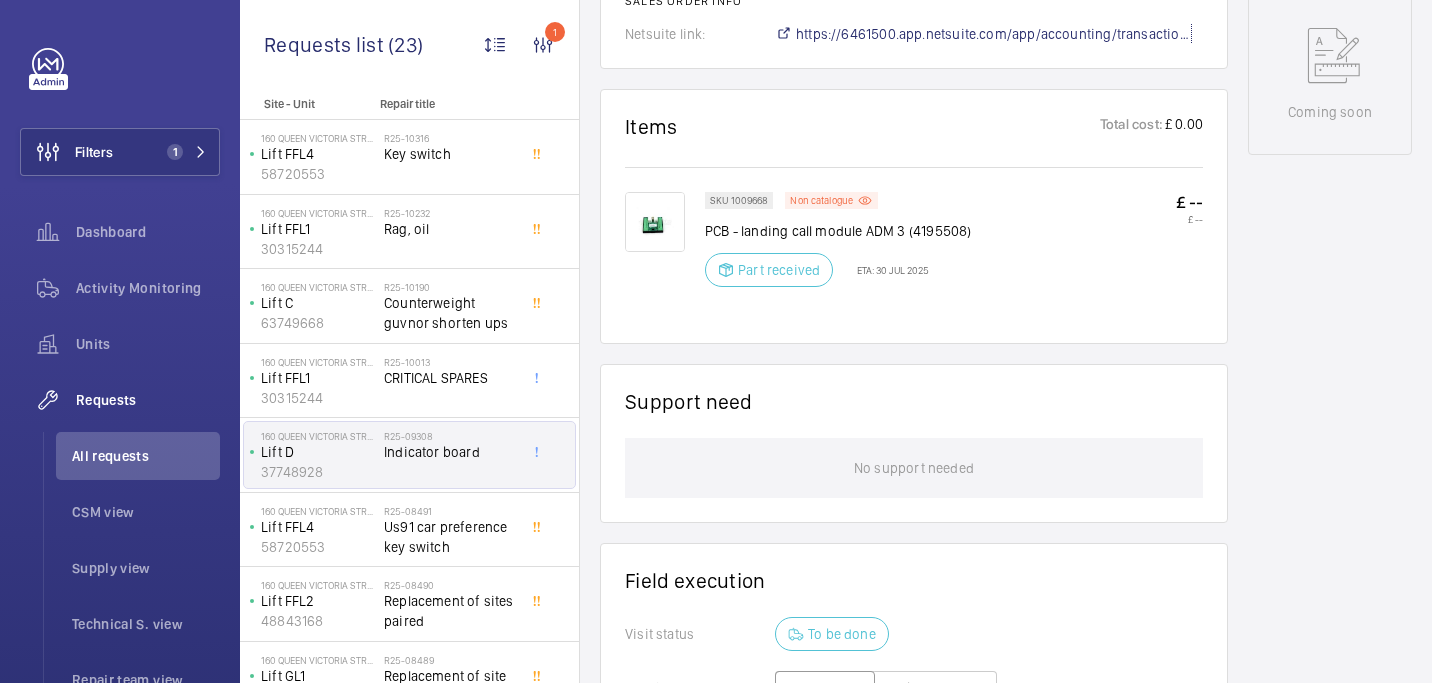 scroll, scrollTop: 1459, scrollLeft: 0, axis: vertical 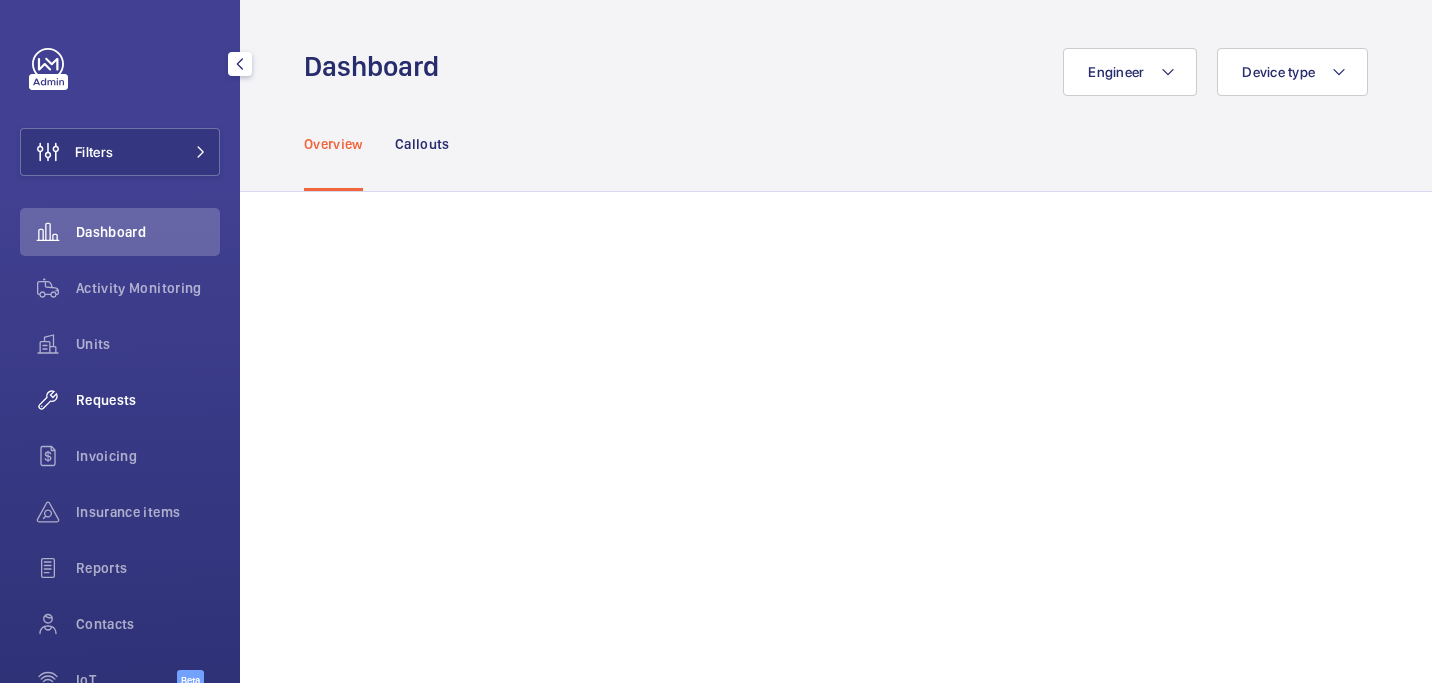 click on "Requests" 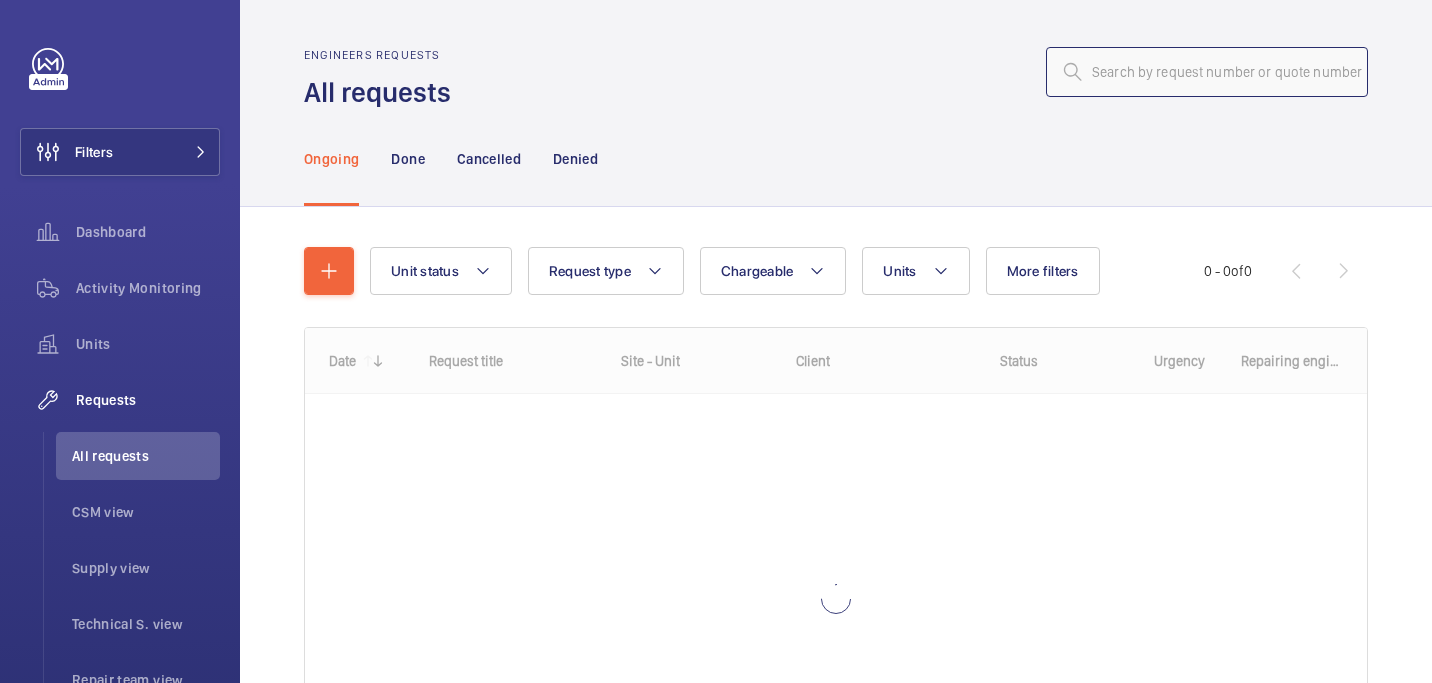 click 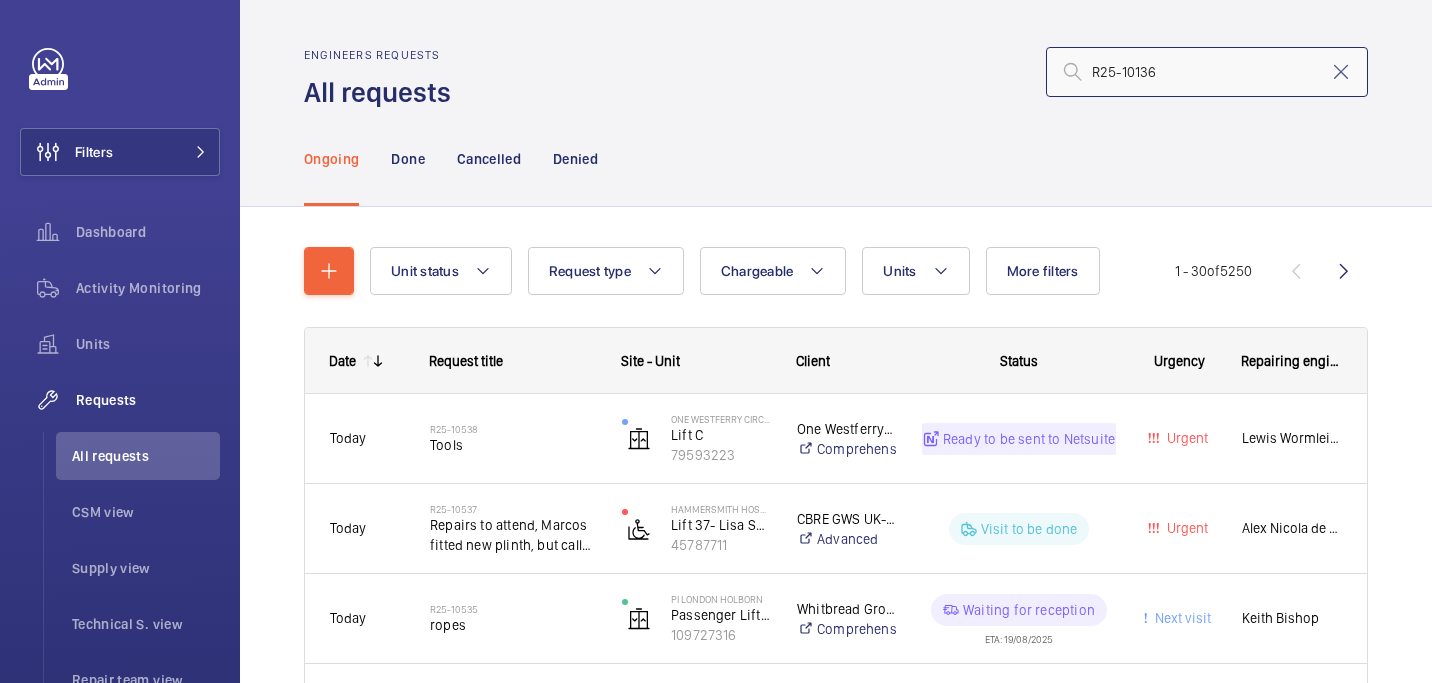 click on "R25-10136" 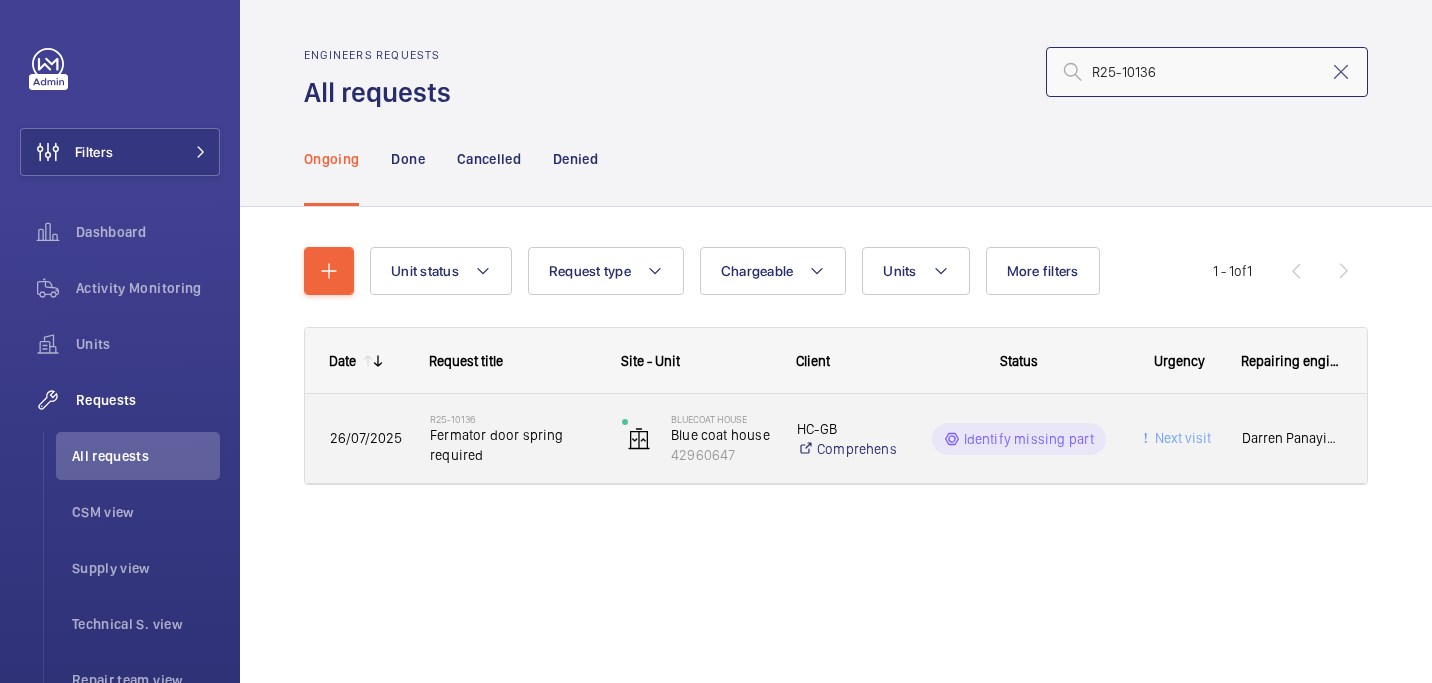 type on "R25-10136" 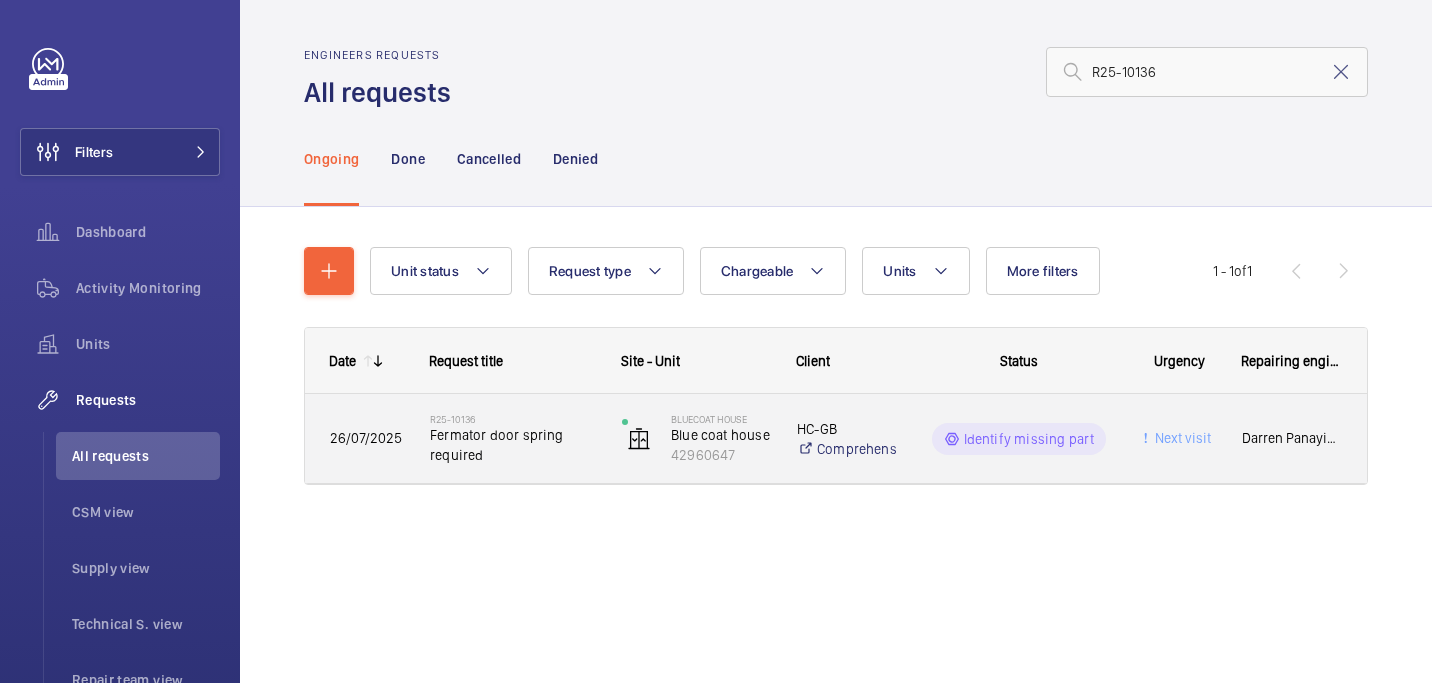 click on "Fermator door spring required" 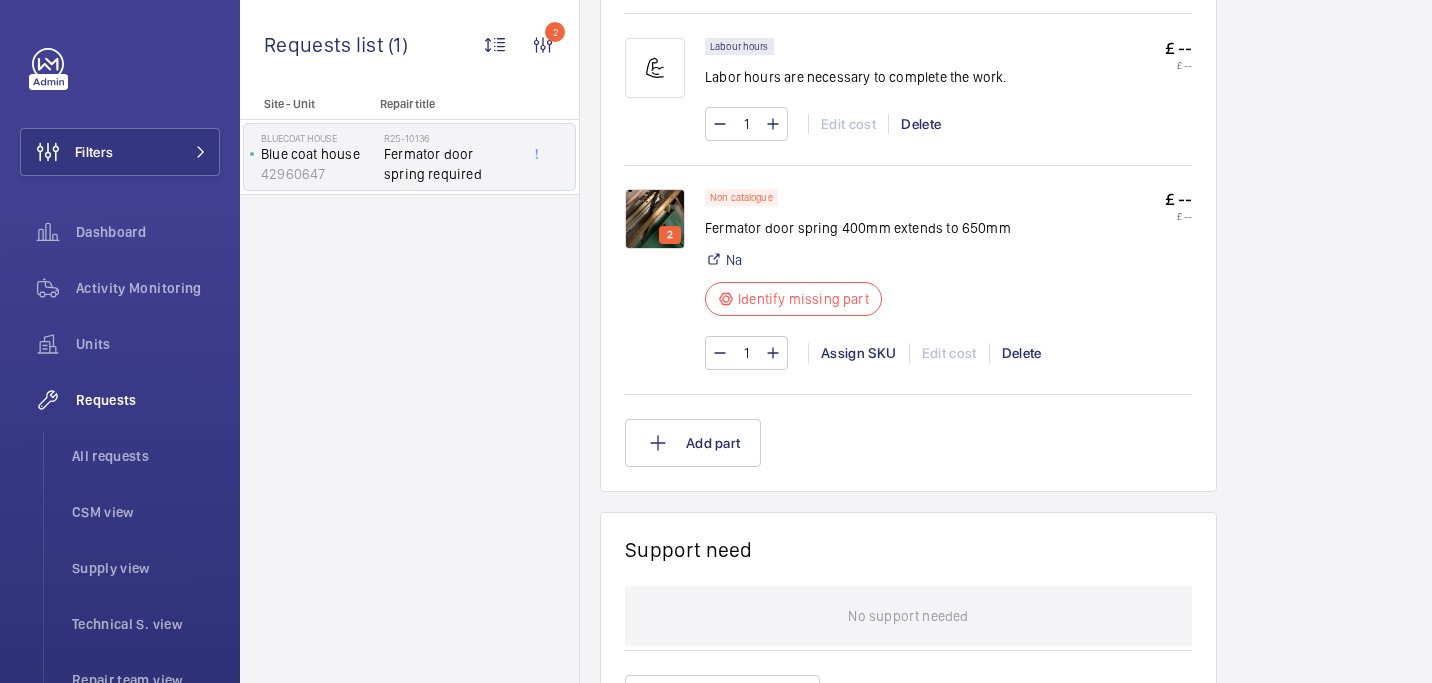 scroll, scrollTop: 1250, scrollLeft: 0, axis: vertical 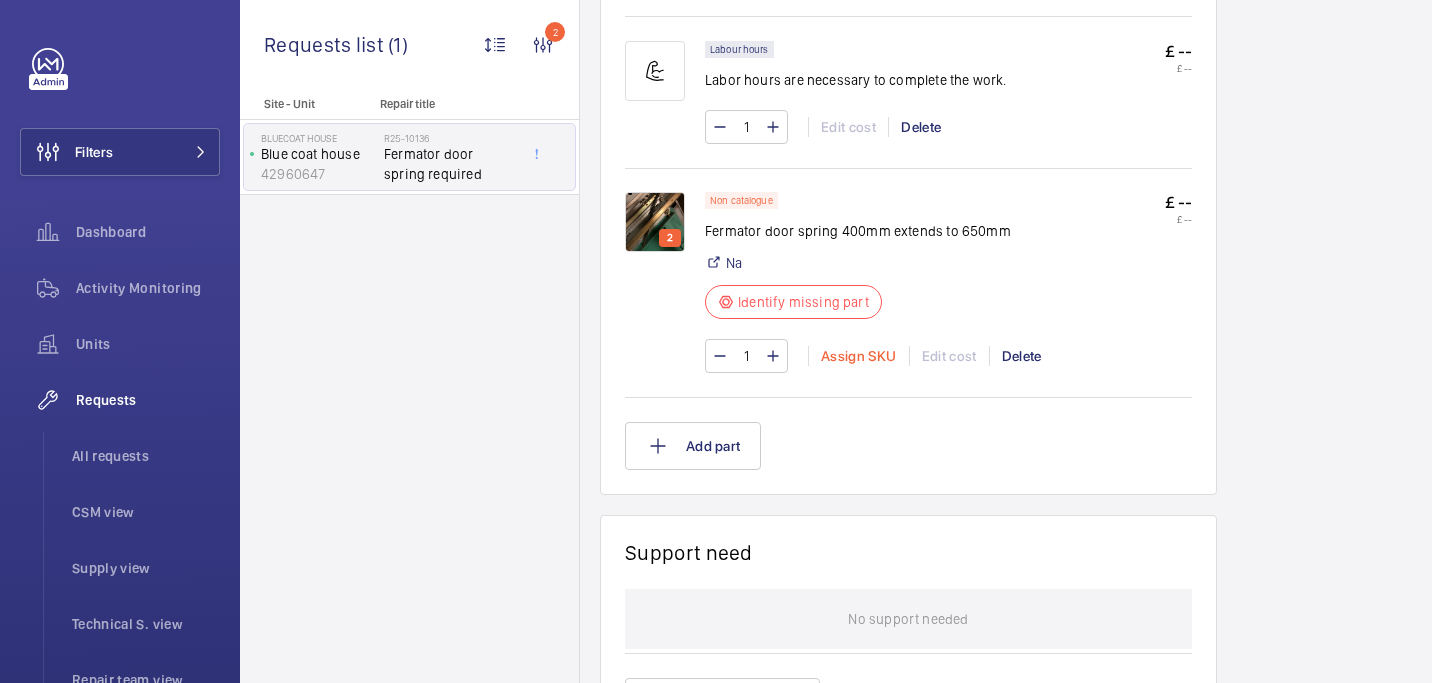 click on "Assign SKU" 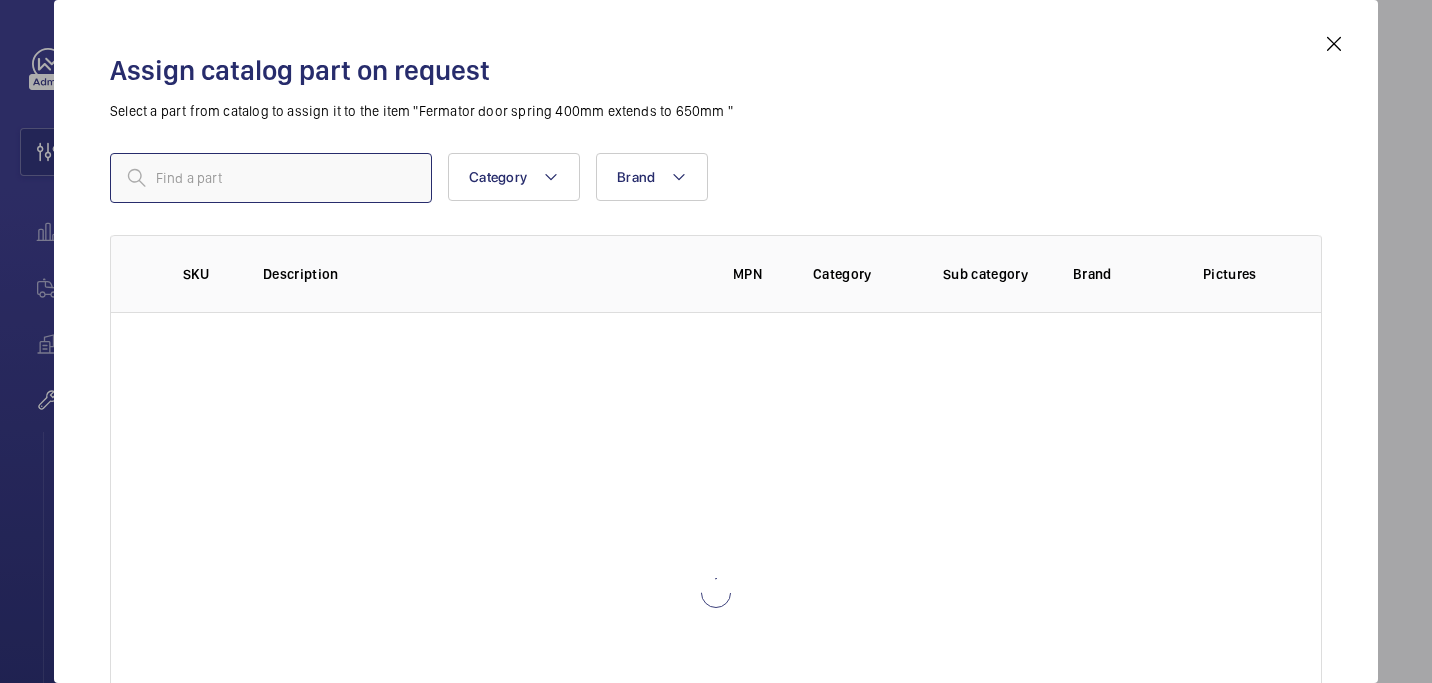 click at bounding box center [271, 178] 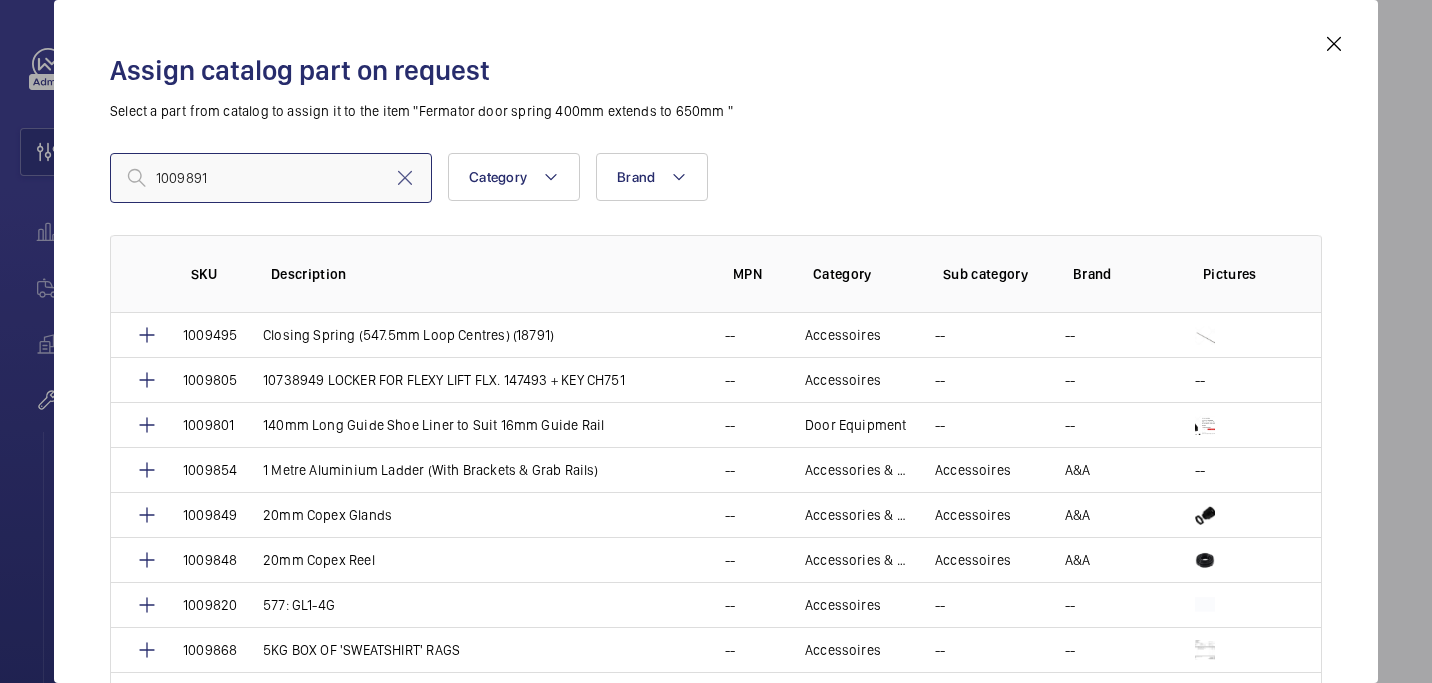 type on "1009891" 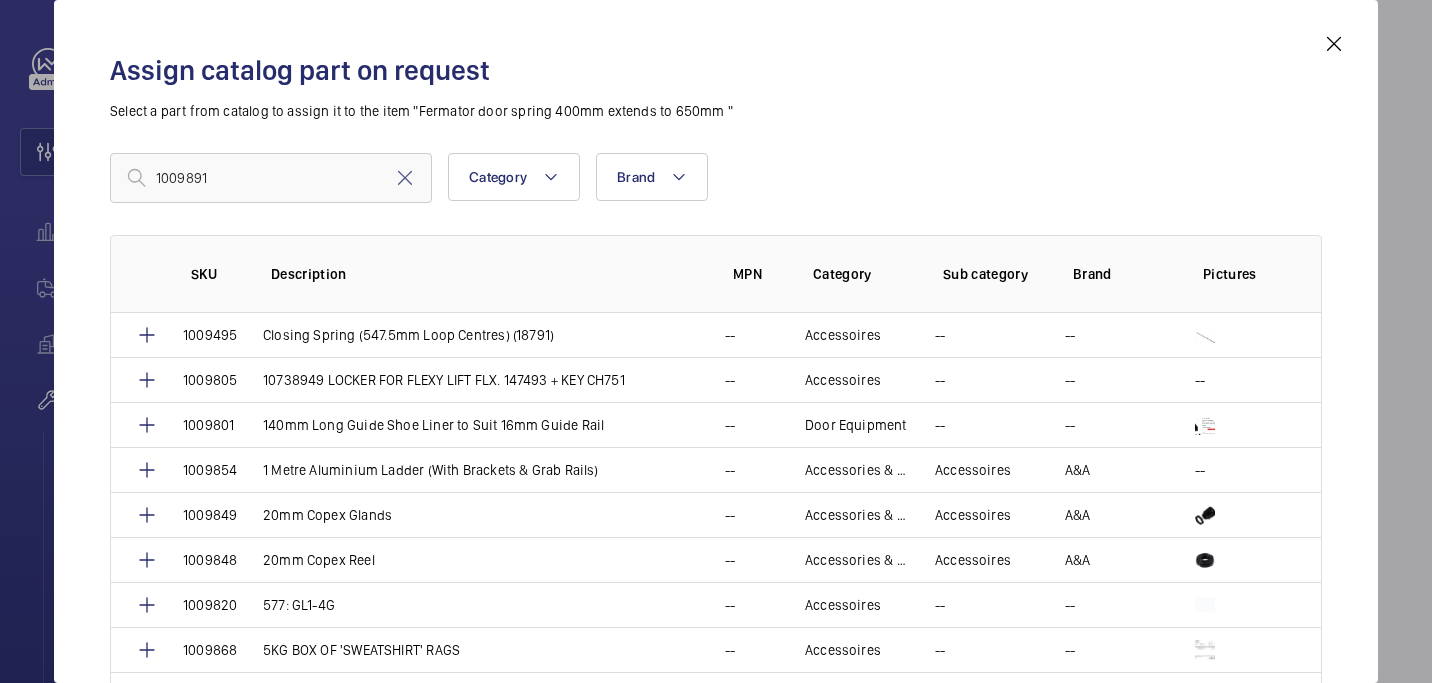 click at bounding box center (1334, 44) 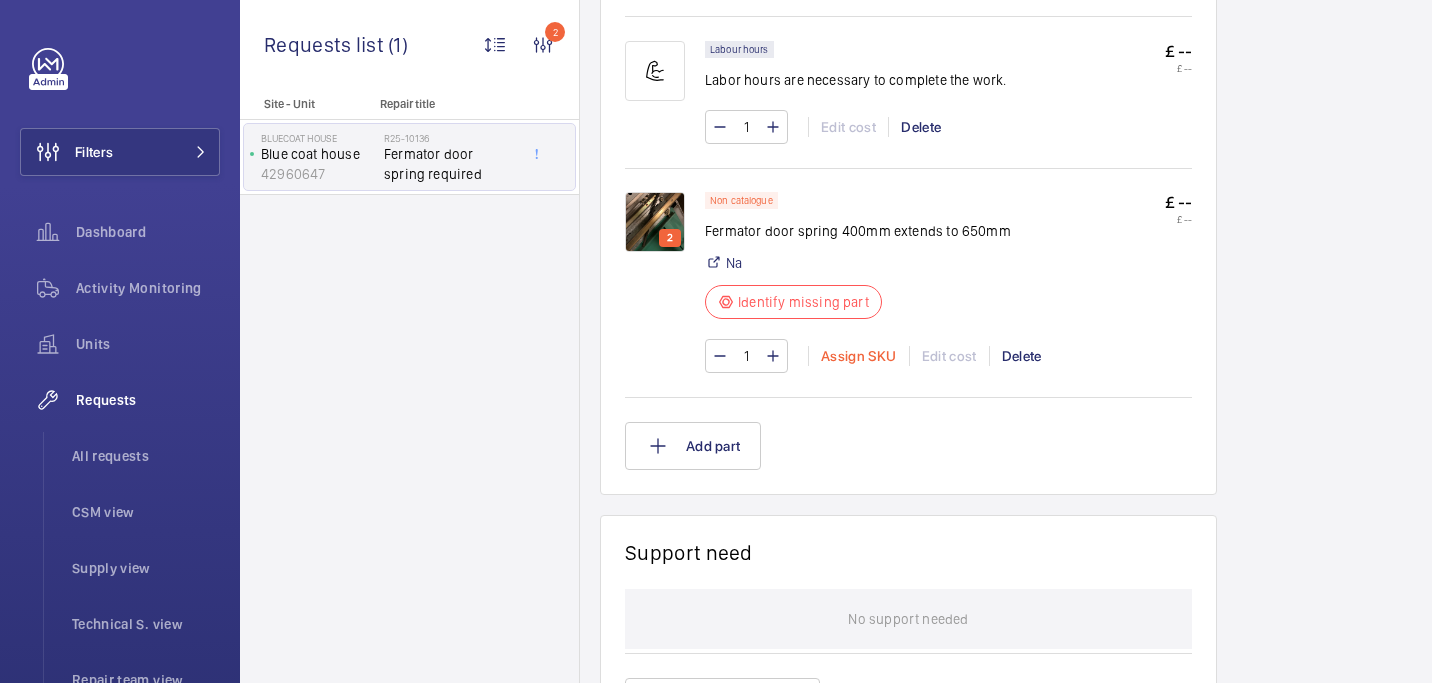 click on "Assign SKU" 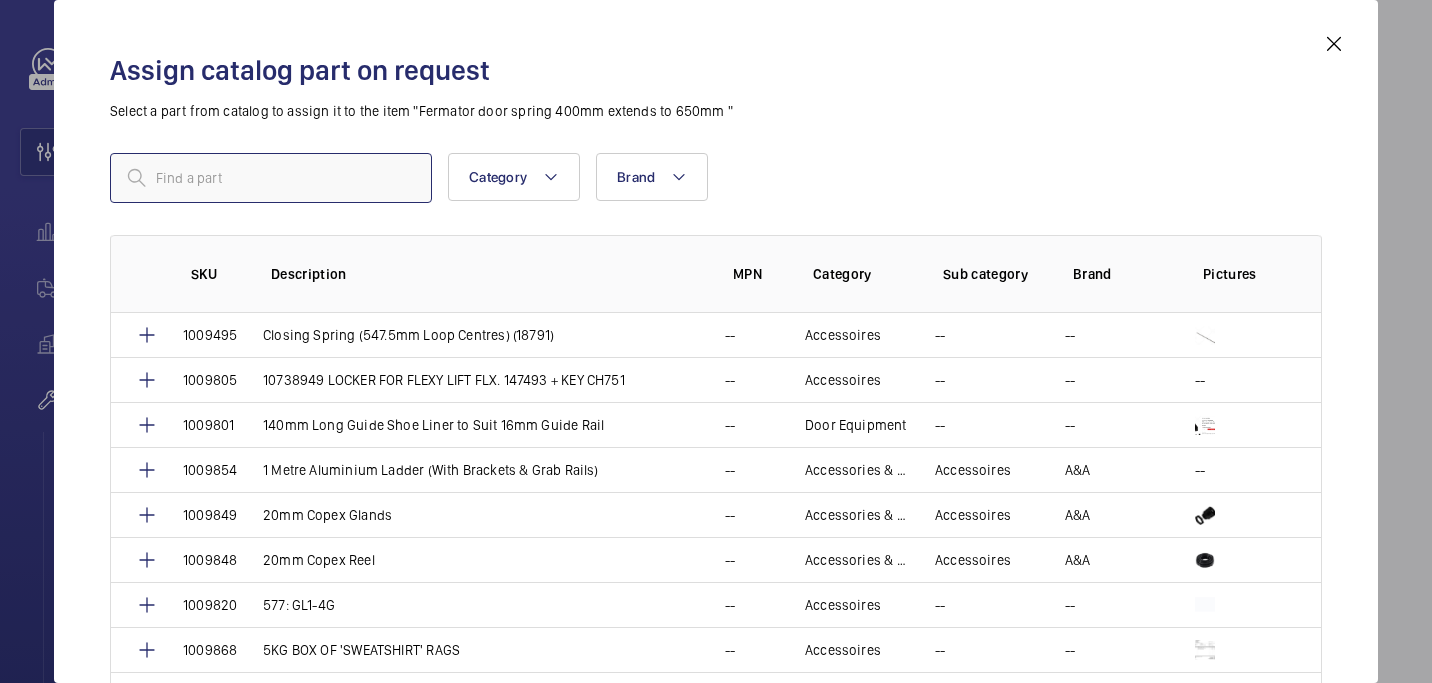 click at bounding box center (271, 178) 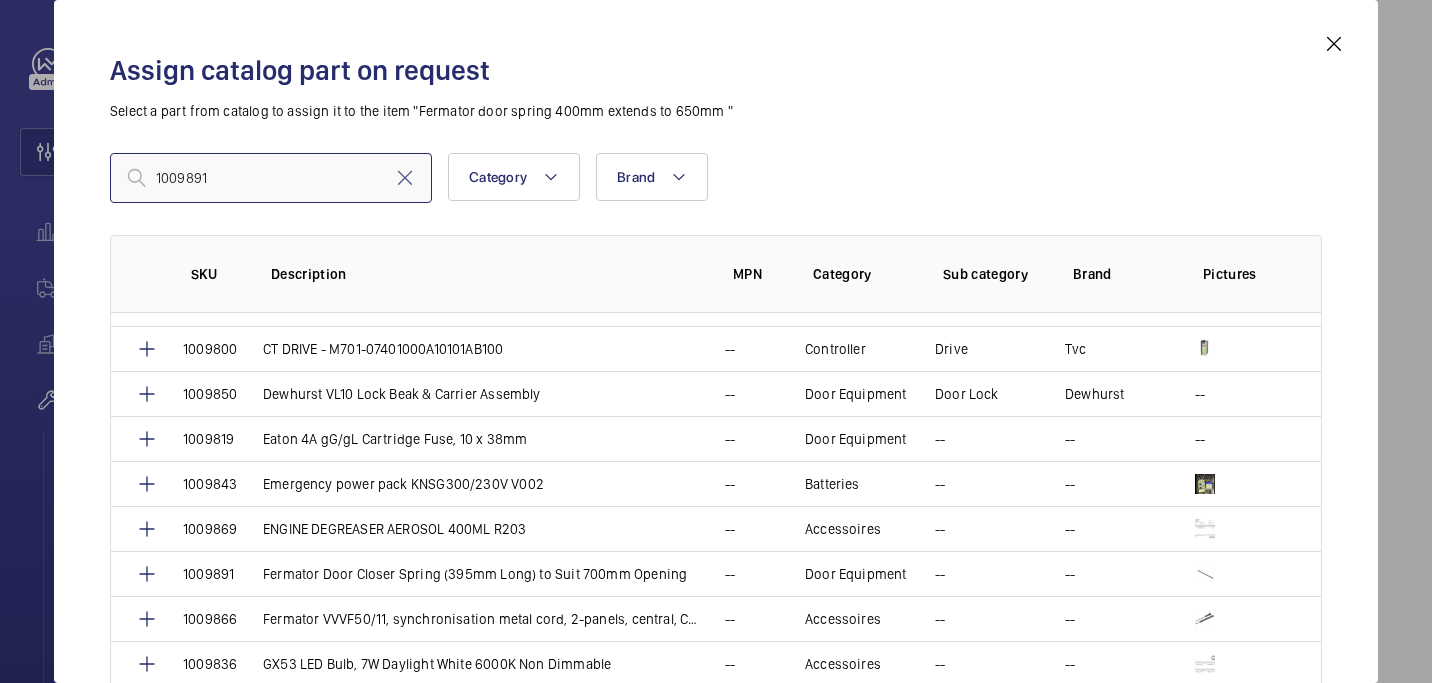 scroll, scrollTop: 619, scrollLeft: 0, axis: vertical 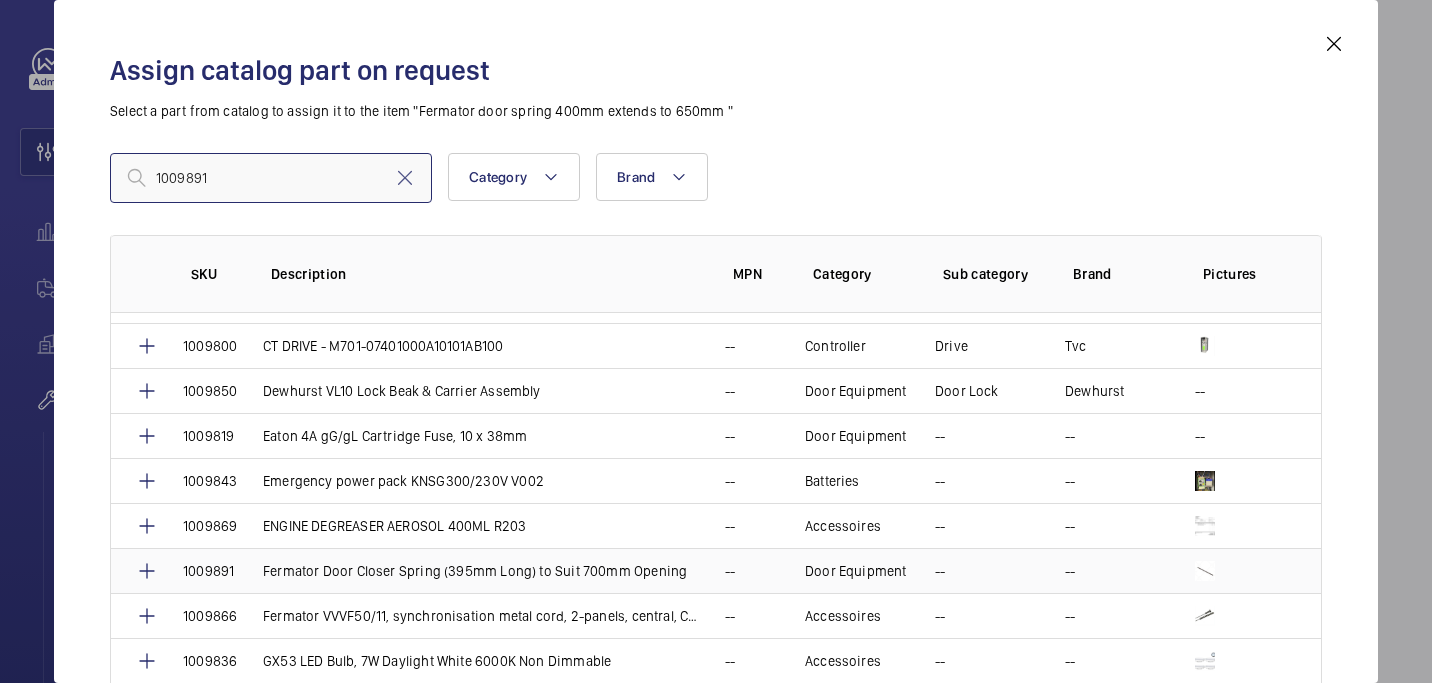 type on "1009891" 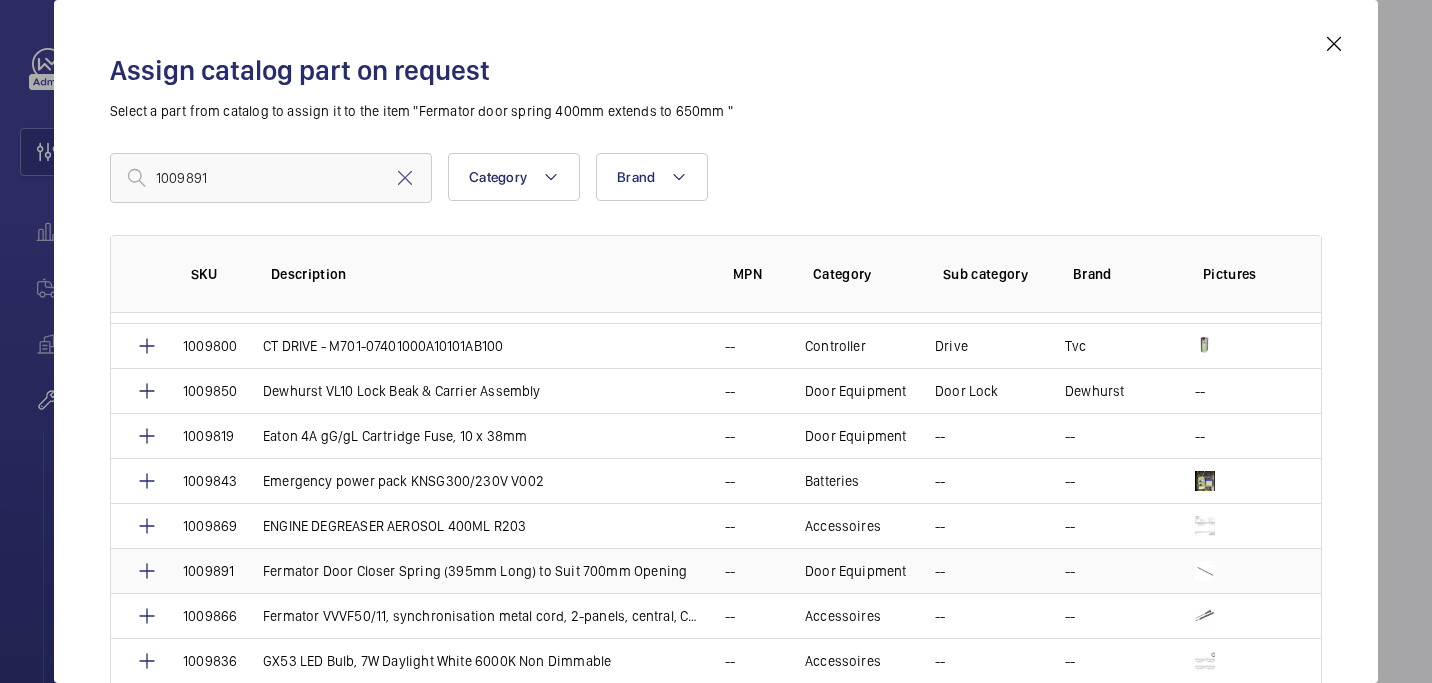click on "Fermator Door Closer Spring (395mm Long) to Suit 700mm Opening" at bounding box center (475, 571) 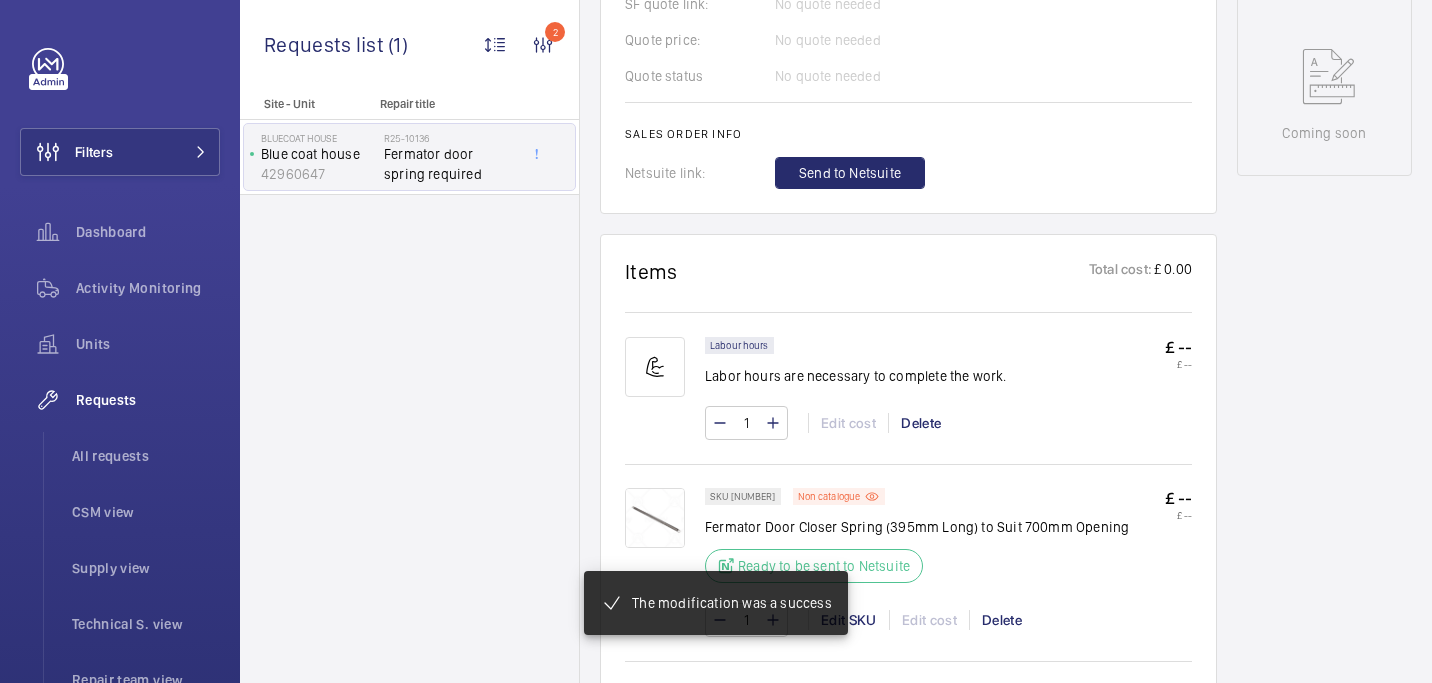 scroll, scrollTop: 930, scrollLeft: 0, axis: vertical 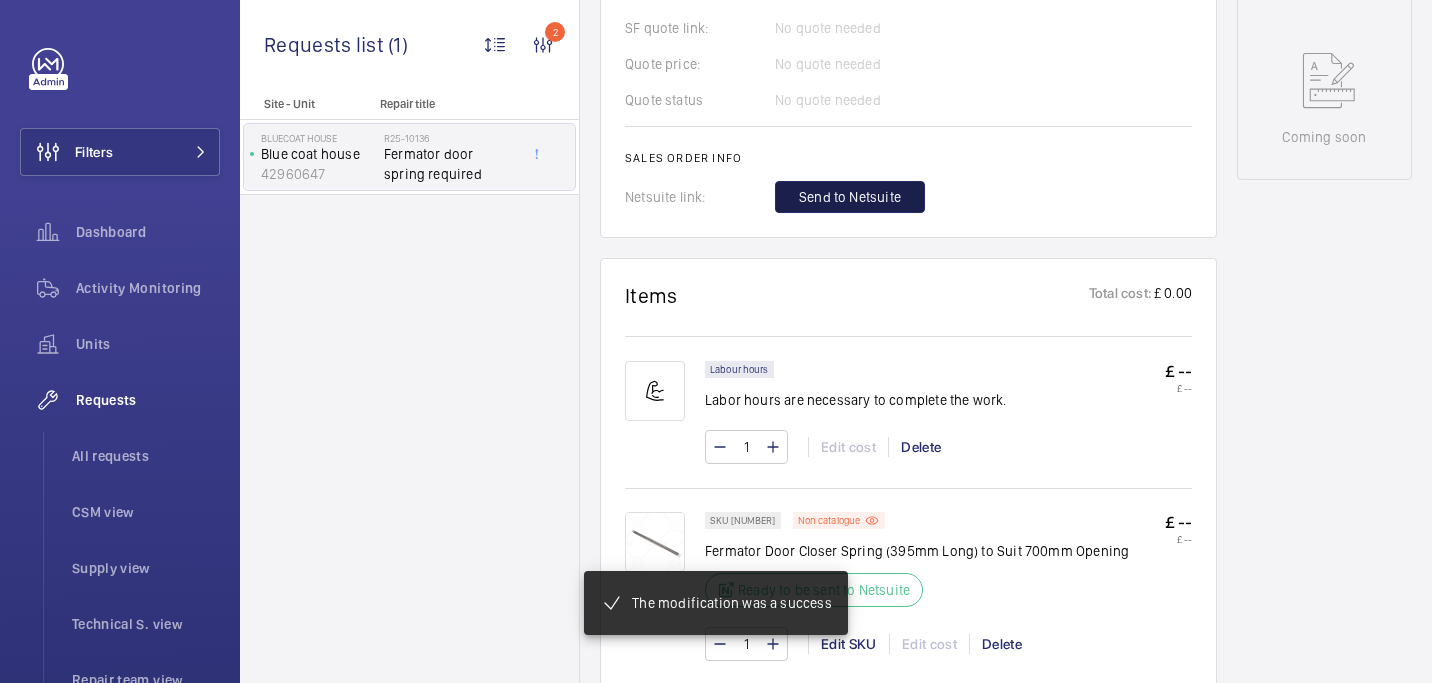 click on "Send to Netsuite" 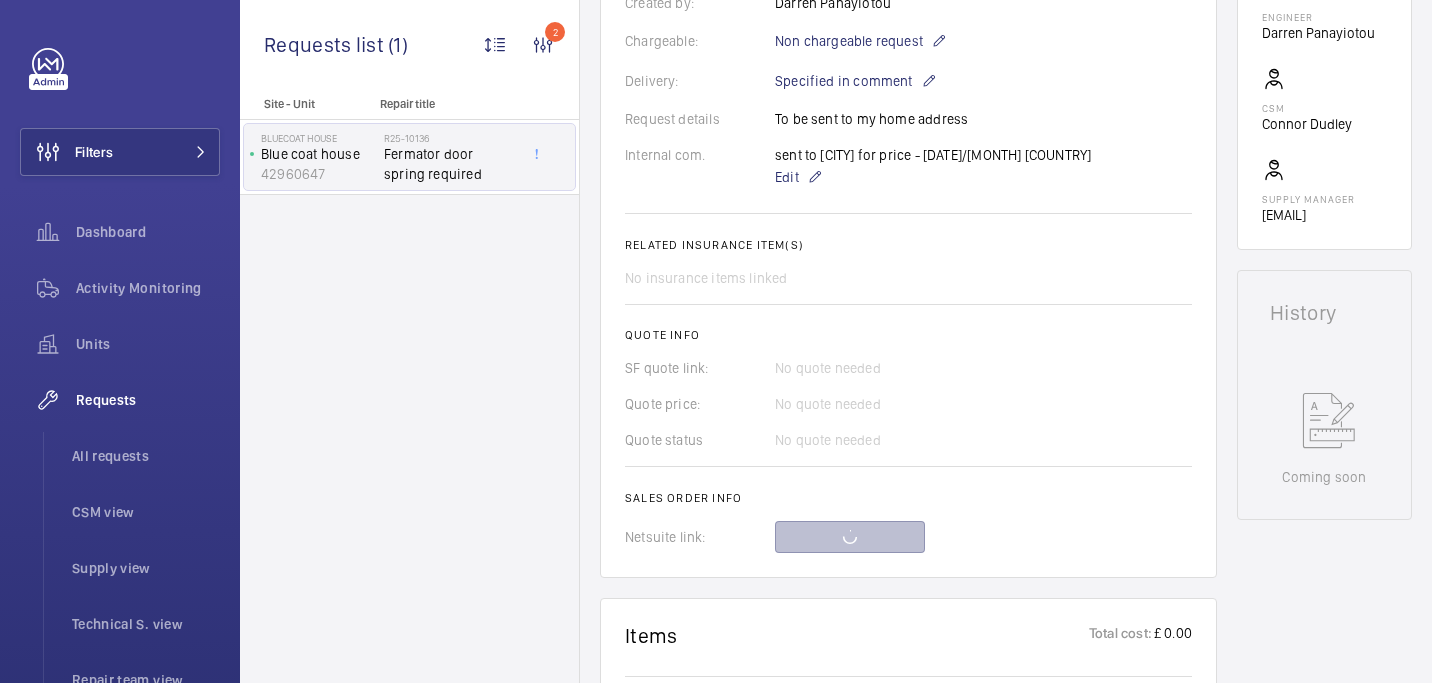 scroll, scrollTop: 573, scrollLeft: 0, axis: vertical 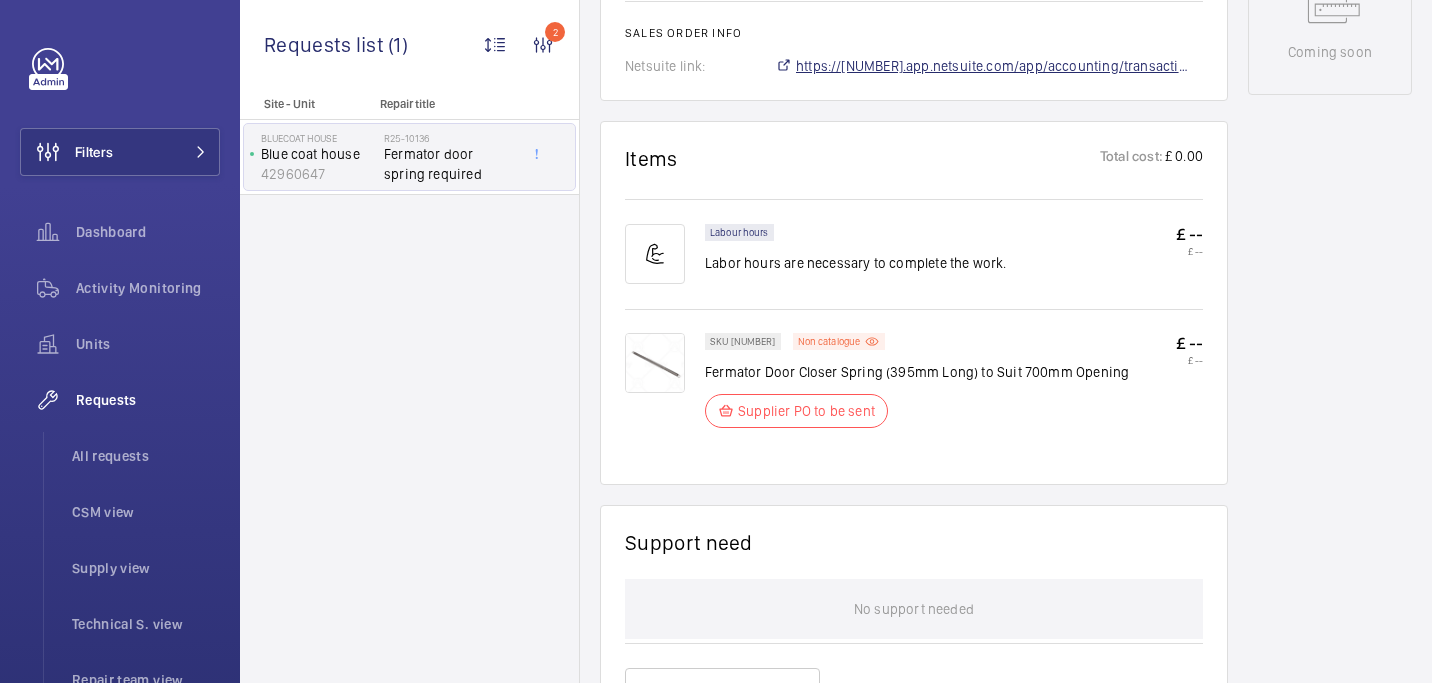 click on "https://6461500.app.netsuite.com/app/accounting/transactions/salesord.nl?id=2878017" 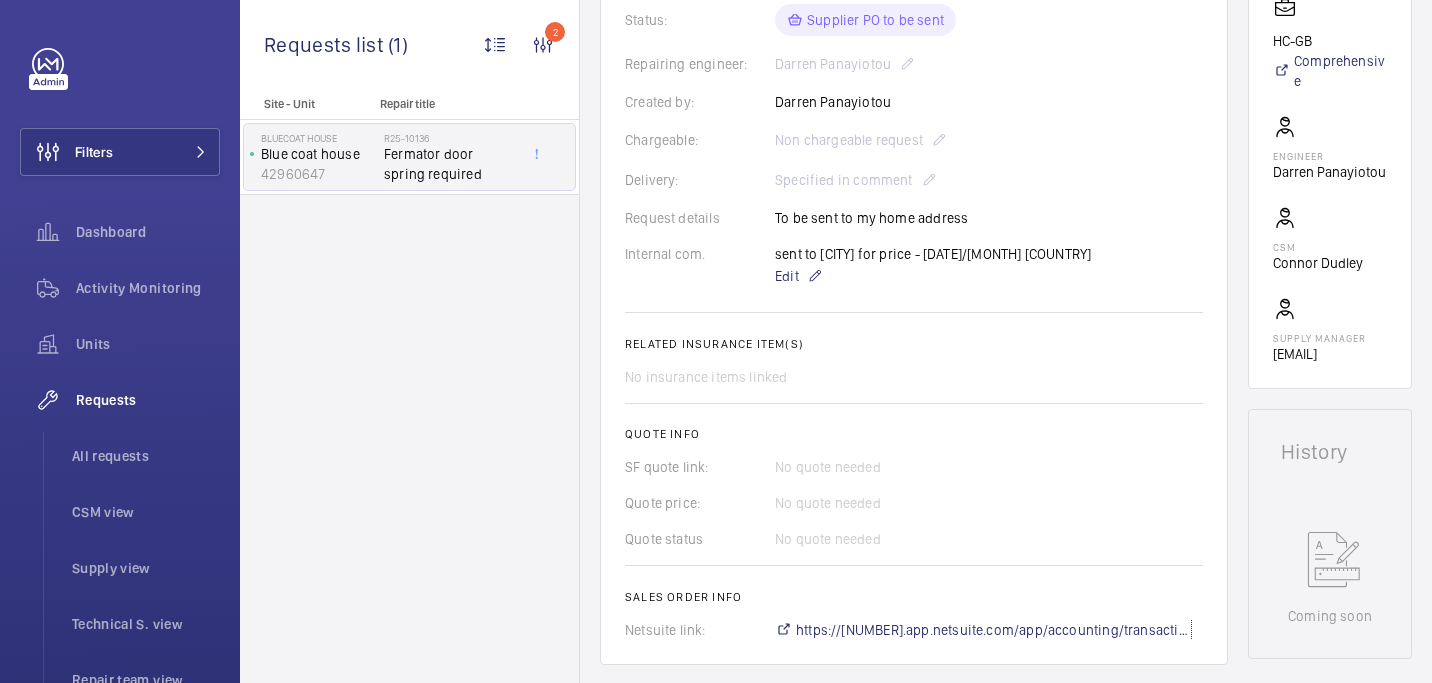 scroll, scrollTop: 489, scrollLeft: 0, axis: vertical 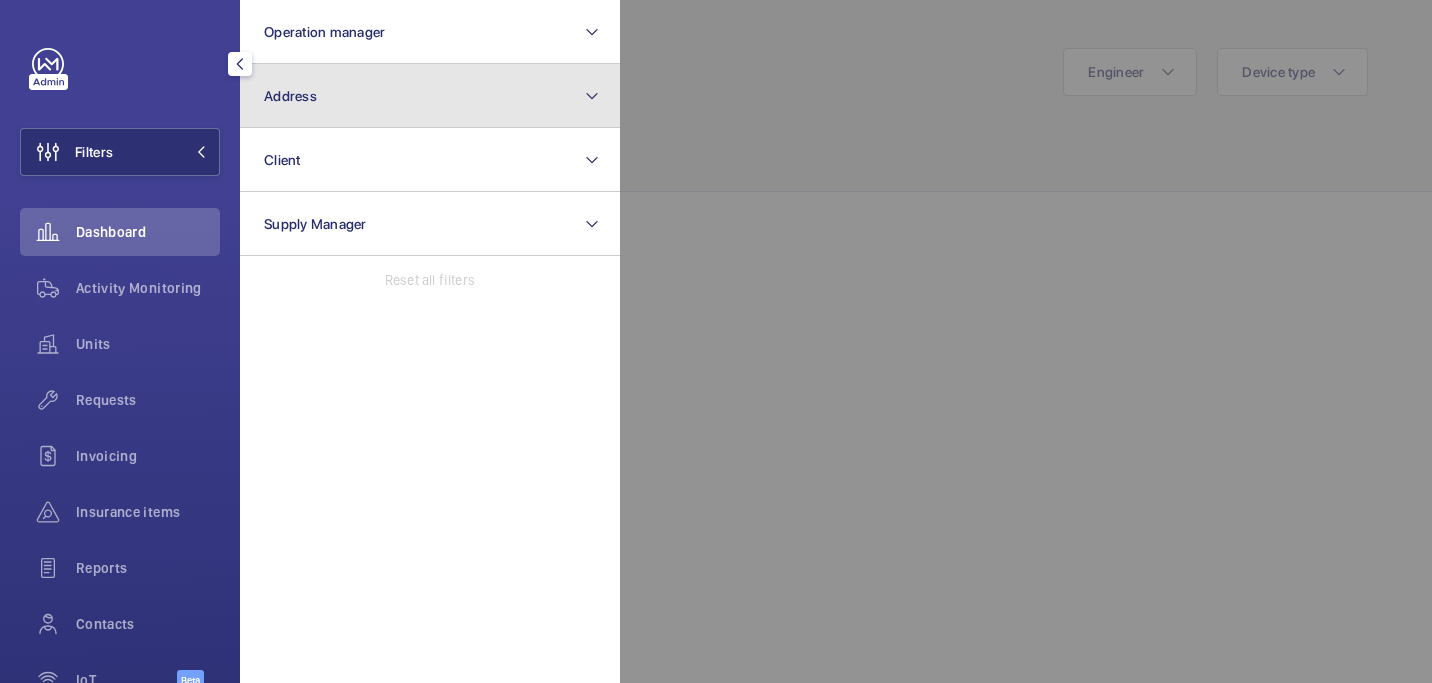 click on "Address" 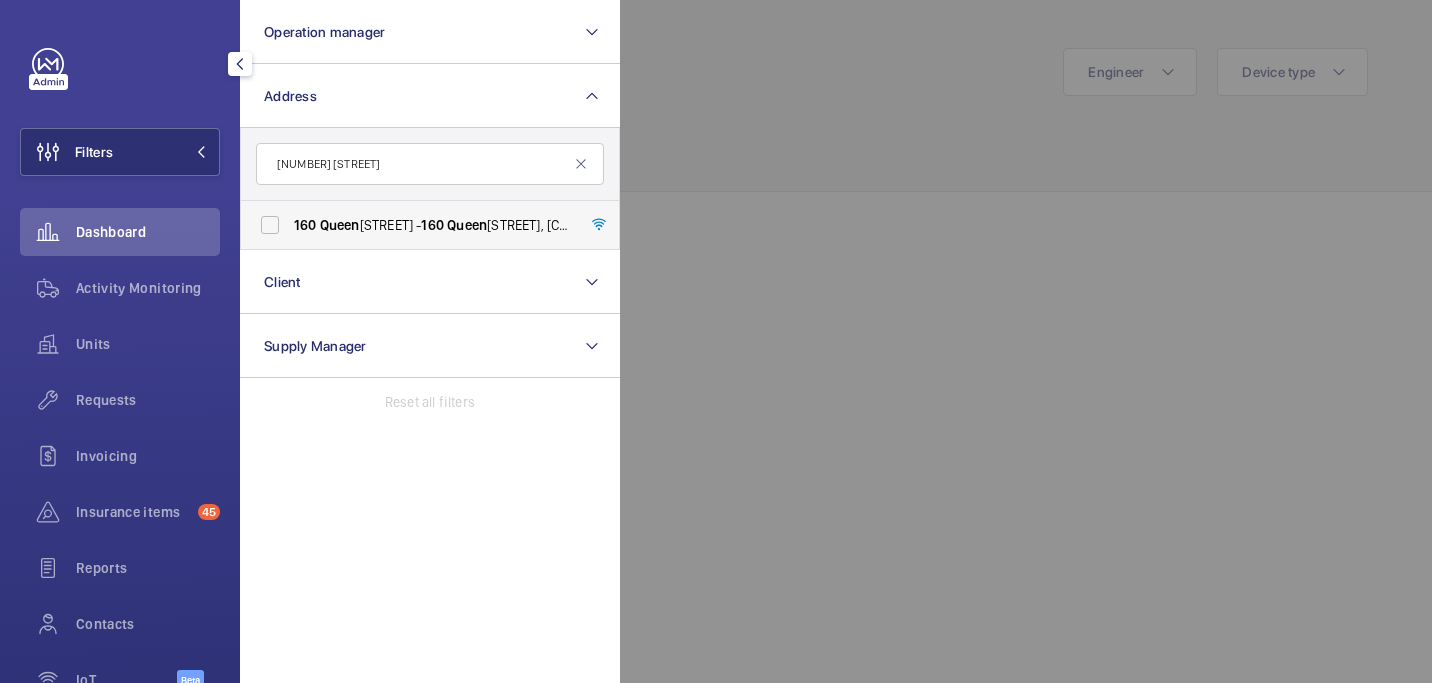 type on "[NUMBER] [STREET]" 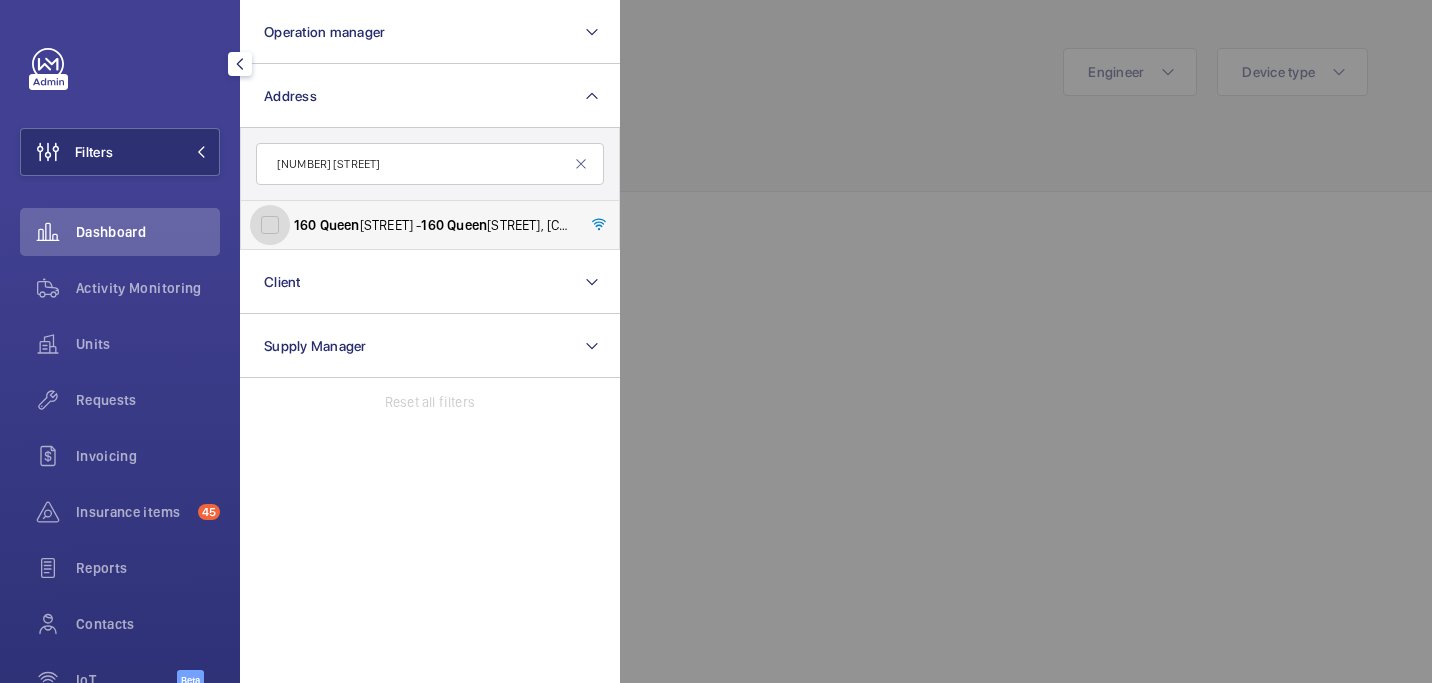 click on "[NUMBER] [STREET] - [NUMBER] [STREET], [CITY] [POSTAL_CODE]" at bounding box center (270, 225) 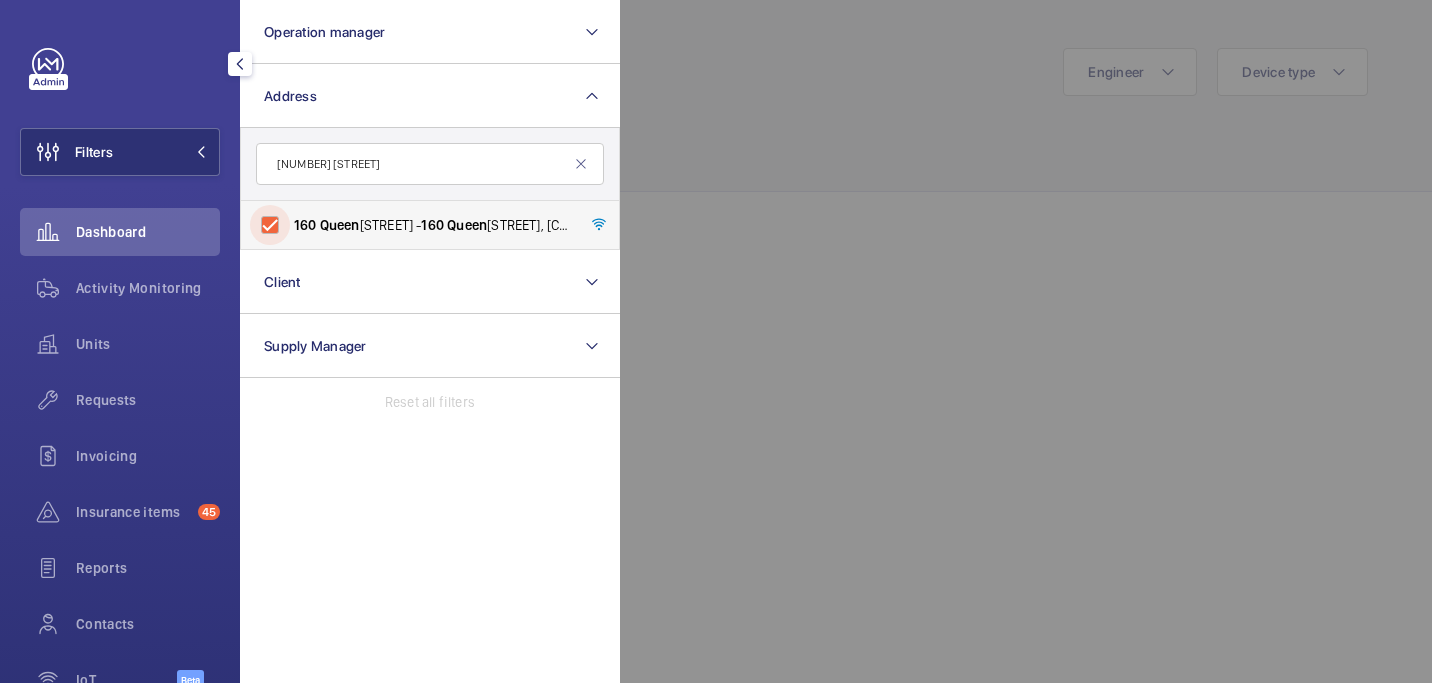 checkbox on "true" 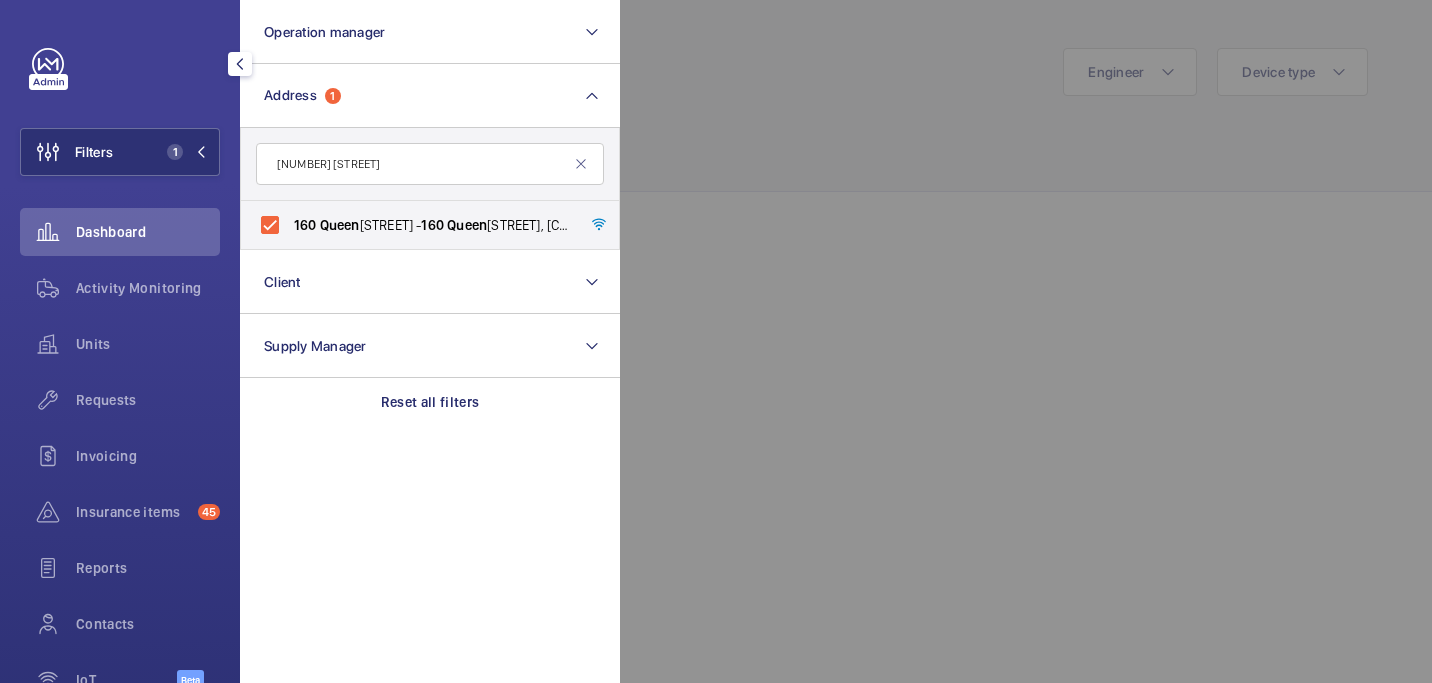 click 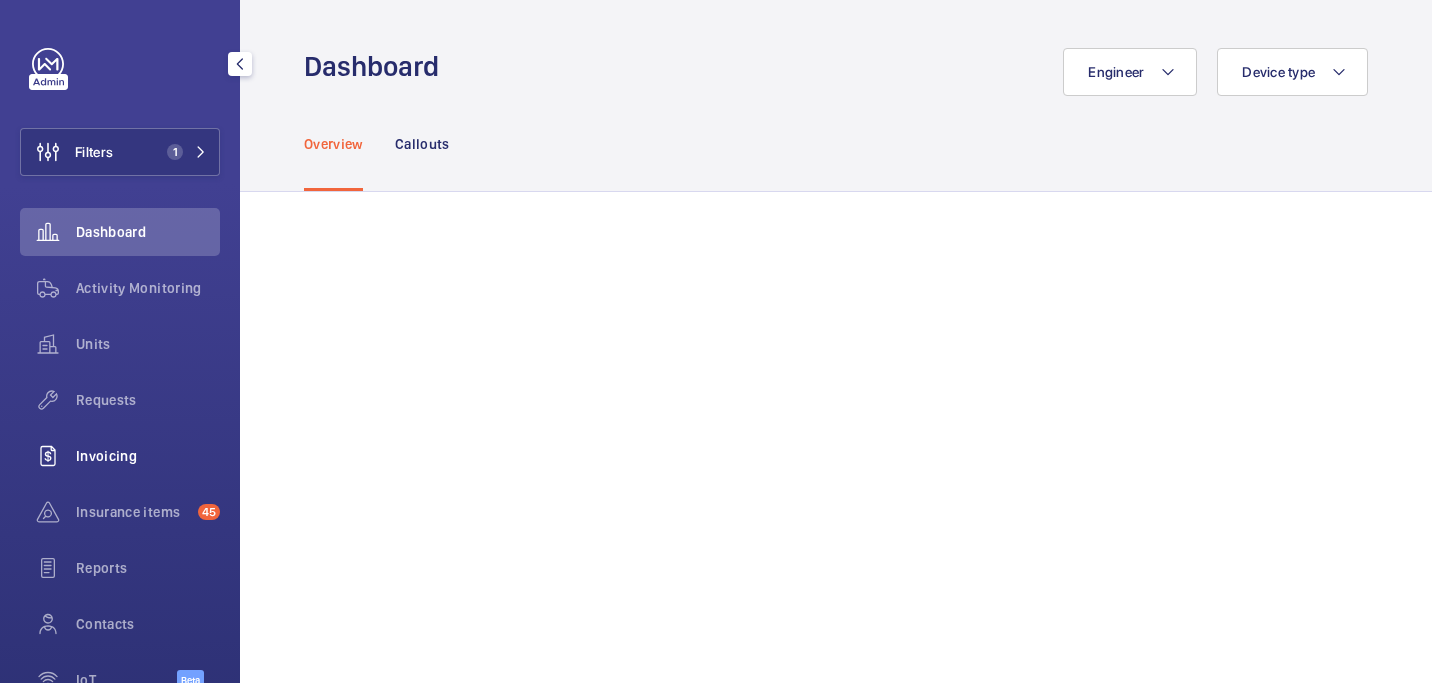 click on "Invoicing" 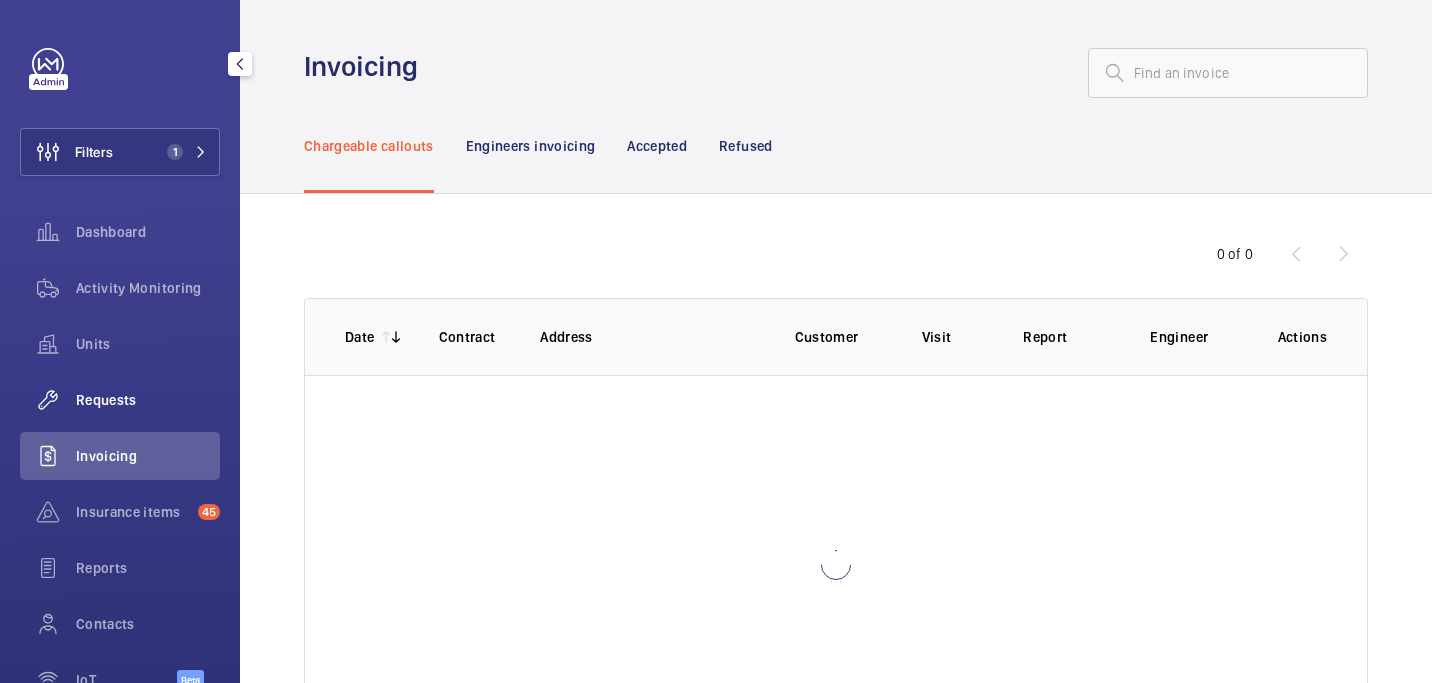 click on "Requests" 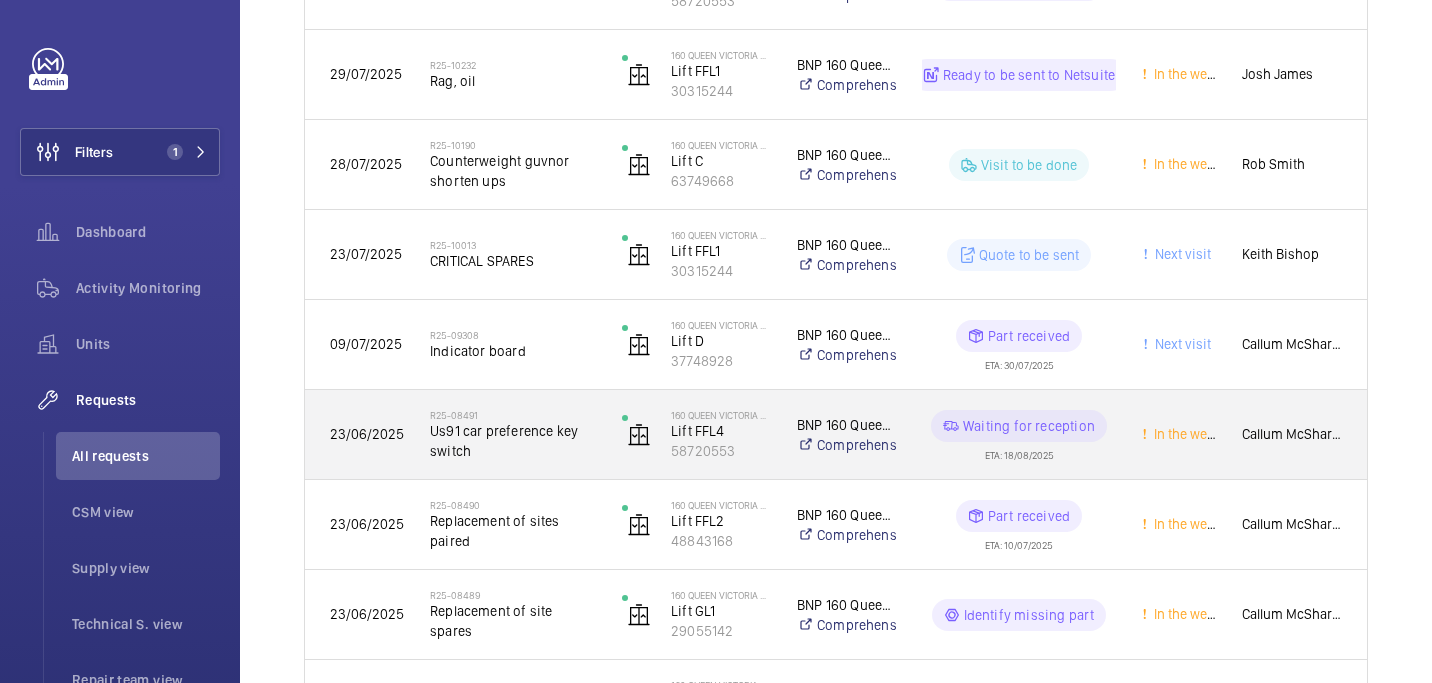 scroll, scrollTop: 447, scrollLeft: 0, axis: vertical 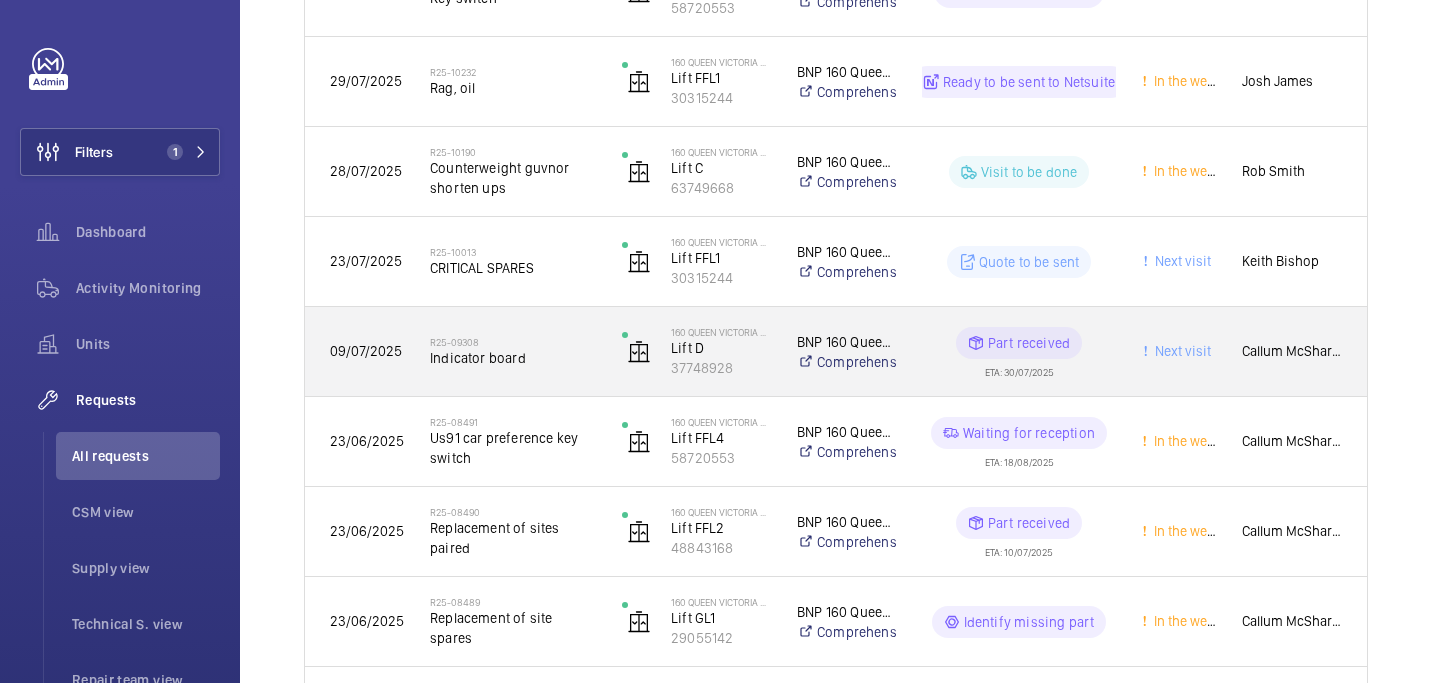 click on "R25-09308" 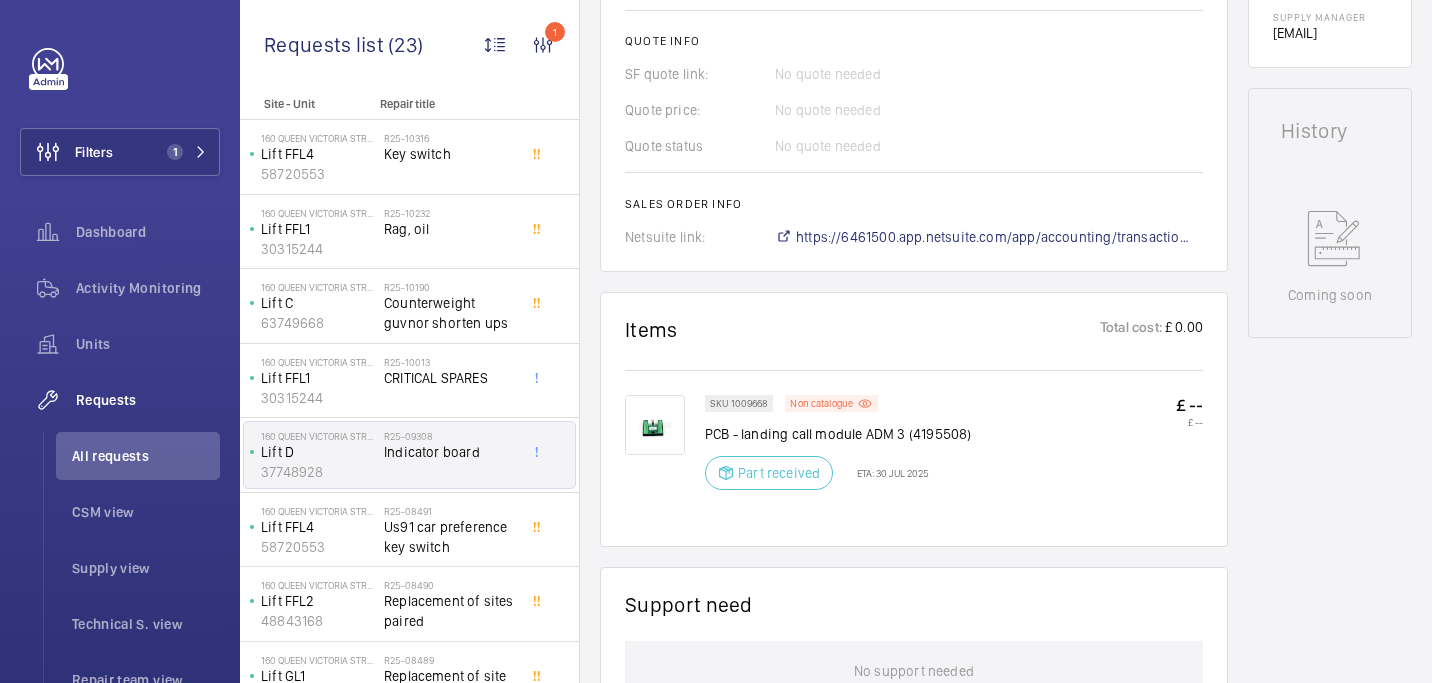 scroll, scrollTop: 898, scrollLeft: 0, axis: vertical 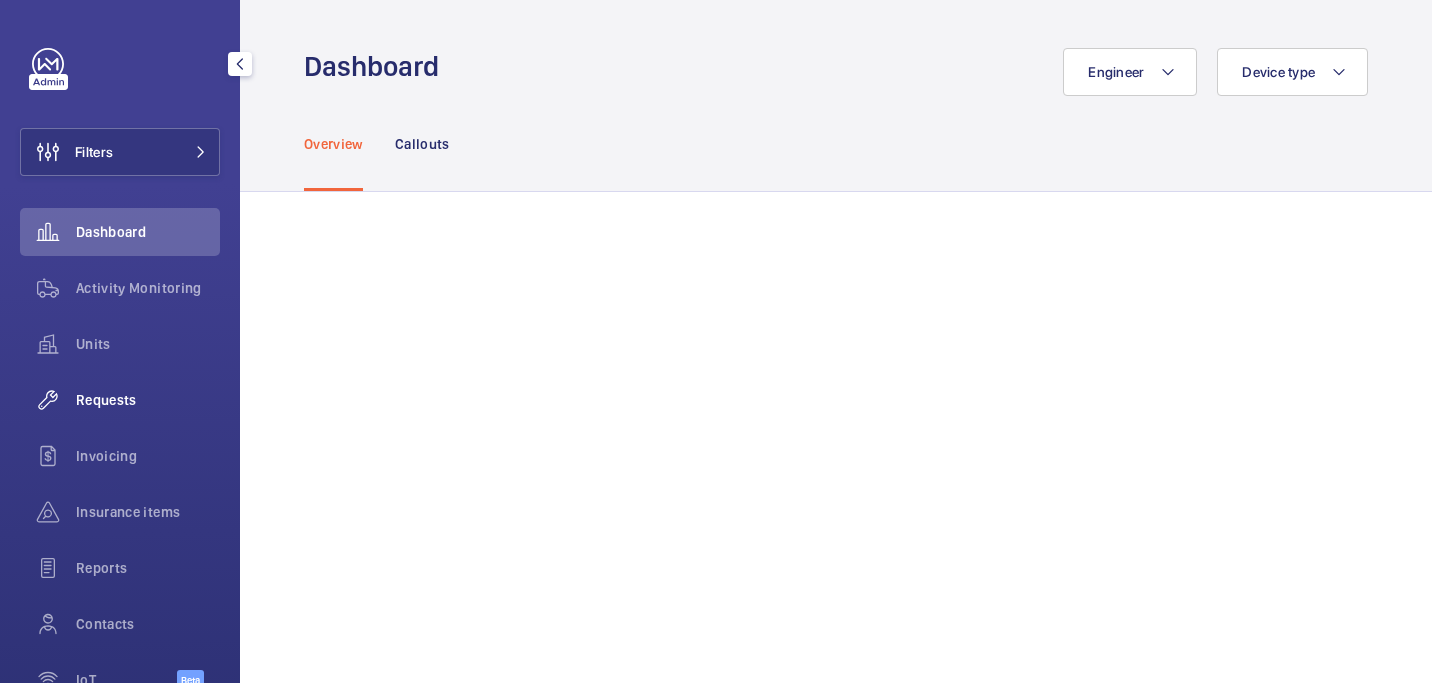 click on "Requests" 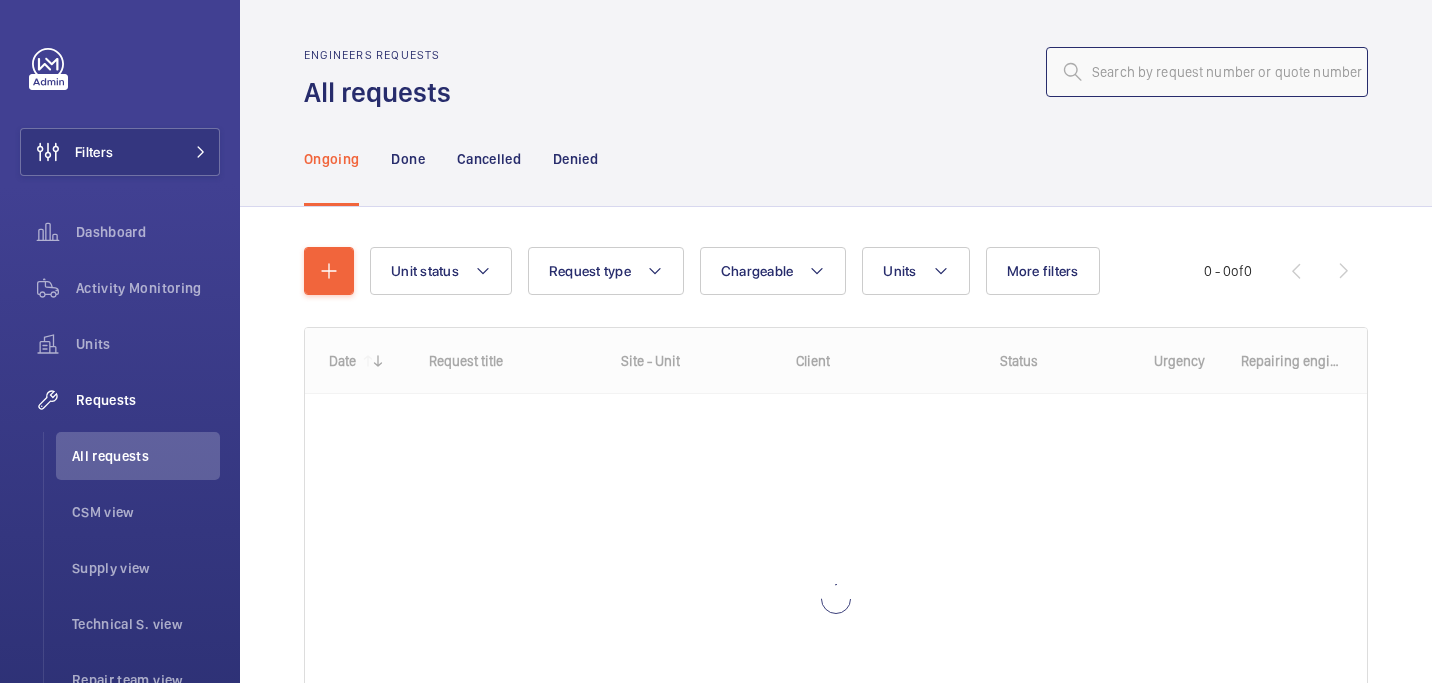 click 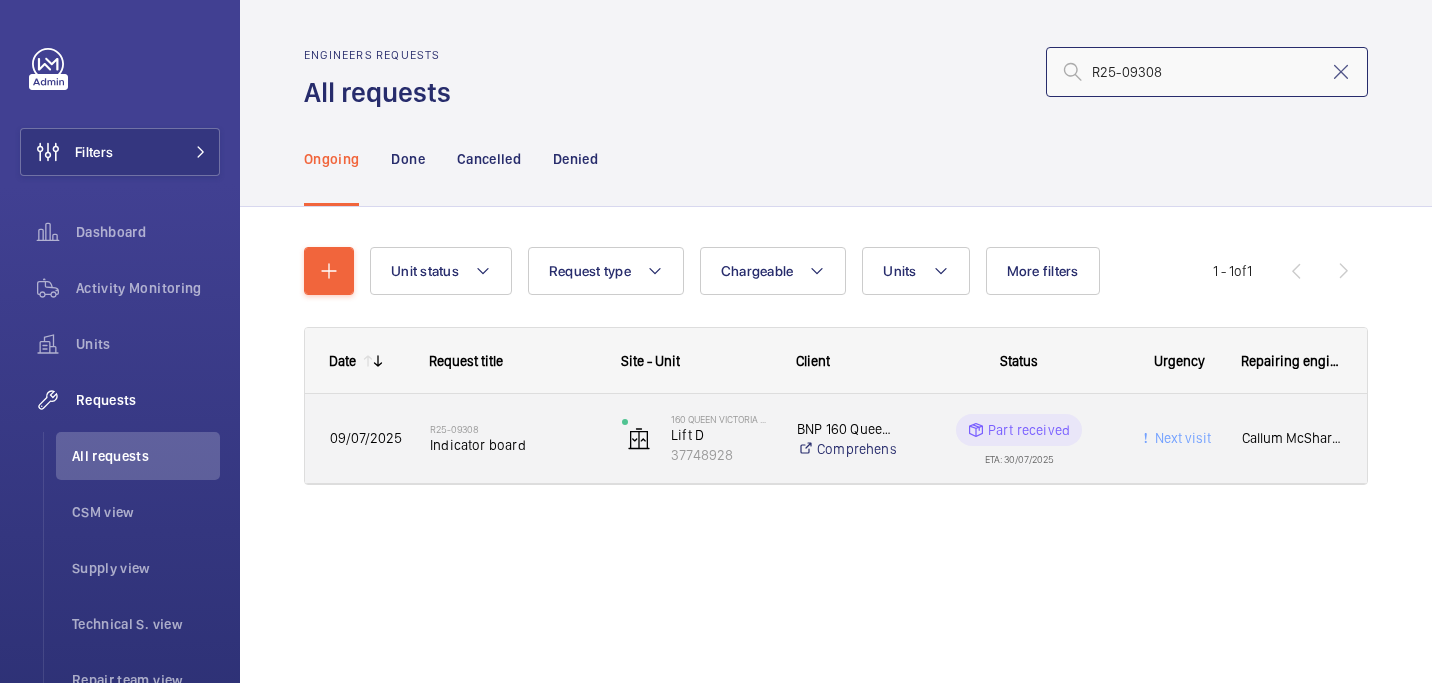 type on "R25-09308" 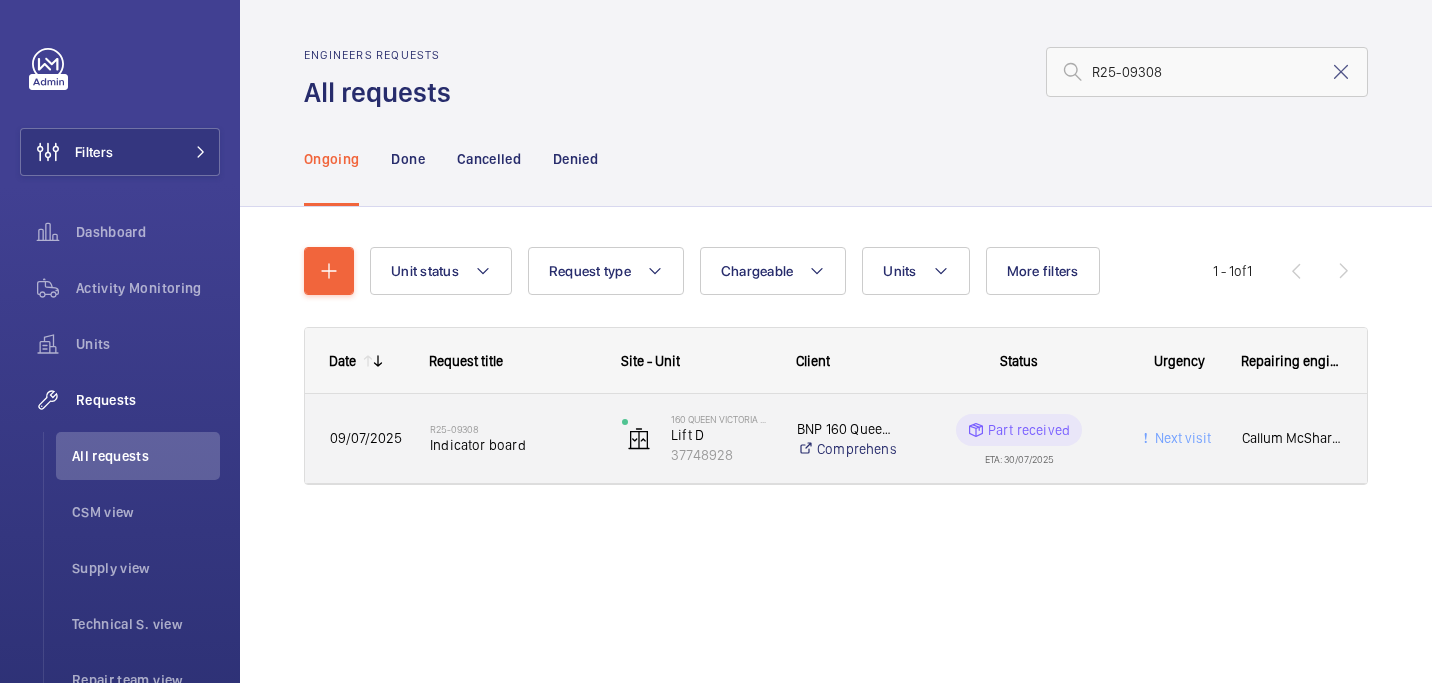 click on "R25-09308   Indicator board" 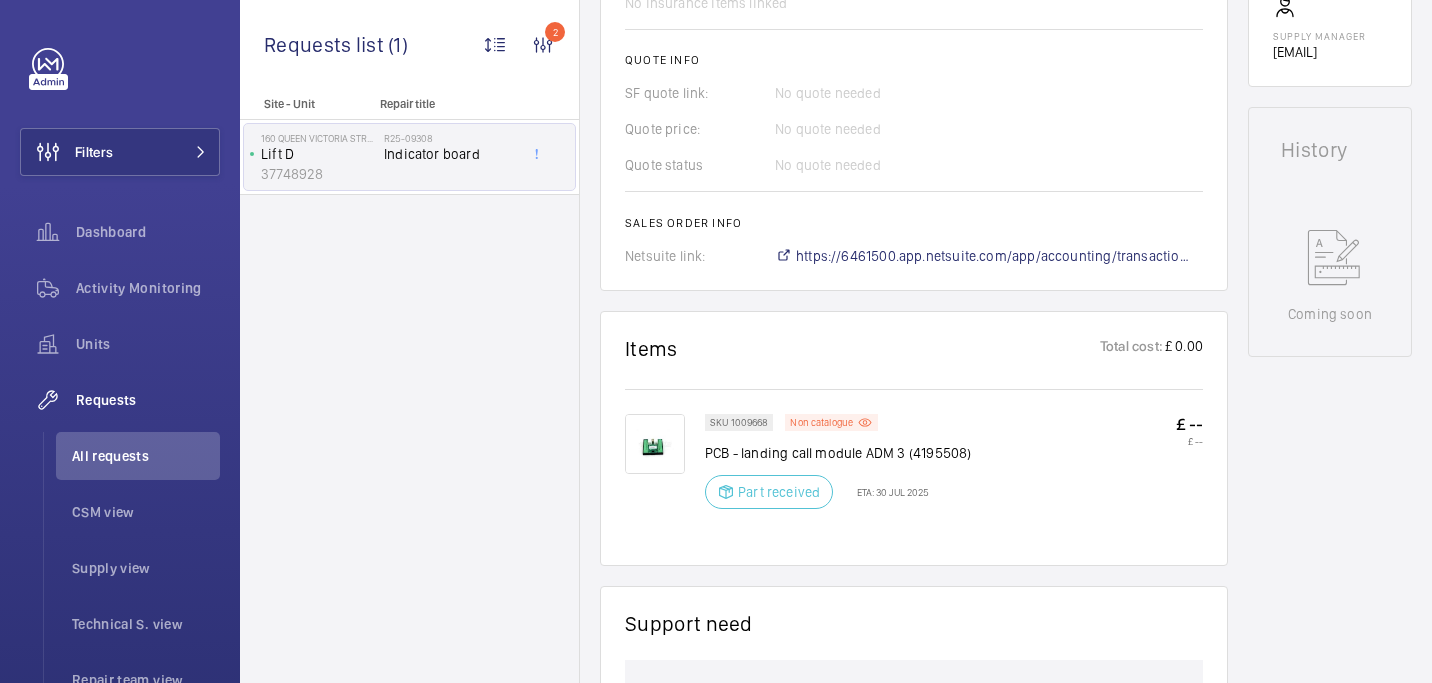 scroll, scrollTop: 891, scrollLeft: 0, axis: vertical 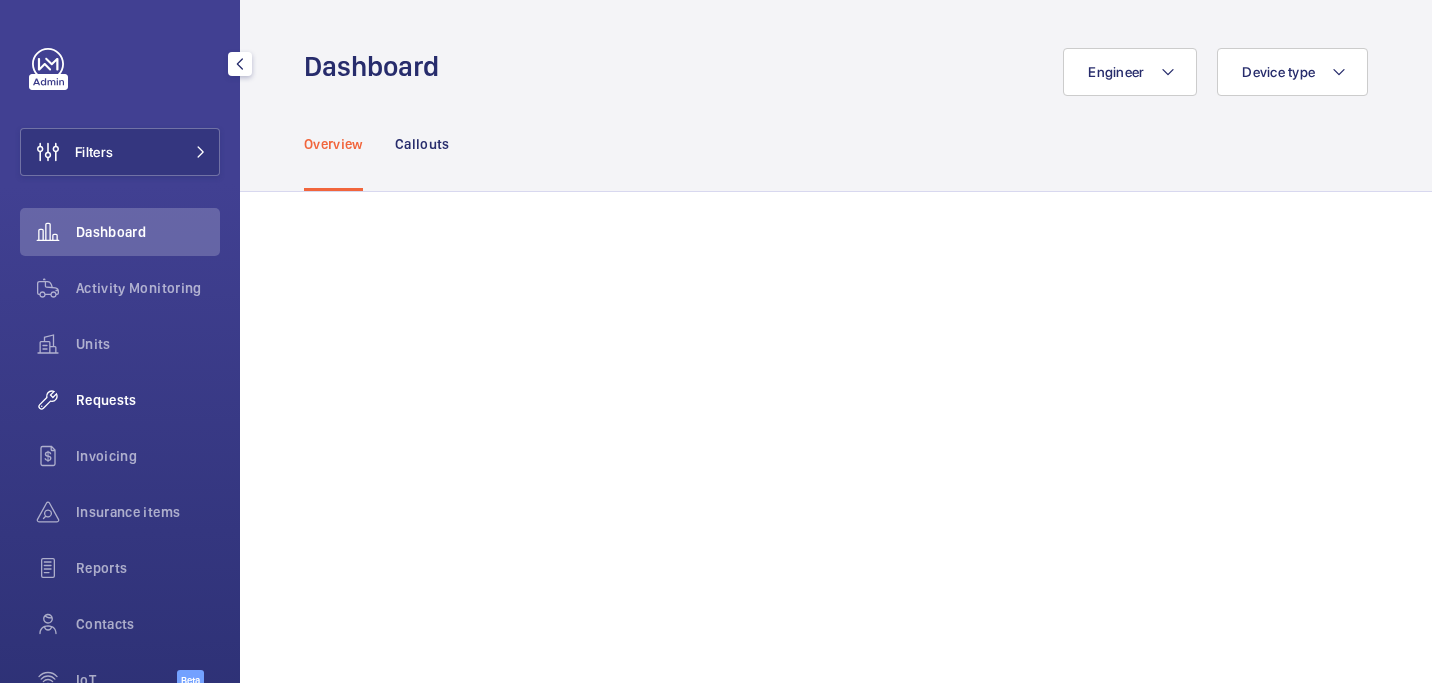 click on "Requests" 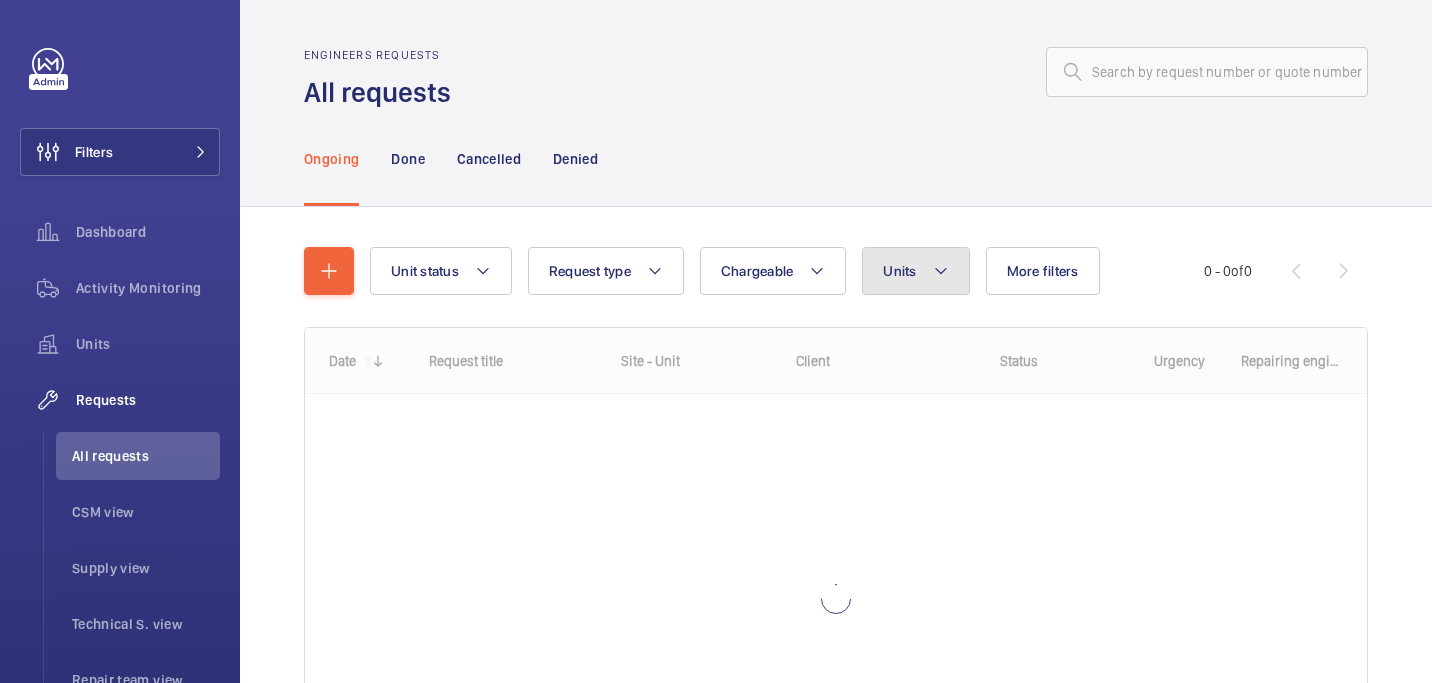 click 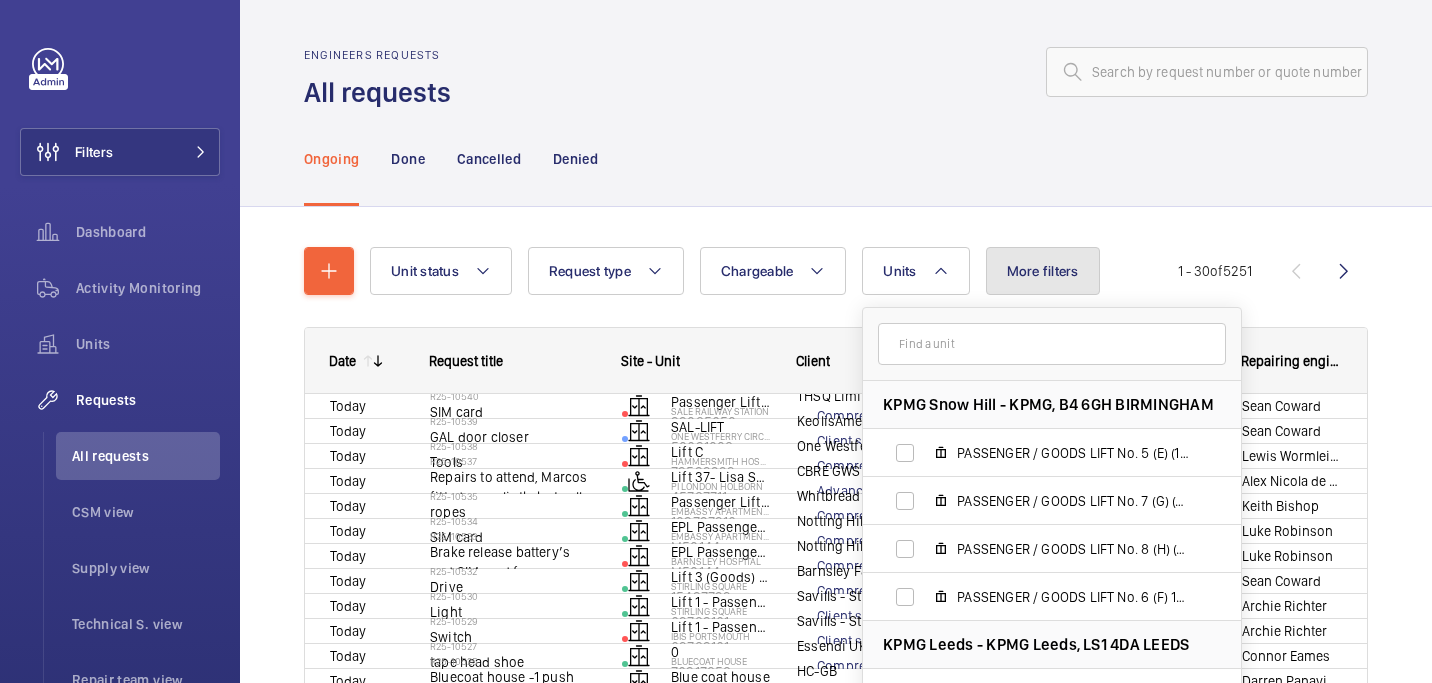 click on "More filters" 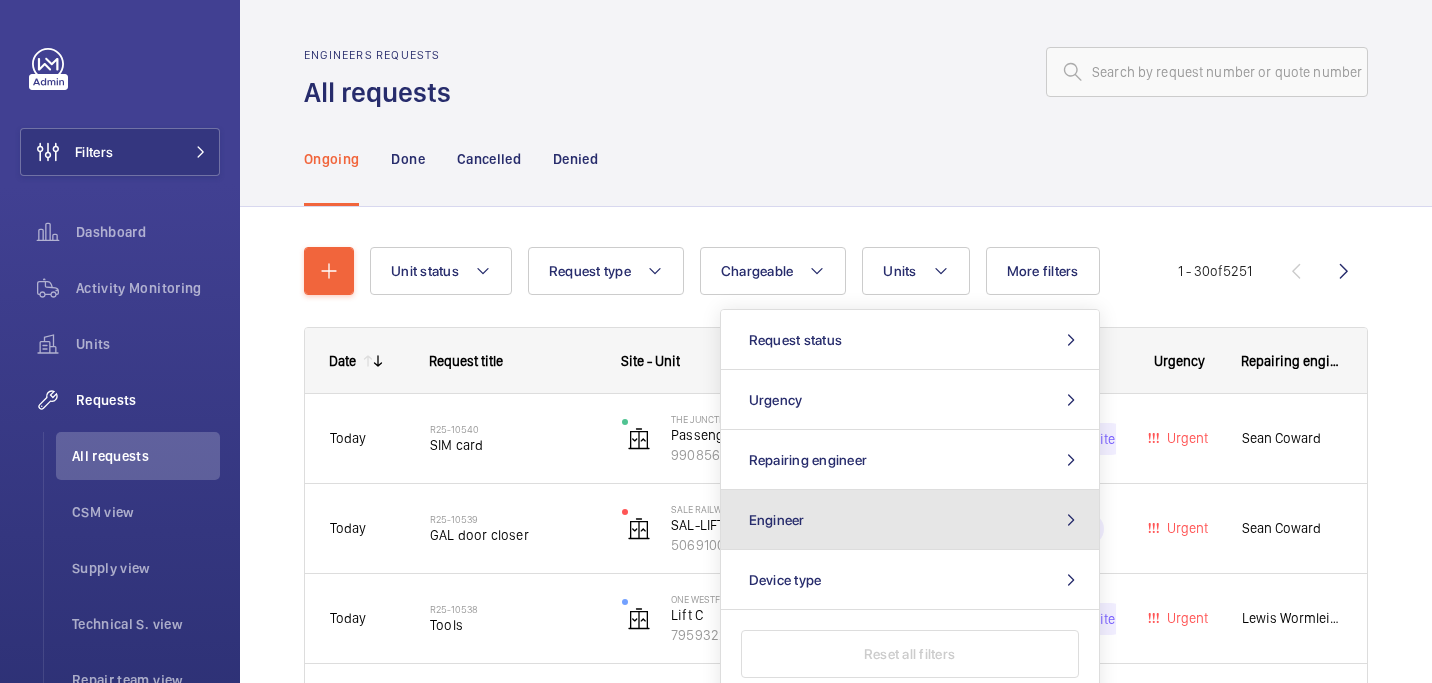 click on "Engineer" 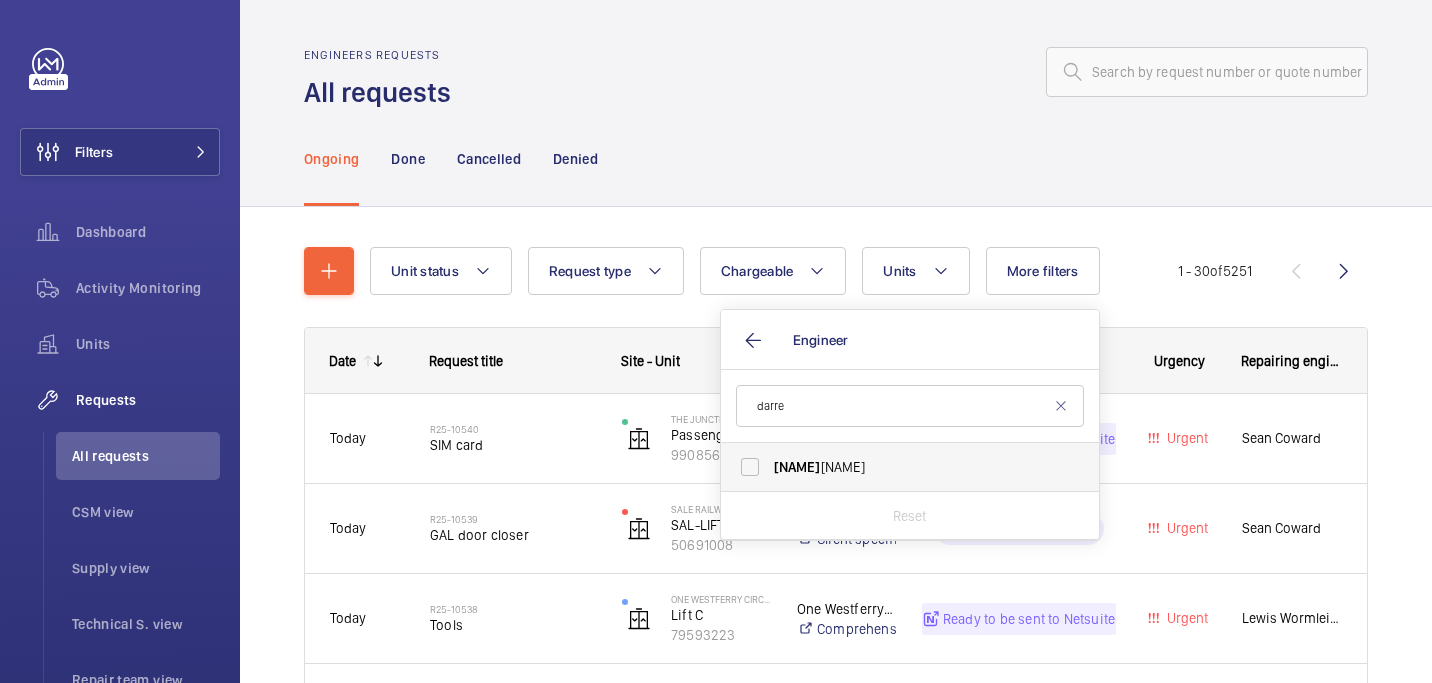 type on "darre" 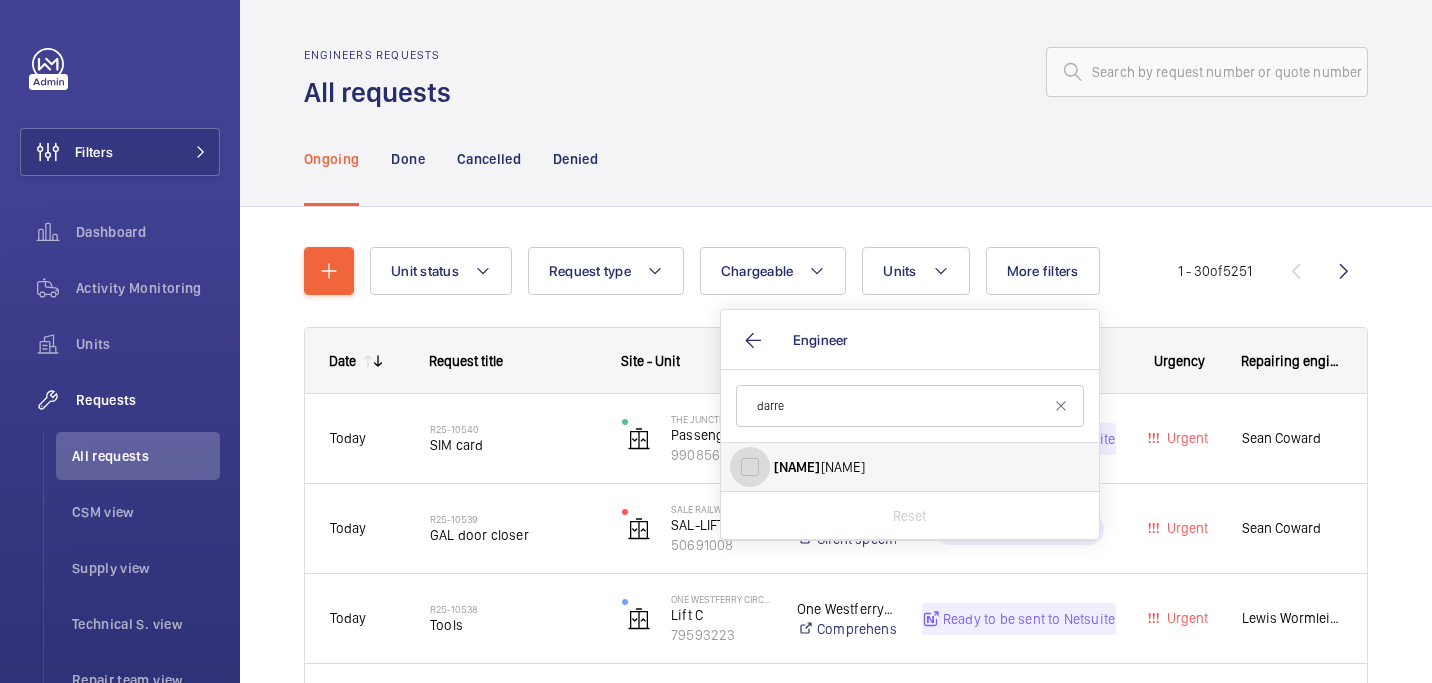 click on "Darre n Panayiotou" at bounding box center (750, 467) 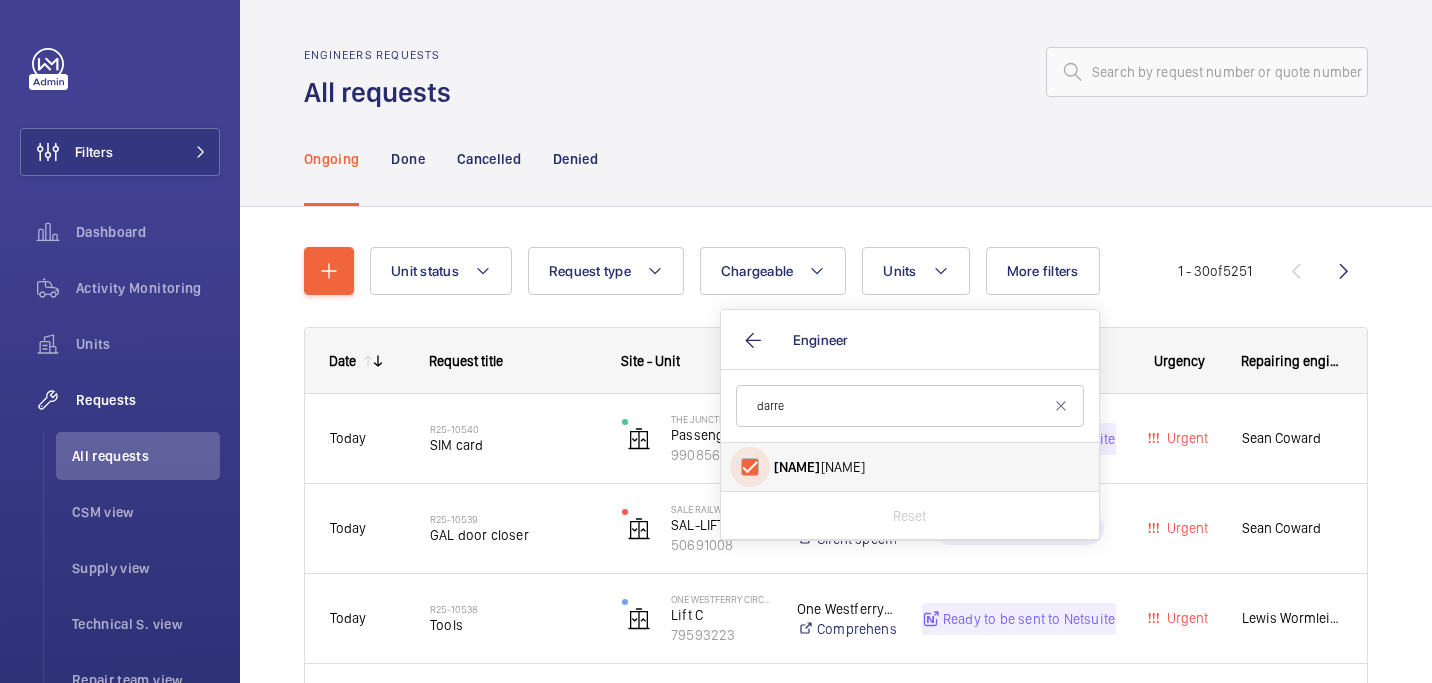 checkbox on "true" 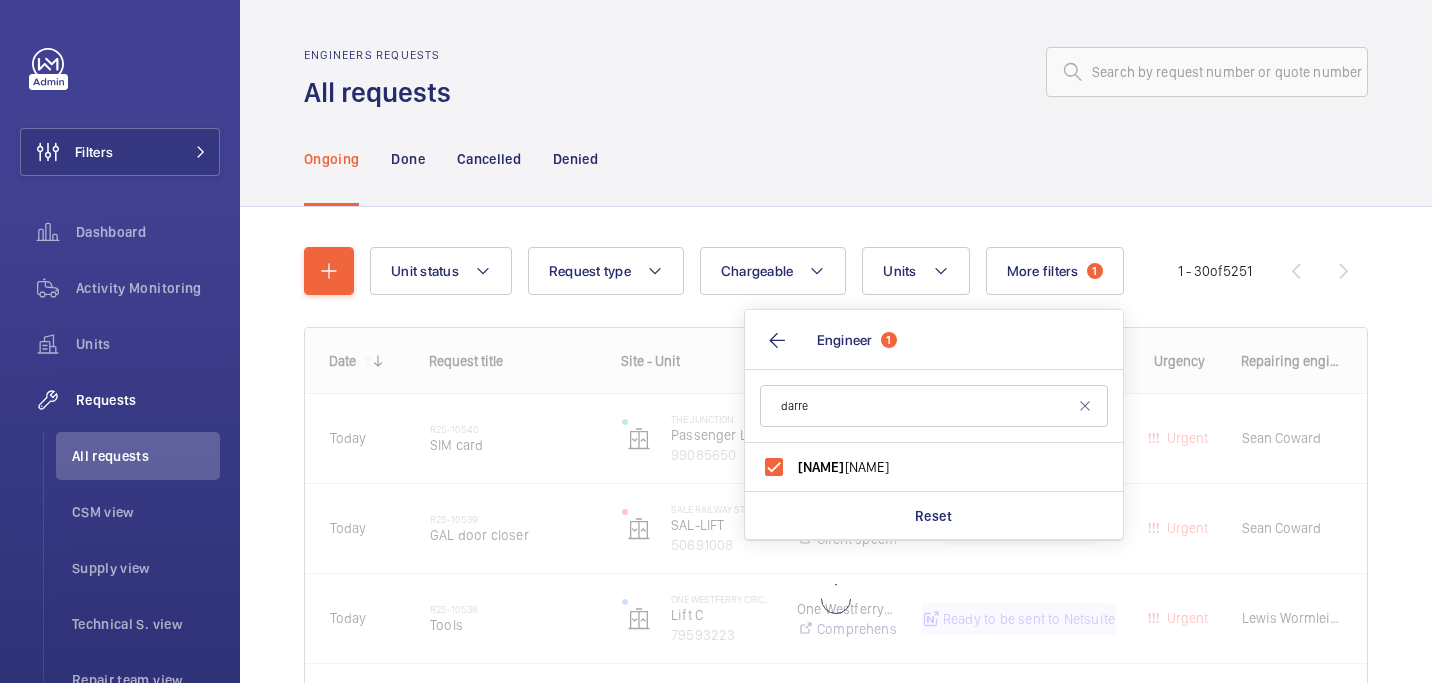 click on "Engineers requests All requests" 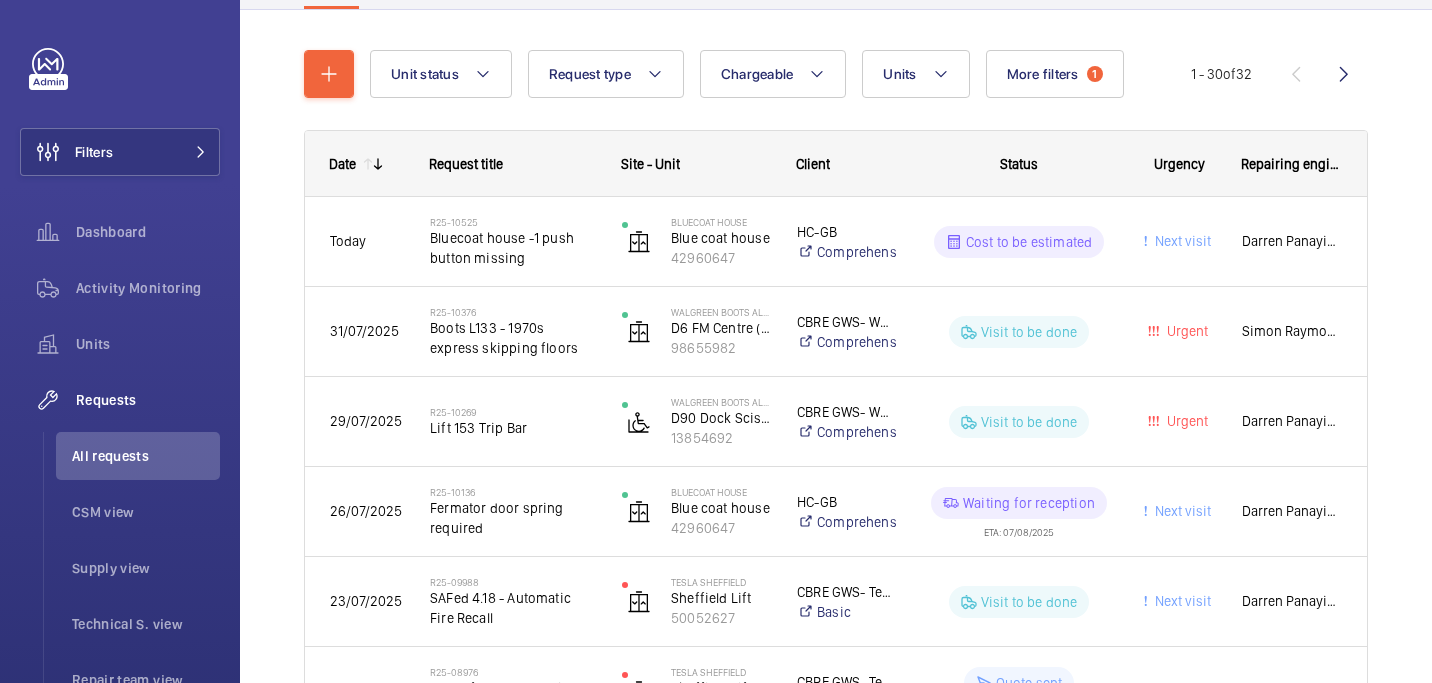 scroll, scrollTop: 237, scrollLeft: 0, axis: vertical 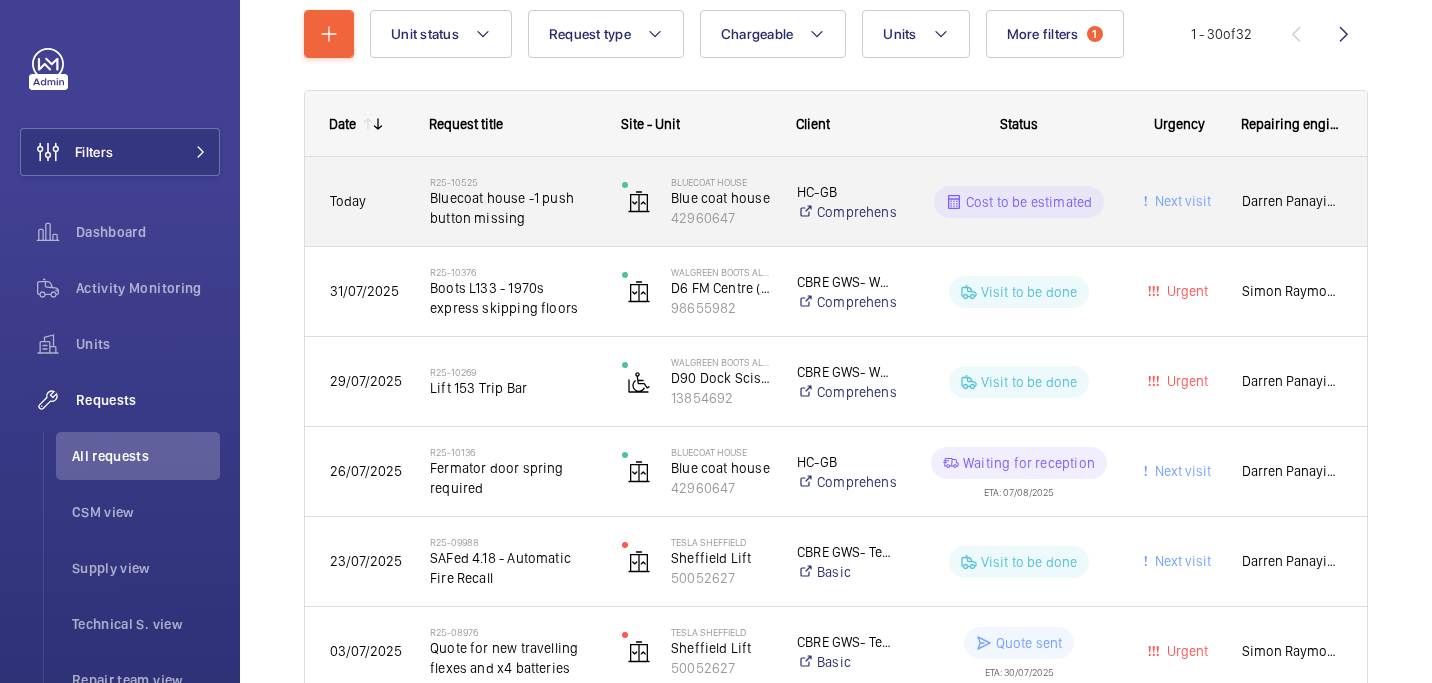 click on "Bluecoat house -1 push button missing" 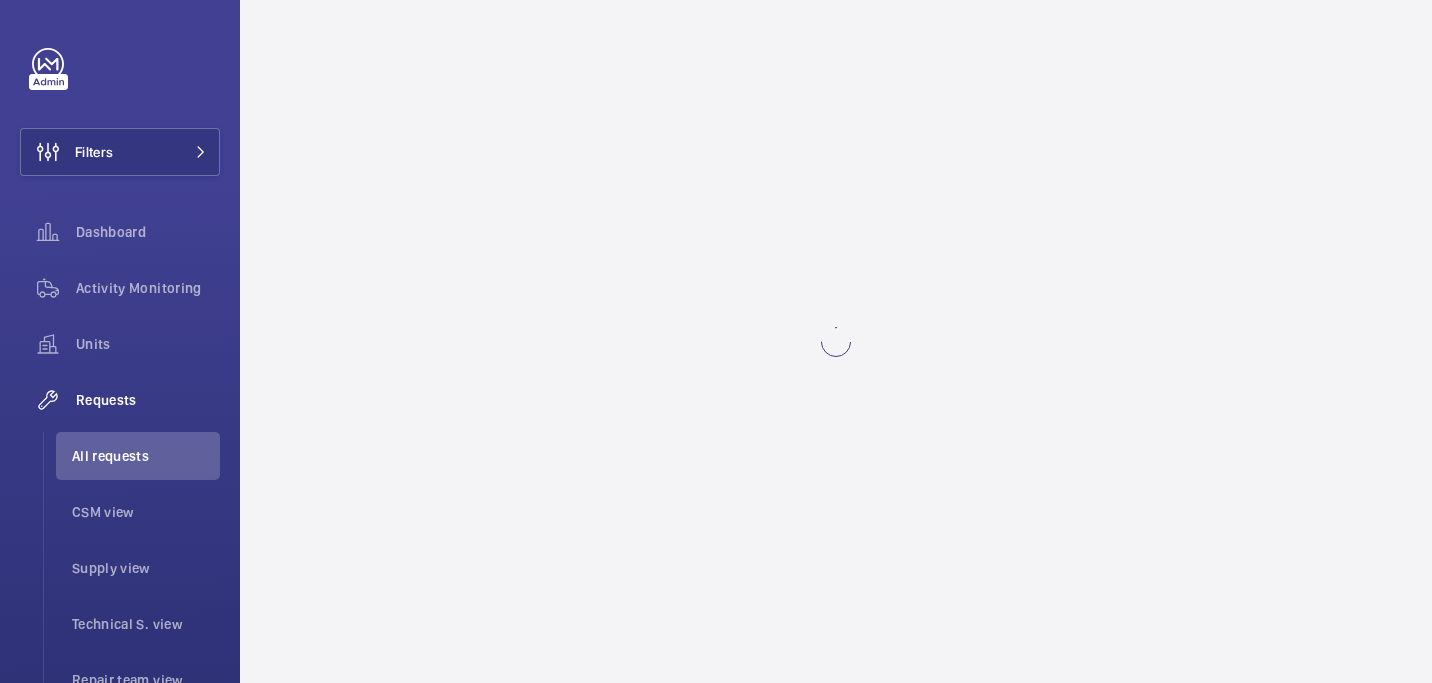 scroll, scrollTop: 0, scrollLeft: 0, axis: both 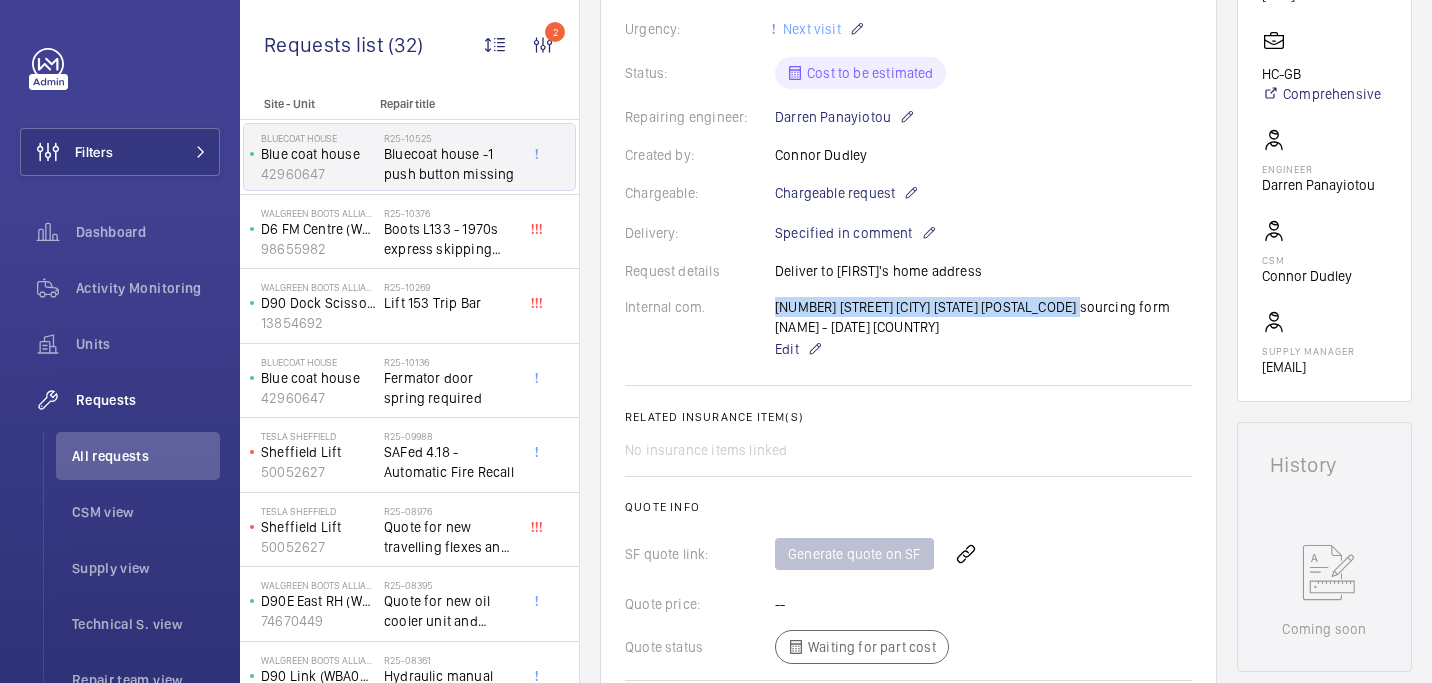 drag, startPoint x: 765, startPoint y: 309, endPoint x: 1061, endPoint y: 304, distance: 296.04224 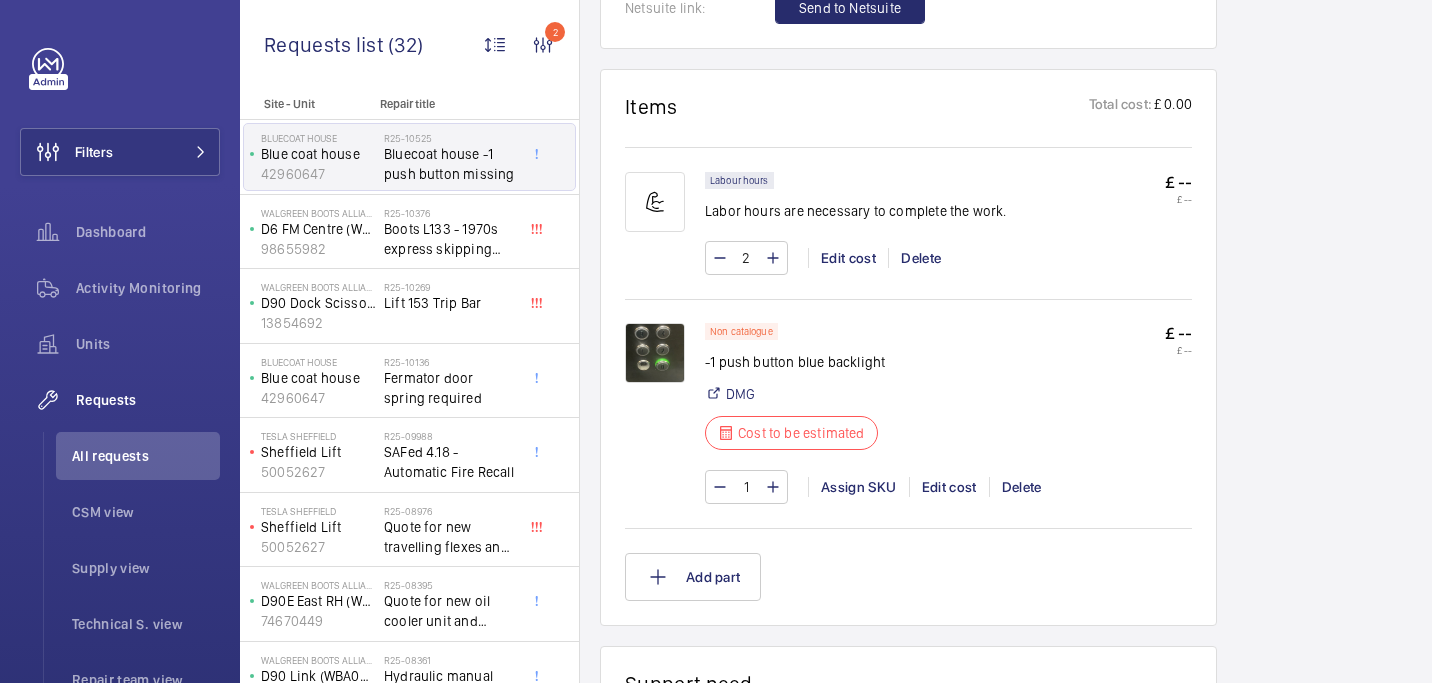 scroll, scrollTop: 1217, scrollLeft: 0, axis: vertical 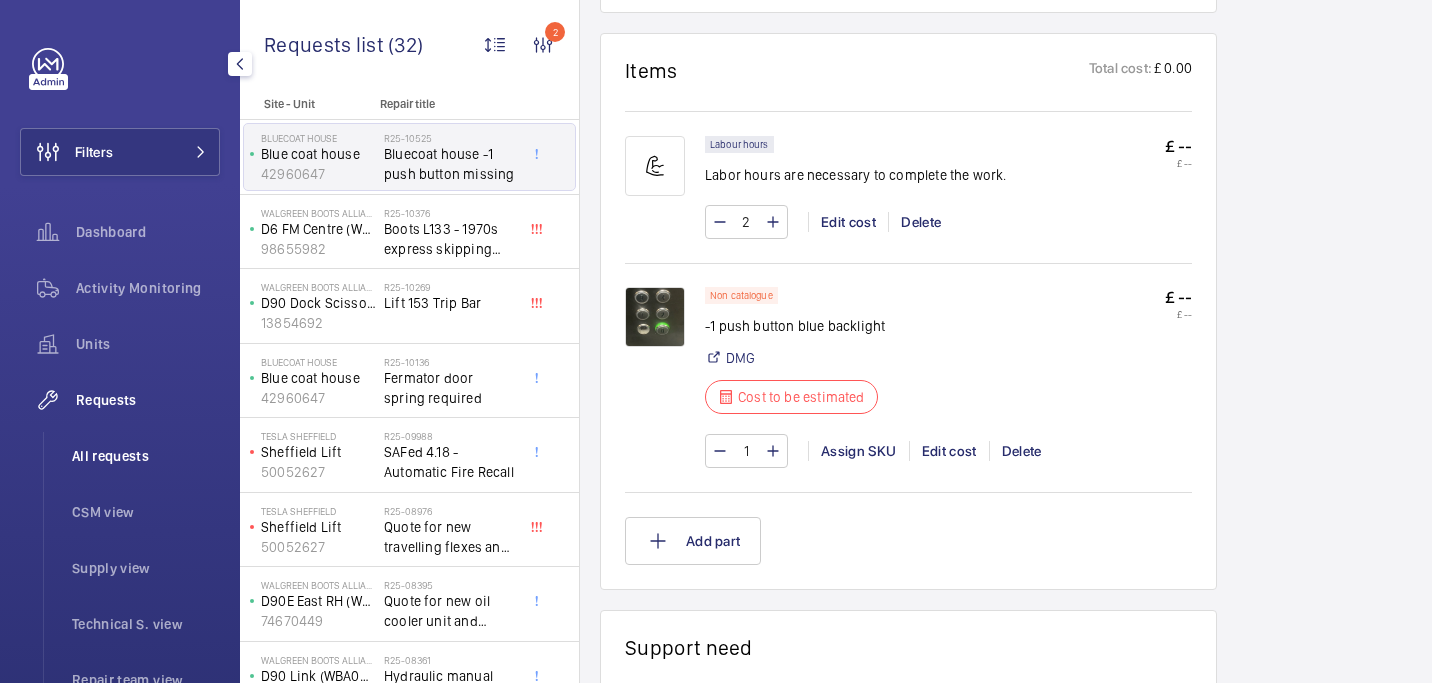 click on "All requests" 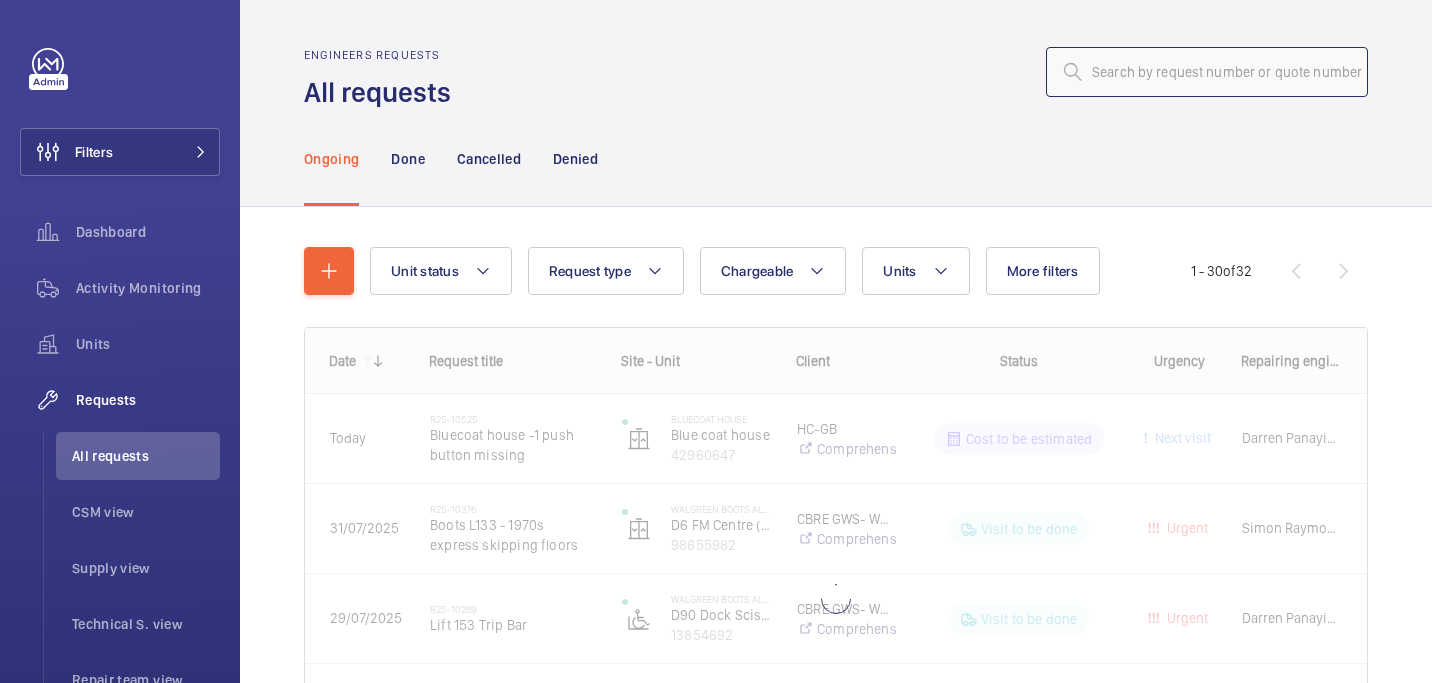 click 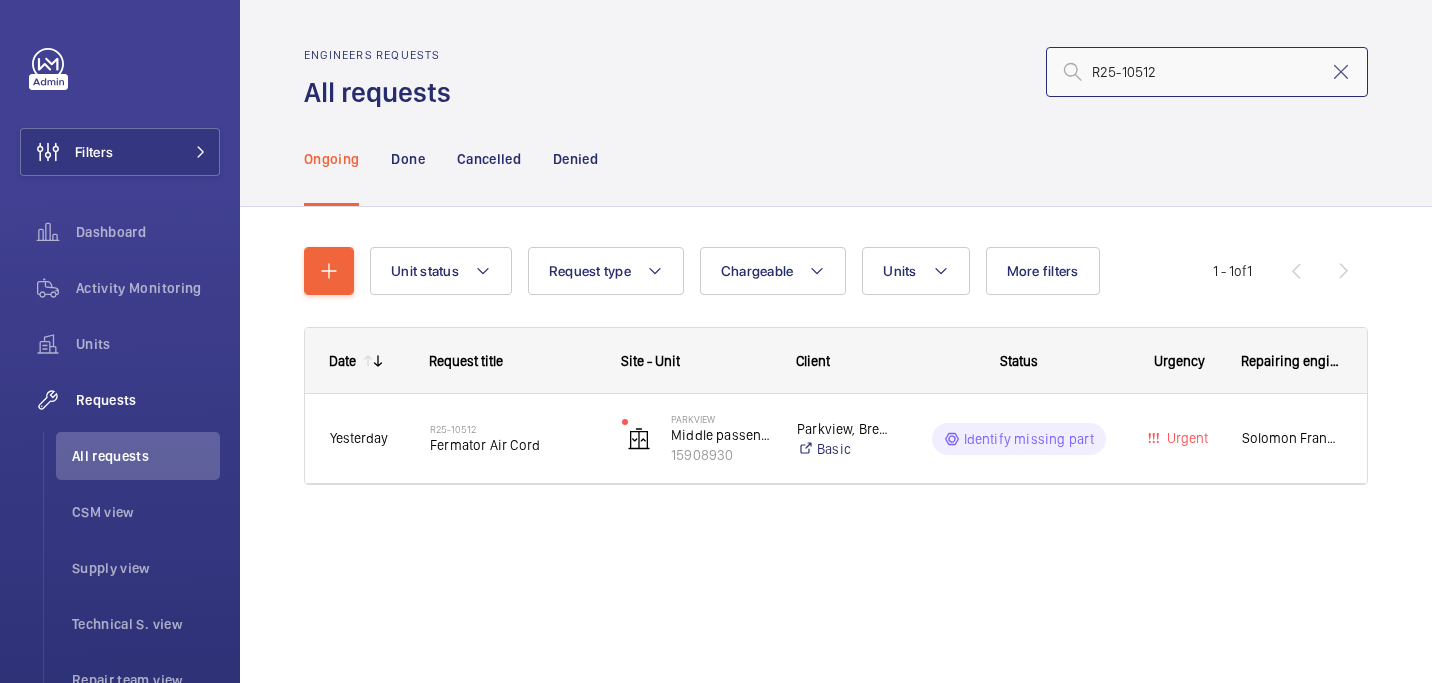 type on "R25-10512" 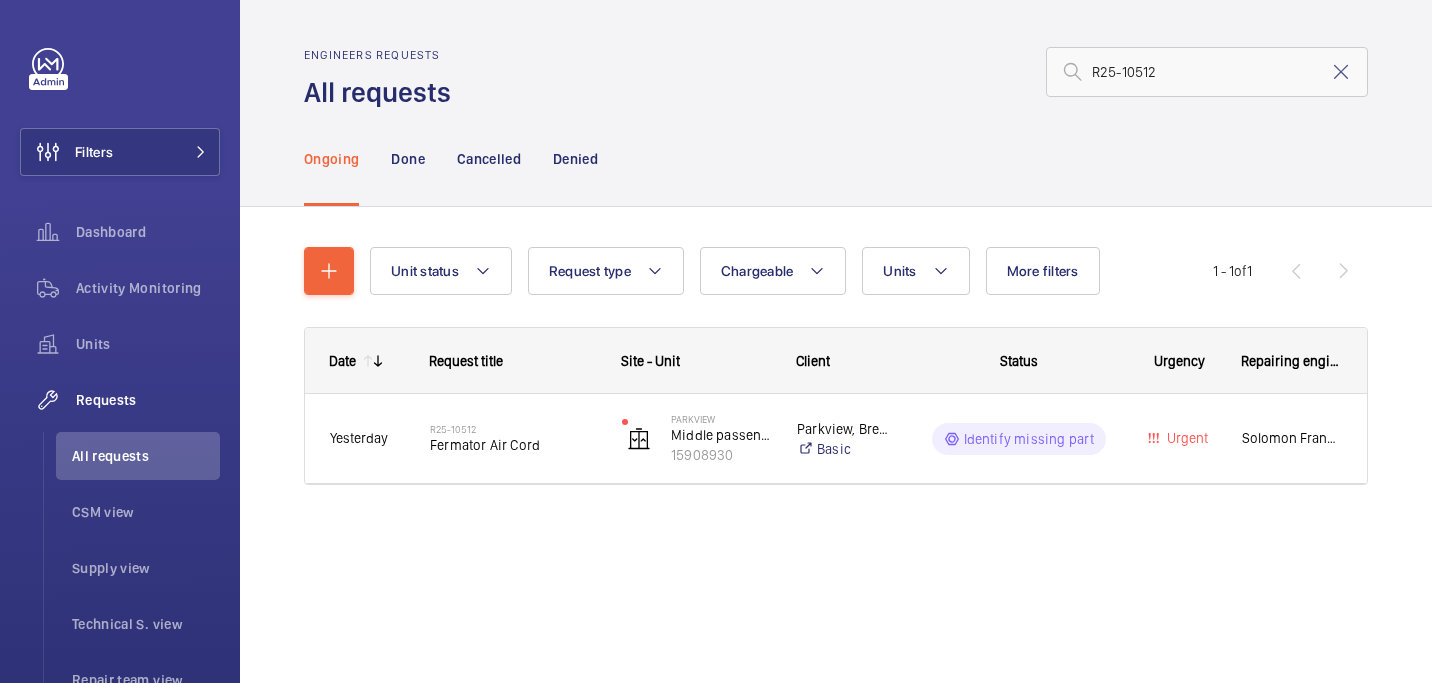 click on "R25-10512   Fermator Air Cord" 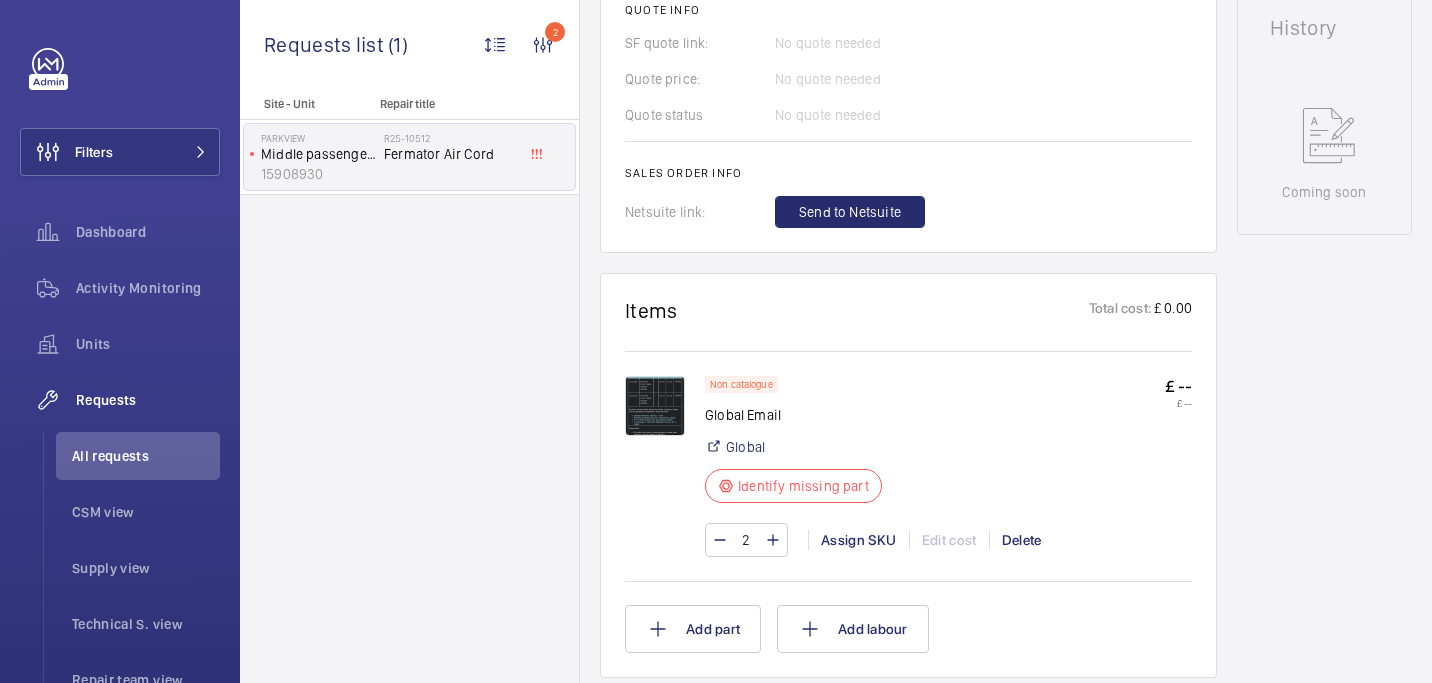 scroll, scrollTop: 898, scrollLeft: 0, axis: vertical 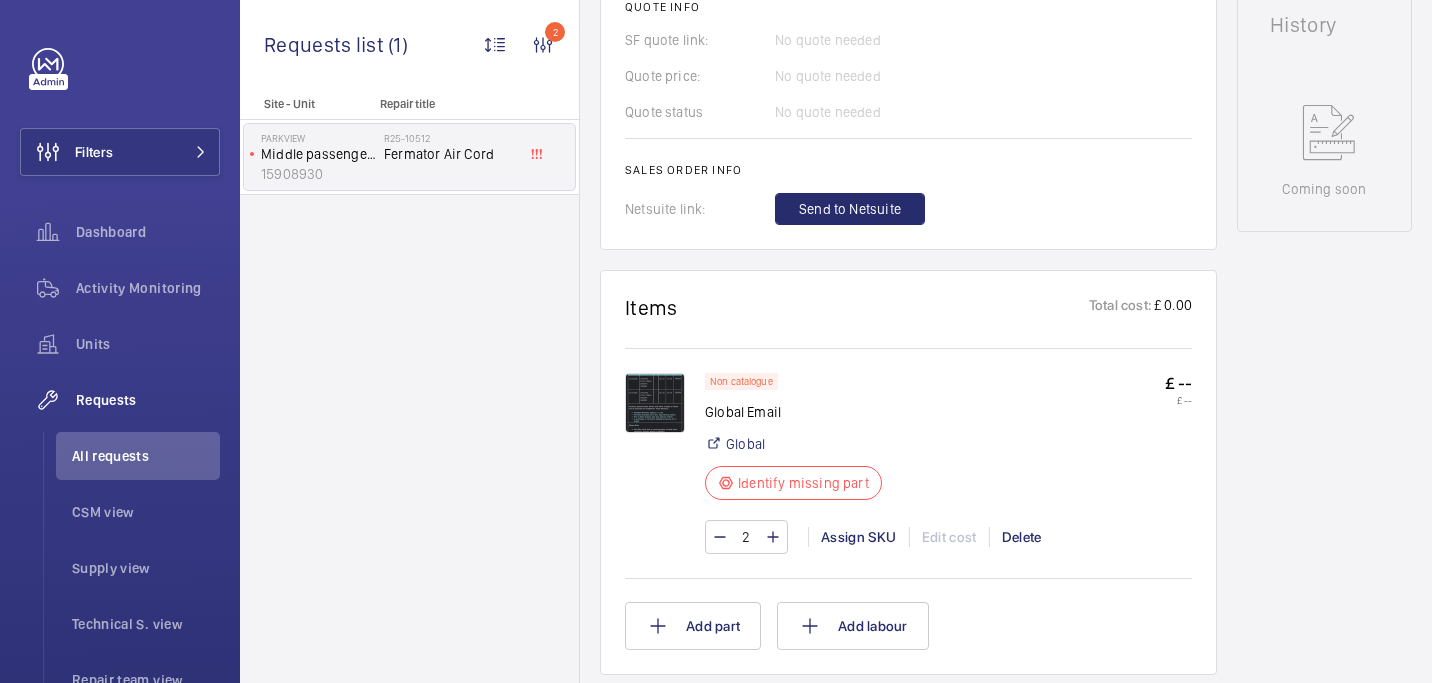 click 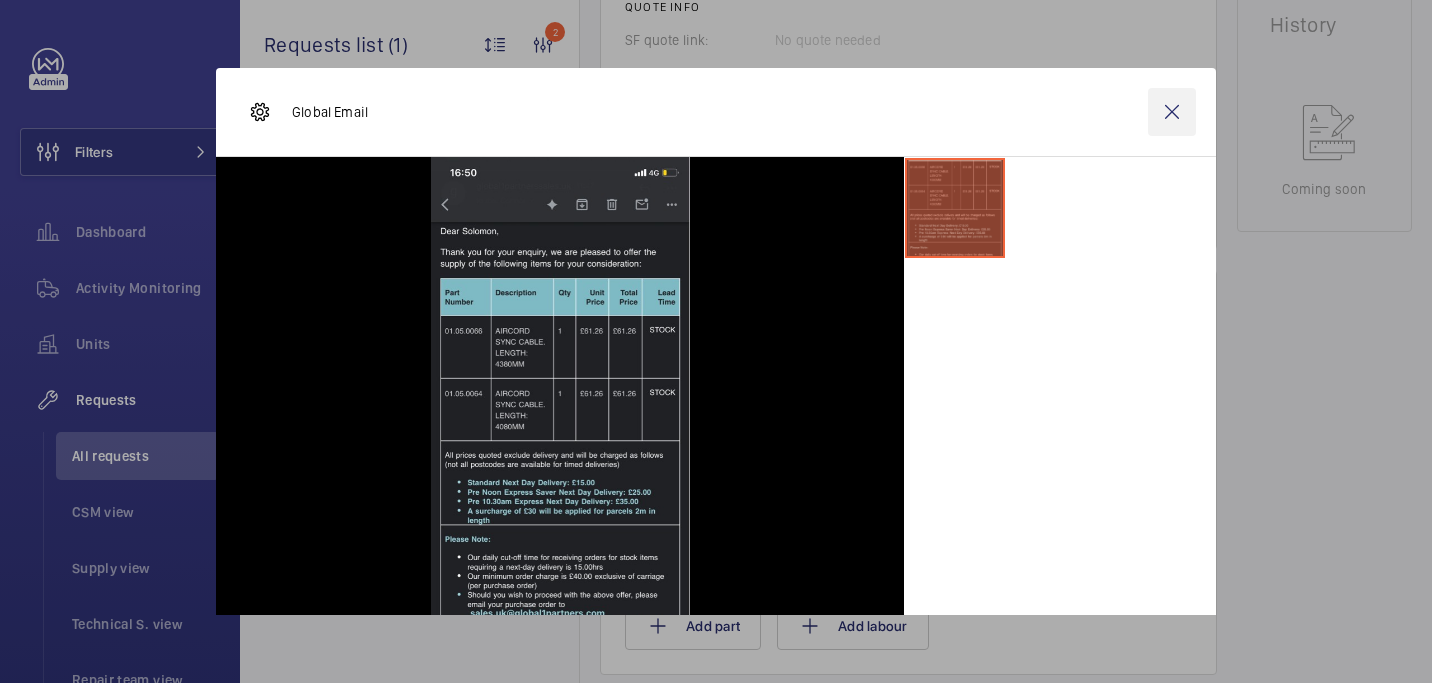 click at bounding box center (1172, 112) 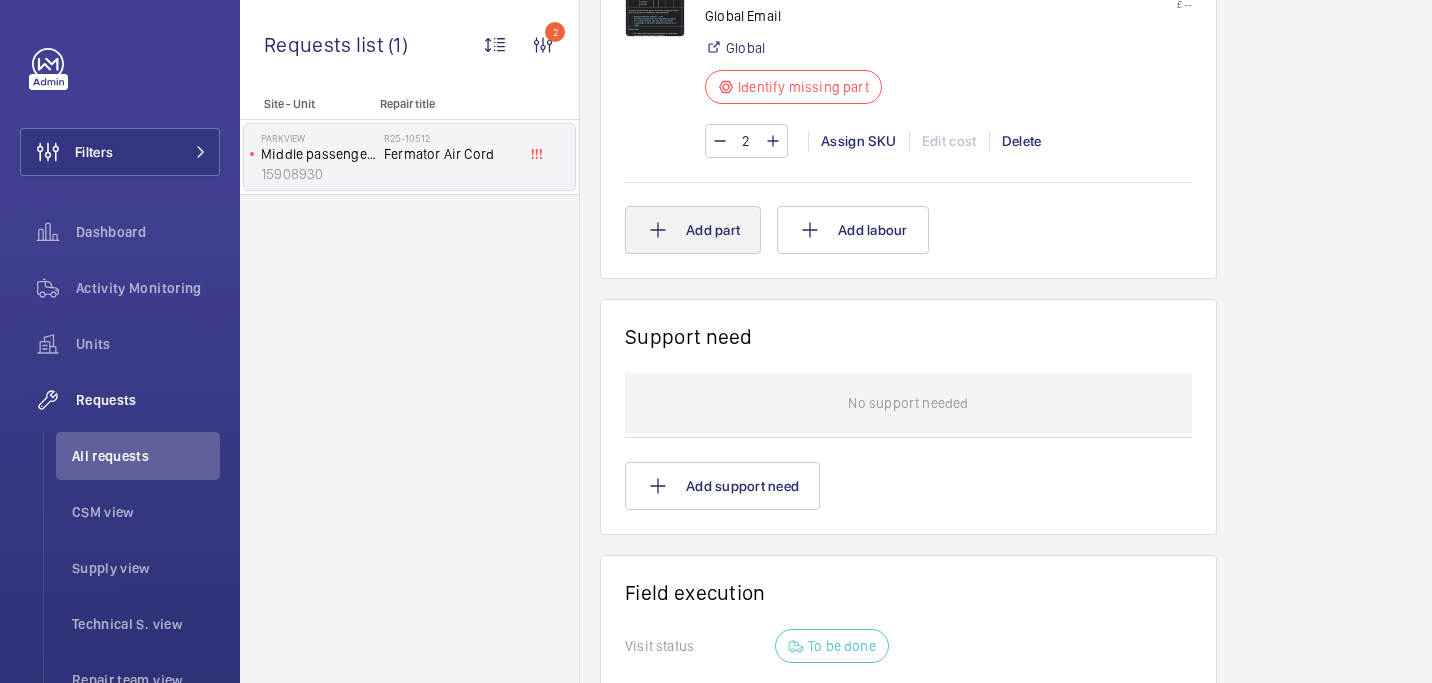 scroll, scrollTop: 1304, scrollLeft: 0, axis: vertical 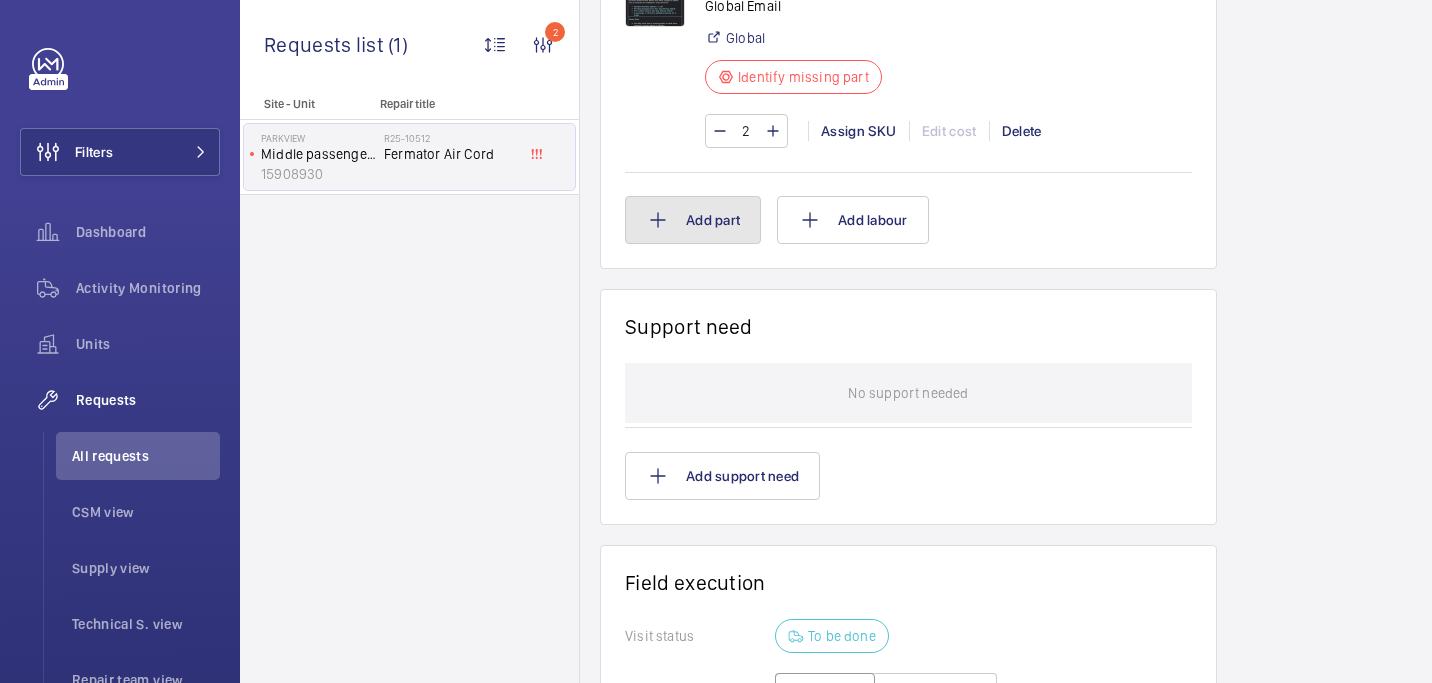 click on "Add part" 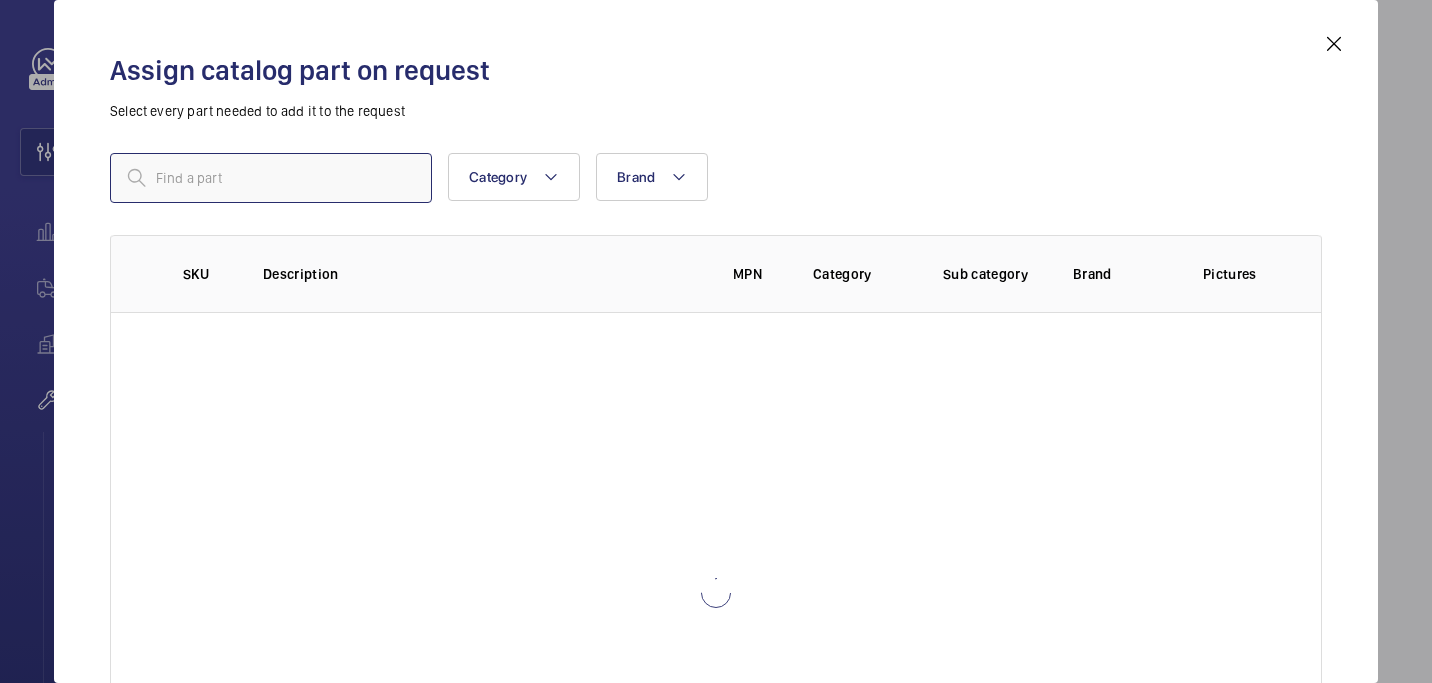 click at bounding box center (271, 178) 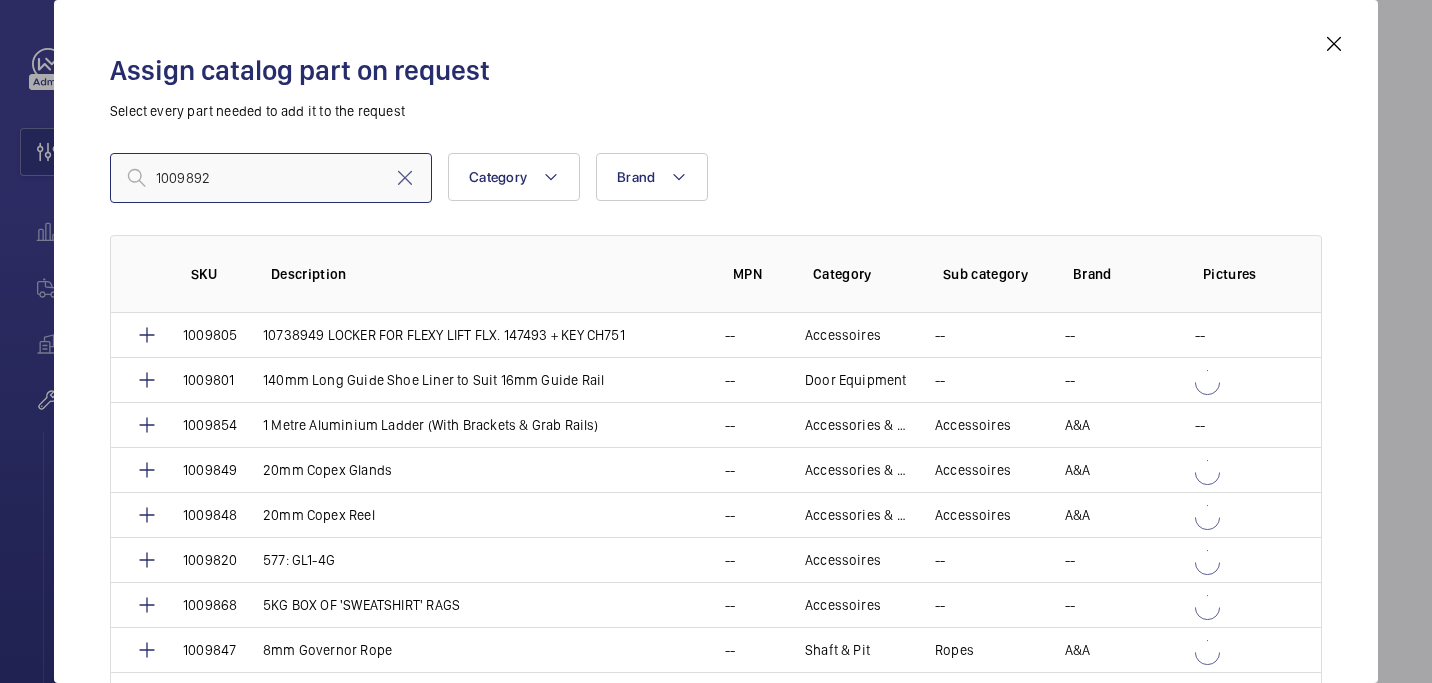click on "1009892" at bounding box center (271, 178) 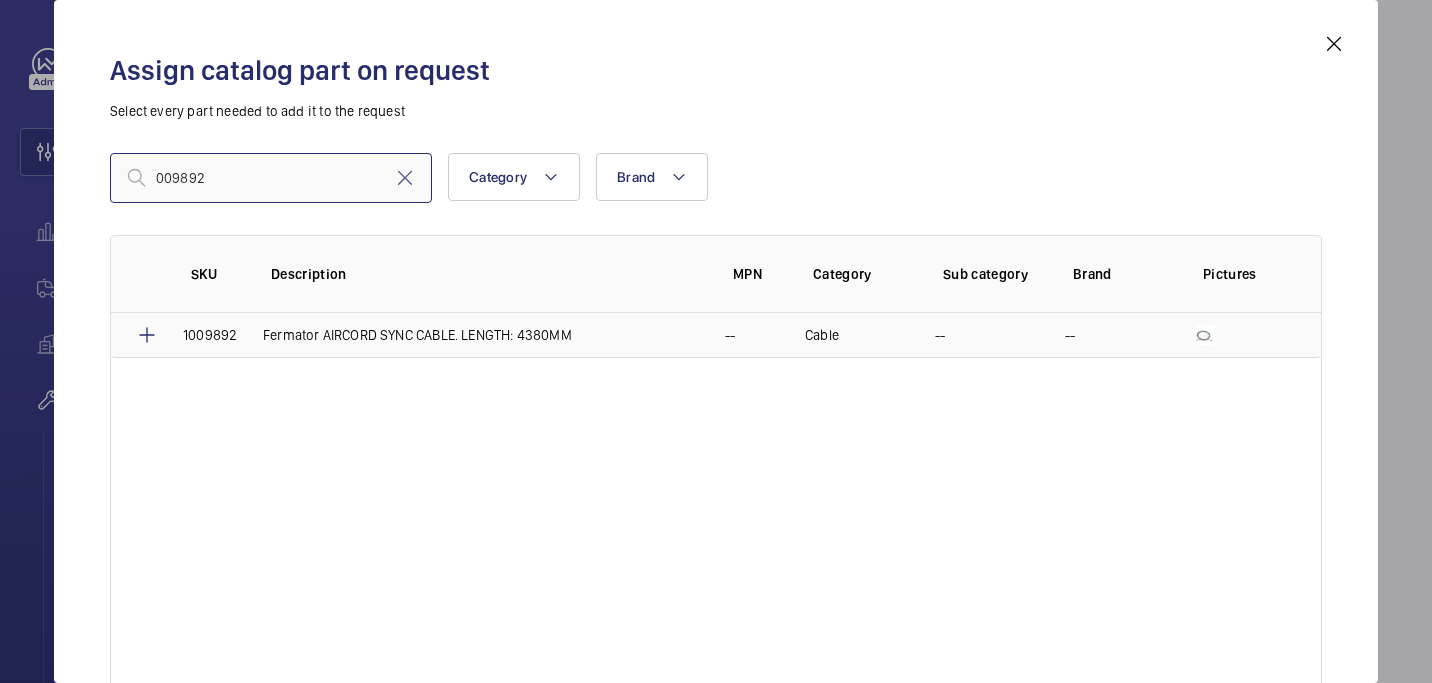 type on "009892" 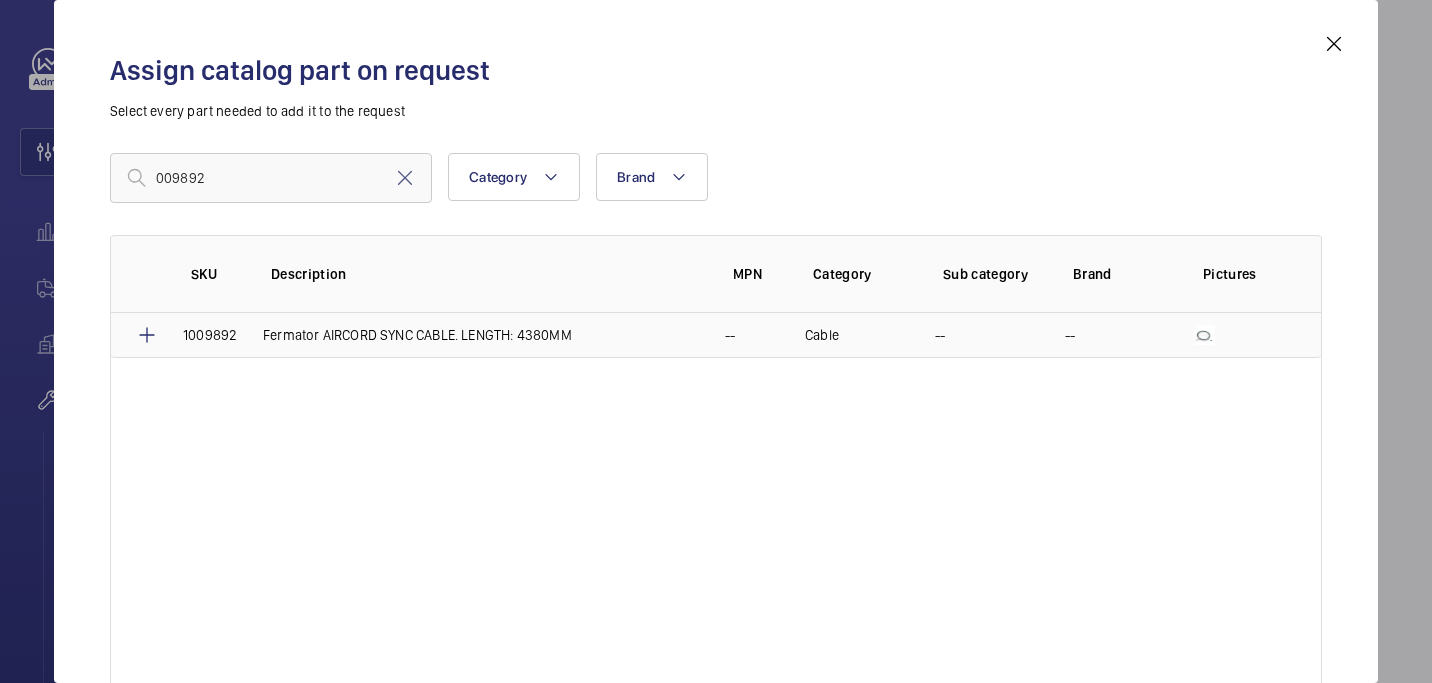 click on "1009892" at bounding box center [199, 335] 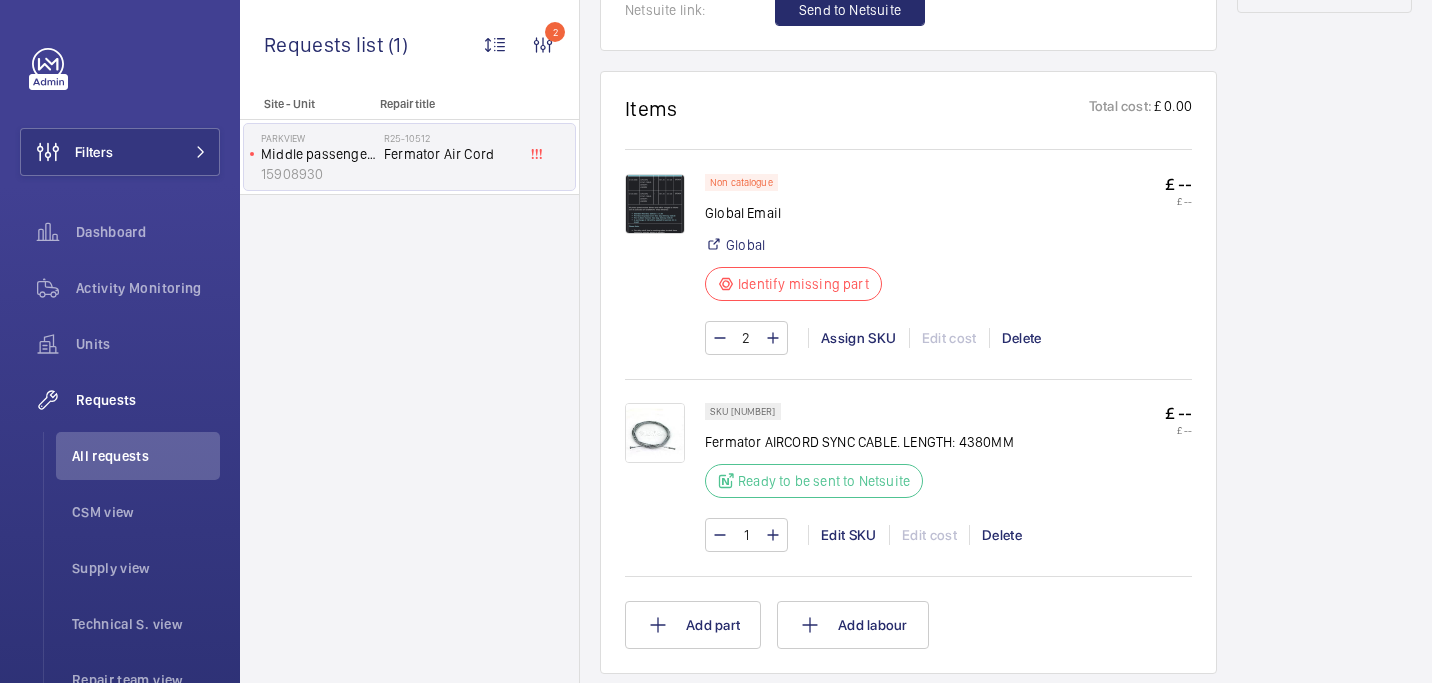 scroll, scrollTop: 1140, scrollLeft: 0, axis: vertical 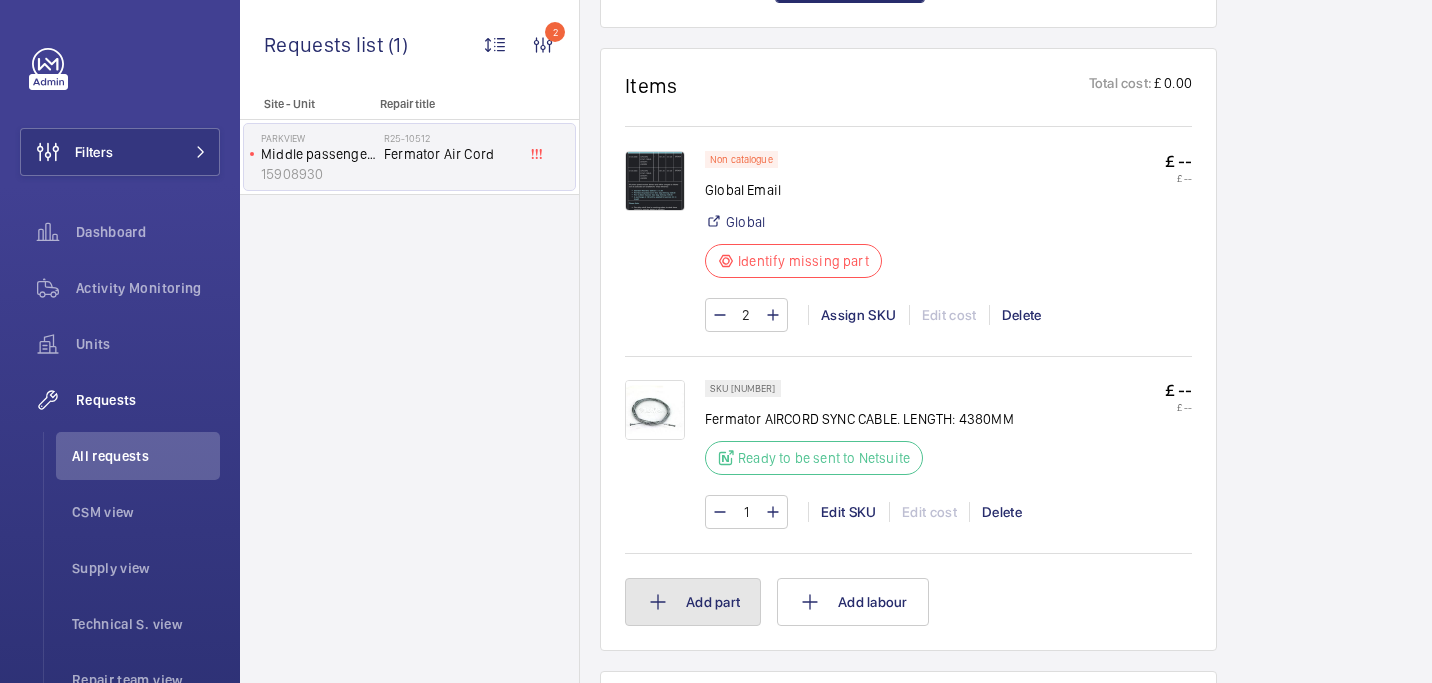 click on "Add part" 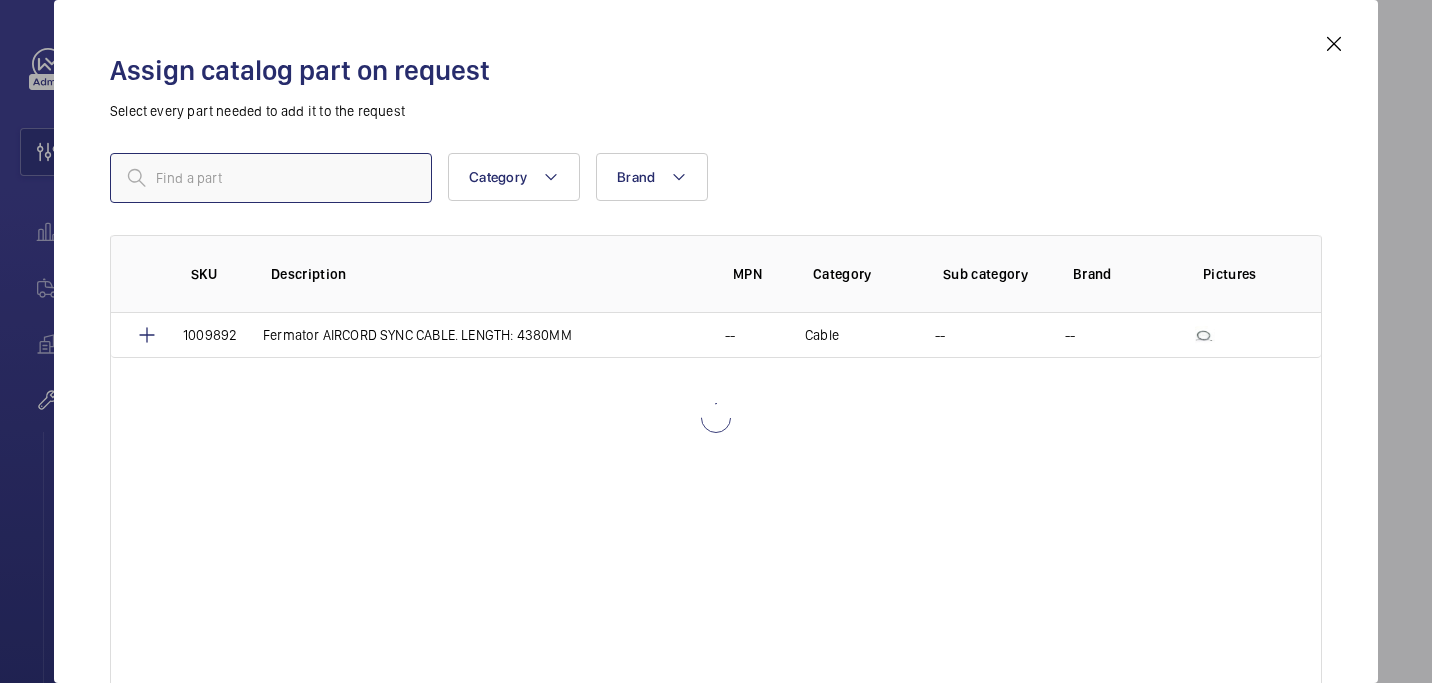 click at bounding box center (271, 178) 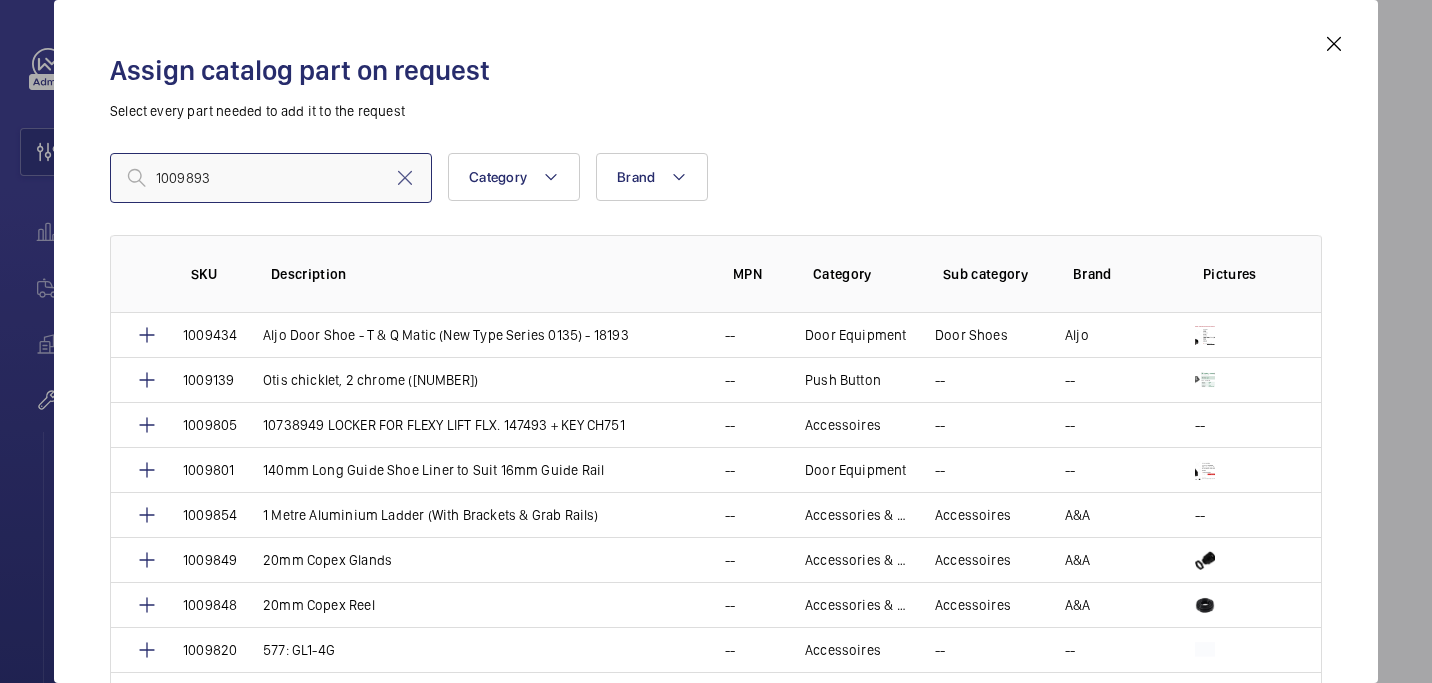 click on "1009893" at bounding box center (271, 178) 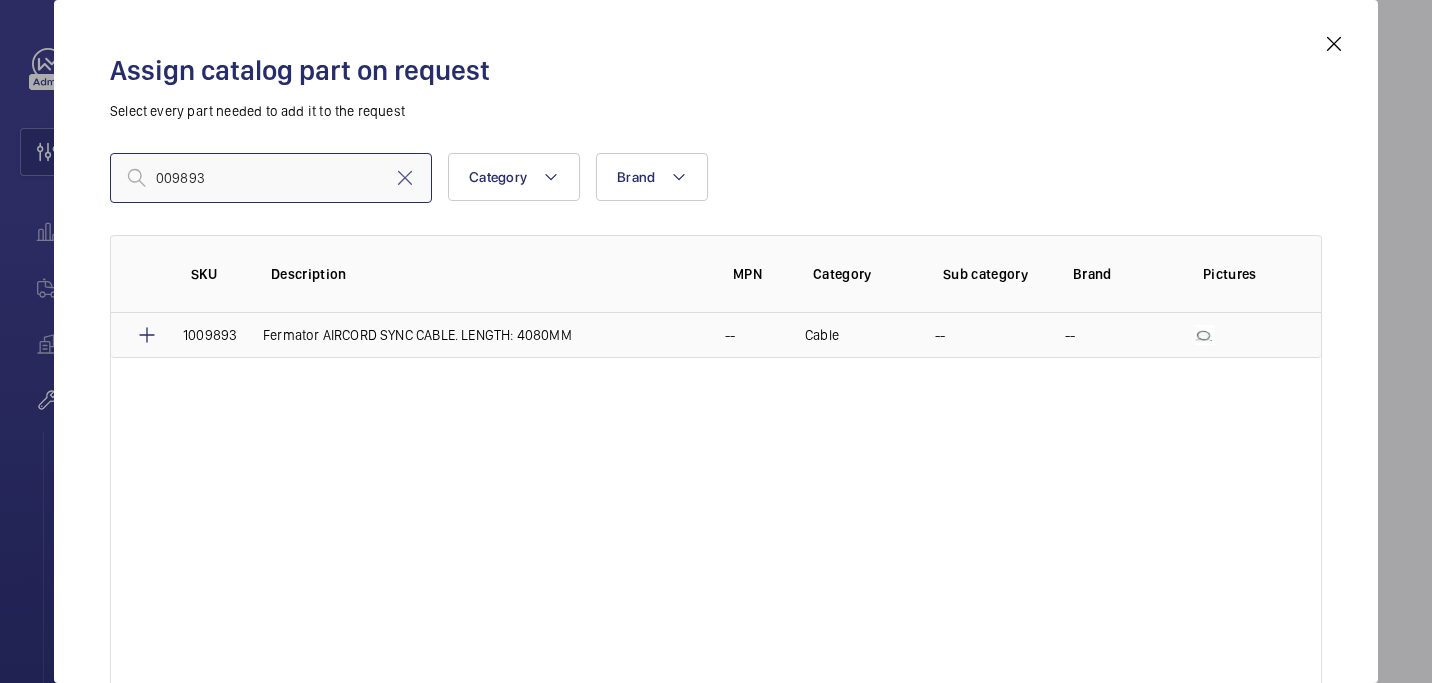 type on "009893" 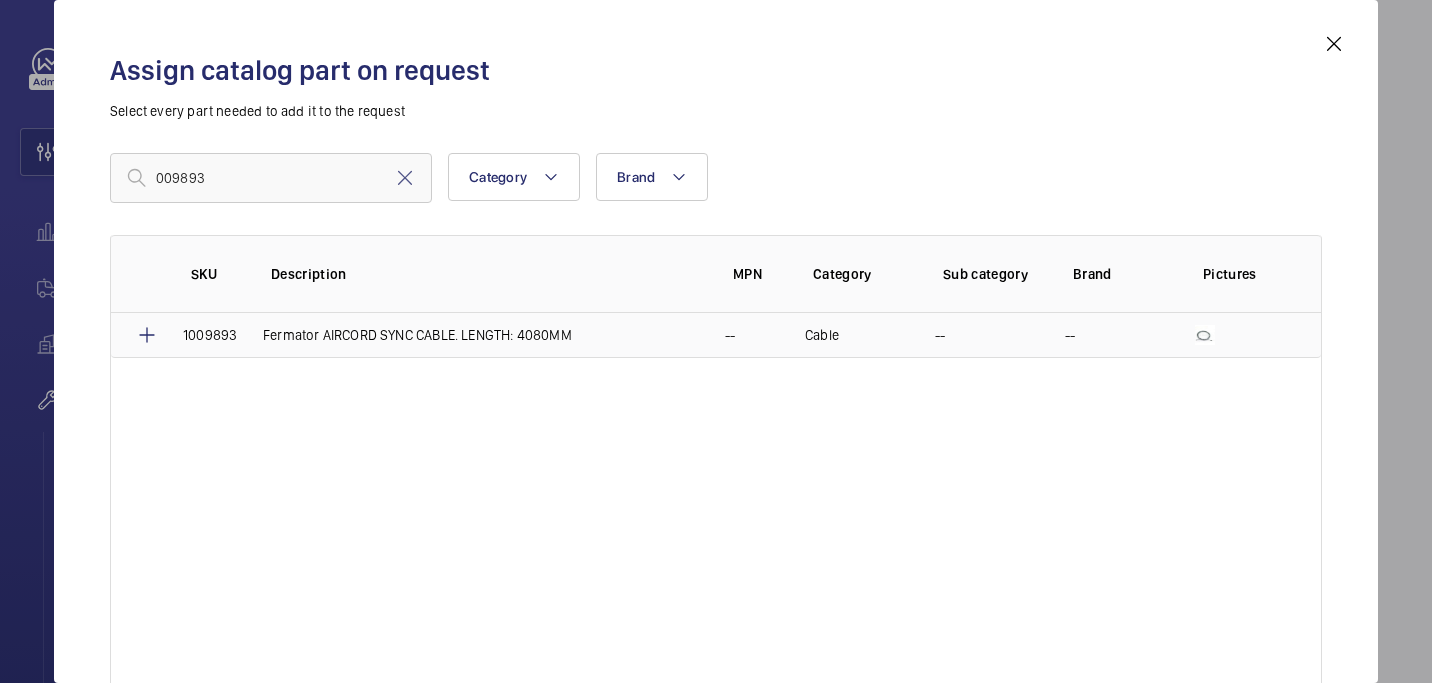 click on "1009893" at bounding box center [199, 335] 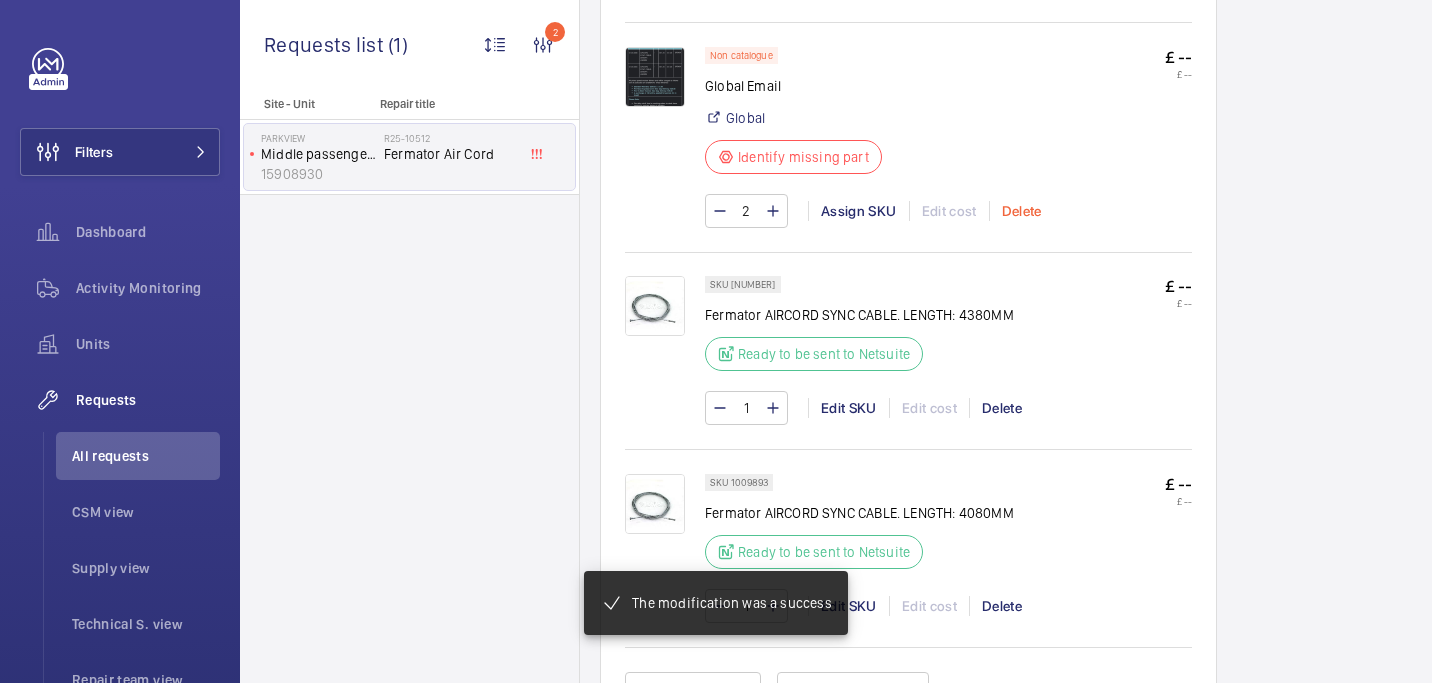 scroll, scrollTop: 1244, scrollLeft: 0, axis: vertical 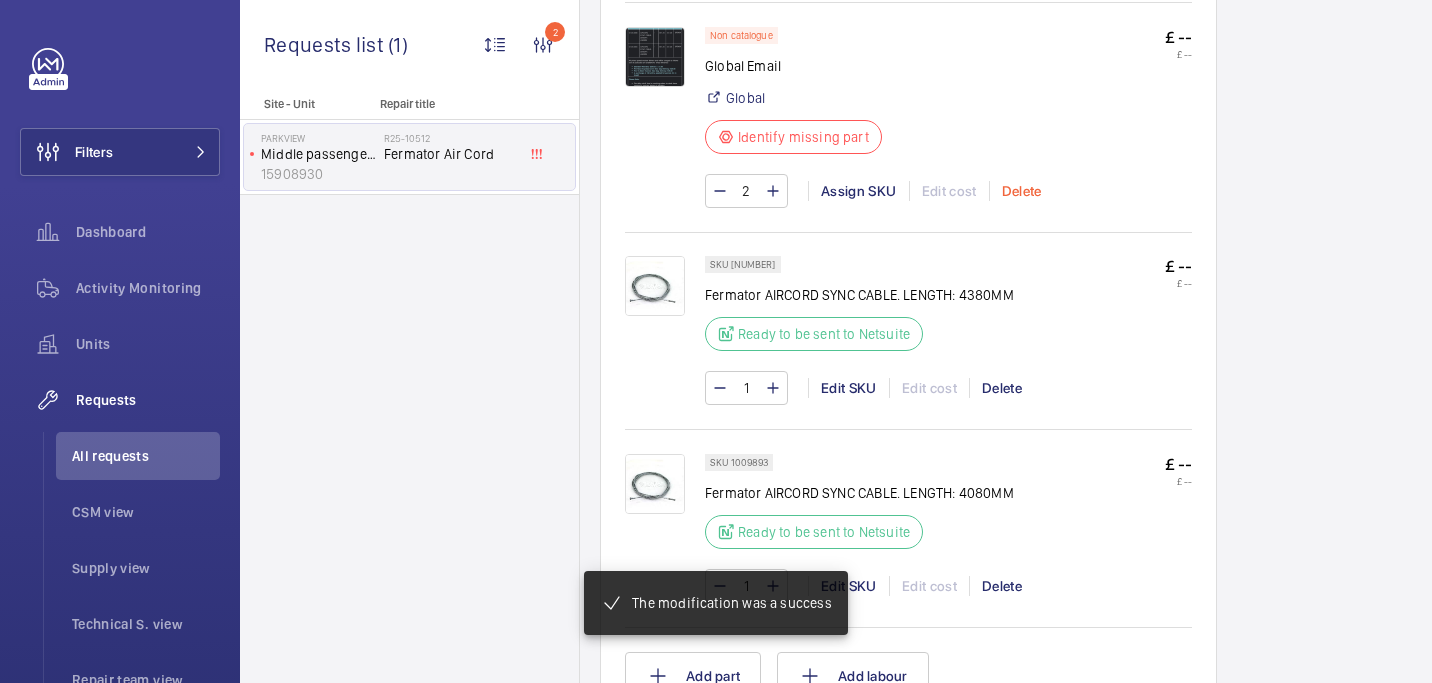 click on "Delete" 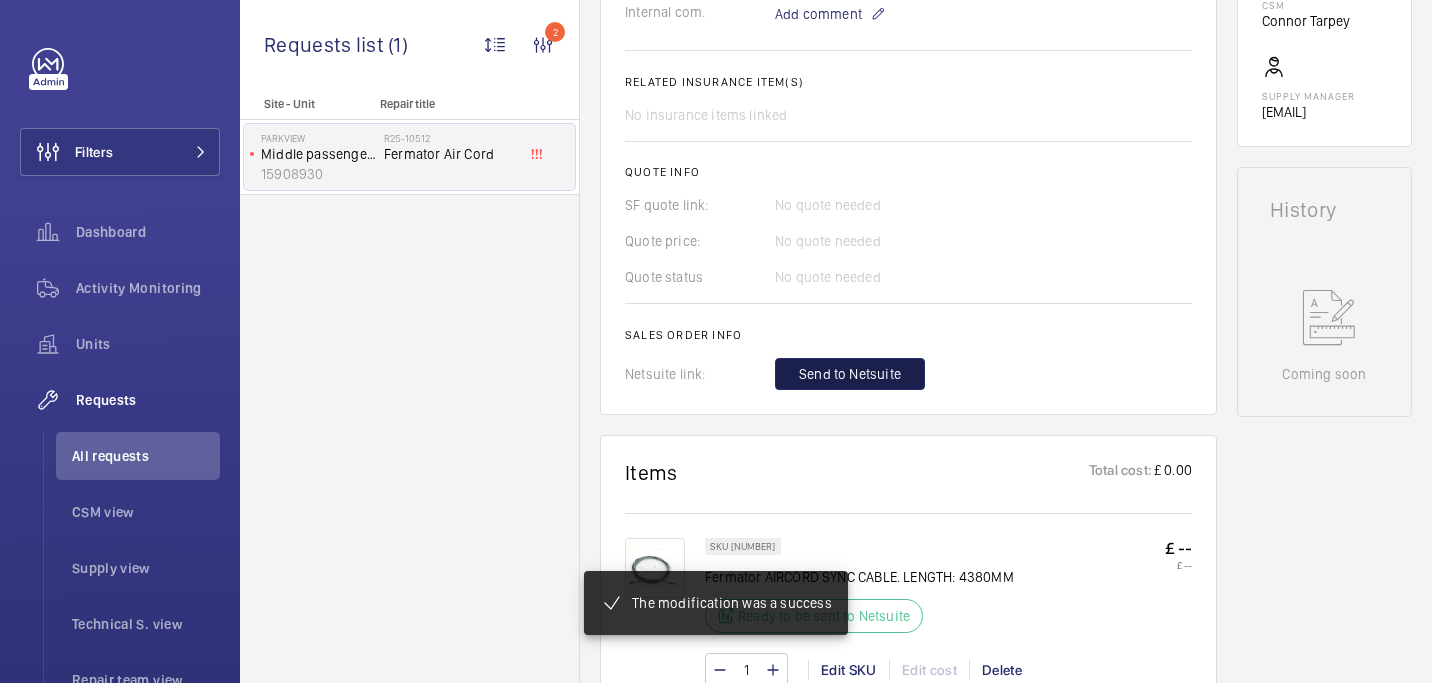 click on "Send to Netsuite" 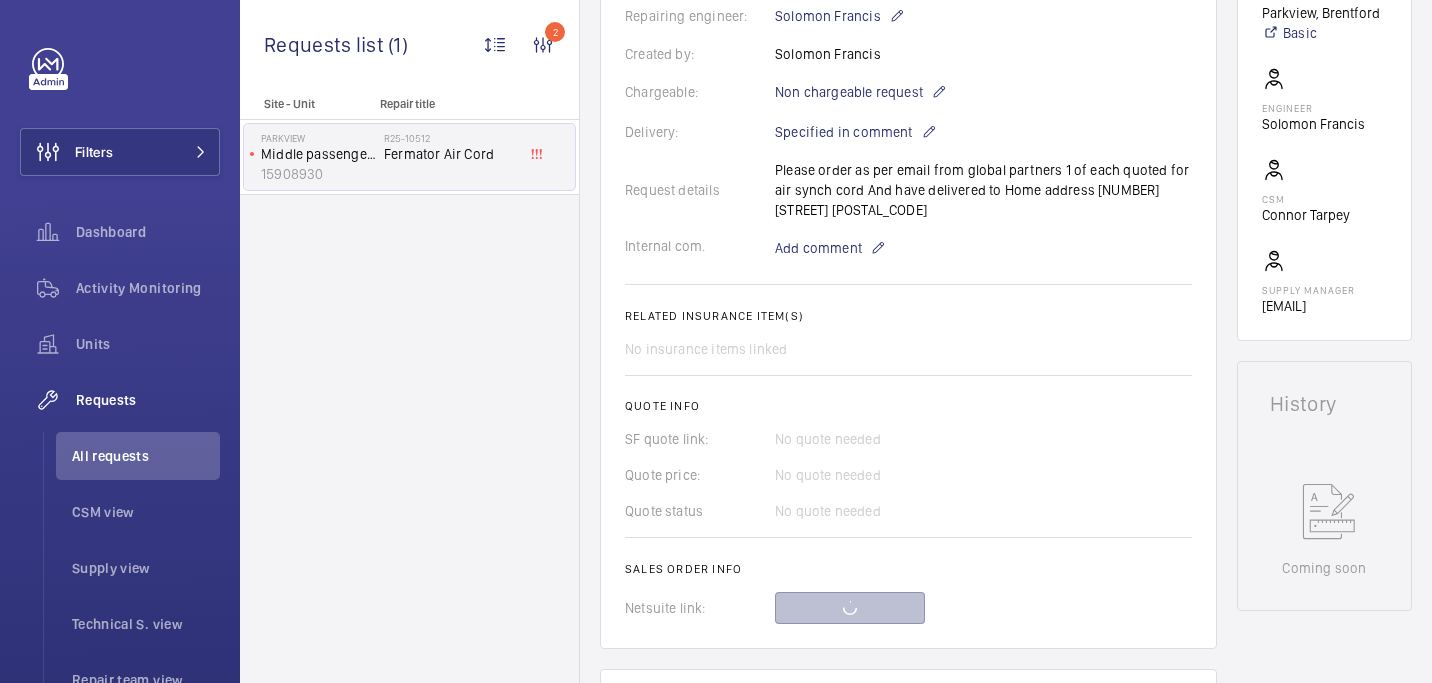 scroll, scrollTop: 521, scrollLeft: 0, axis: vertical 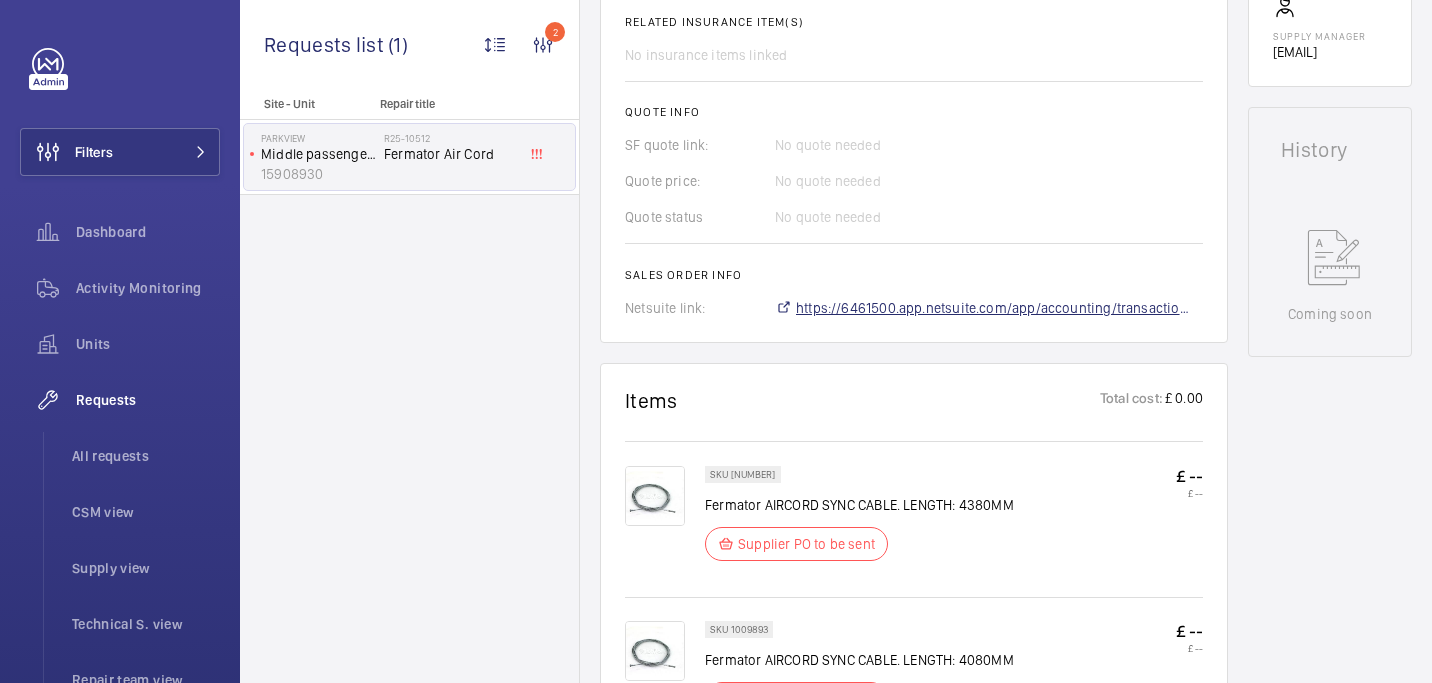 click on "https://6461500.app.netsuite.com/app/accounting/transactions/salesord.nl?id=2878018" 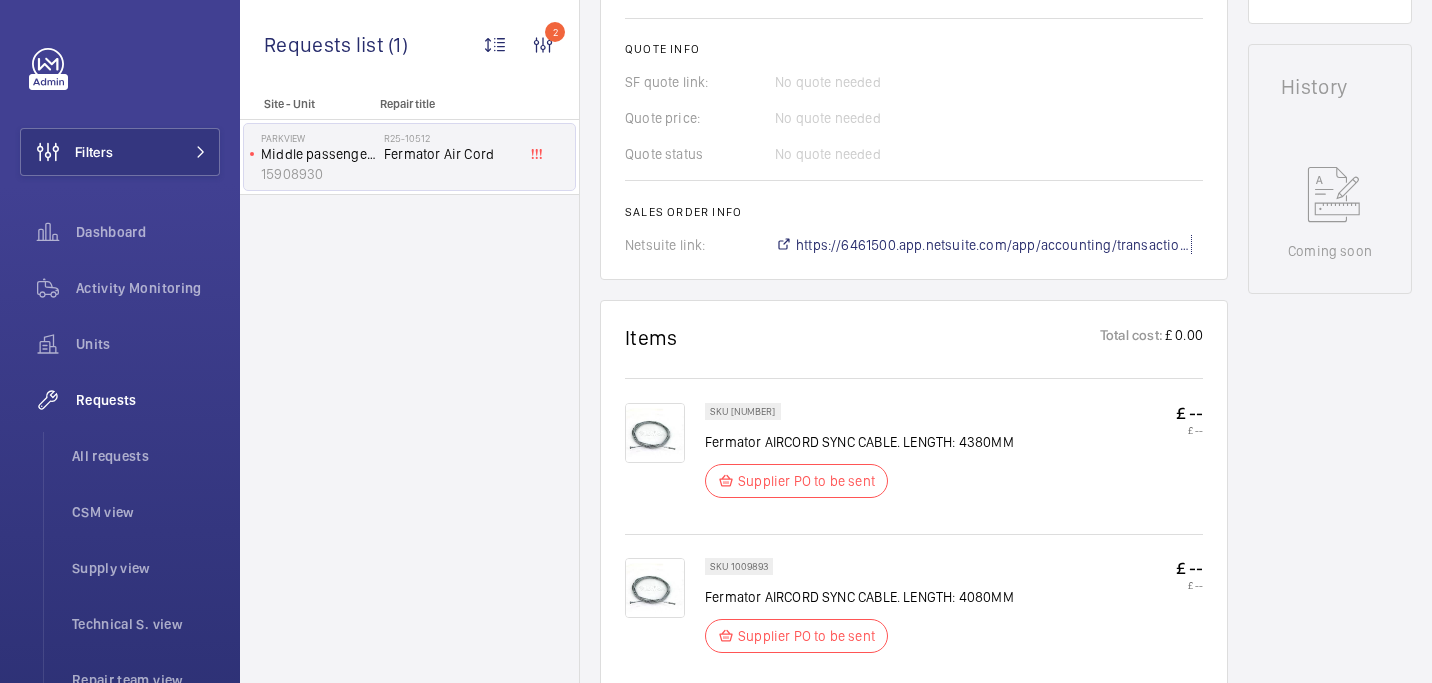 scroll, scrollTop: 878, scrollLeft: 0, axis: vertical 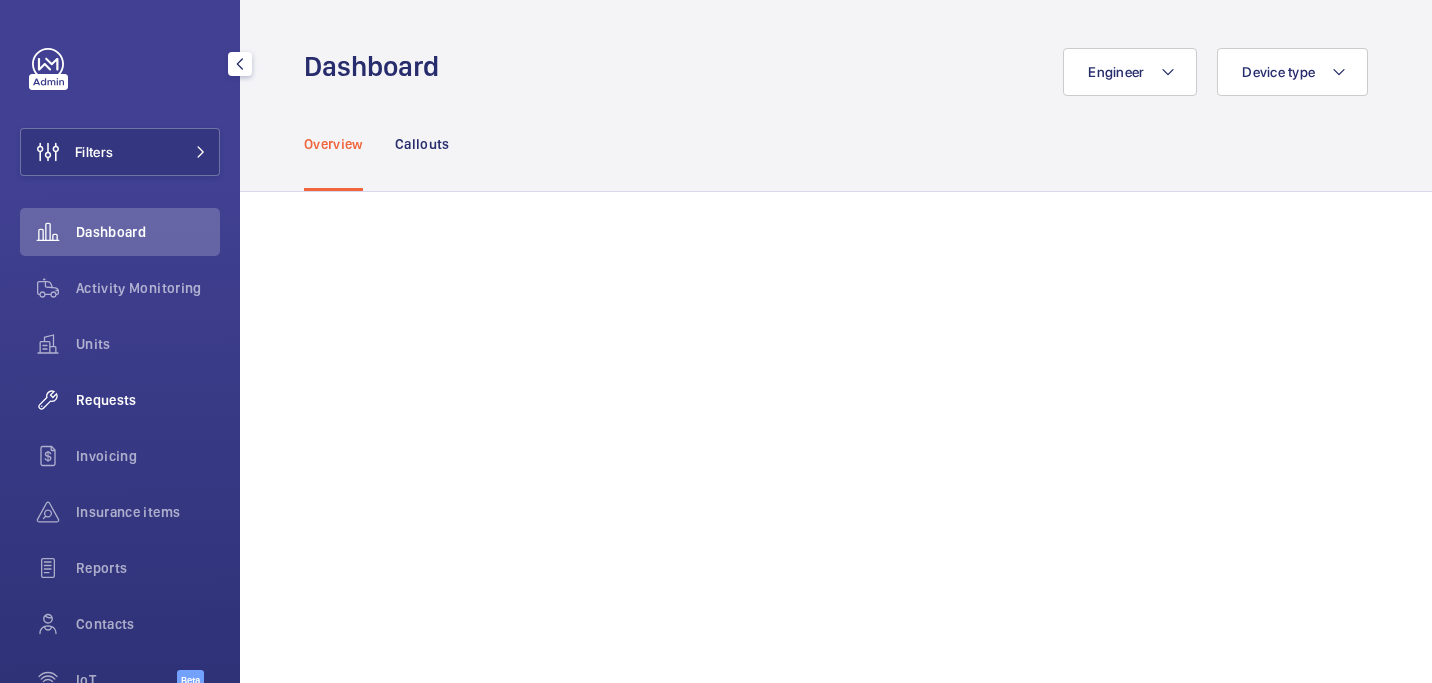 click on "Requests" 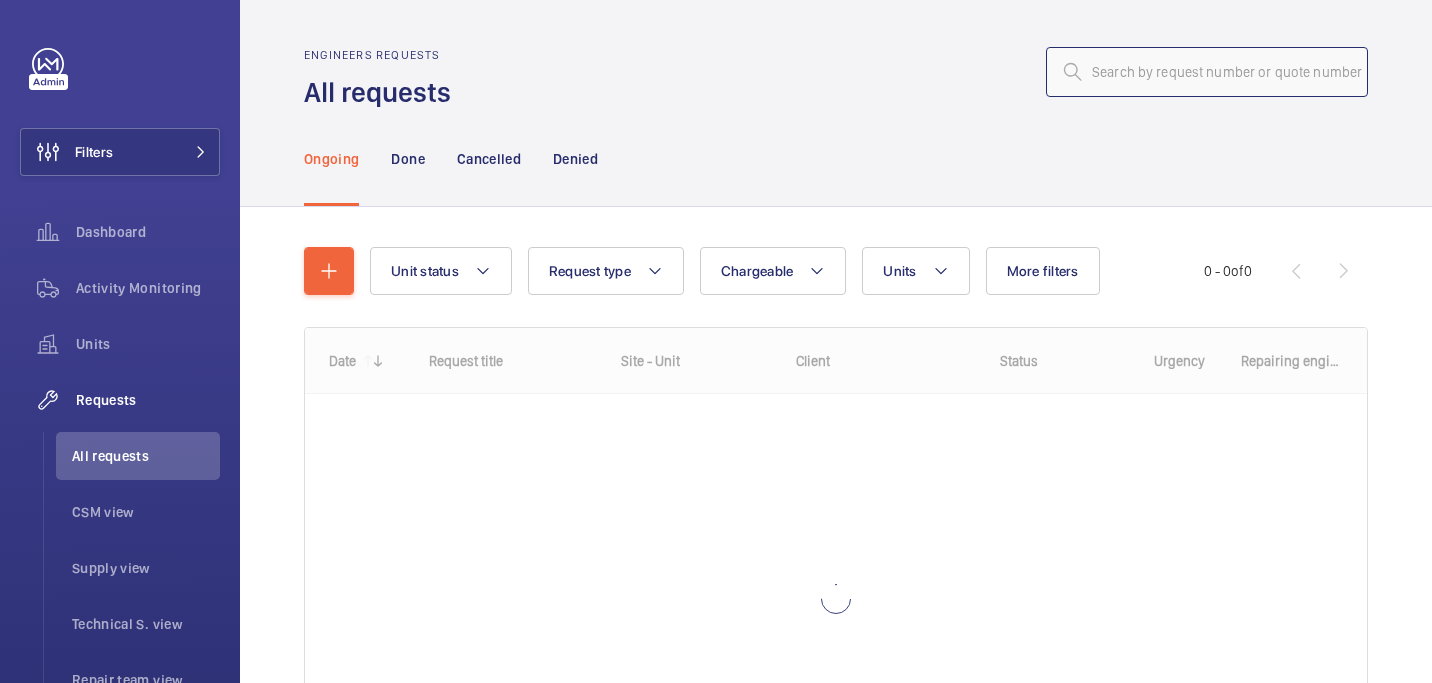 click 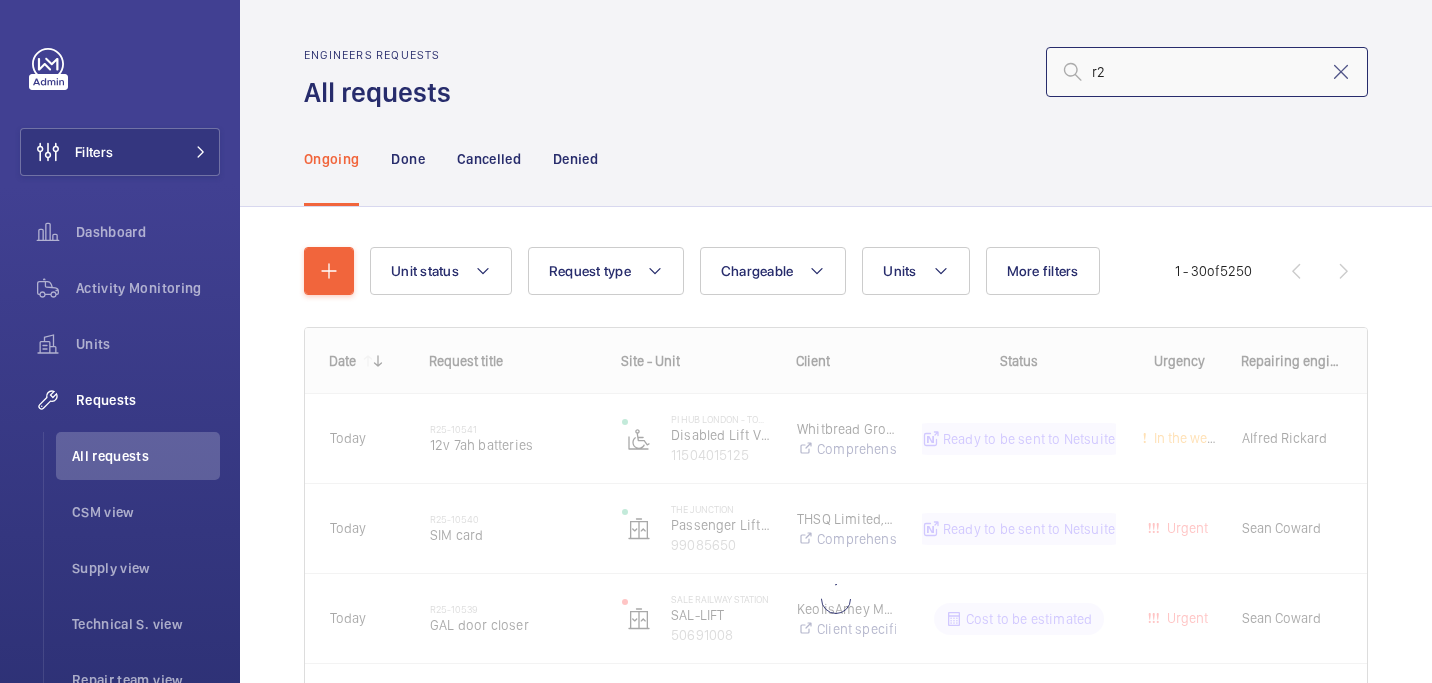 type on "r" 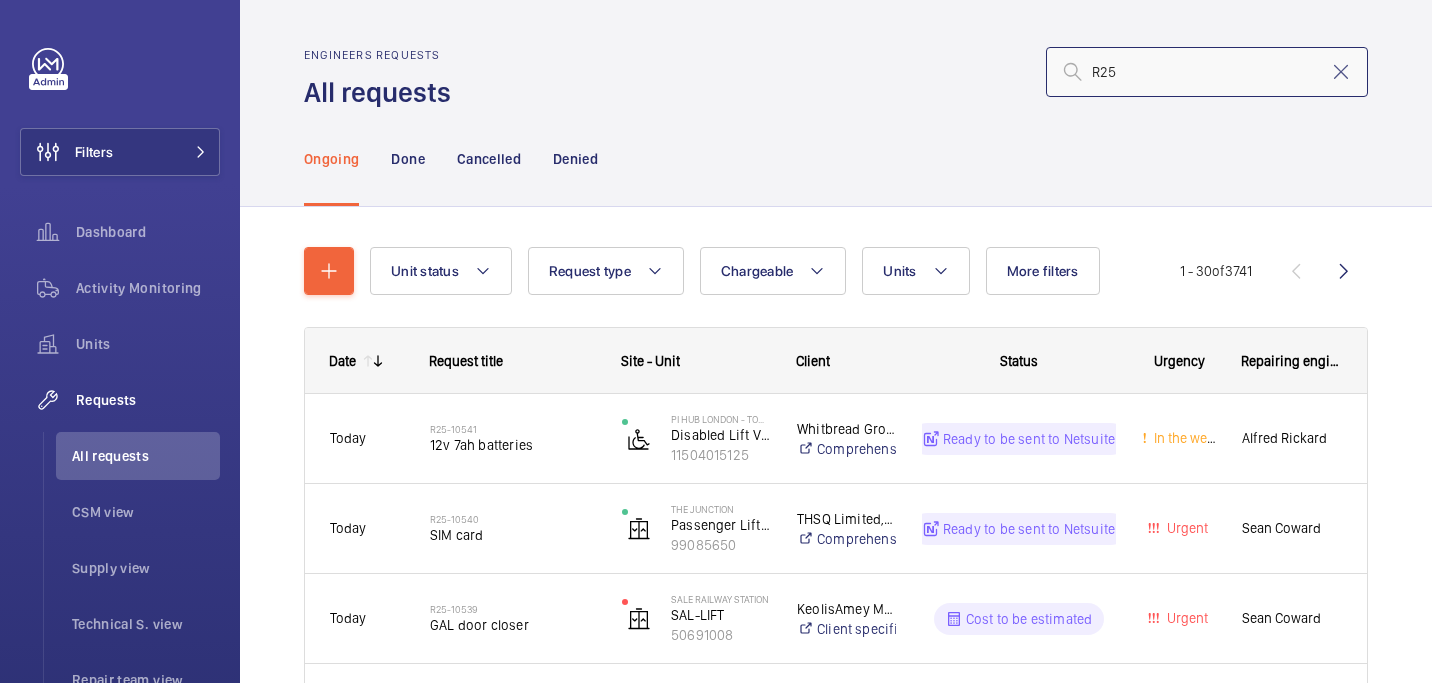 type on "R25" 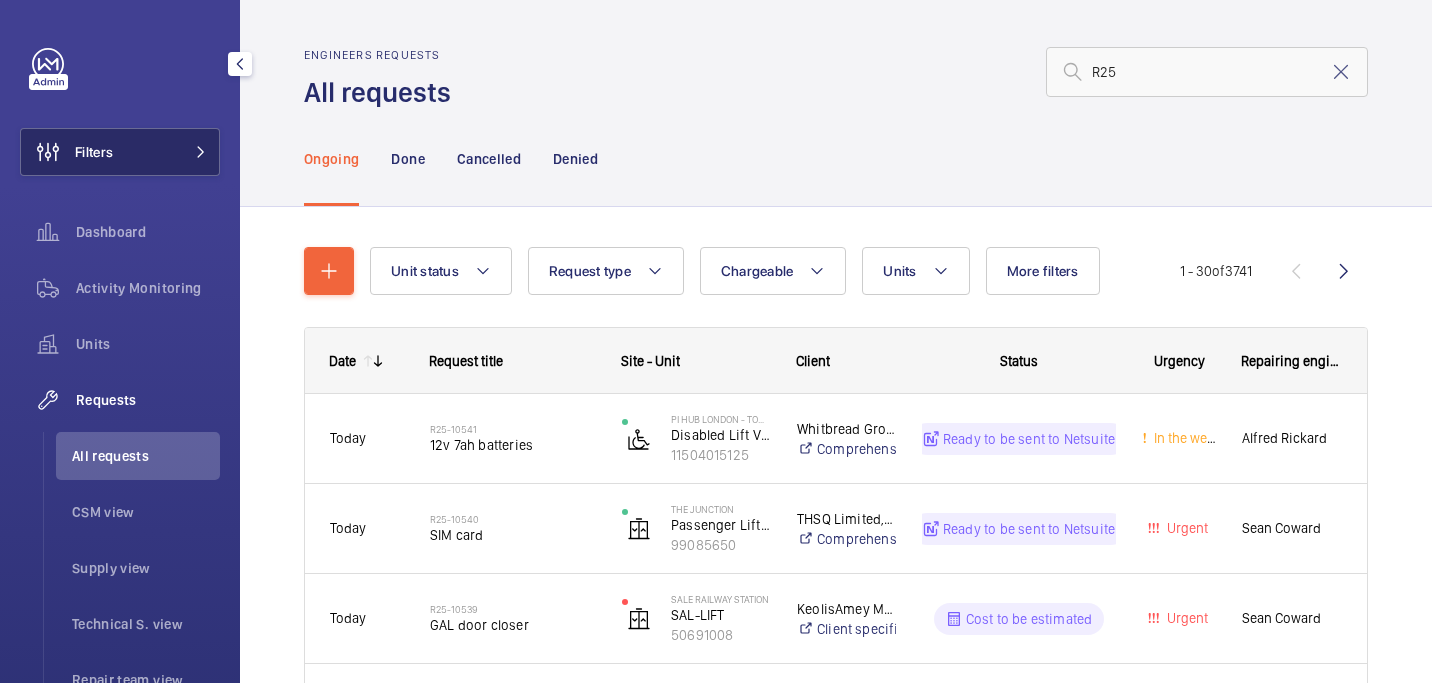 click on "Filters" 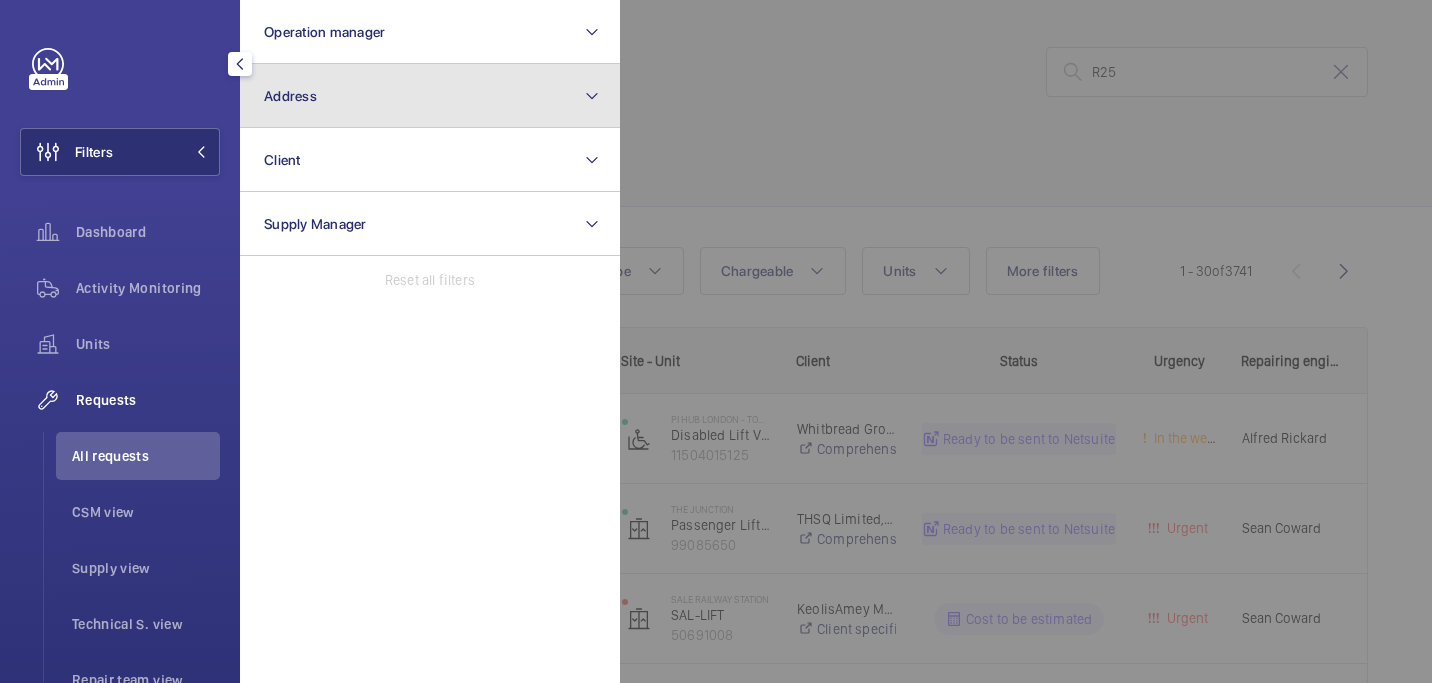 click on "Address" 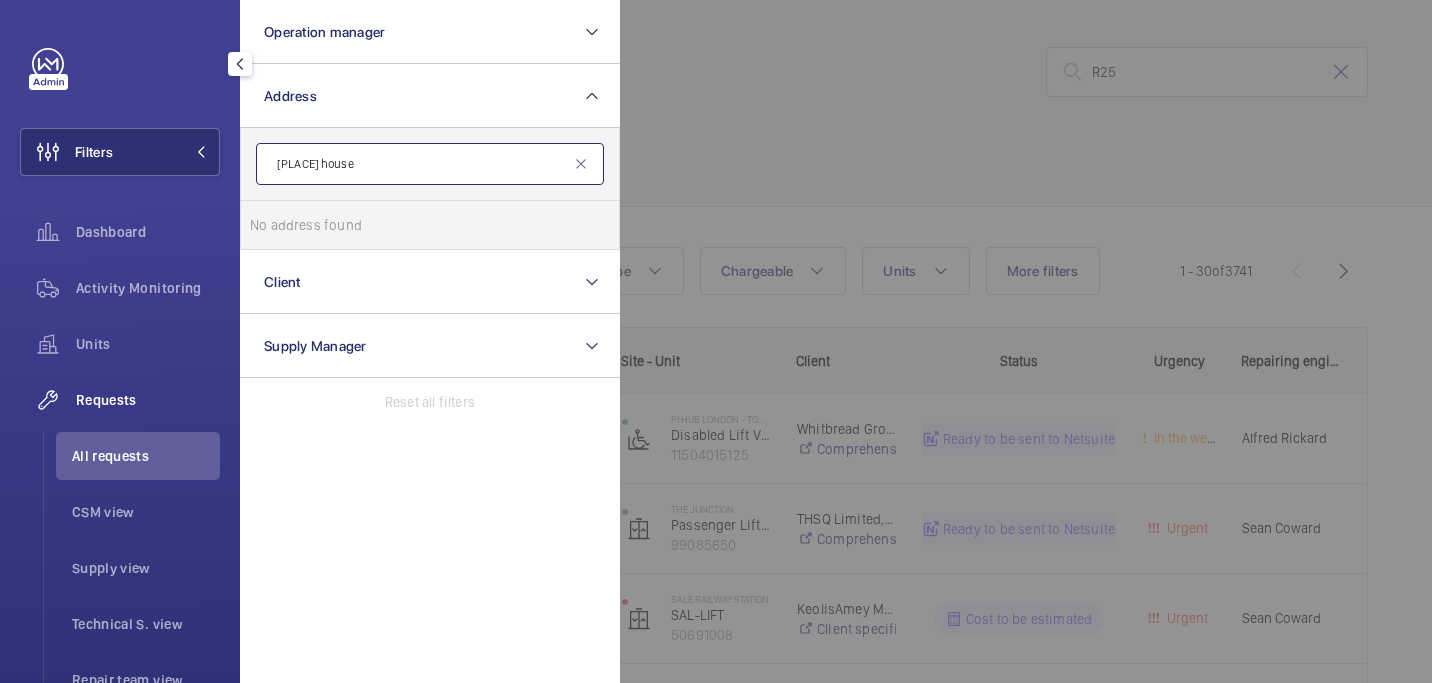 click on "[PLACE] house" 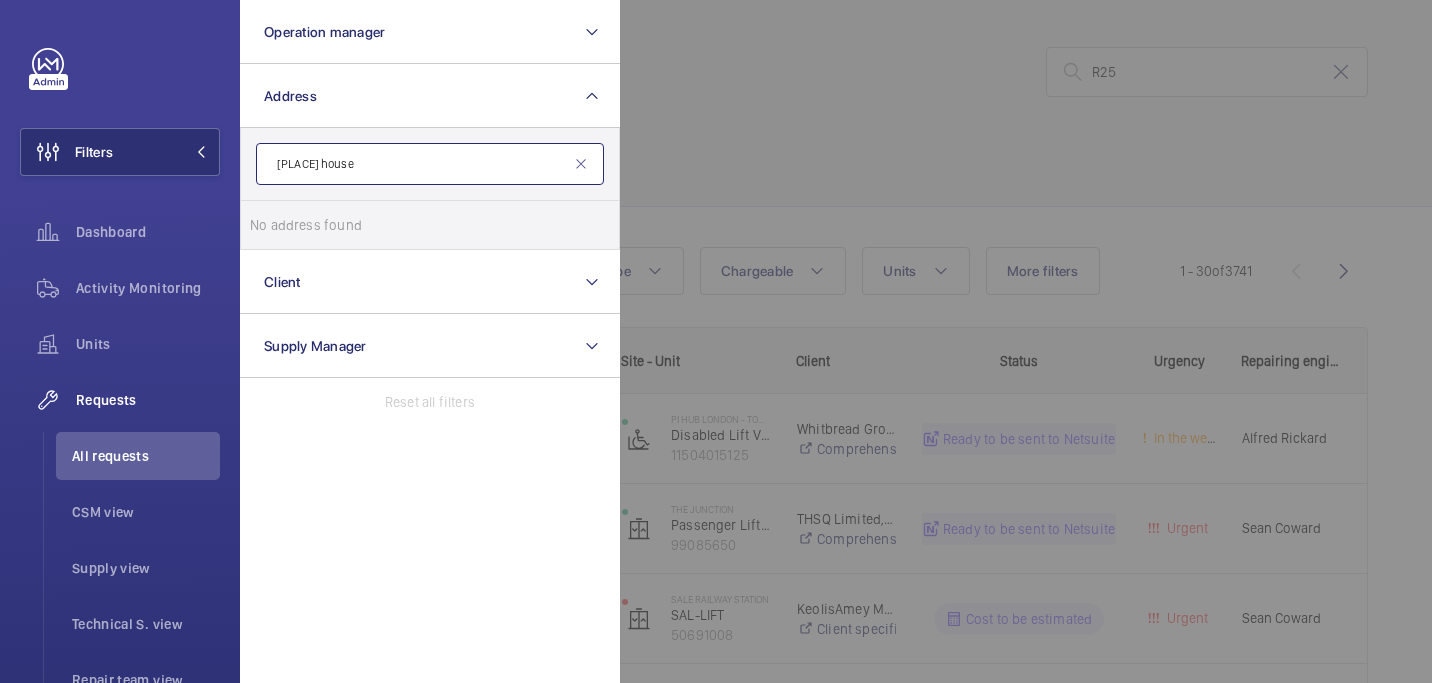 type on "[PLACE] house" 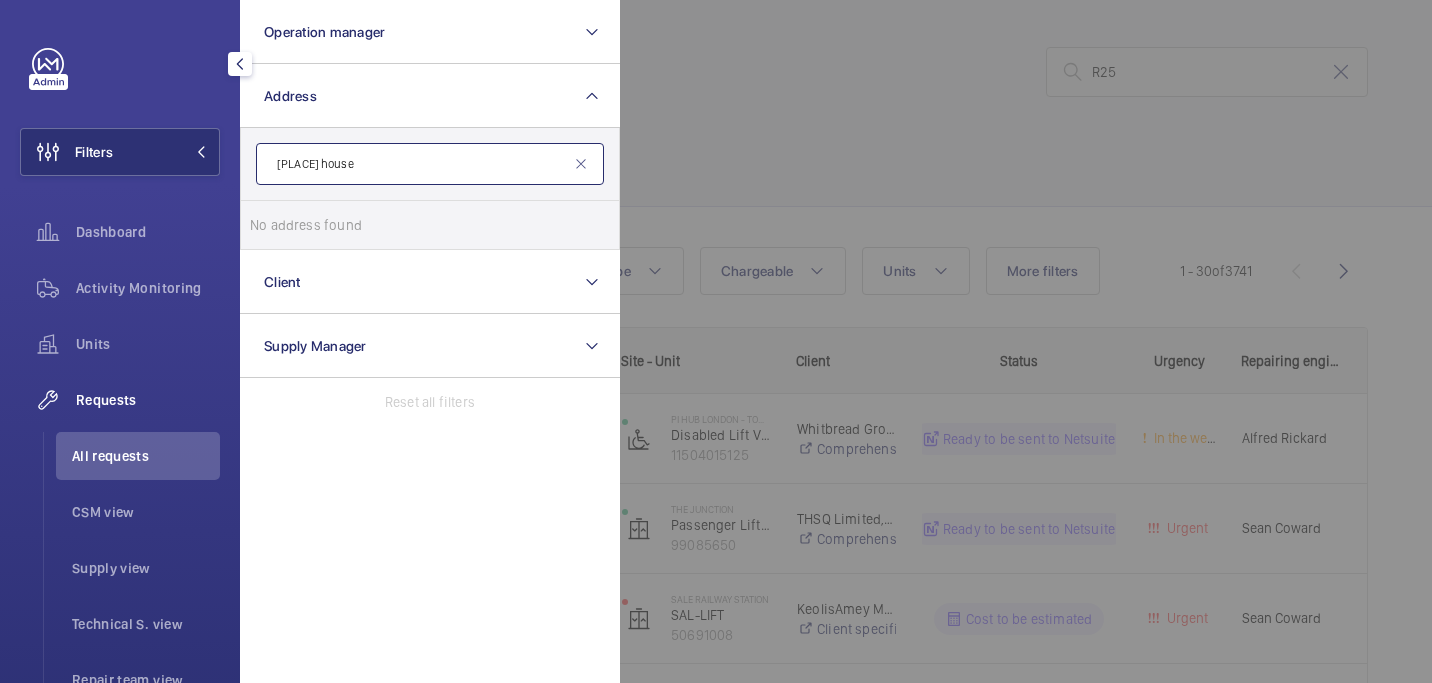 click on "[PLACE] house" 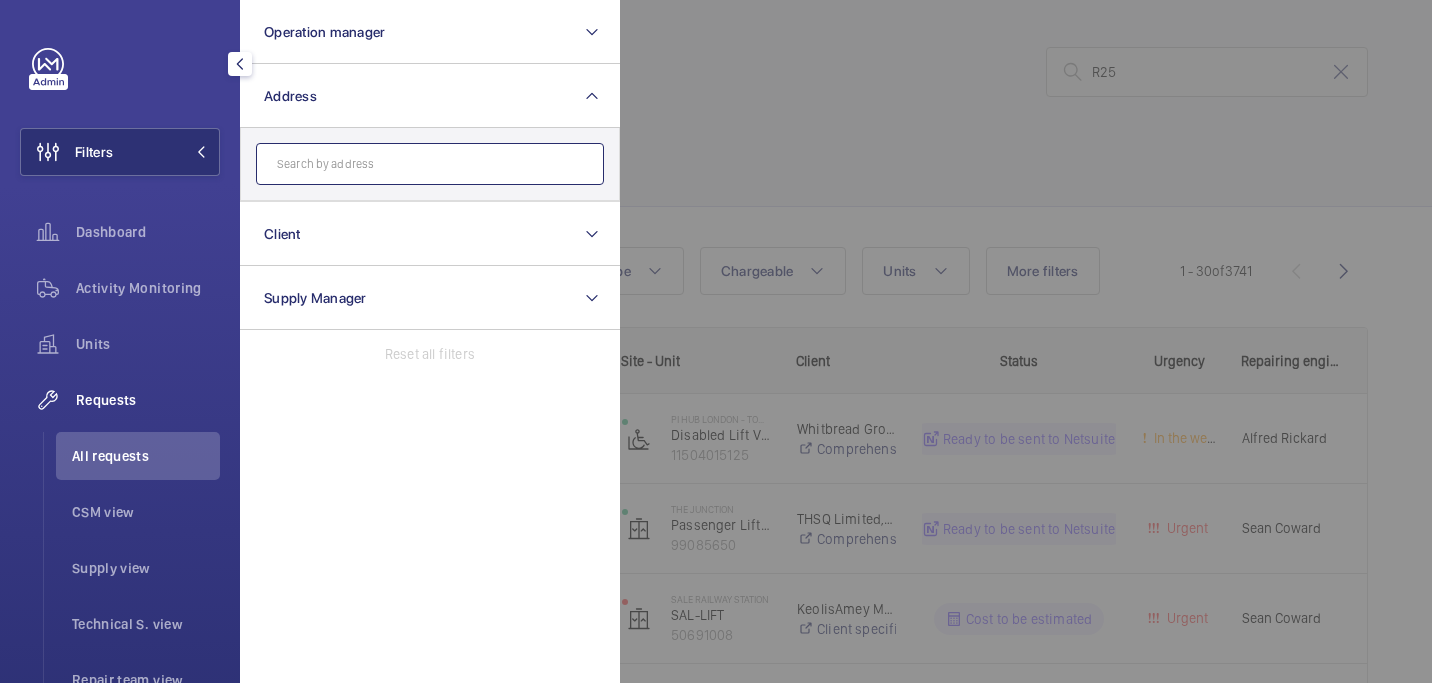 paste on "[PERSON] house" 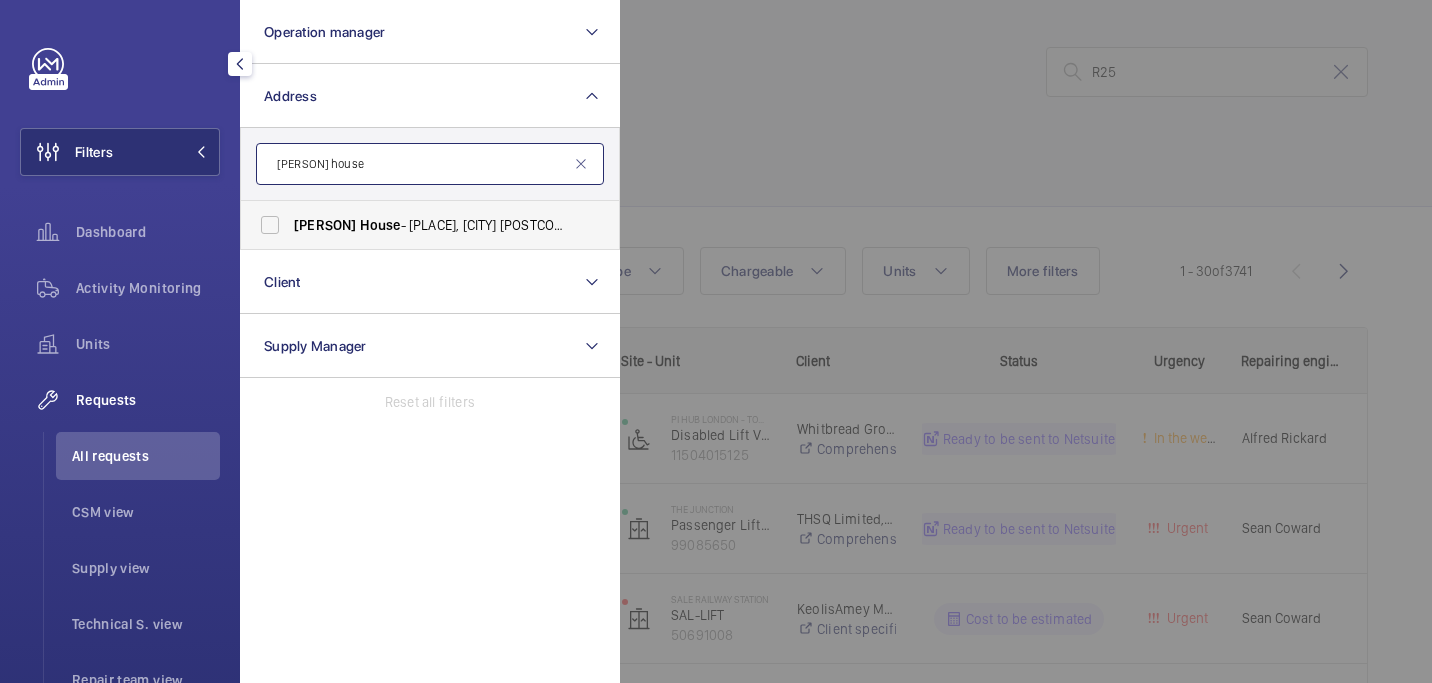 type on "[PERSON] house" 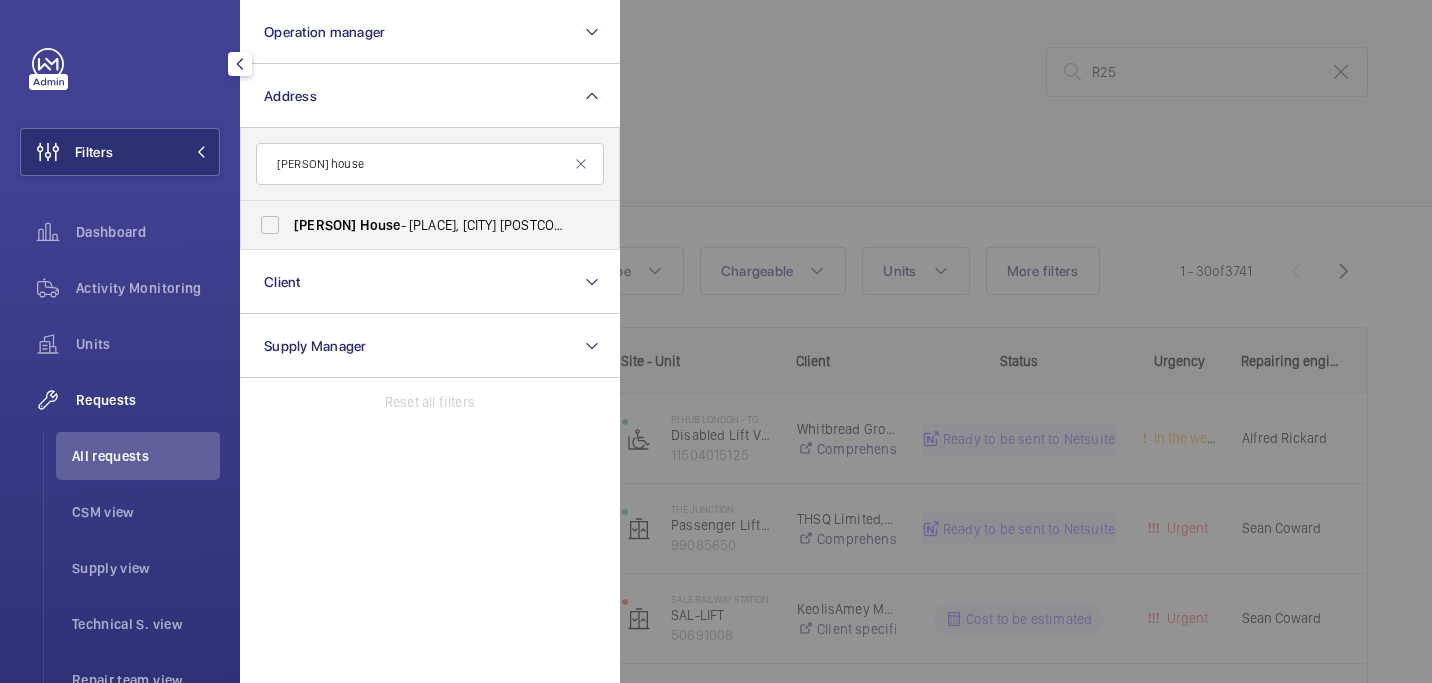 drag, startPoint x: 317, startPoint y: 210, endPoint x: 395, endPoint y: 197, distance: 79.07591 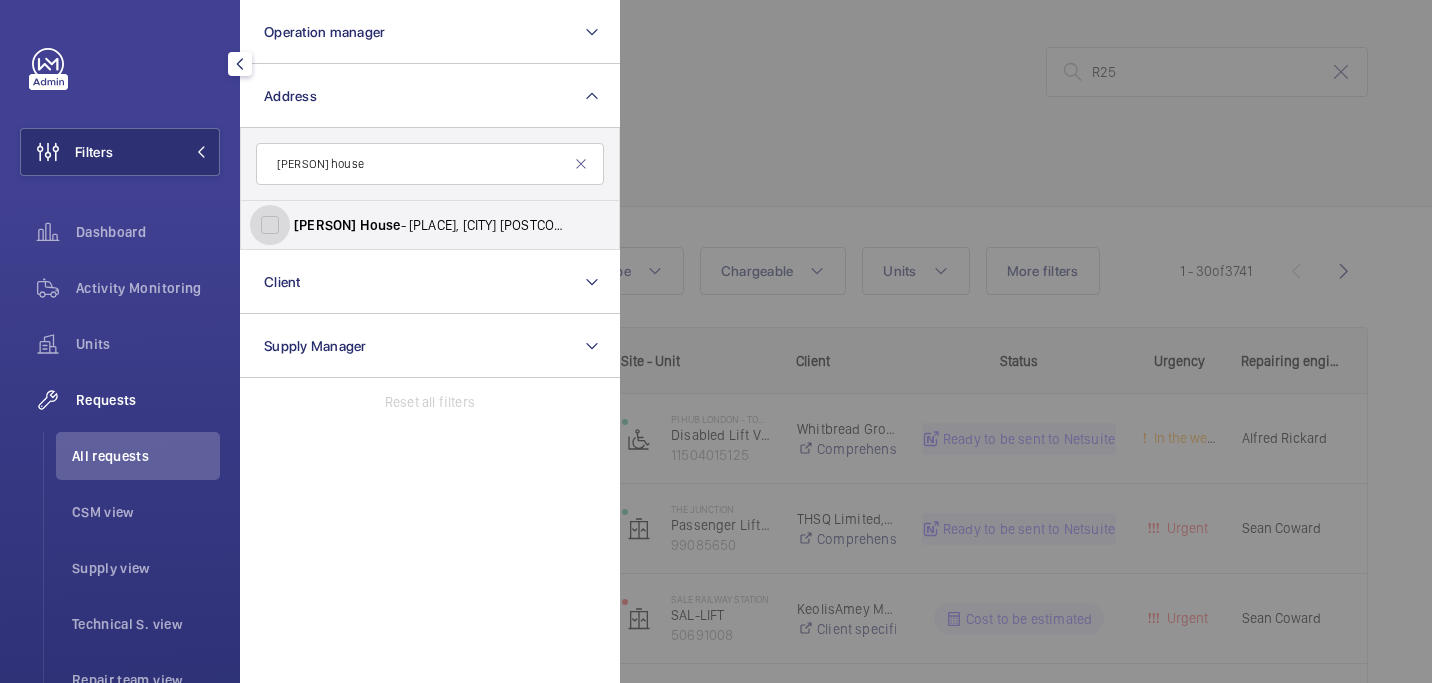 click on "[PERSON] House - [PLACE], [CITY] [POSTCODE]" at bounding box center (270, 225) 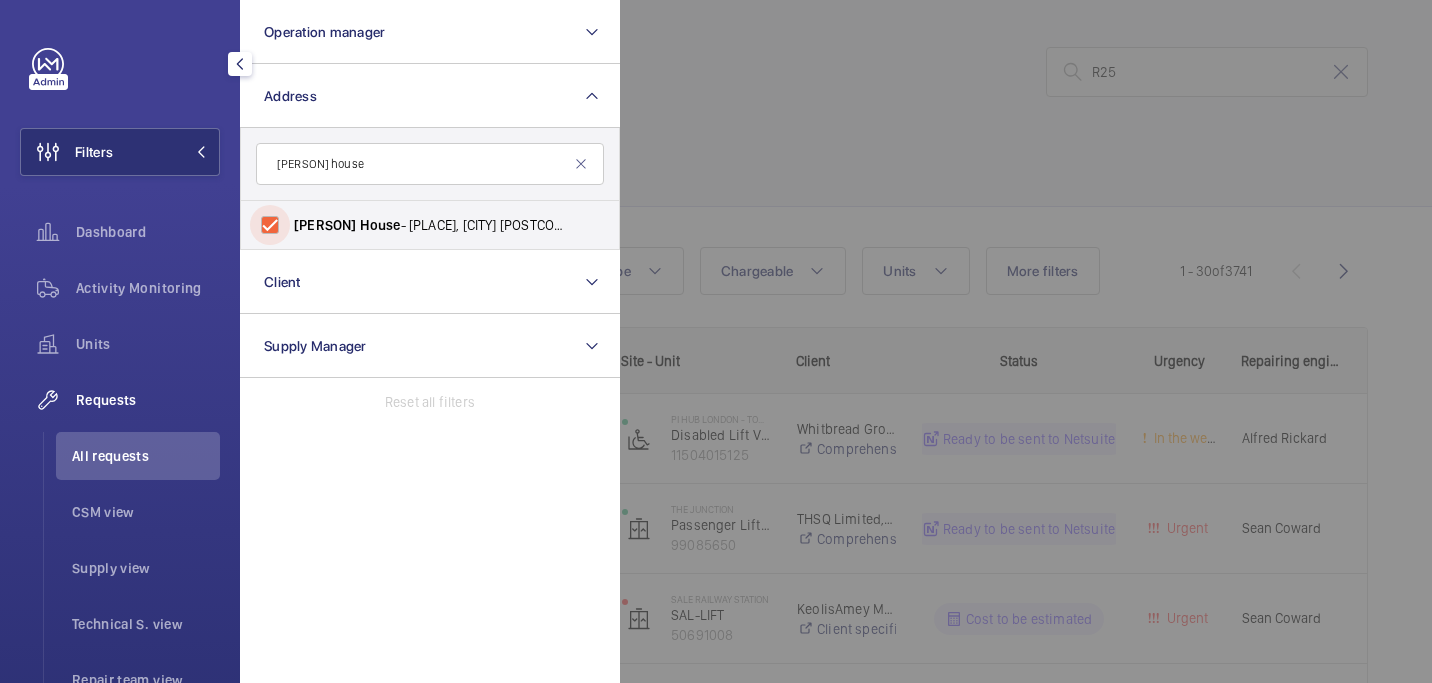 checkbox on "true" 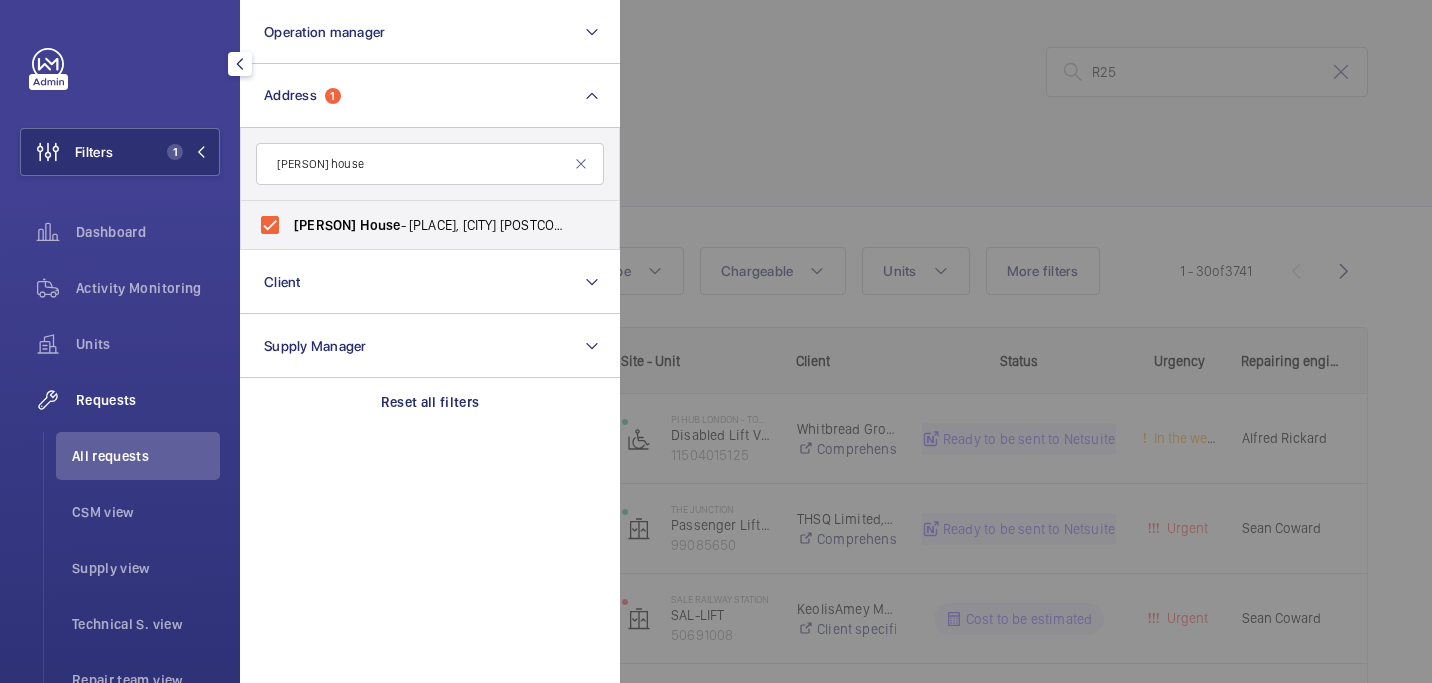 click 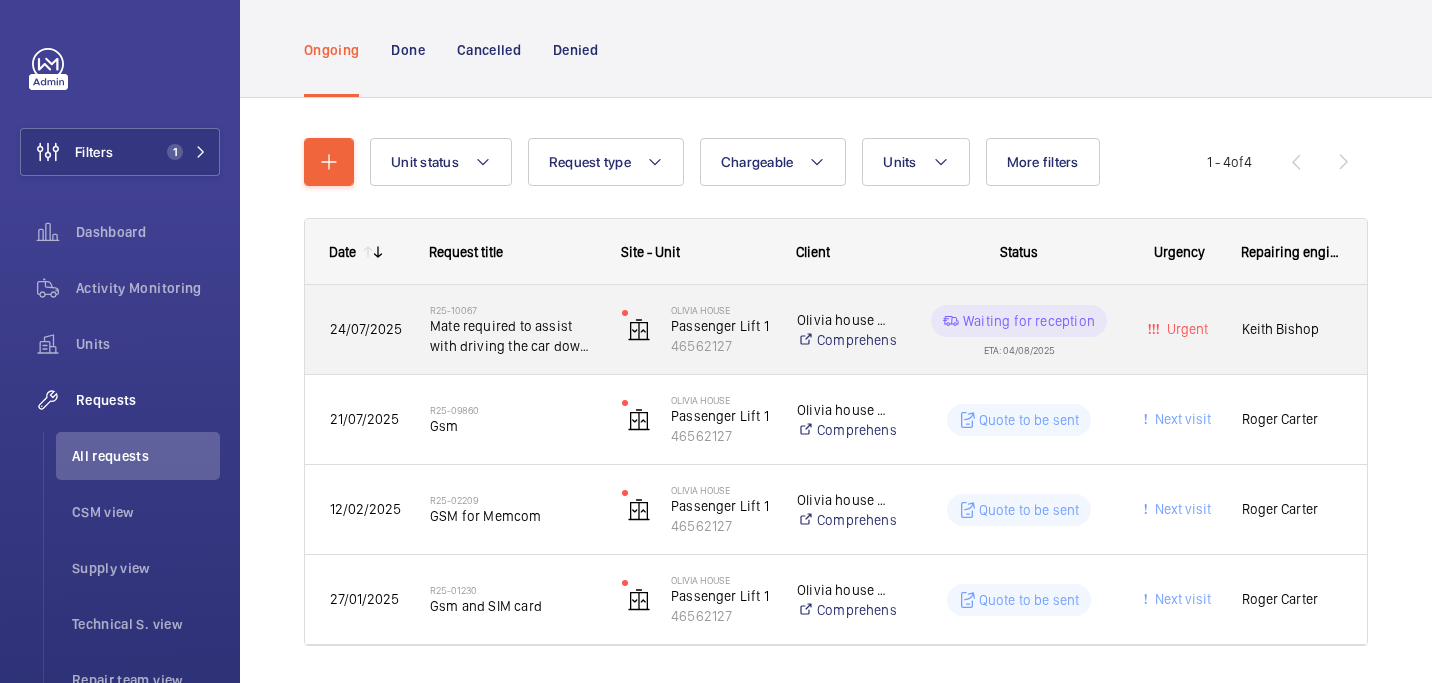 scroll, scrollTop: 111, scrollLeft: 0, axis: vertical 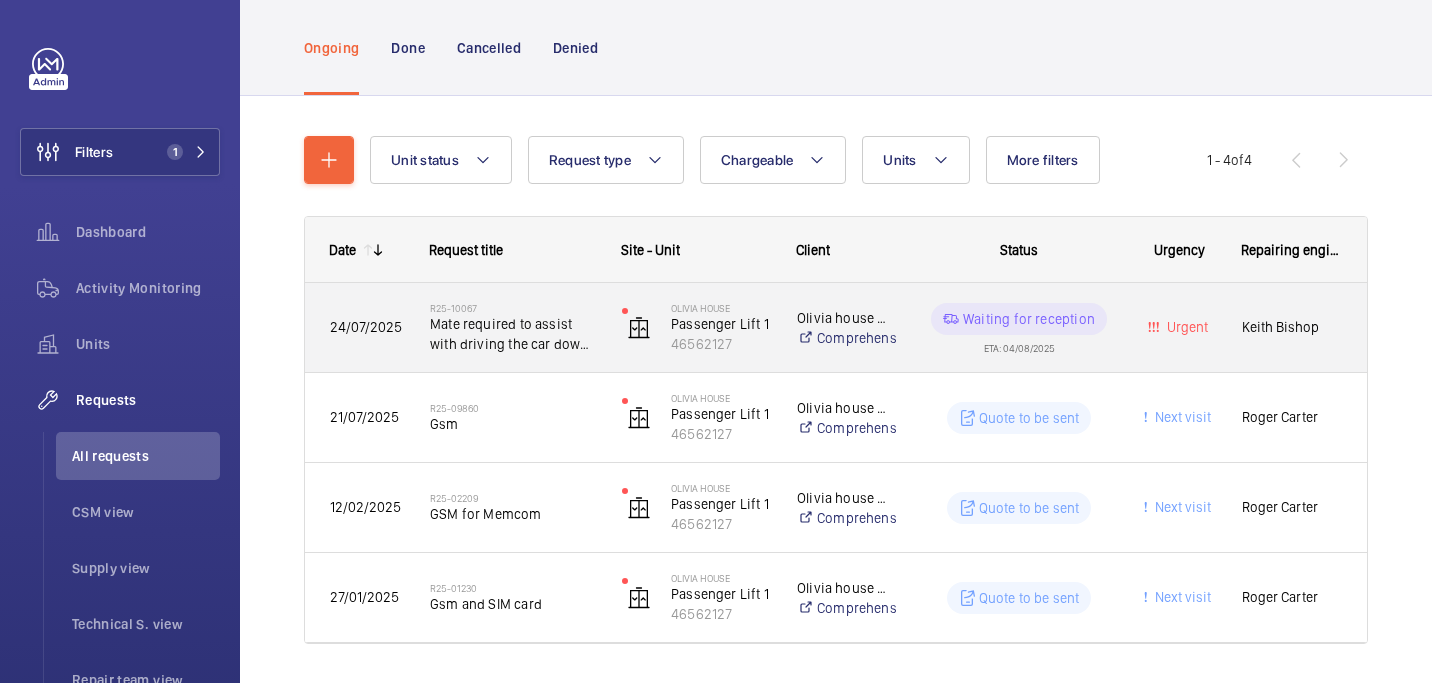 click on "Mate required to assist with driving the car down to the ground floor with me inside the lift car" 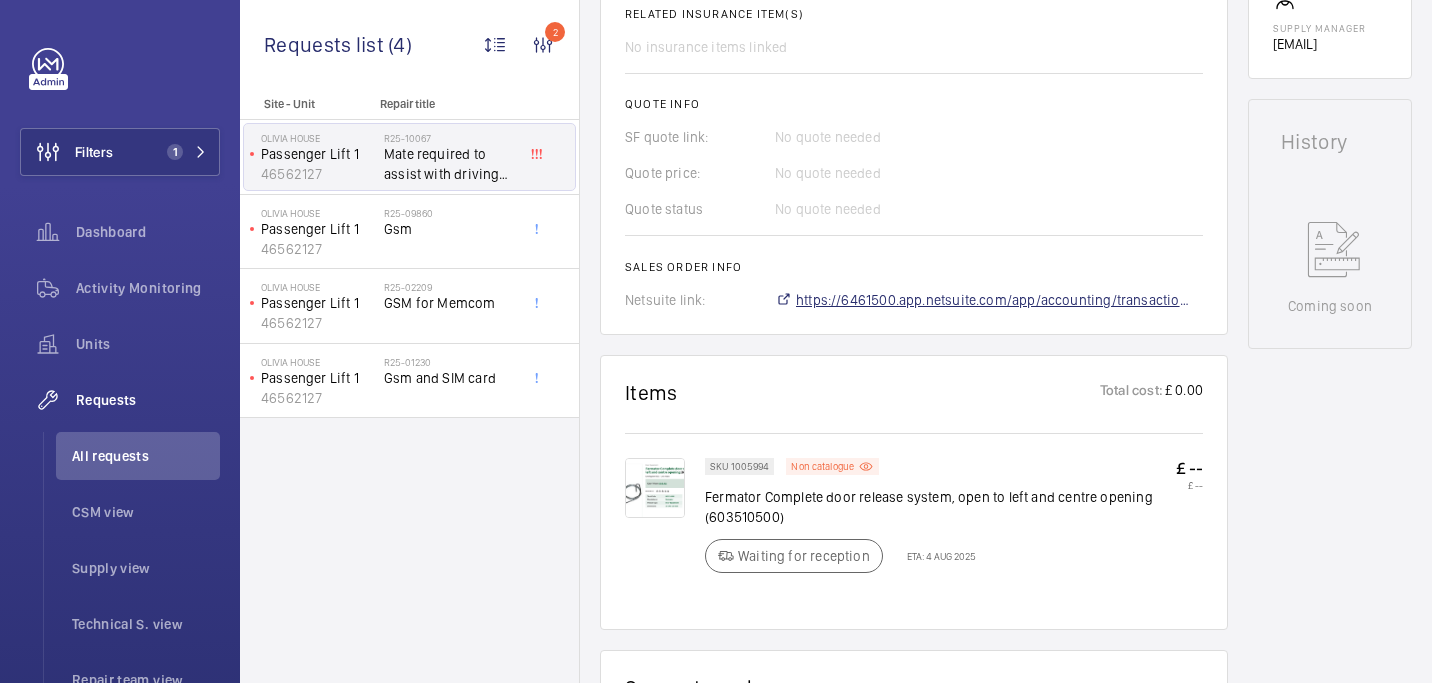 scroll, scrollTop: 859, scrollLeft: 0, axis: vertical 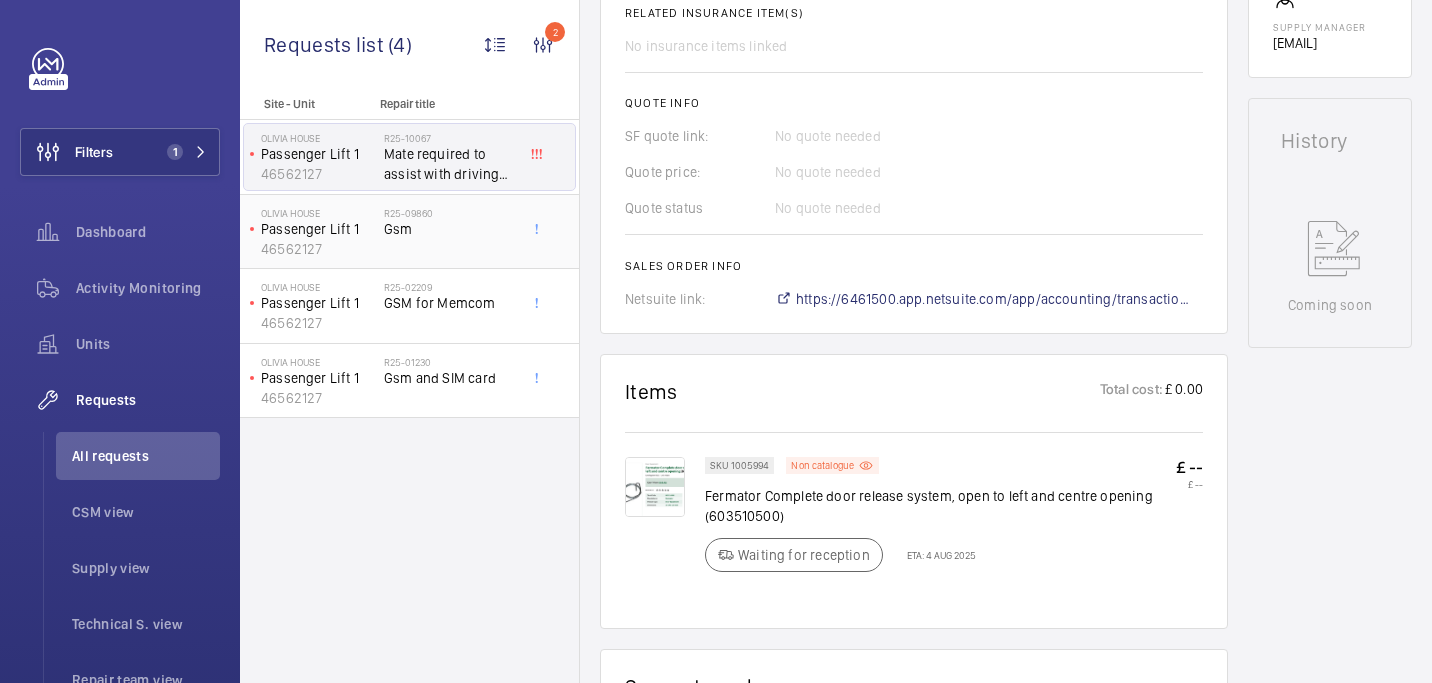 click on "R25-09860   Gsm" 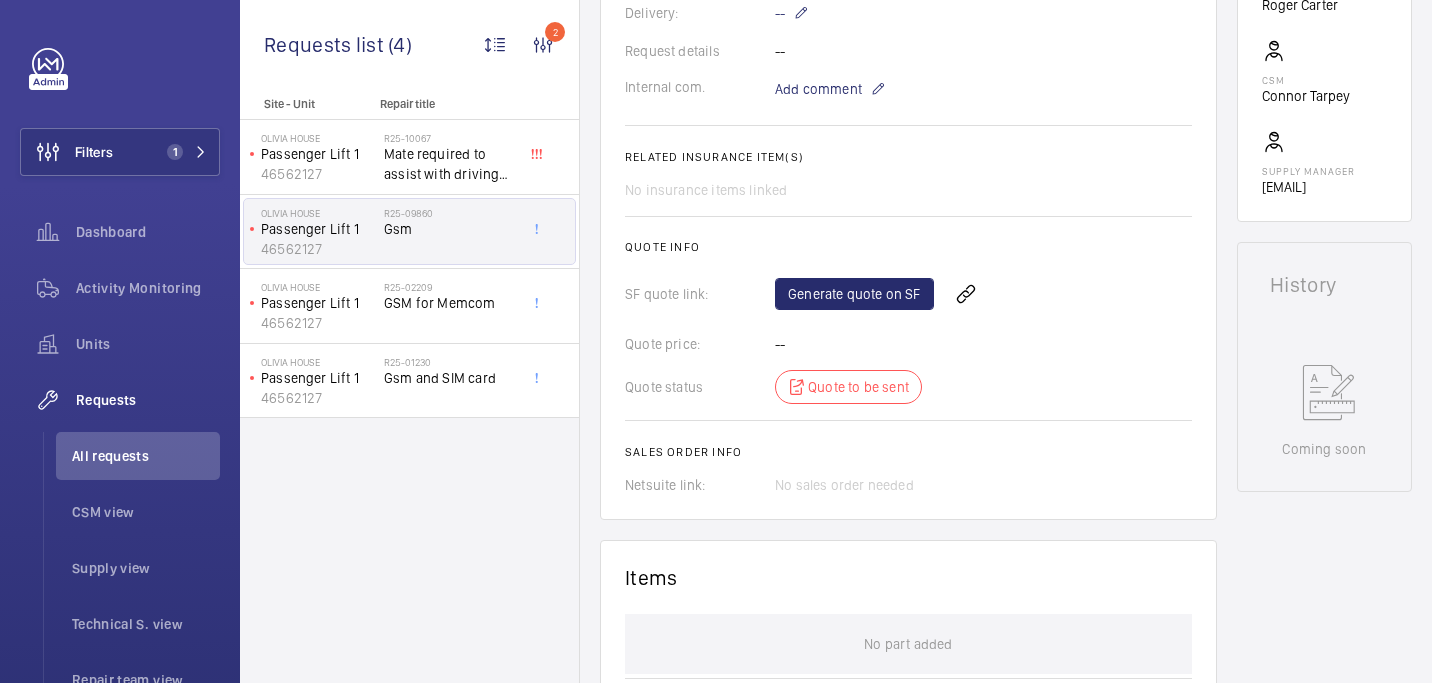 scroll, scrollTop: 592, scrollLeft: 0, axis: vertical 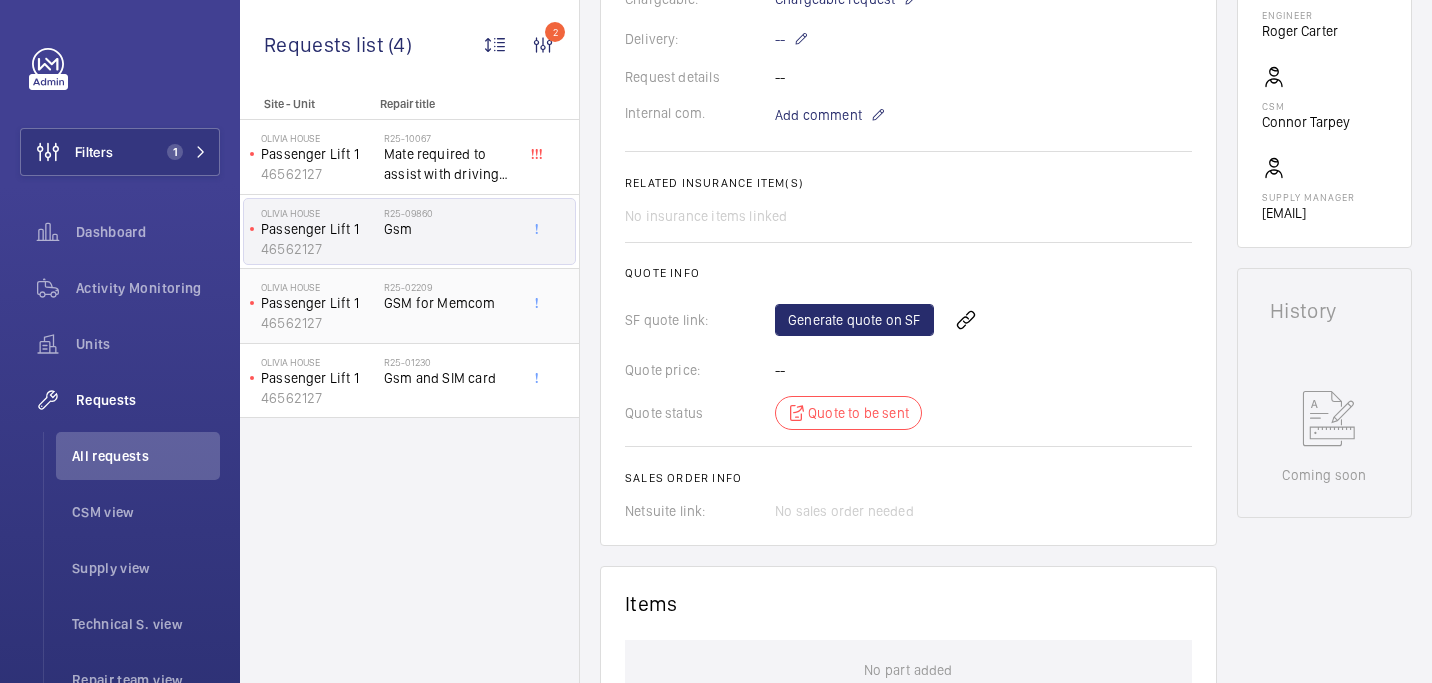 click on "46562127" 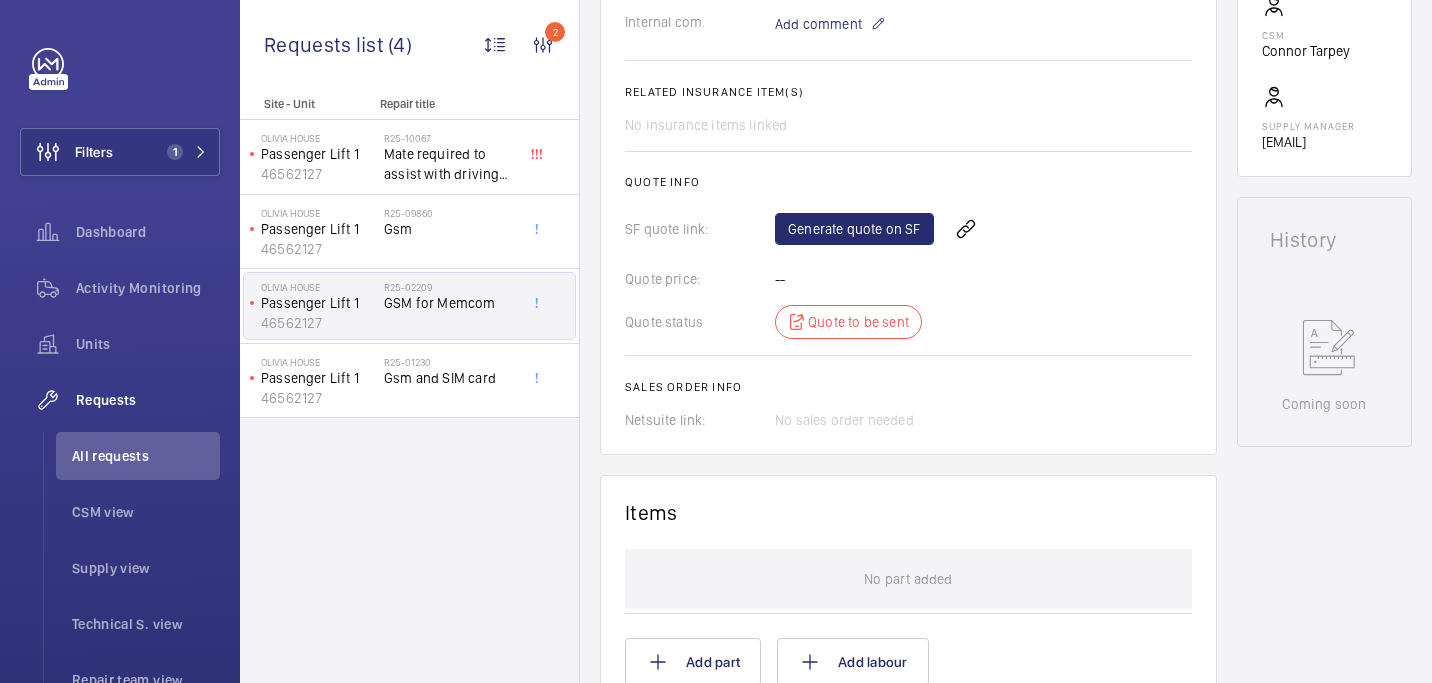 scroll, scrollTop: 1111, scrollLeft: 0, axis: vertical 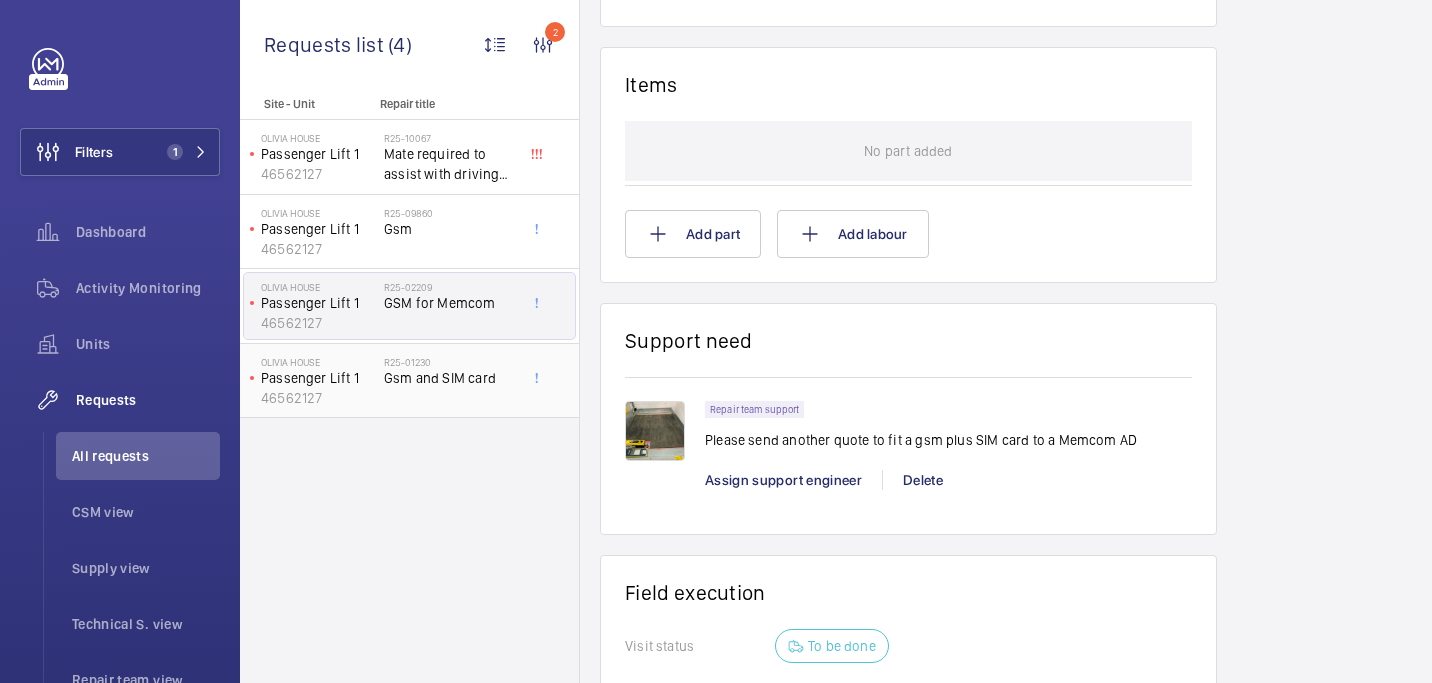 click on "Gsm and SIM card" 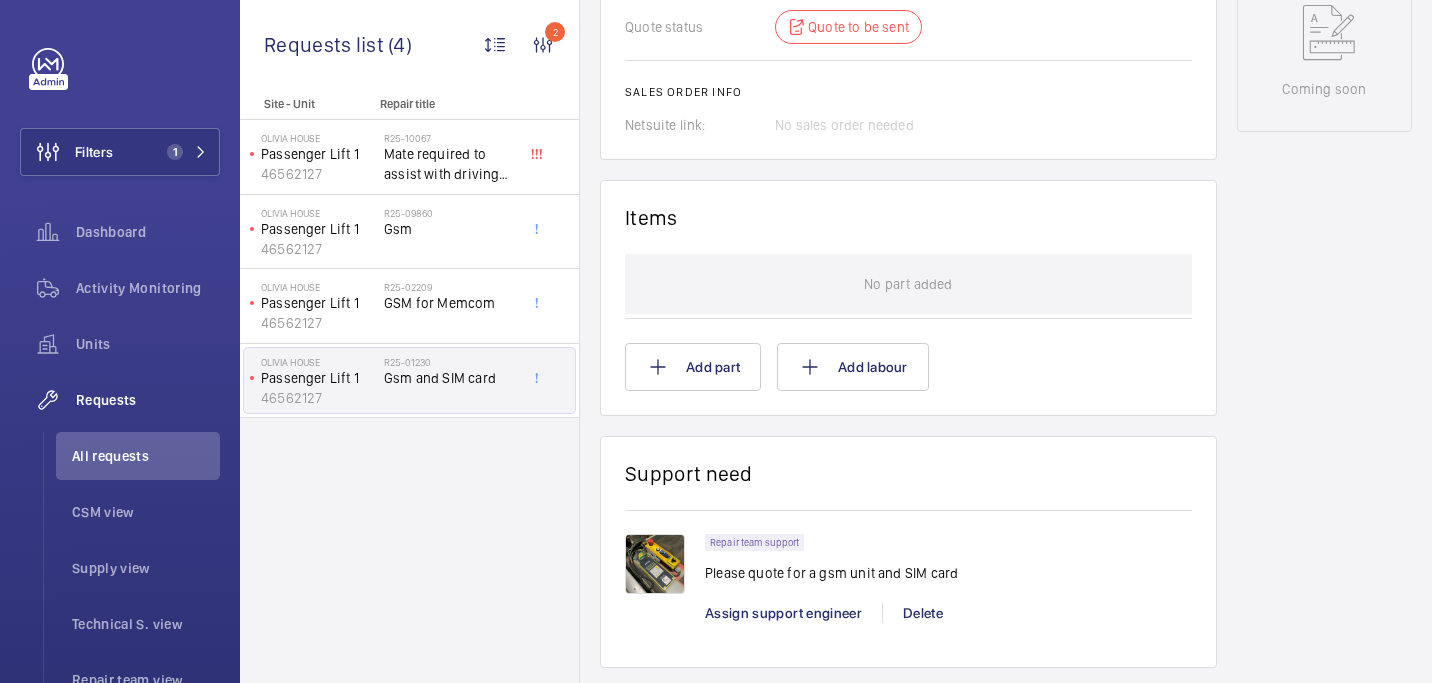 scroll, scrollTop: 973, scrollLeft: 0, axis: vertical 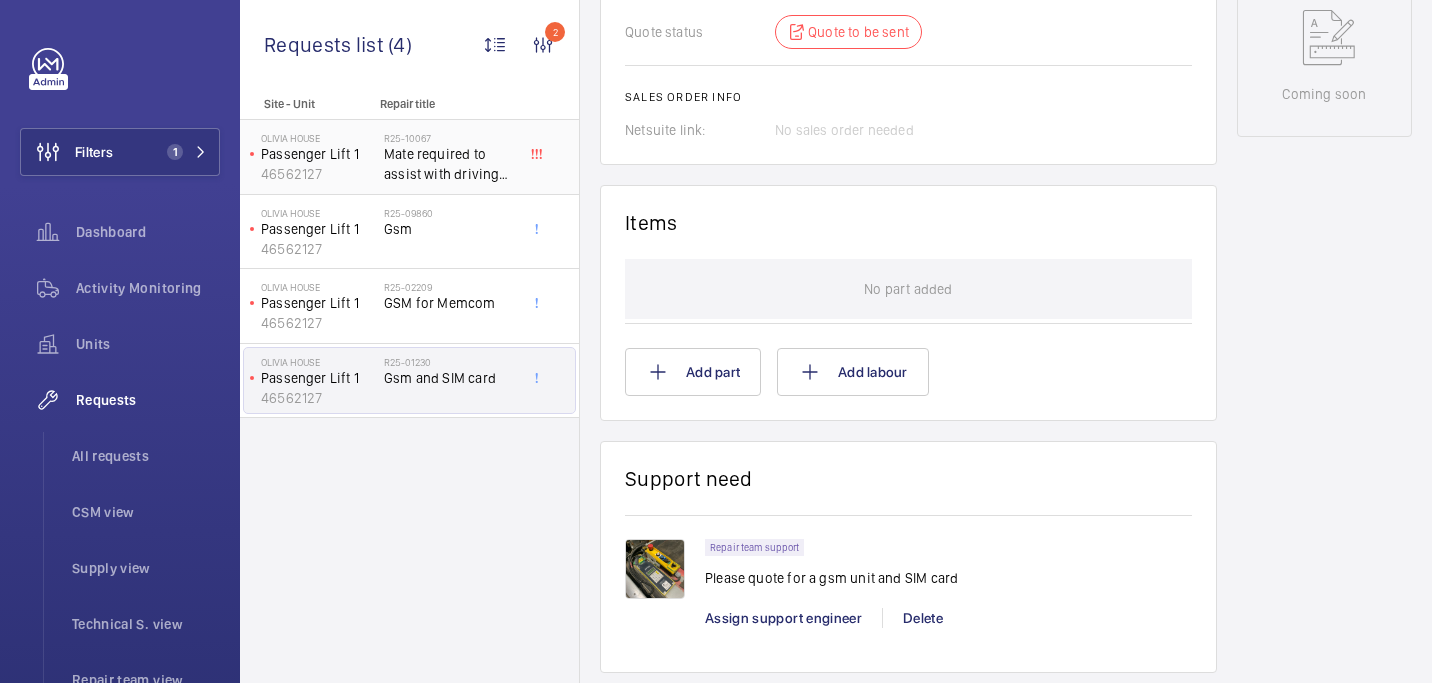 click on "R25-10067" 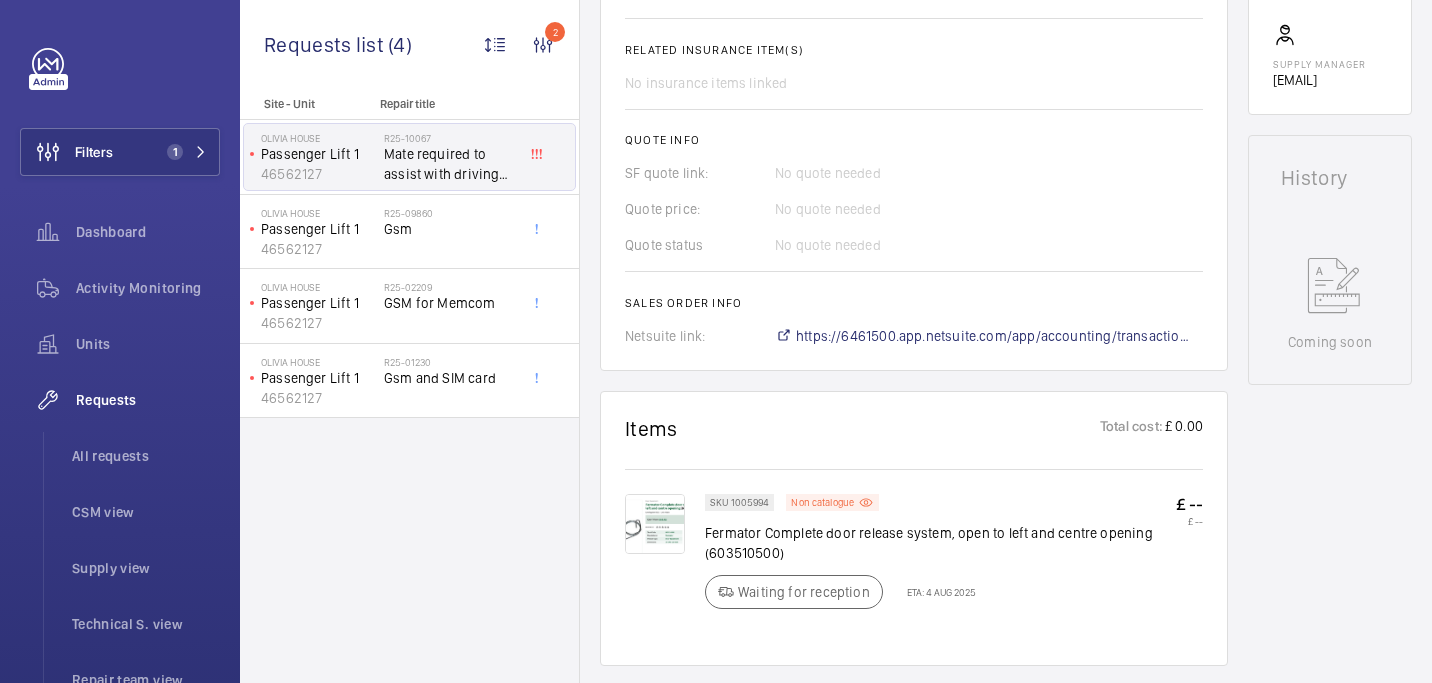 scroll, scrollTop: 833, scrollLeft: 0, axis: vertical 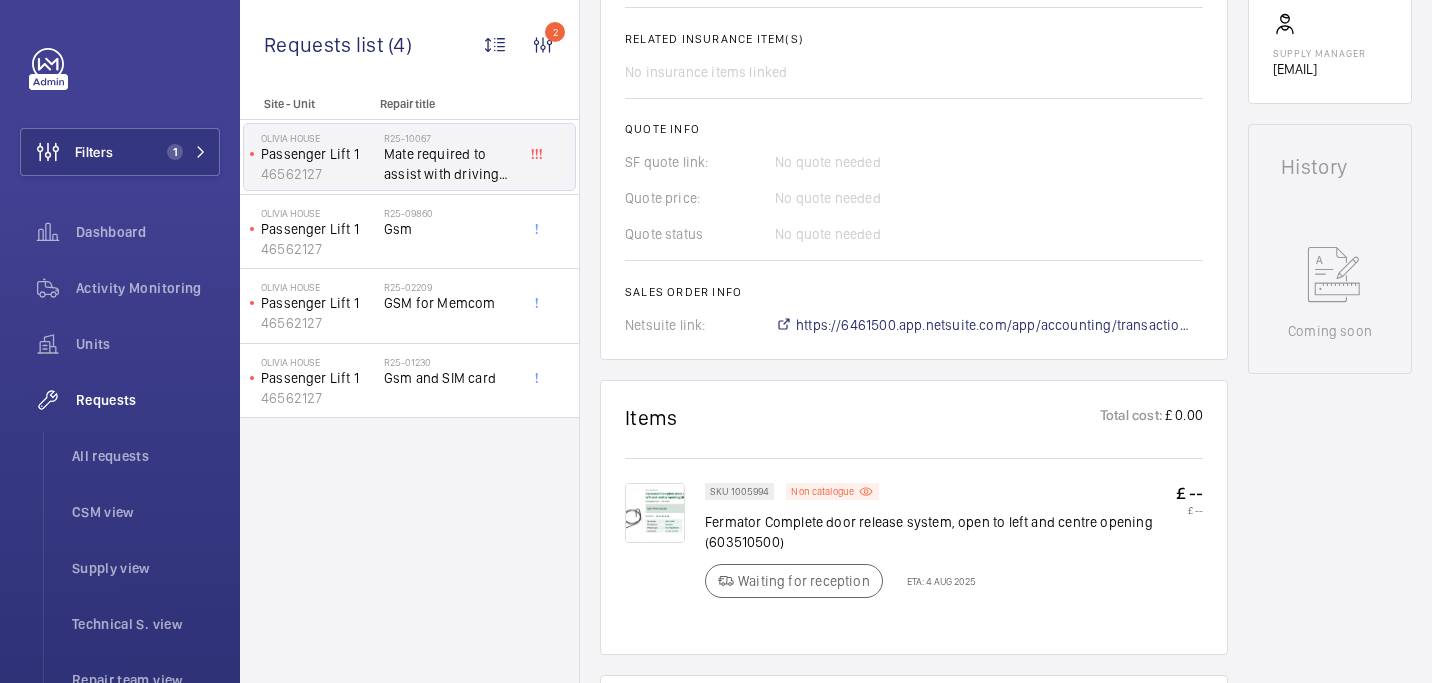 click 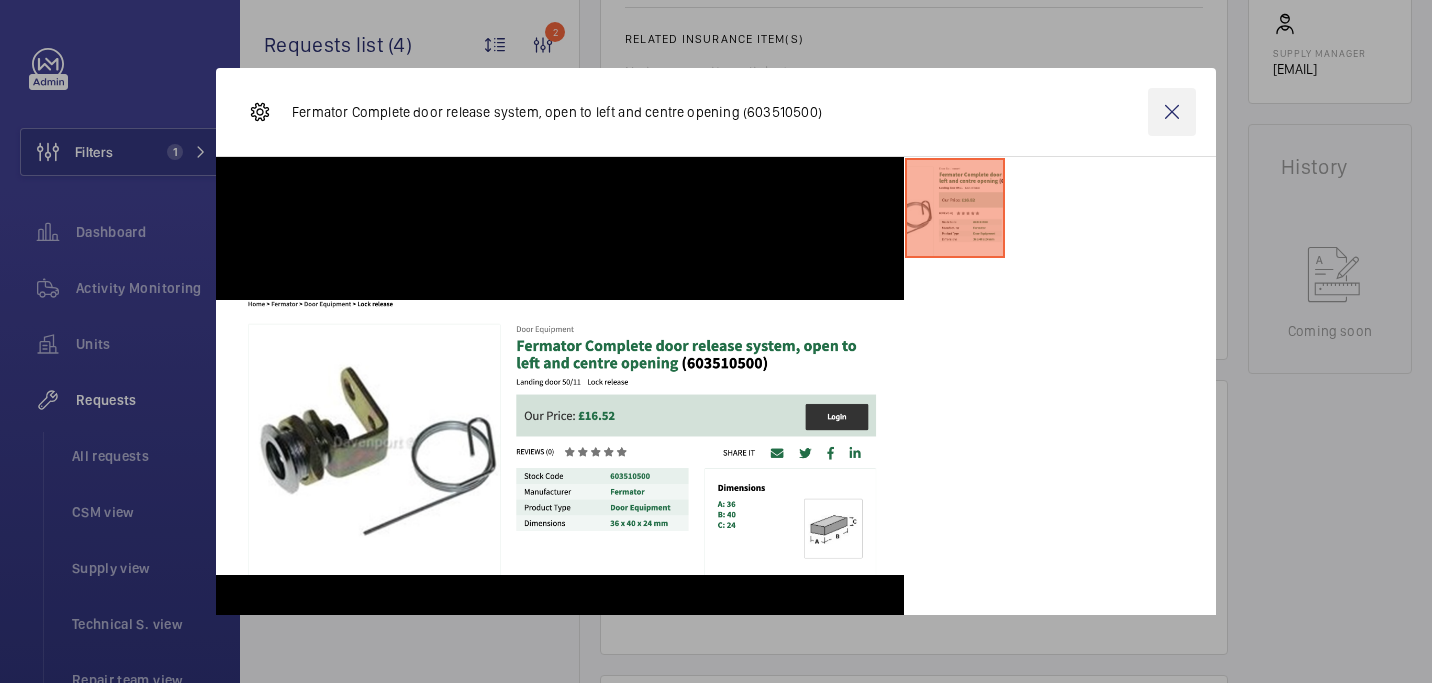 click at bounding box center (1172, 112) 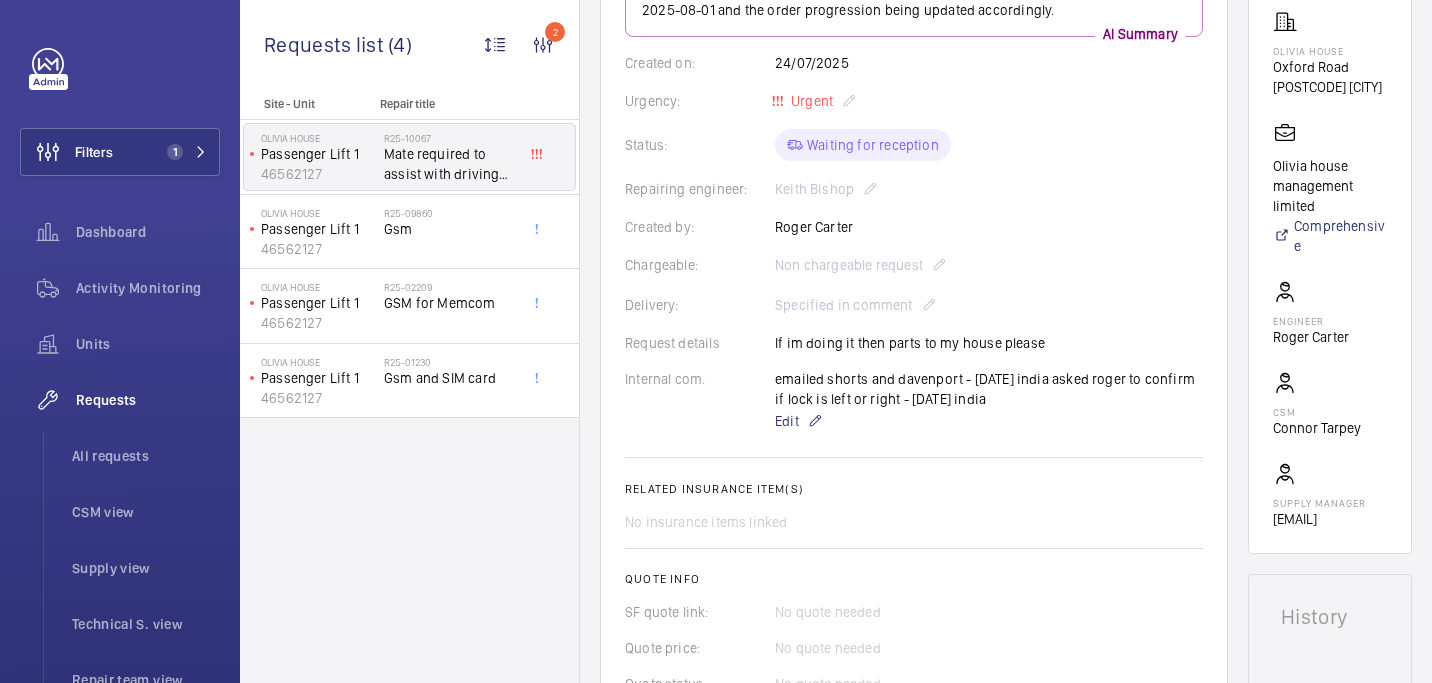 scroll, scrollTop: 247, scrollLeft: 0, axis: vertical 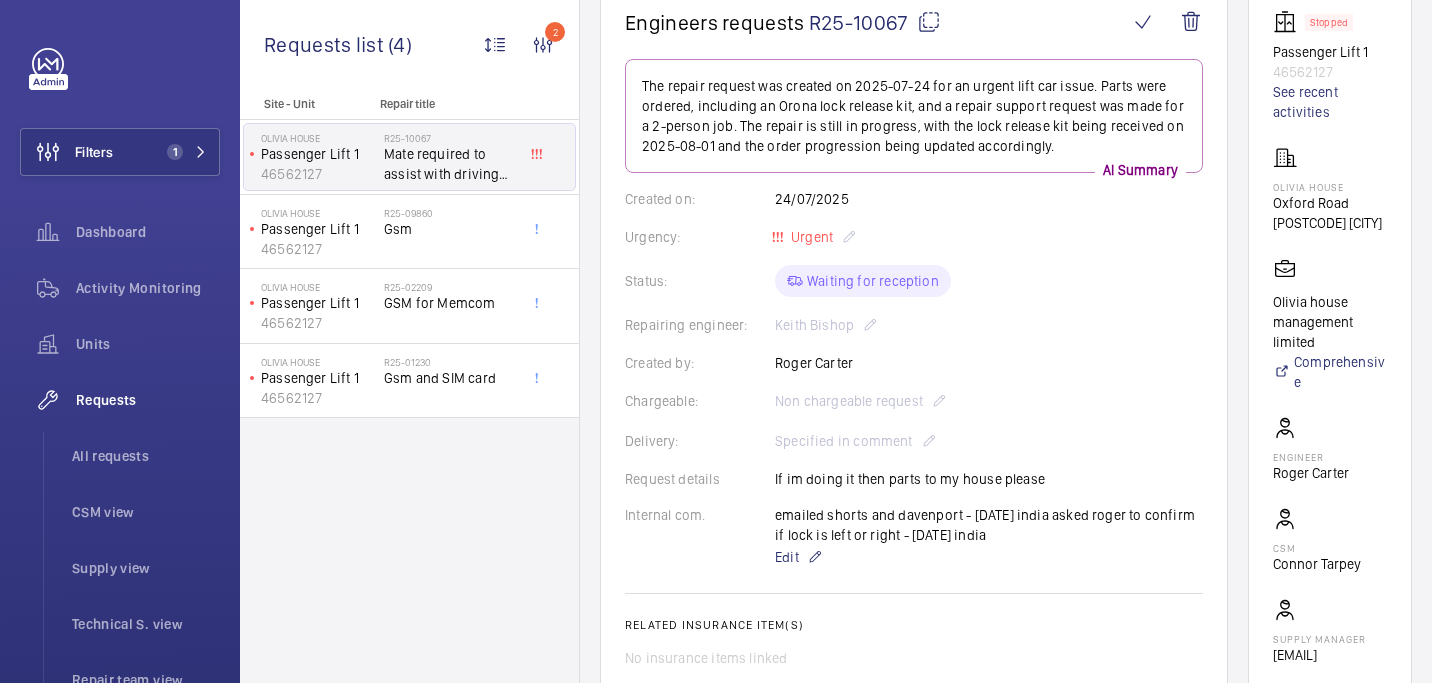 click on "Engineers requests R25-10067 The repair request was created on [DATE] for an urgent lift car issue. Parts were ordered, including an Orona lock release kit, and a repair support request was made for a 2-person job. The repair is still in progress, with the lock release kit being received on [DATE] and the order progression being updated accordingly. AI Summary Created on: [DATE] Urgency: Urgent Status: Waiting for reception Repairing engineer: [FIRST] [LAST] Created by: [FIRST] [LAST] Chargeable: Non chargeable request Delivery: Specified in comment Request details If im doing it then parts to my [PLACE] please Internal com. emailed shorts and davenport - [DATE] india asked roger to confirm if lock is left or right - [DATE] india Edit Related insurance item(s) No insurance items linked Quote info SF quote link: No quote needed Quote price: No quote needed Quote status No quote needed Sales order info Netsuite link:" 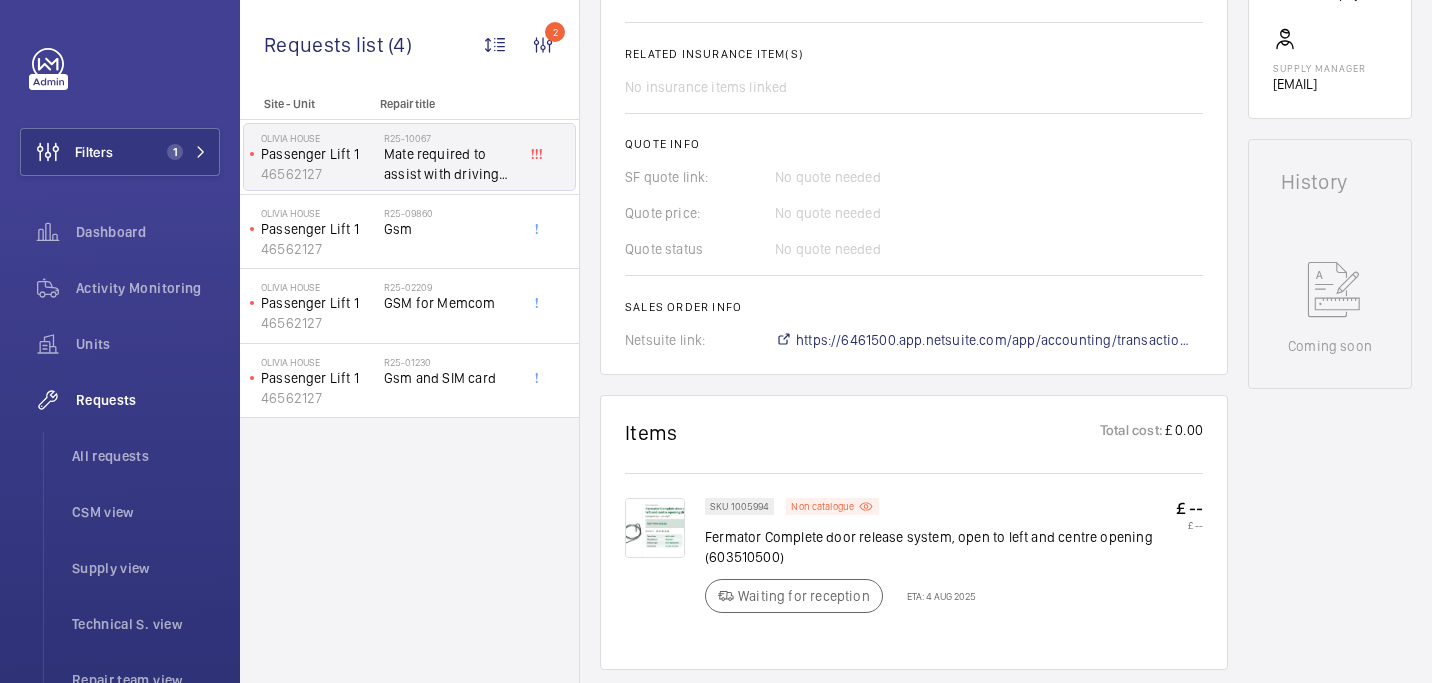 scroll, scrollTop: 821, scrollLeft: 0, axis: vertical 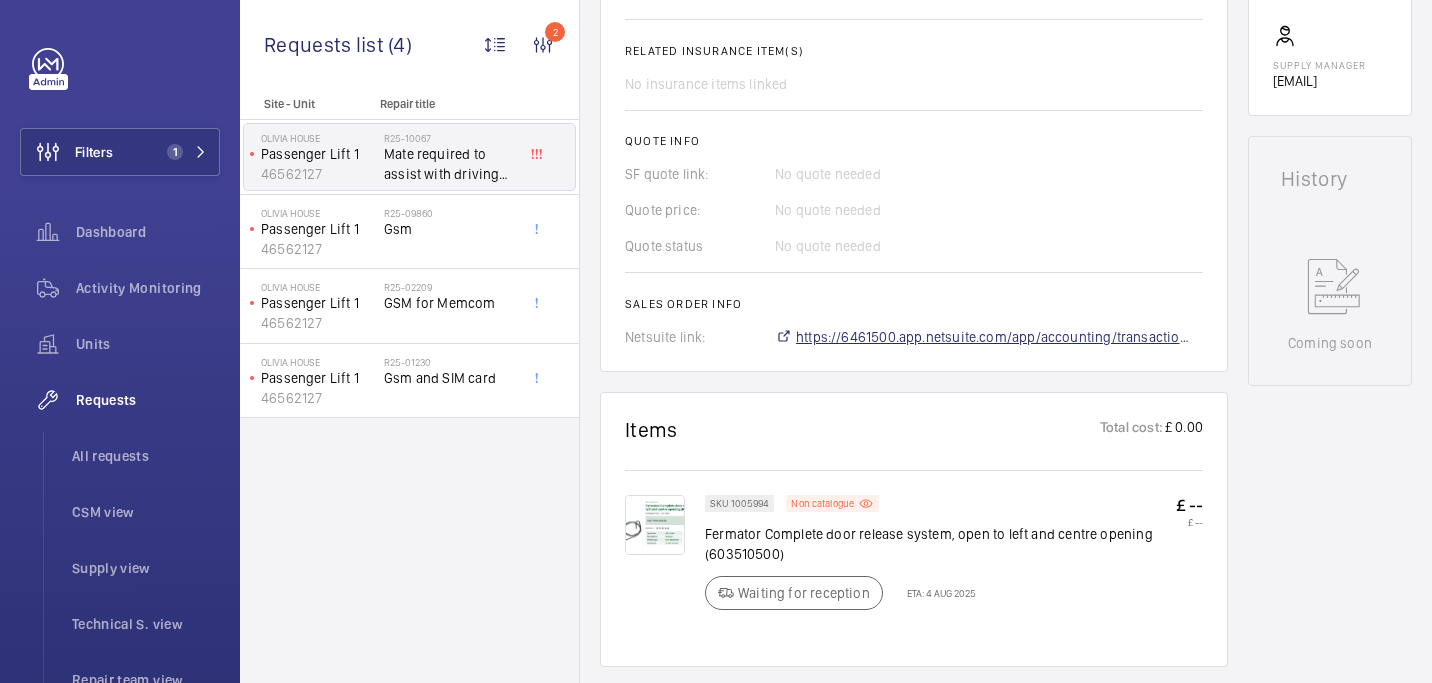 click on "https://6461500.app.netsuite.com/app/accounting/transactions/salesord.nl?id=2864092" 